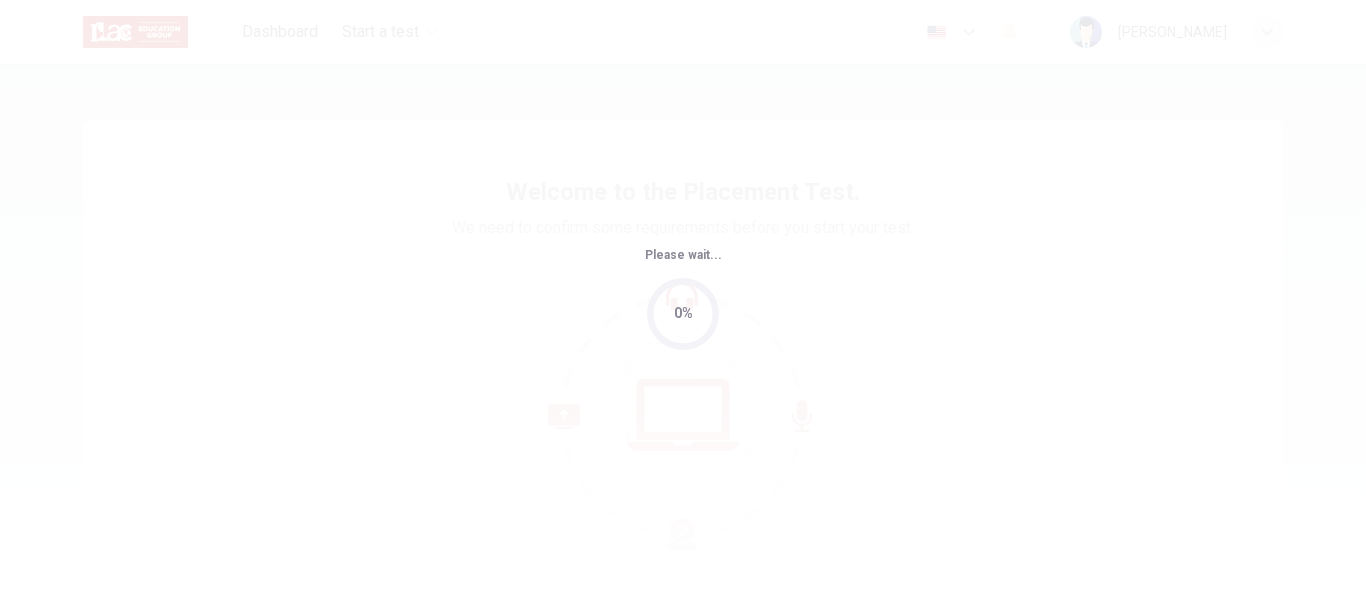 scroll, scrollTop: 0, scrollLeft: 0, axis: both 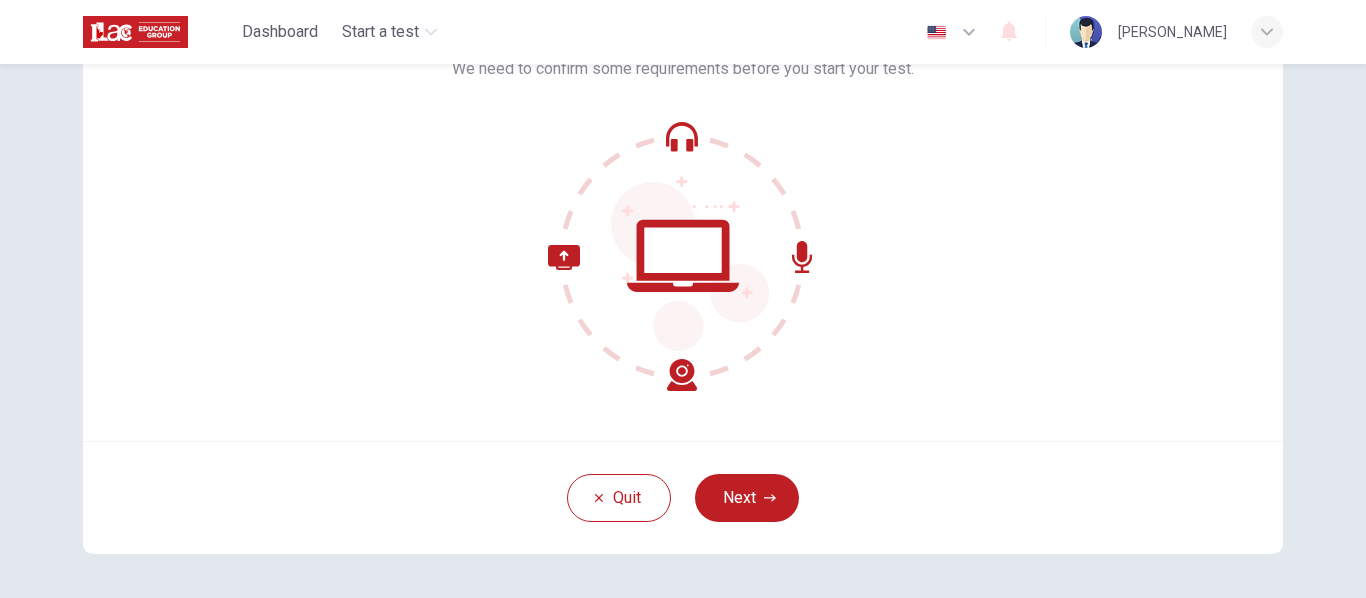 click 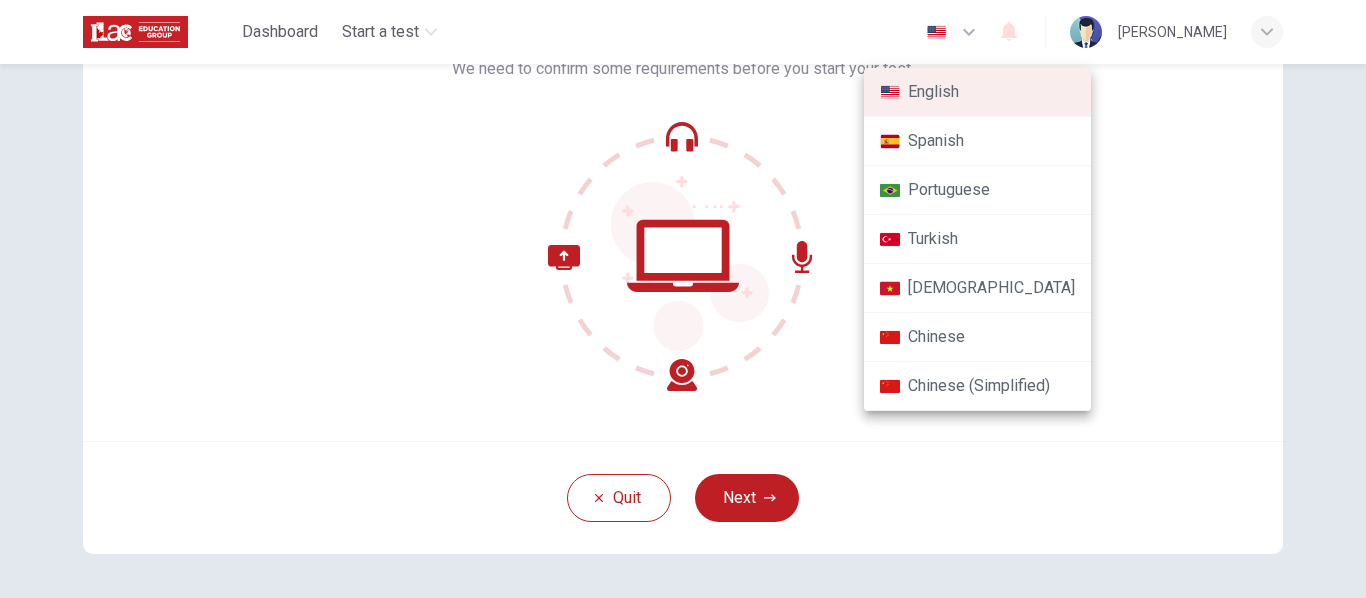 click at bounding box center [683, 299] 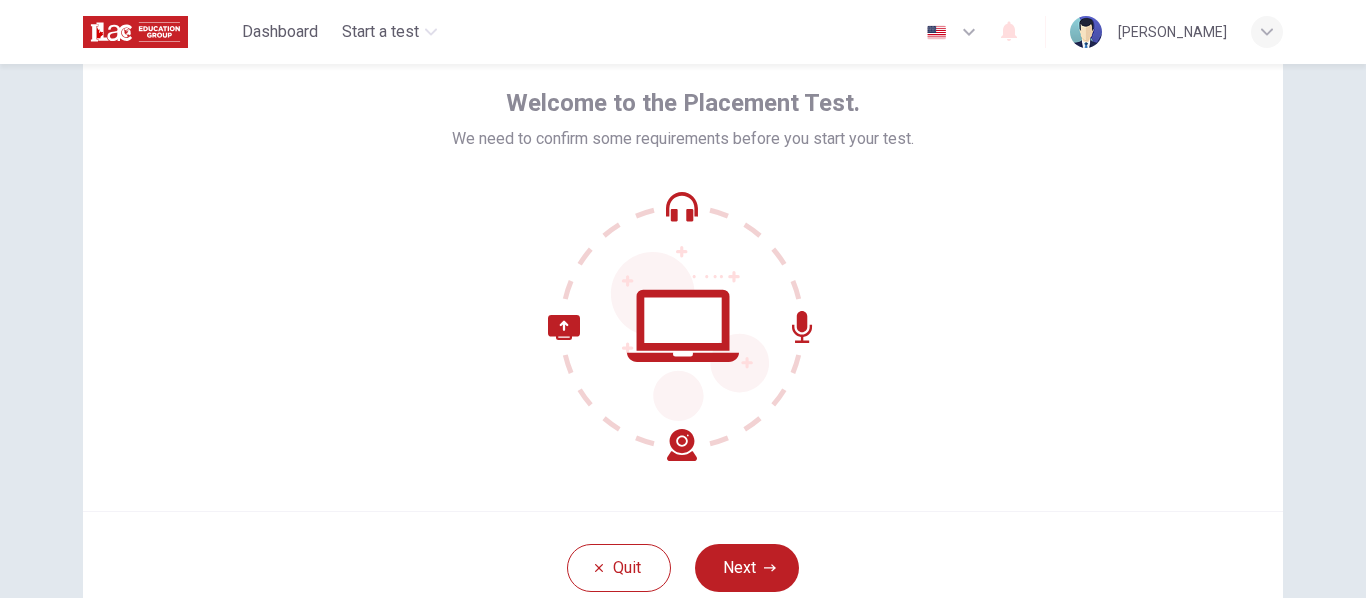 scroll, scrollTop: 98, scrollLeft: 0, axis: vertical 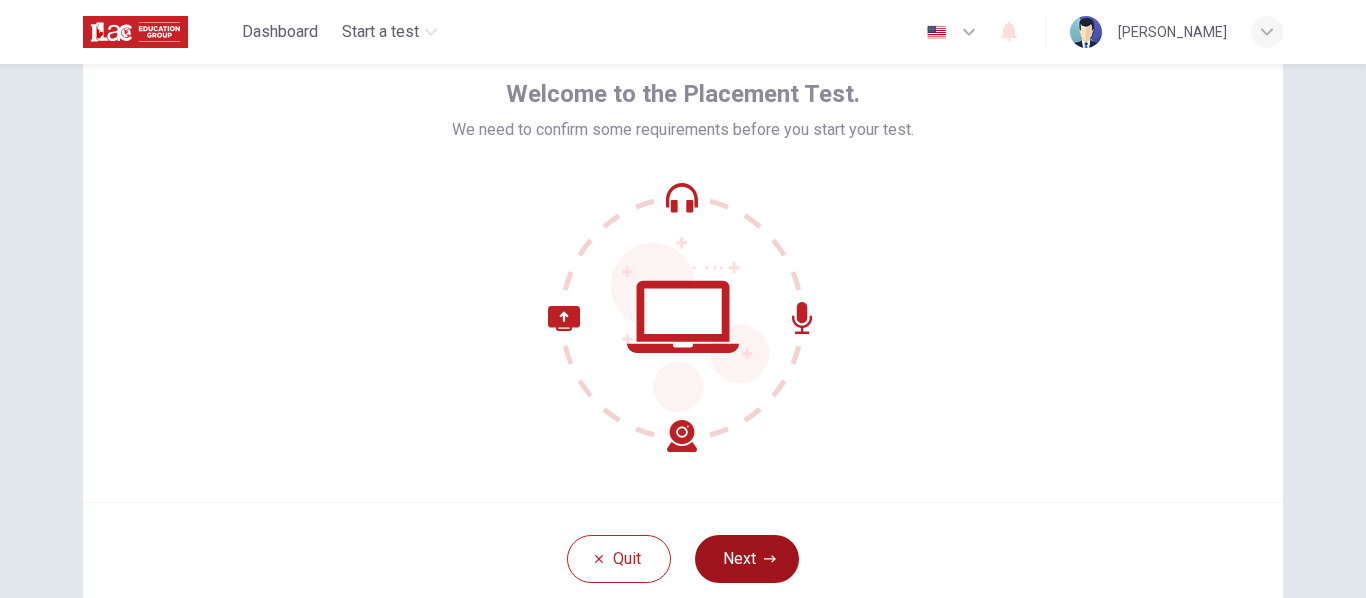 click on "Next" at bounding box center (747, 559) 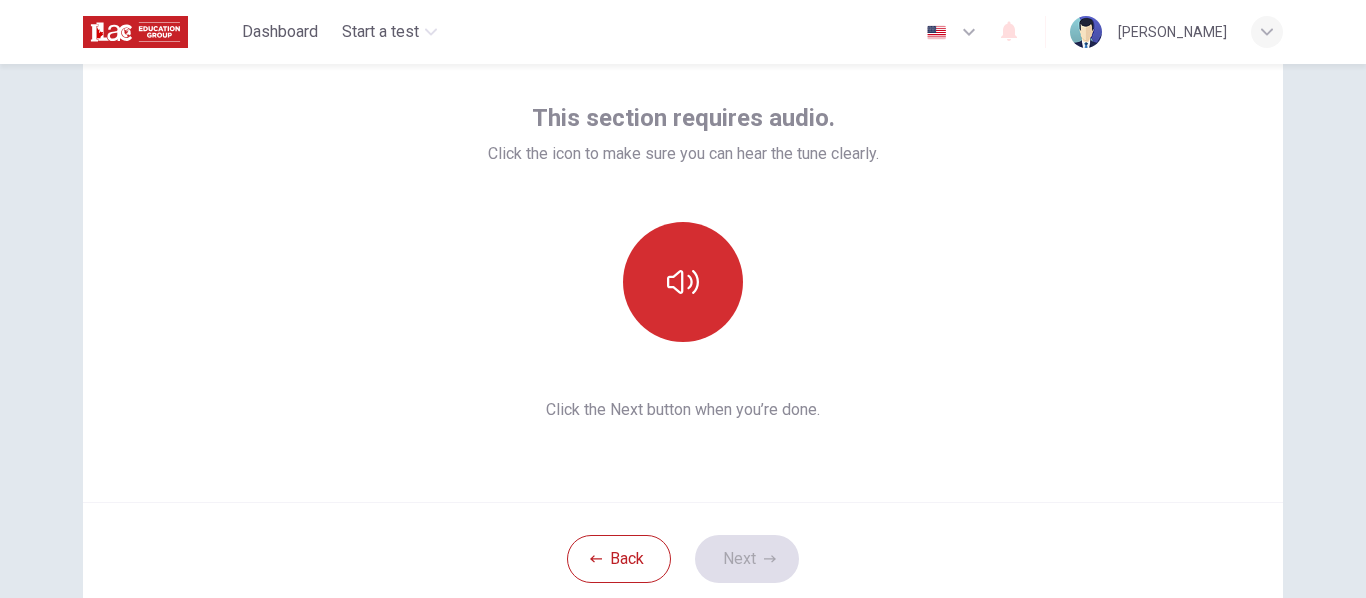 click 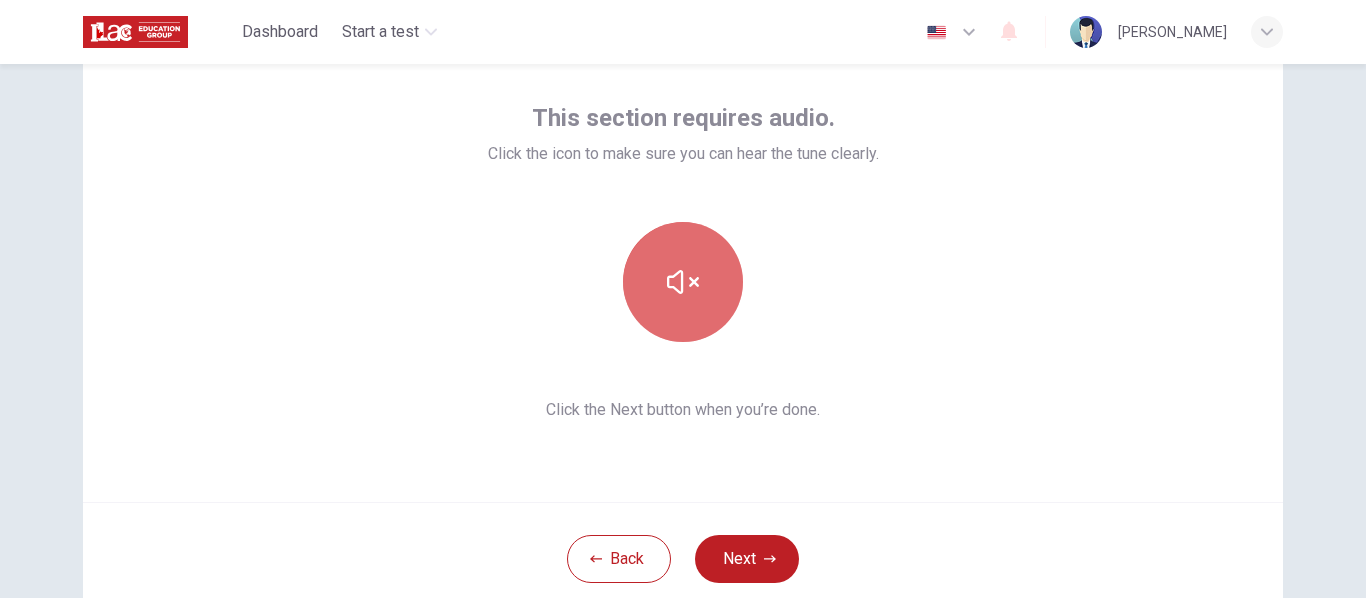 click 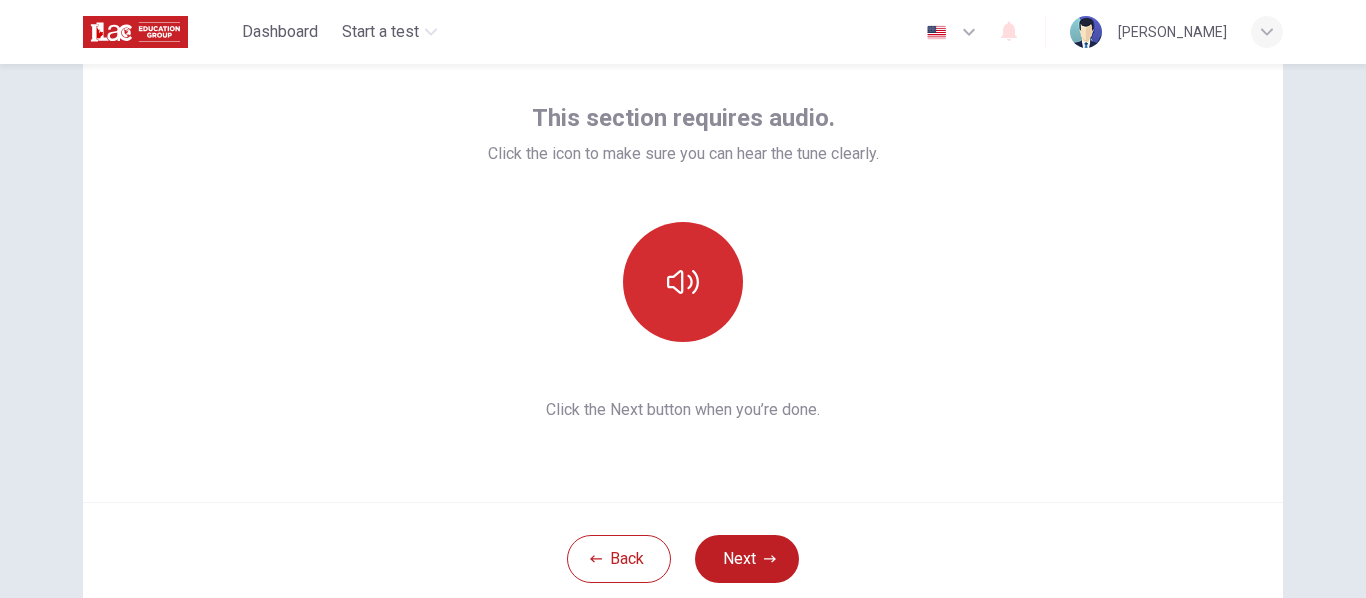 click 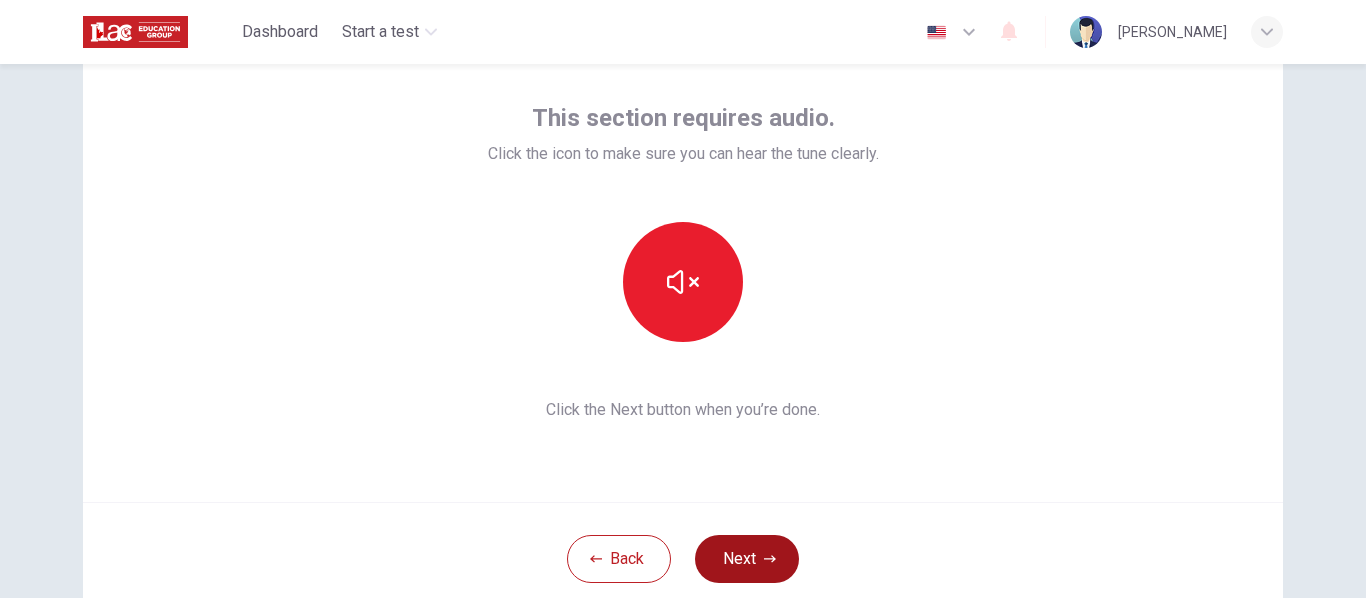click 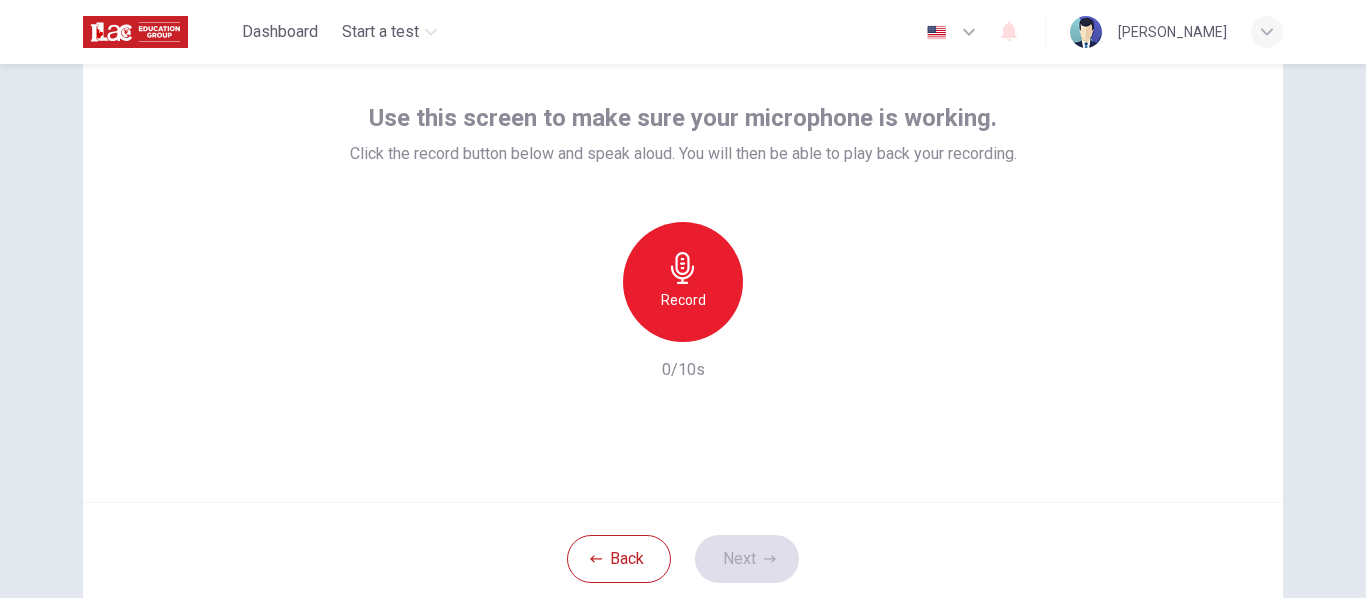 click 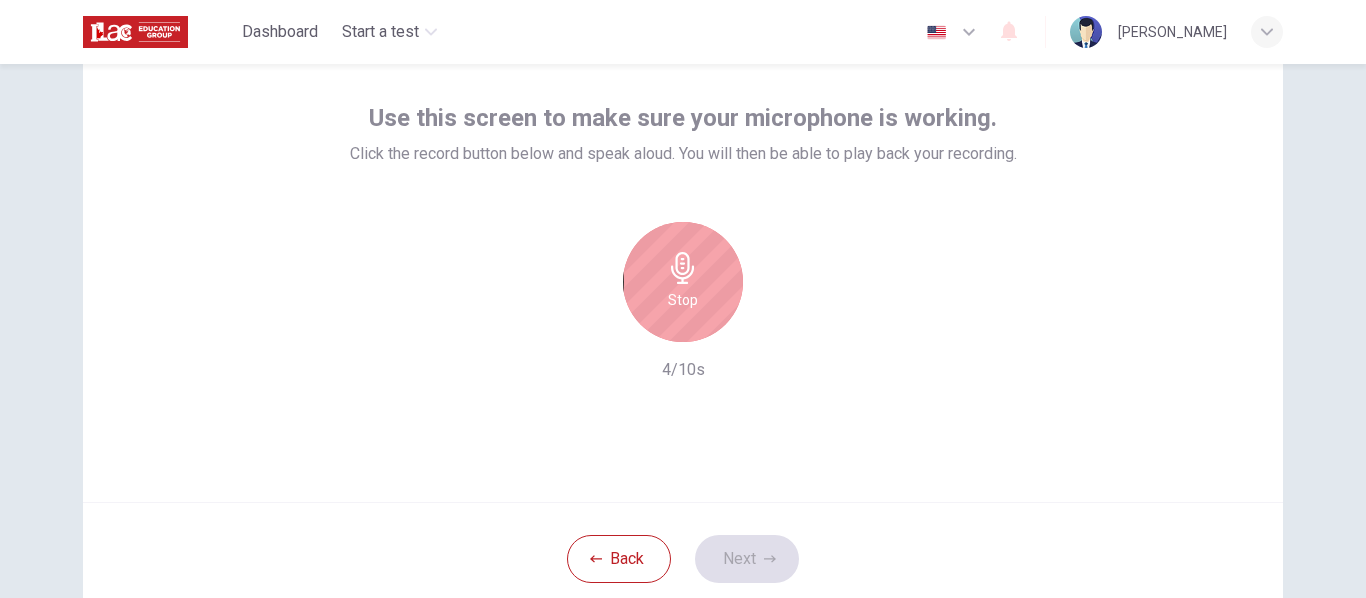 click 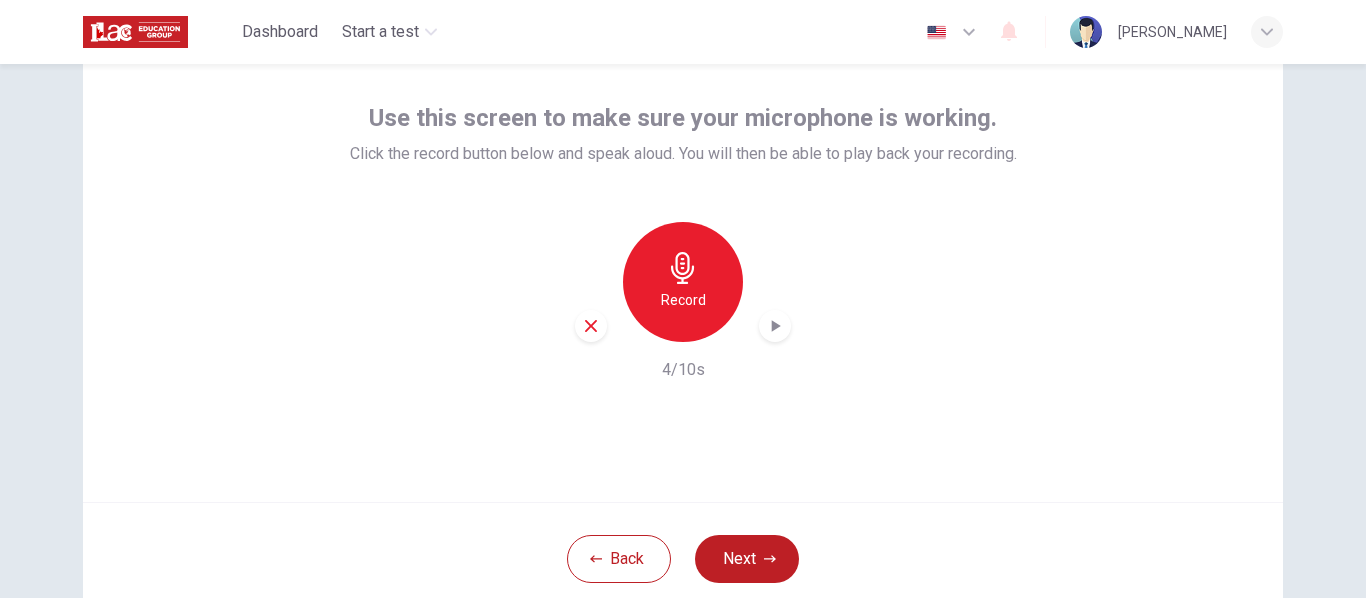 click 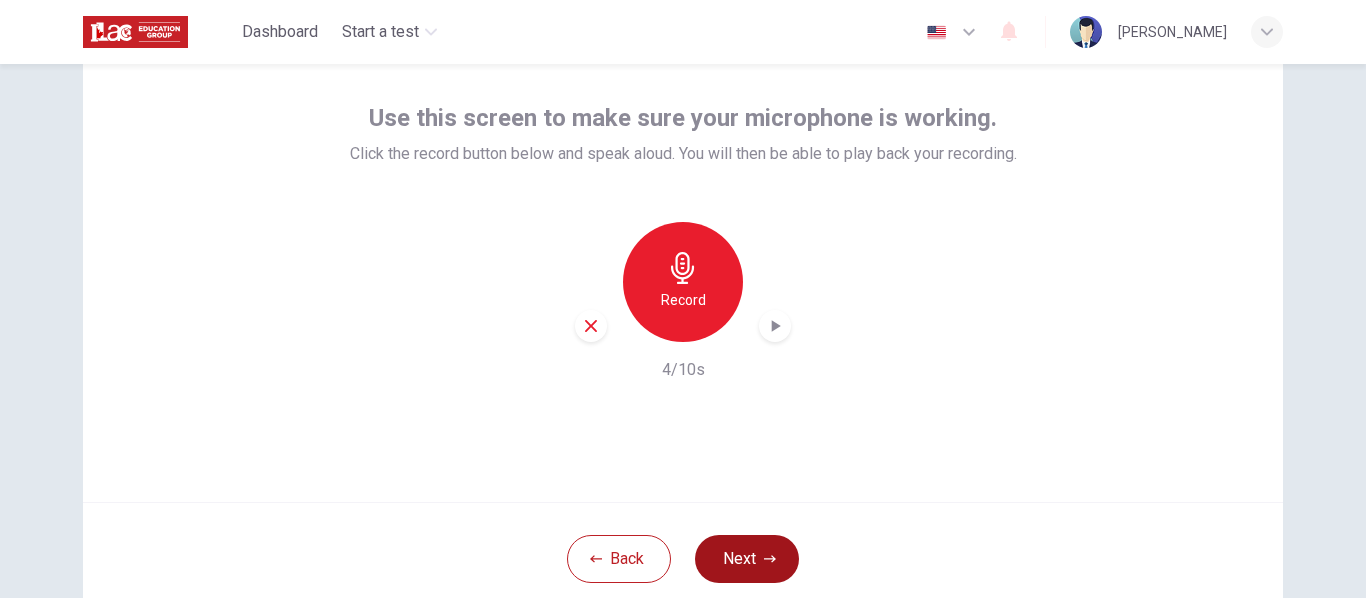 click on "Next" at bounding box center (747, 559) 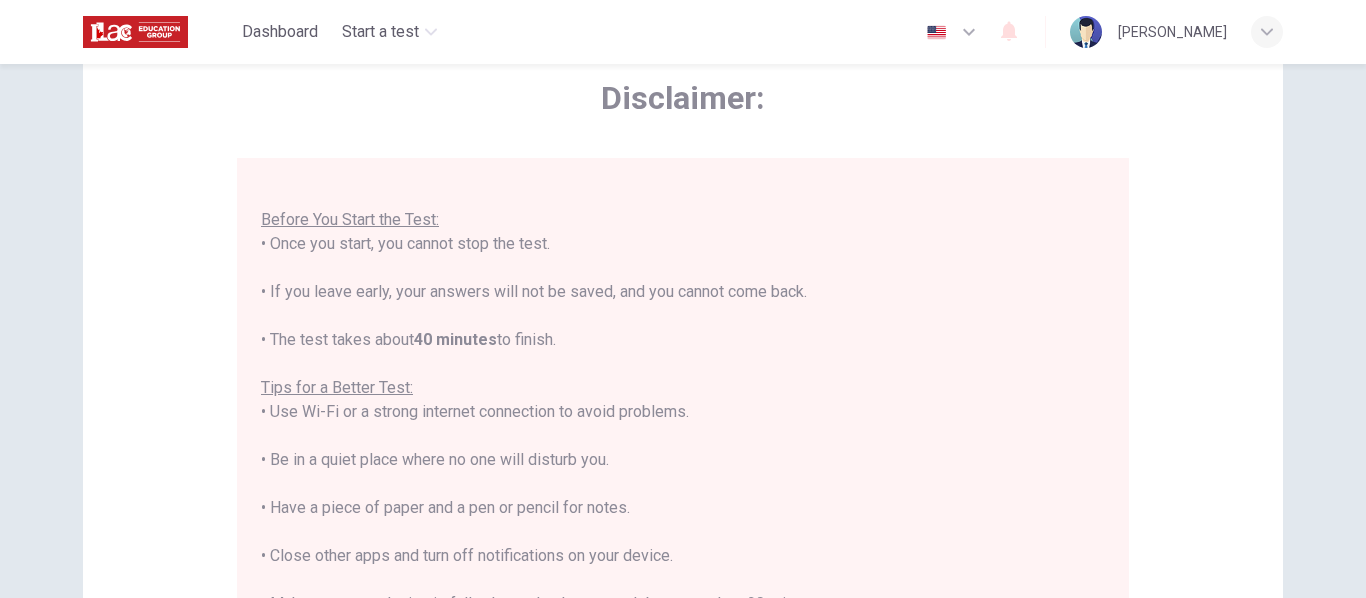 scroll, scrollTop: 23, scrollLeft: 0, axis: vertical 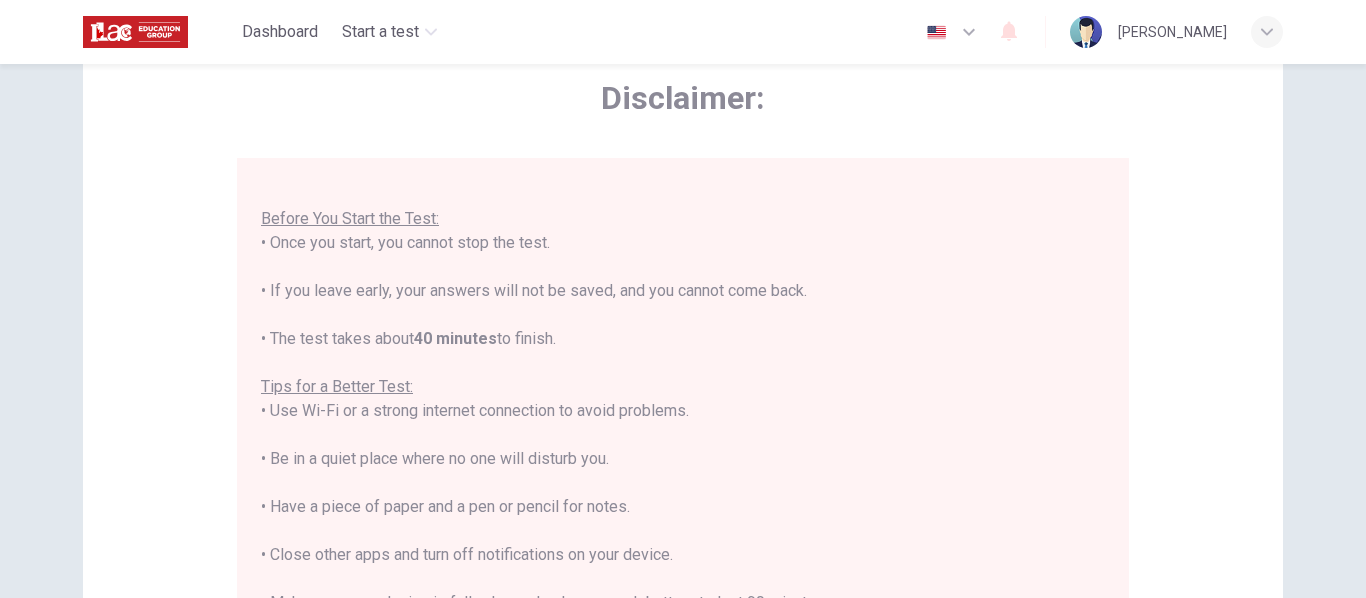 click on "You are about to start a  Placement Test .
Before You Start the Test:
• Once you start, you cannot stop the test.
• If you leave early, your answers will not be saved, and you cannot come back.
• The test takes about  40 minutes  to finish.
Tips for a Better Test:
• Use Wi-Fi or a strong internet connection to avoid problems.
• Be in a quiet place where no one will disturb you.
• Have a piece of paper and a pen or pencil for notes.
• Close other apps and turn off notifications on your device.
• Make sure your device is fully charged or has enough battery to last 90 minutes.
By clicking the button below, you agree to follow these instructions.
Good luck!" at bounding box center (683, 435) 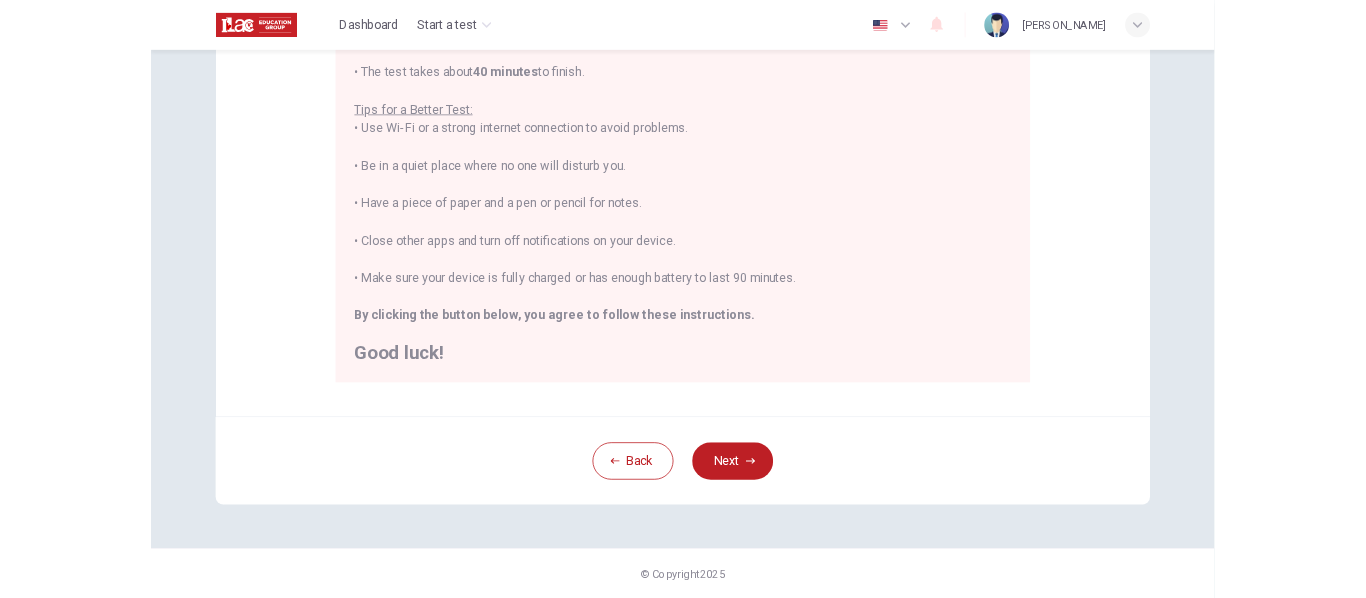 scroll, scrollTop: 406, scrollLeft: 0, axis: vertical 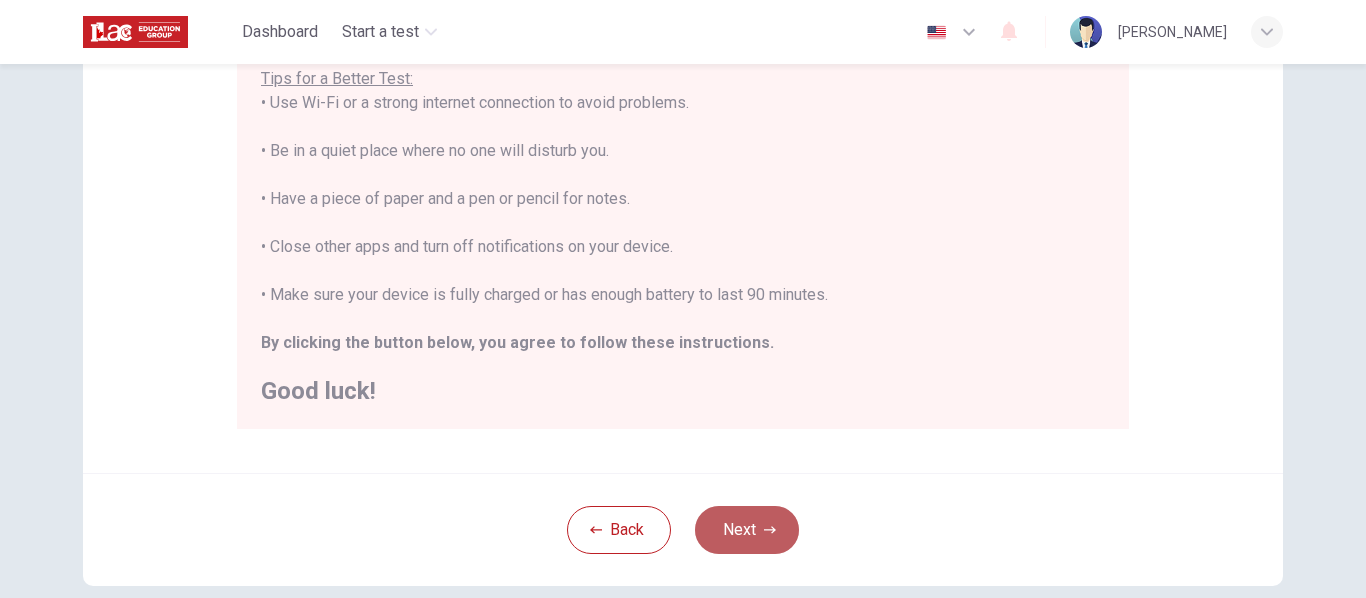click on "Next" at bounding box center (747, 530) 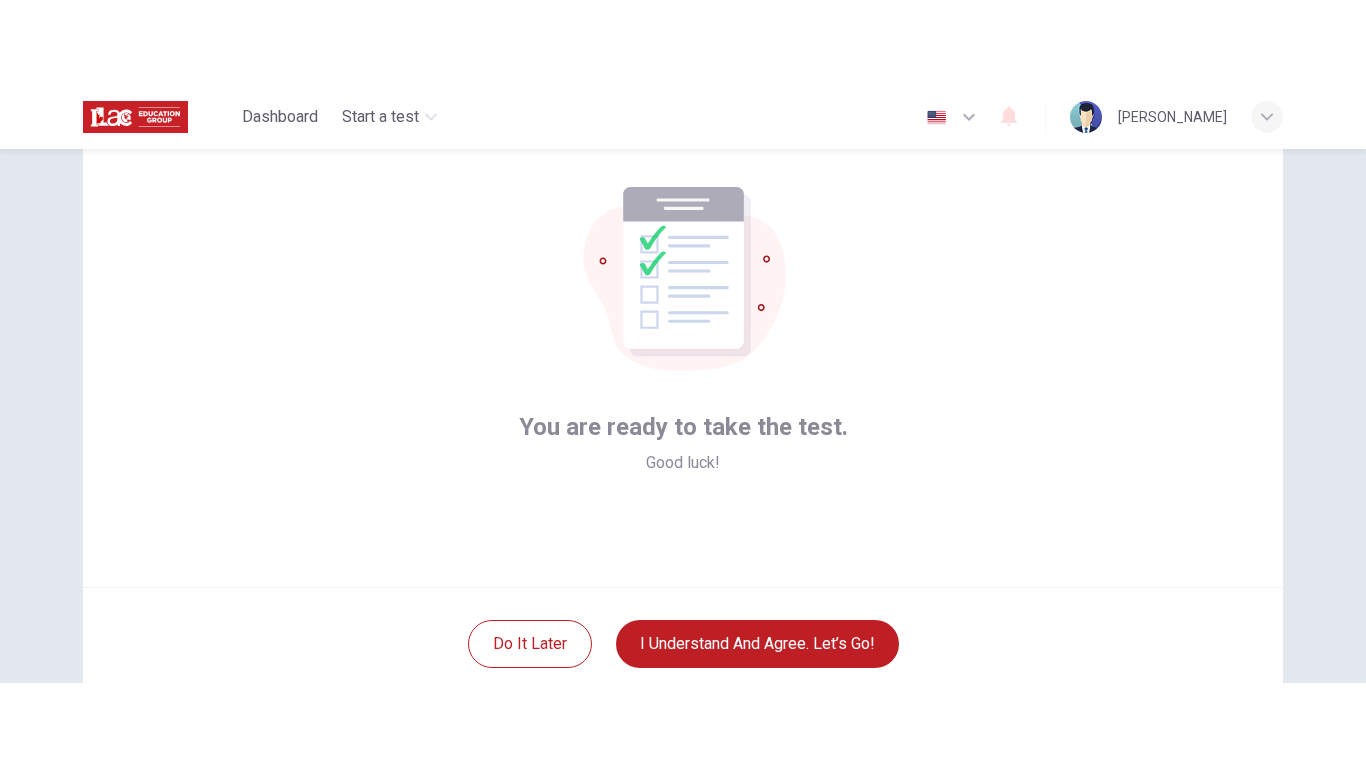 scroll, scrollTop: 65, scrollLeft: 0, axis: vertical 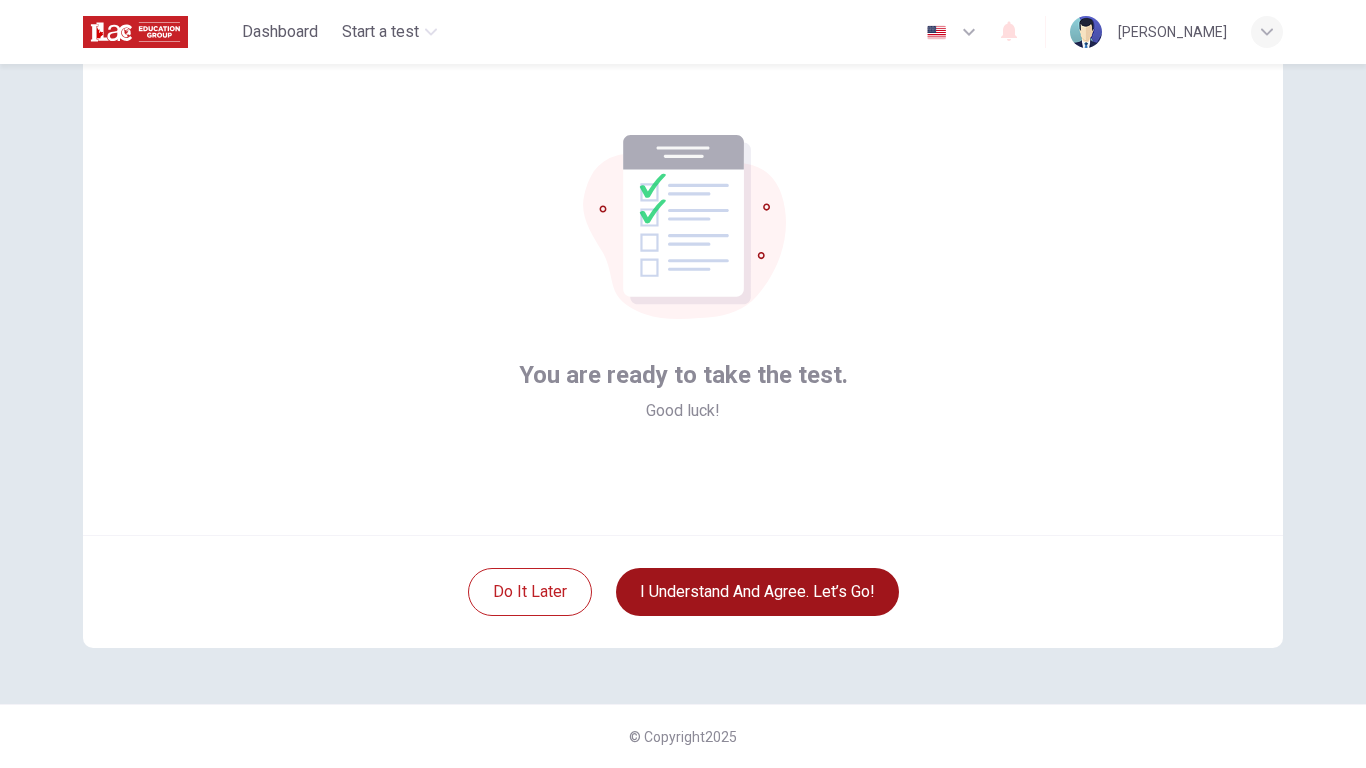 click on "I understand and agree. Let’s go!" at bounding box center [757, 592] 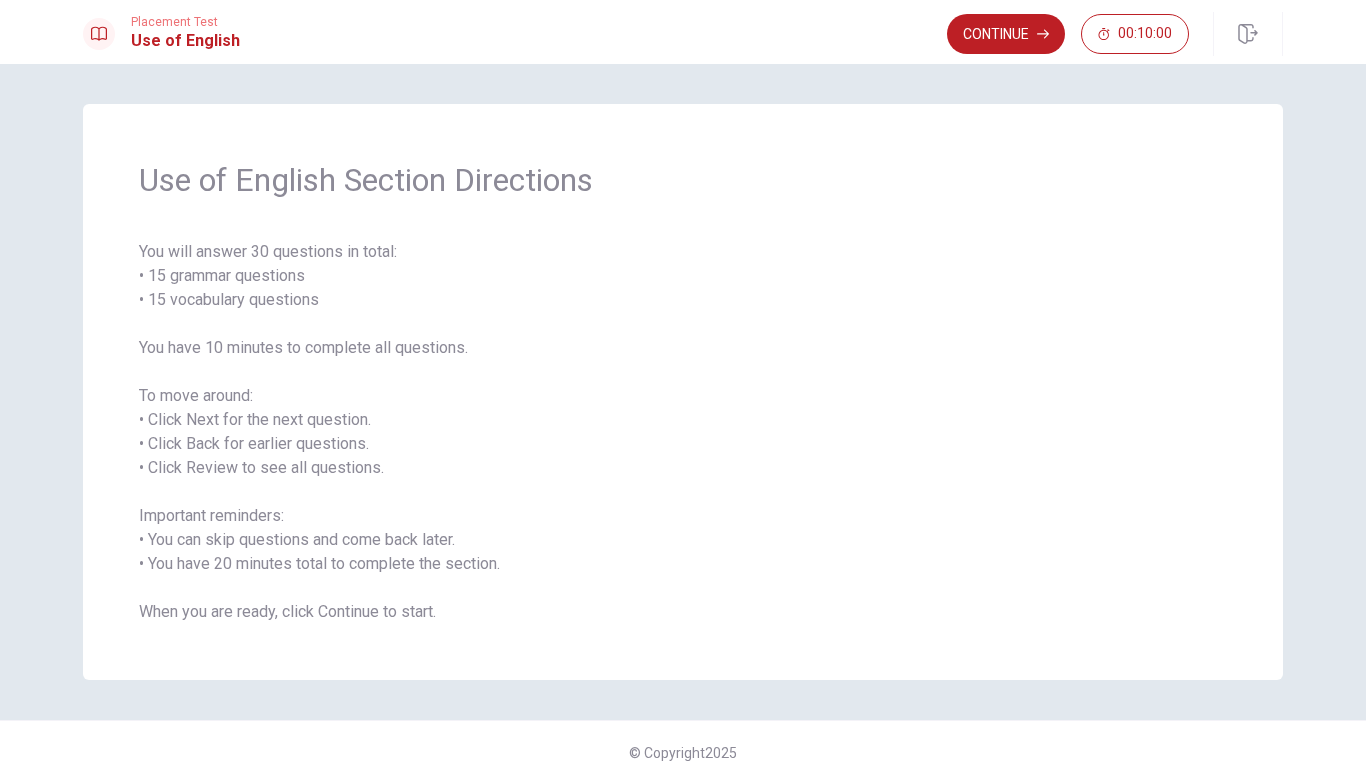 click on "You will answer 30 questions in total:
• 15 grammar questions
• 15 vocabulary questions
You have 10 minutes to complete all questions.
To move around:
• Click Next for the next question.
• Click Back for earlier questions.
• Click Review to see all questions.
Important reminders:
• You can skip questions and come back later.
• You have 20 minutes total to complete the section.
When you are ready, click Continue to start." at bounding box center [683, 432] 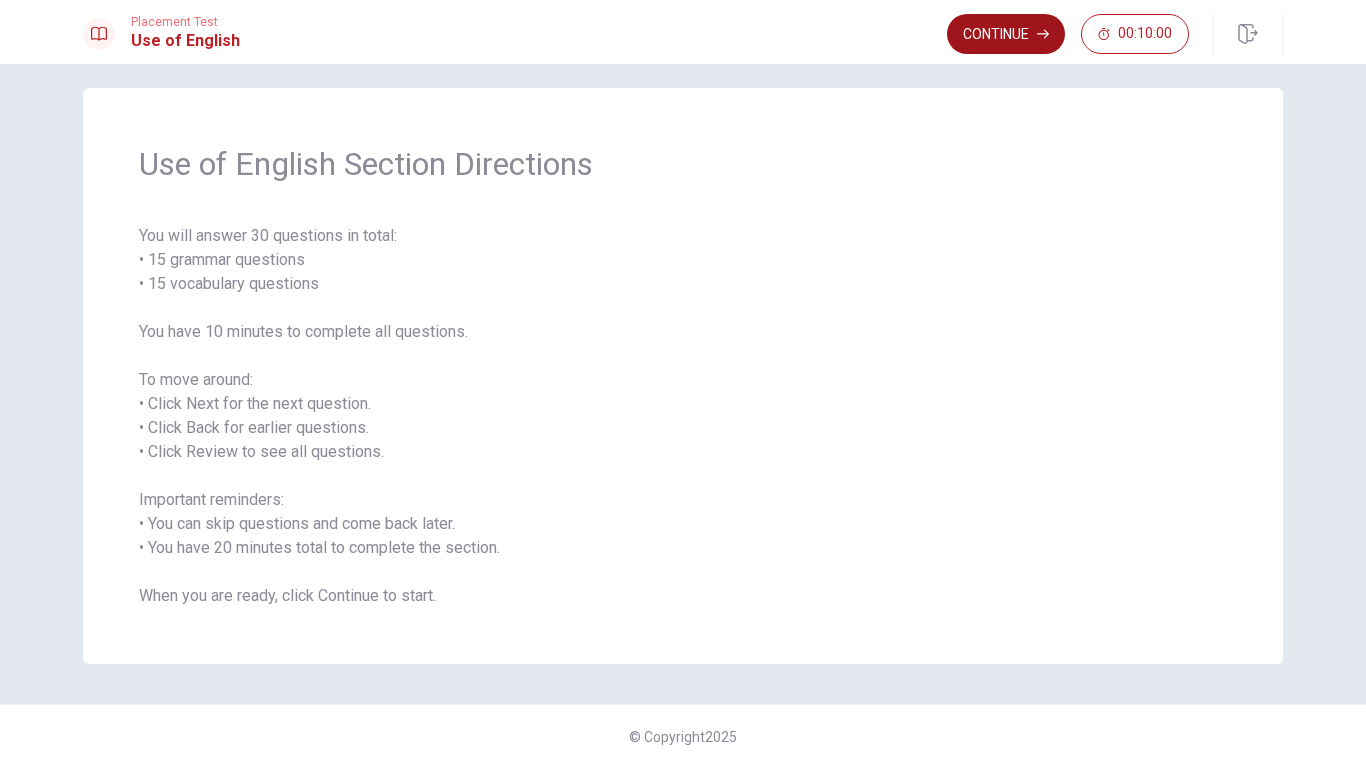 click on "Continue" at bounding box center (1006, 34) 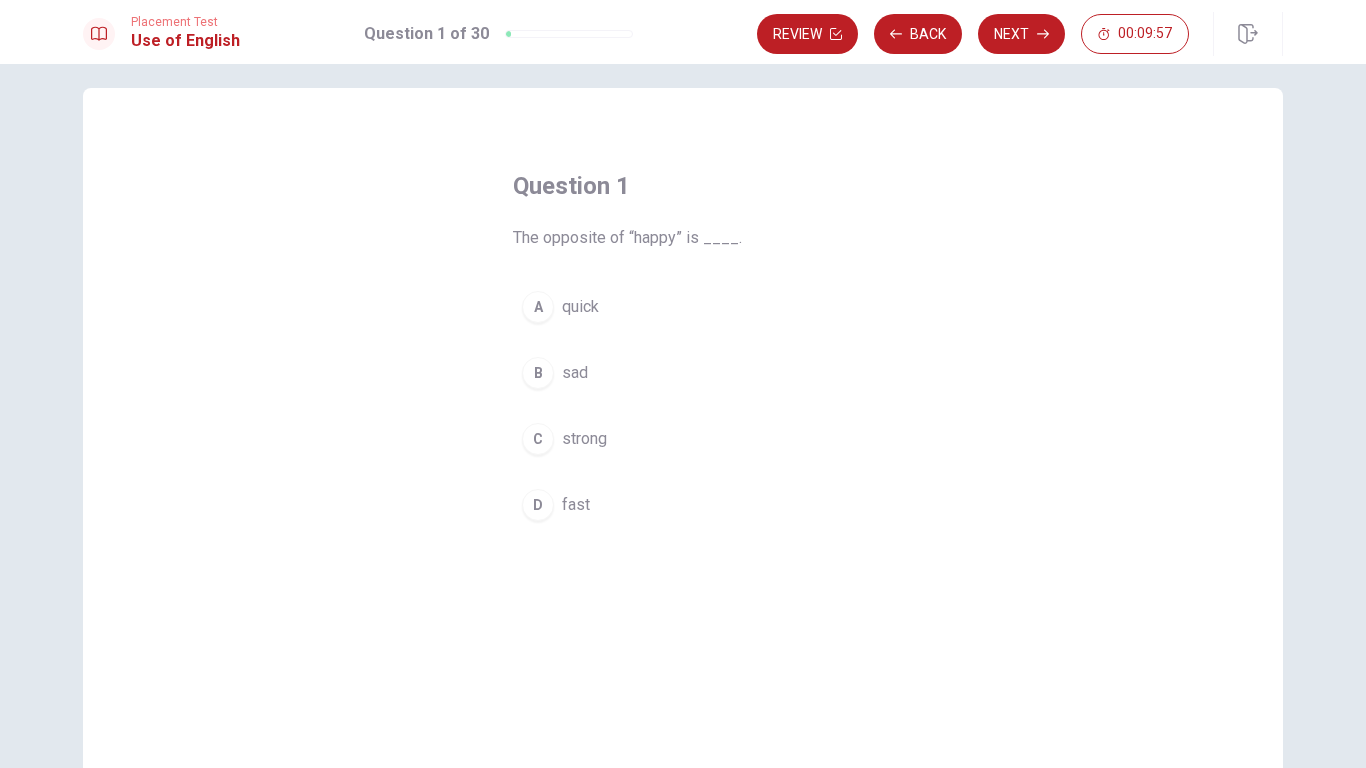 click on "B" at bounding box center (538, 373) 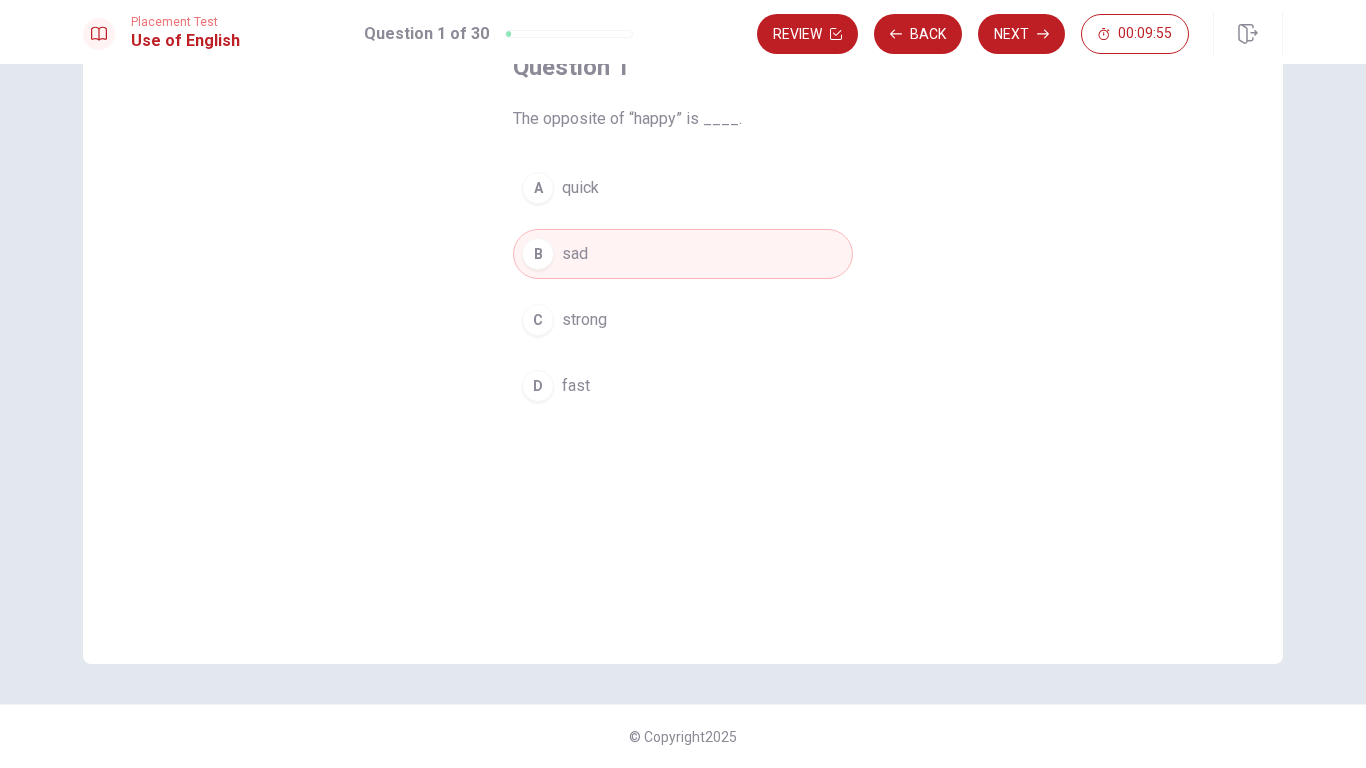scroll, scrollTop: 119, scrollLeft: 0, axis: vertical 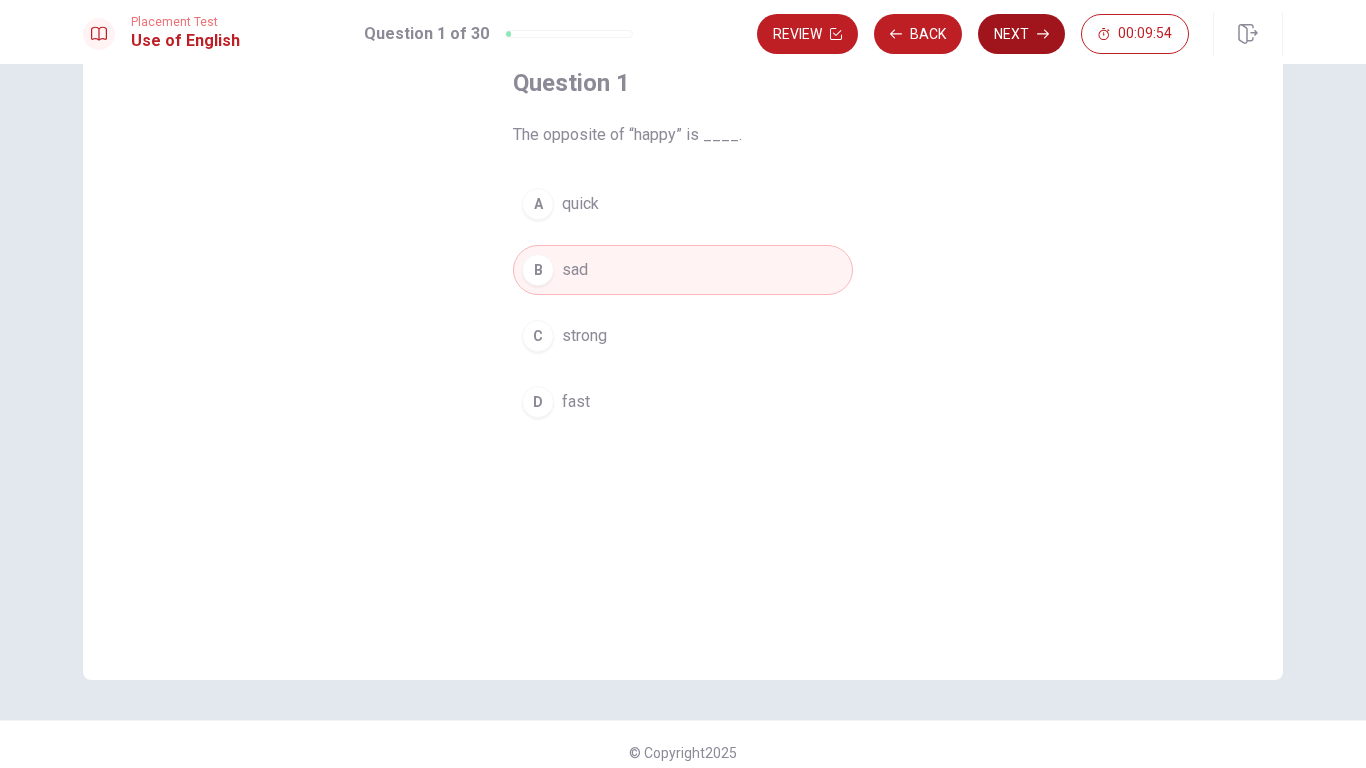 click on "Next" at bounding box center (1021, 34) 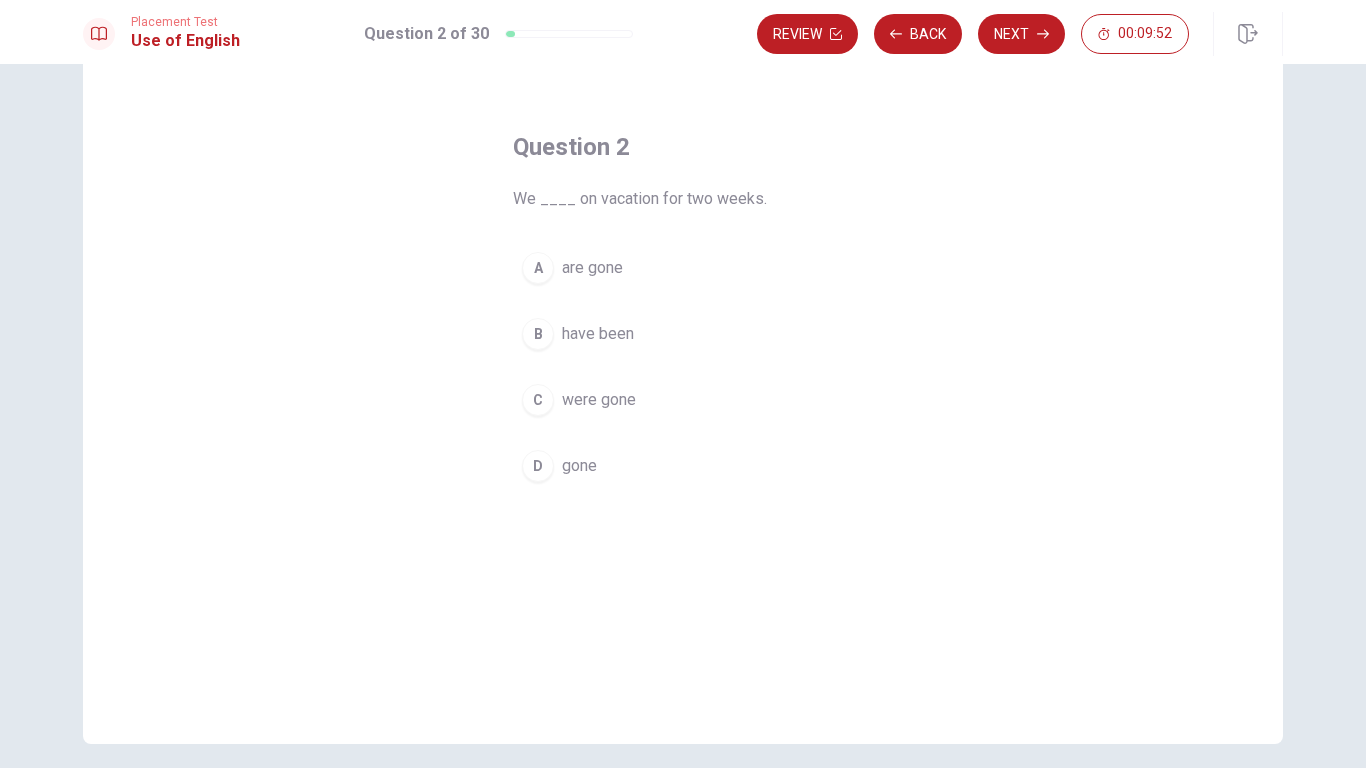 scroll, scrollTop: 0, scrollLeft: 0, axis: both 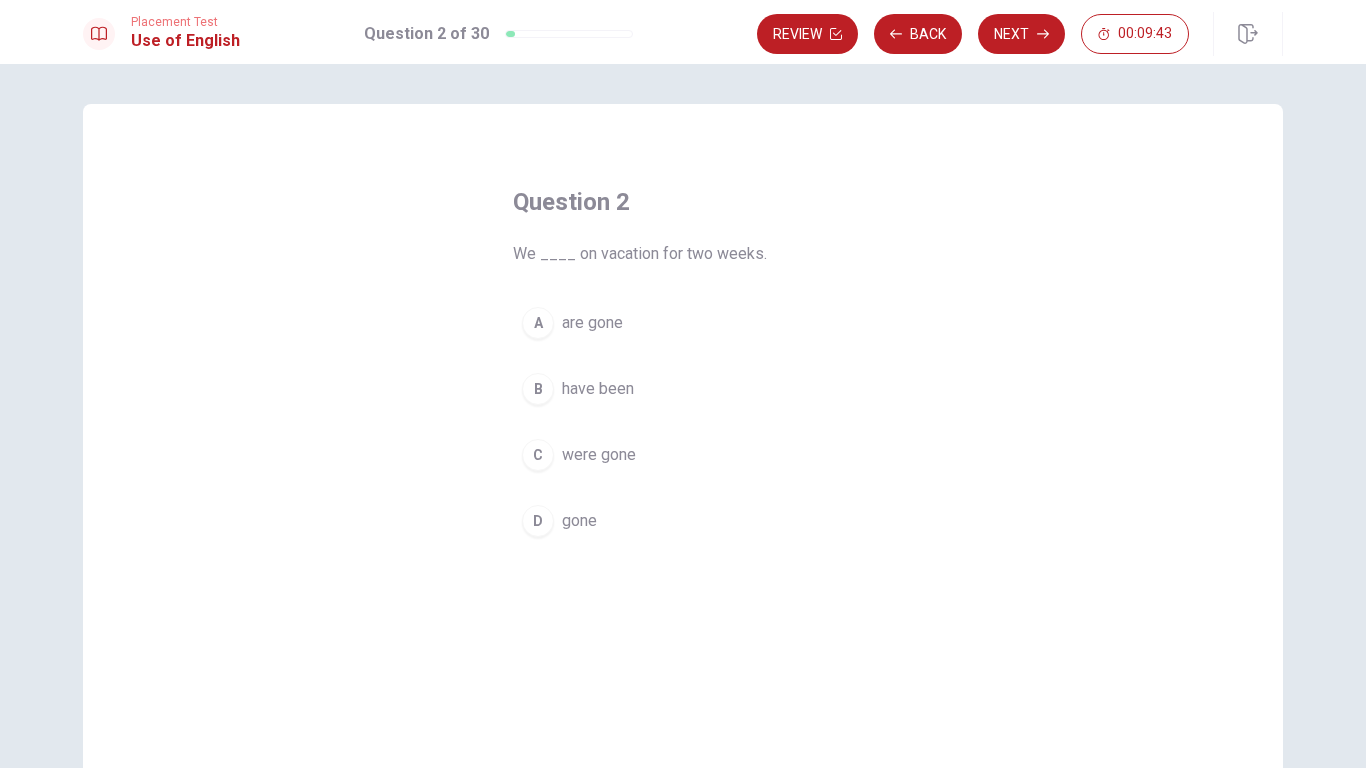 click on "B" at bounding box center (538, 389) 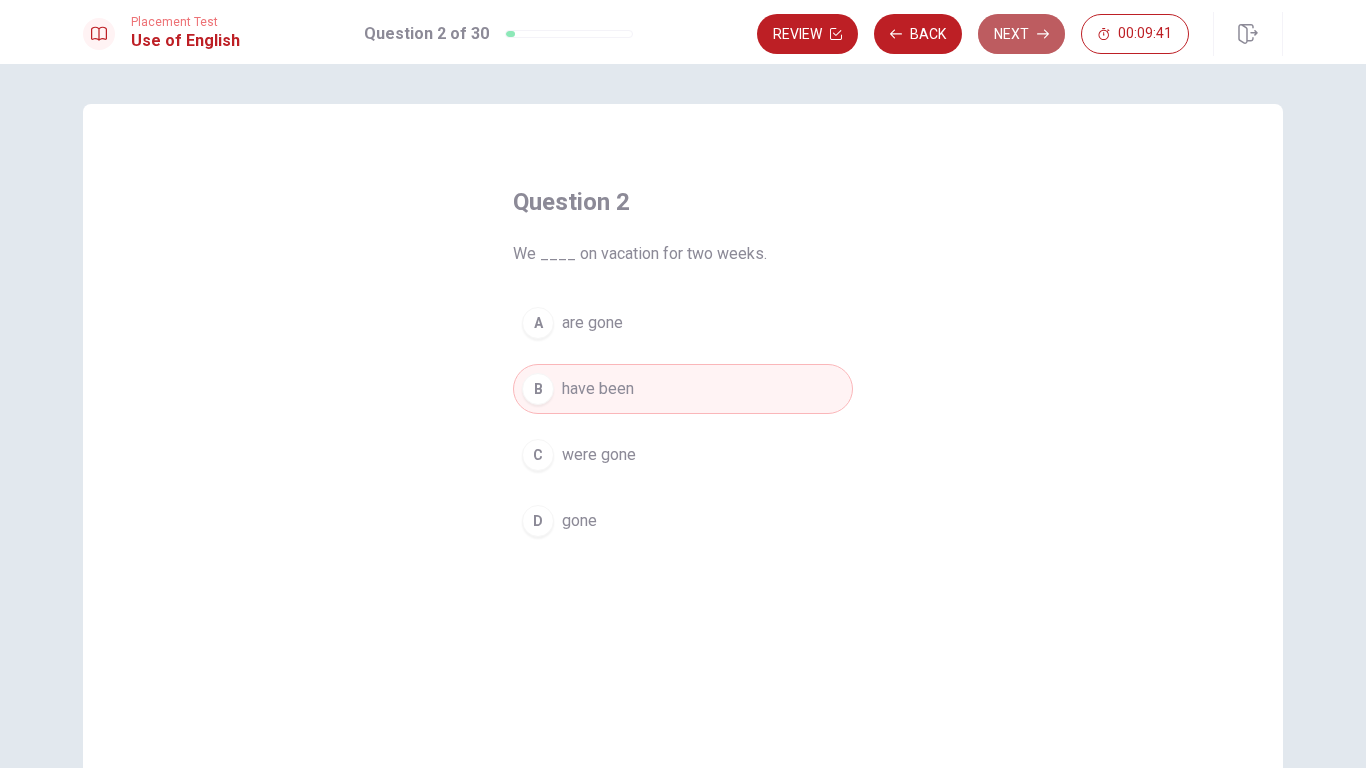 click on "Next" at bounding box center [1021, 34] 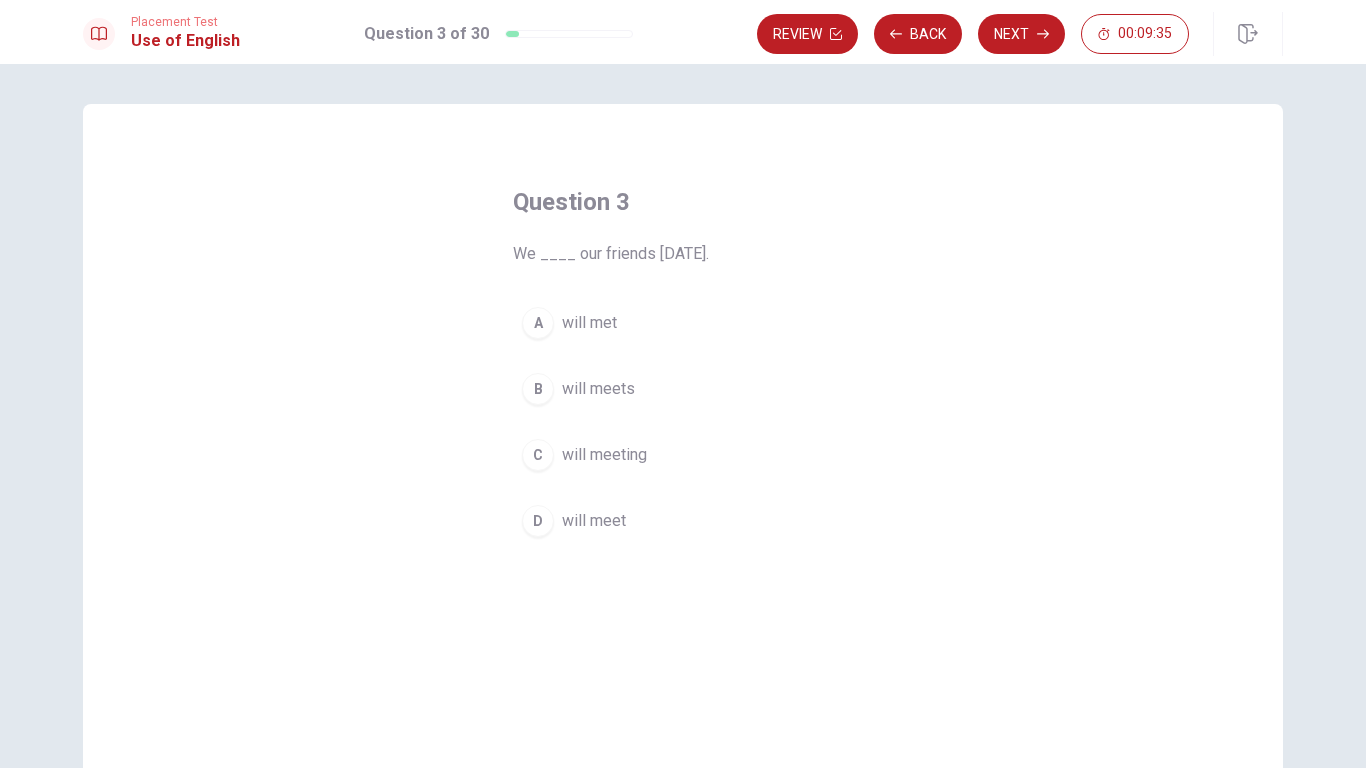 click on "will meet" at bounding box center (594, 521) 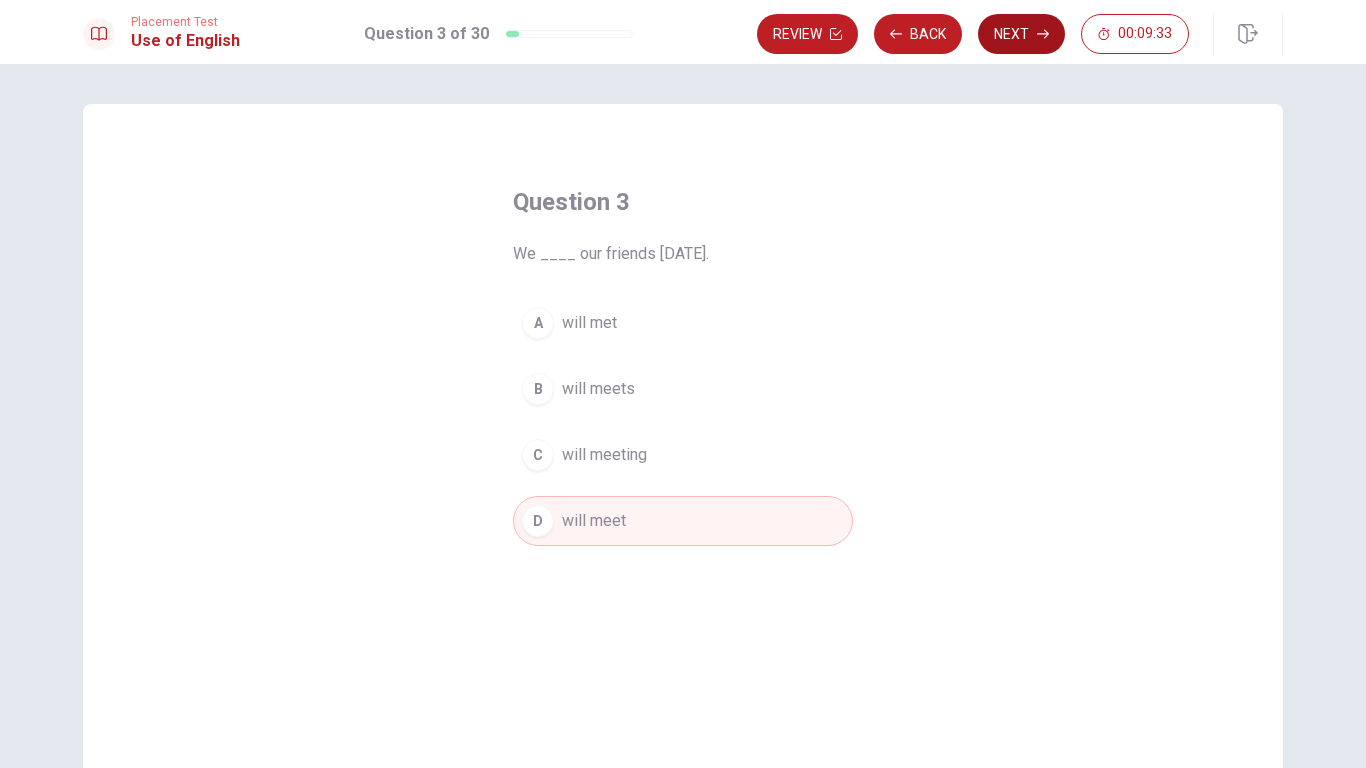 click on "Next" at bounding box center (1021, 34) 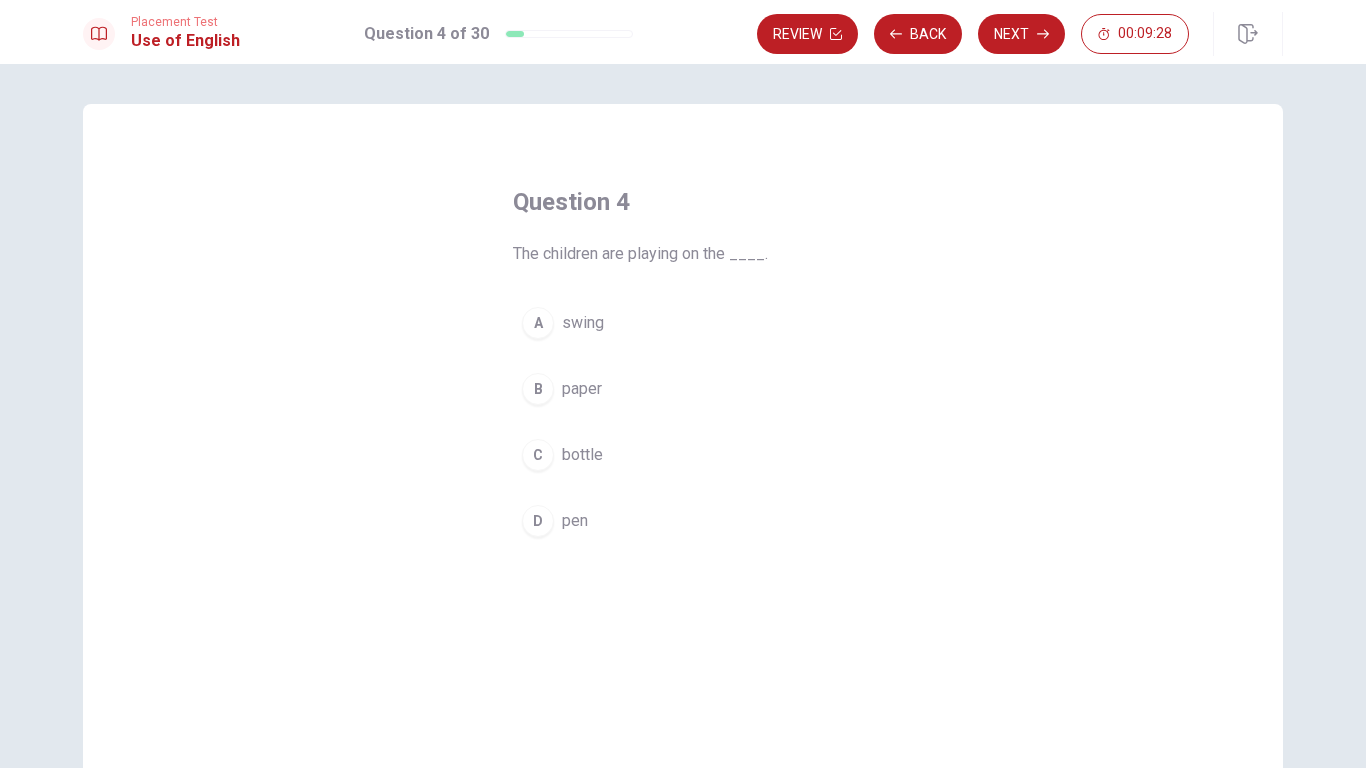 click on "swing" at bounding box center [583, 323] 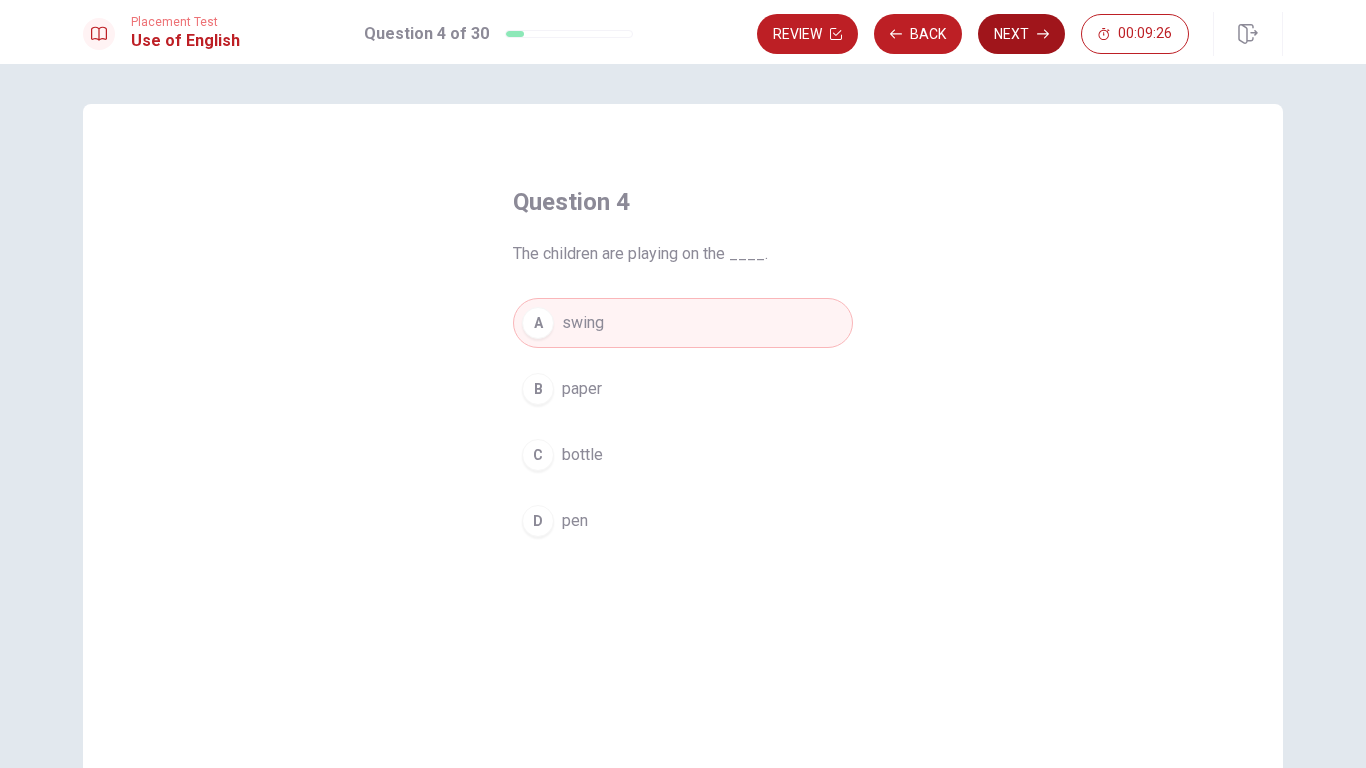 click on "Next" at bounding box center (1021, 34) 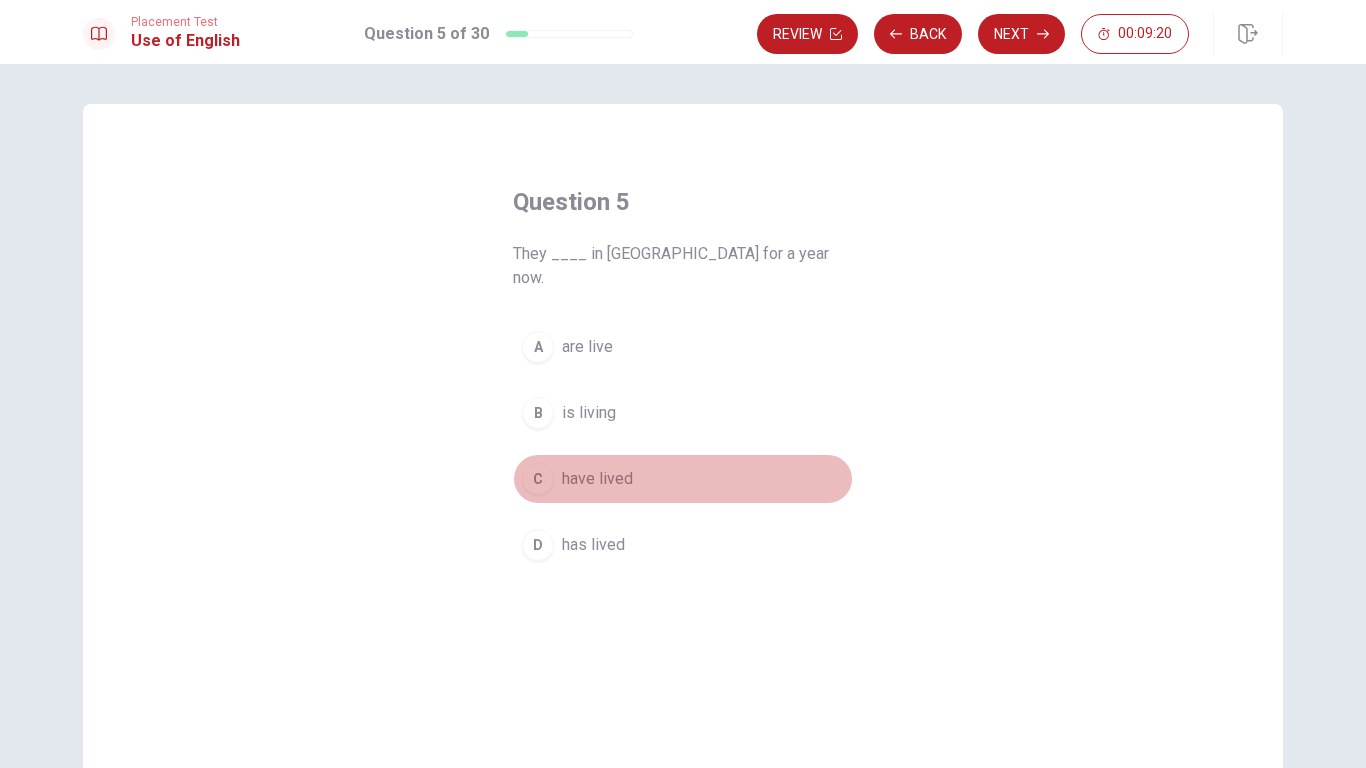 click on "have lived" at bounding box center [597, 479] 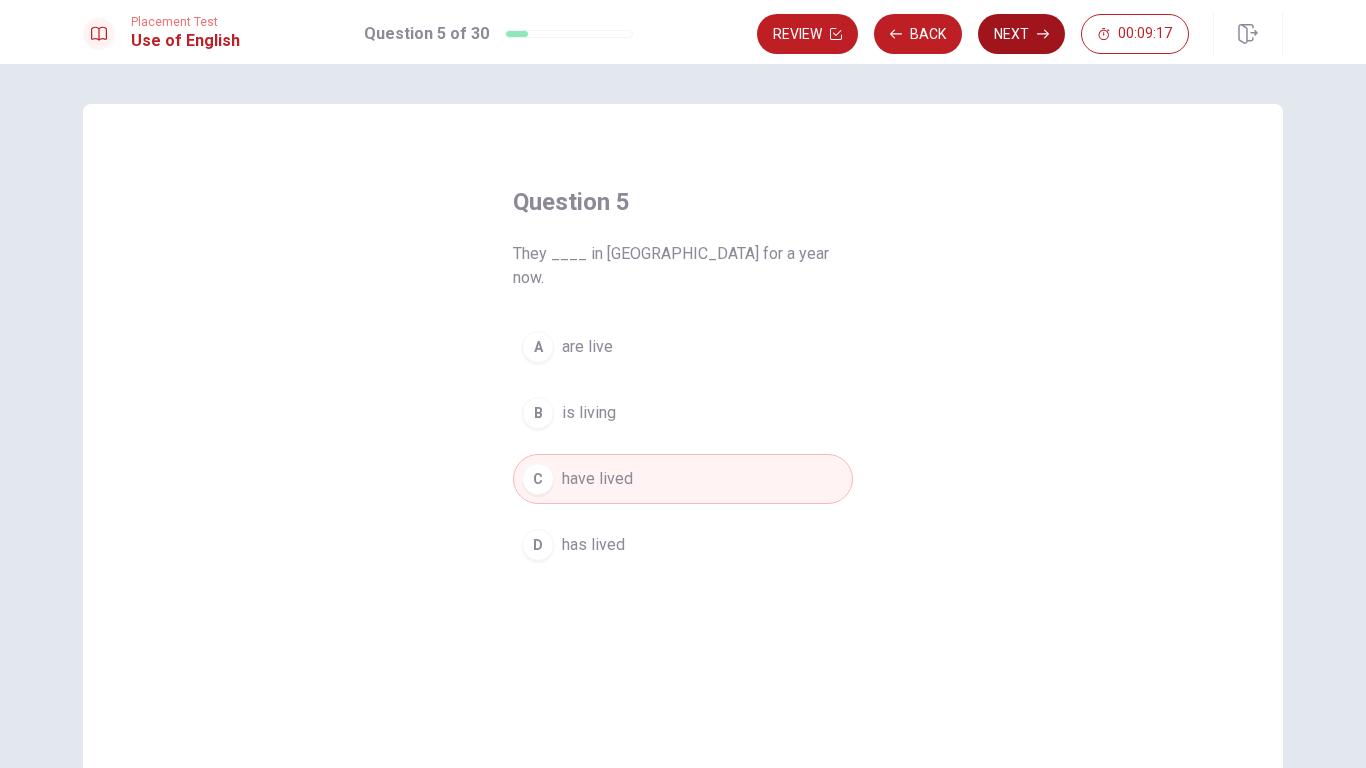 click on "Next" at bounding box center (1021, 34) 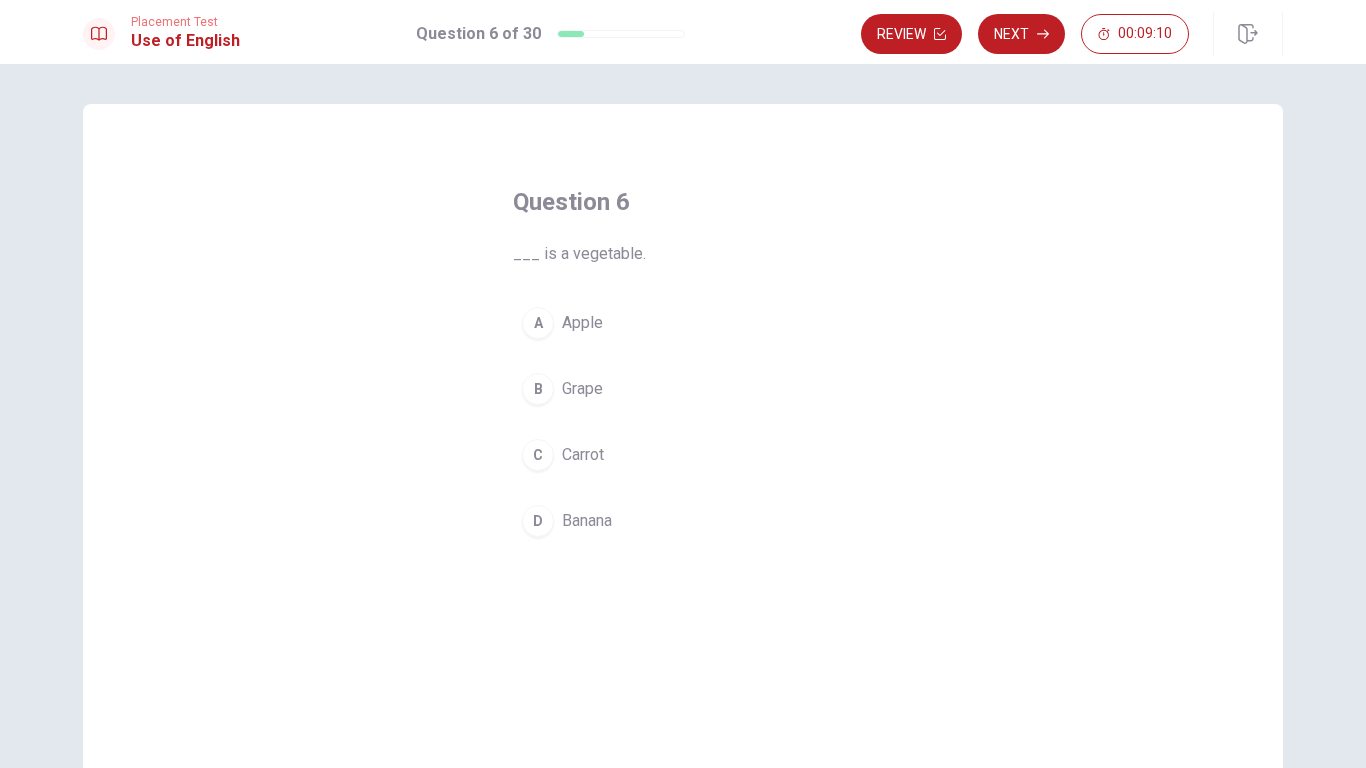 click on "C Carrot" at bounding box center (683, 455) 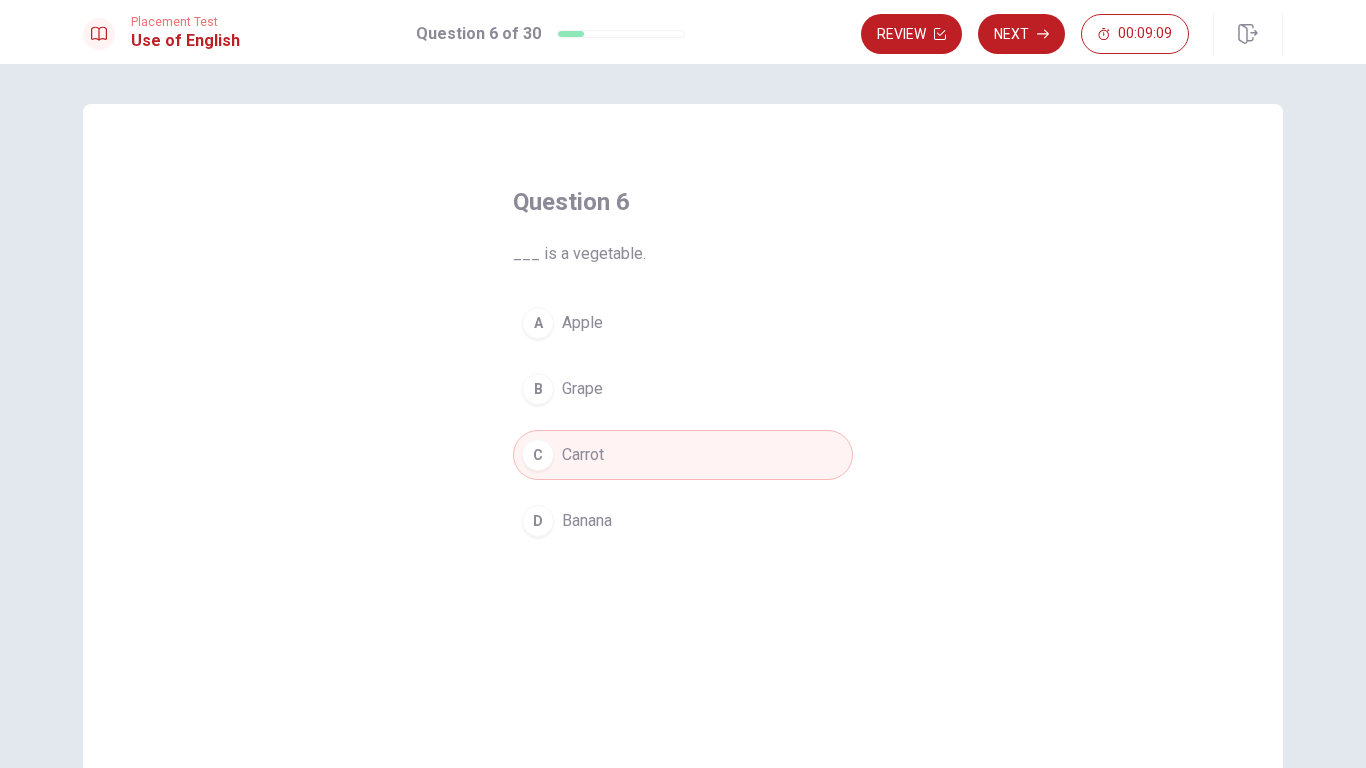 click on "C Carrot" at bounding box center [683, 455] 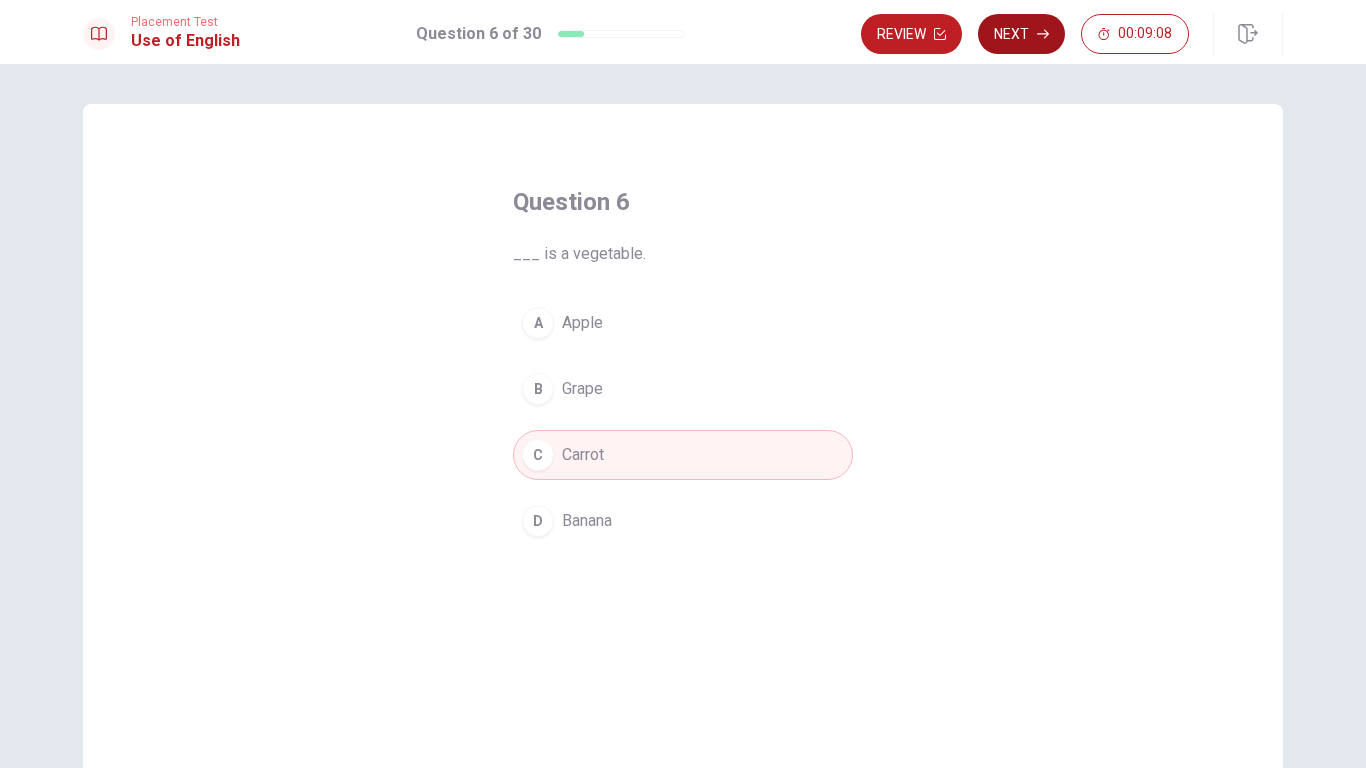 click on "Next" at bounding box center (1021, 34) 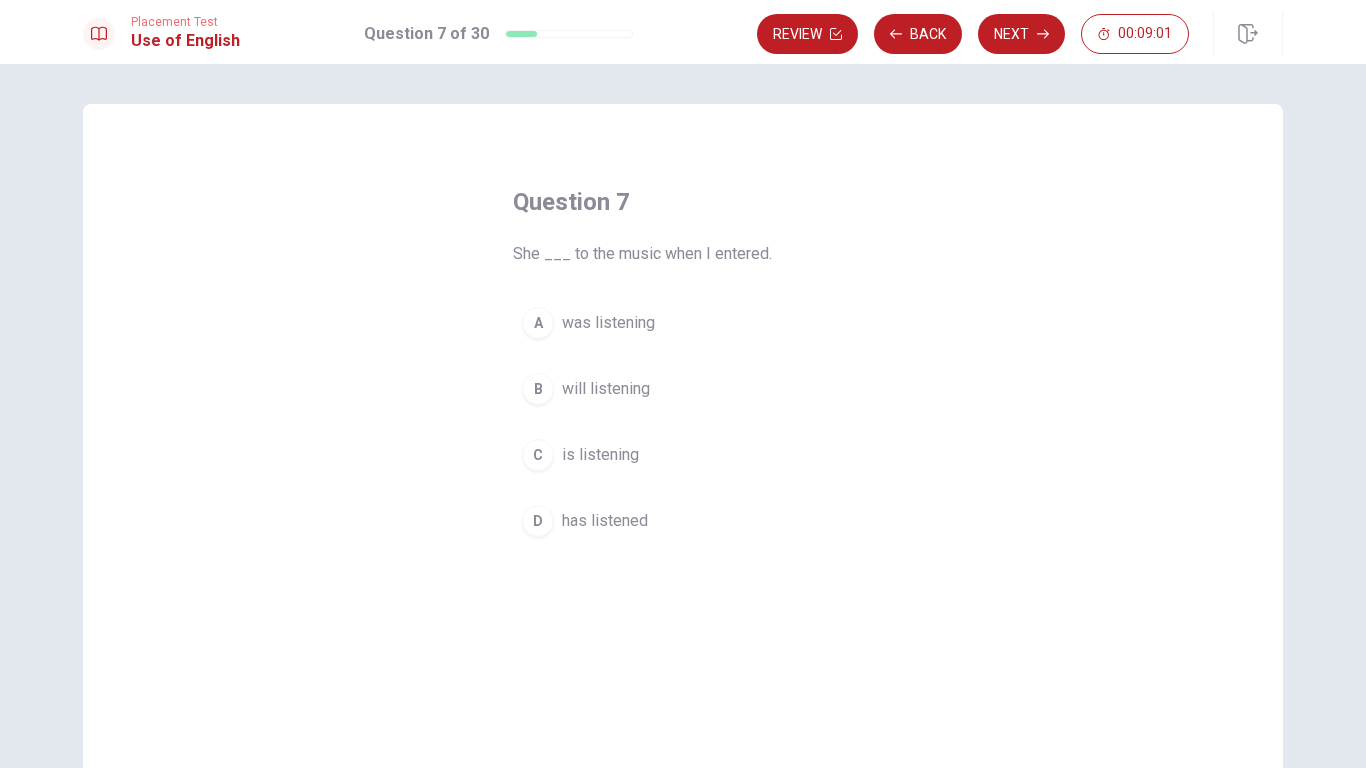 click on "A was listening" at bounding box center (683, 323) 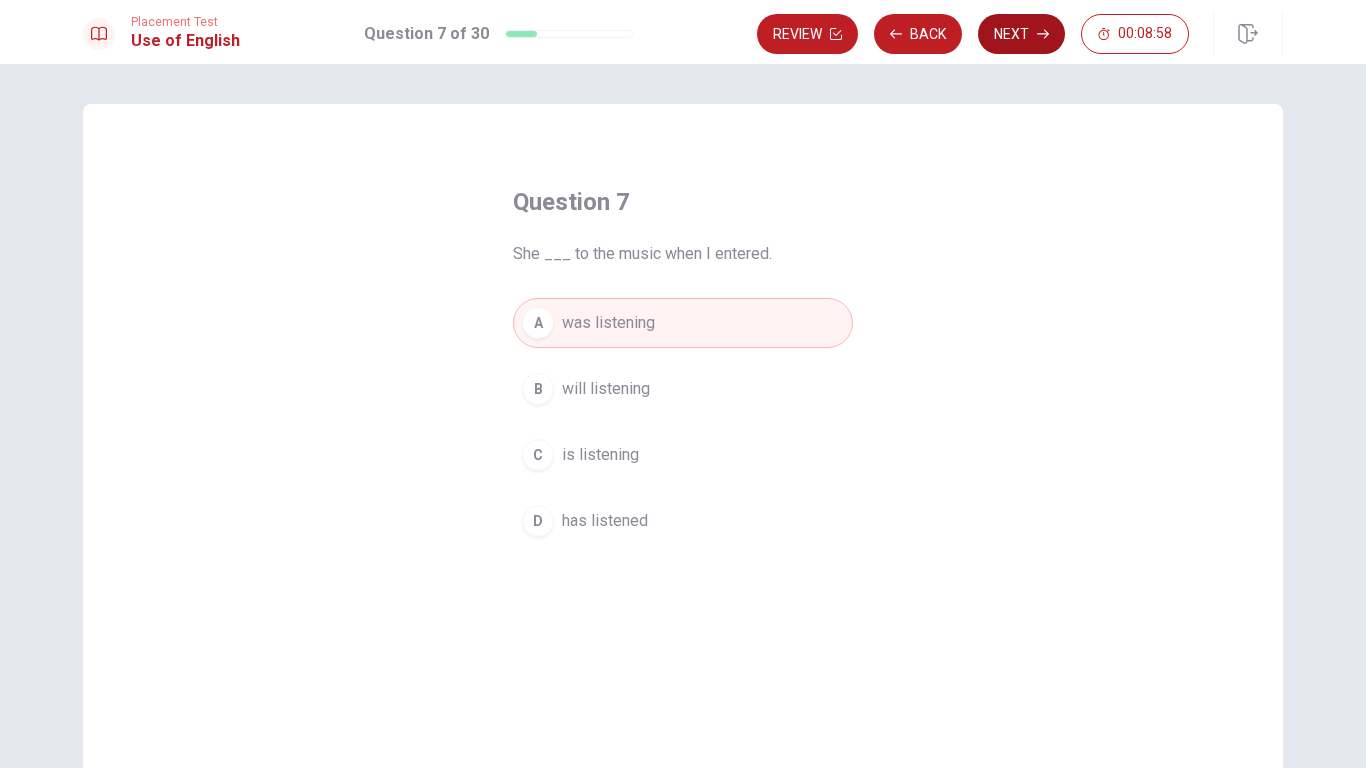 click 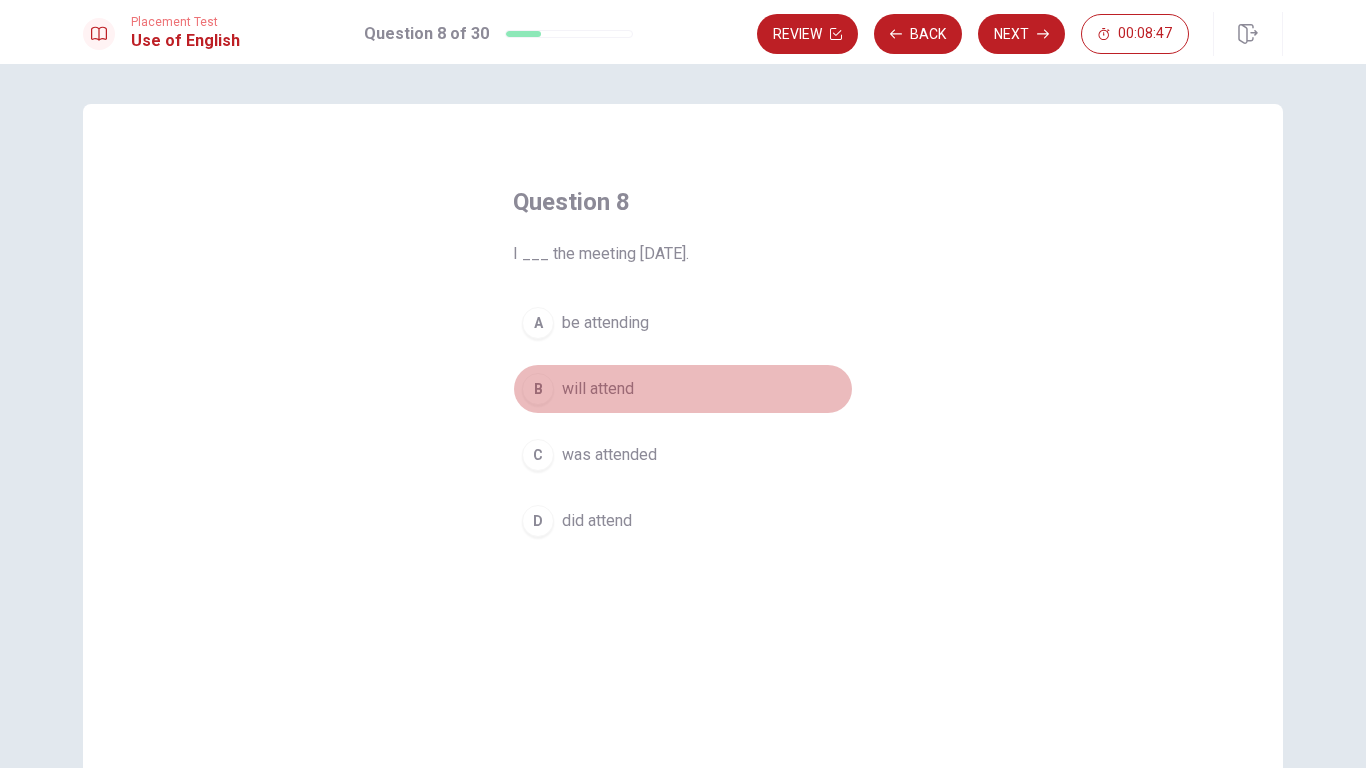 click on "B will attend" at bounding box center (683, 389) 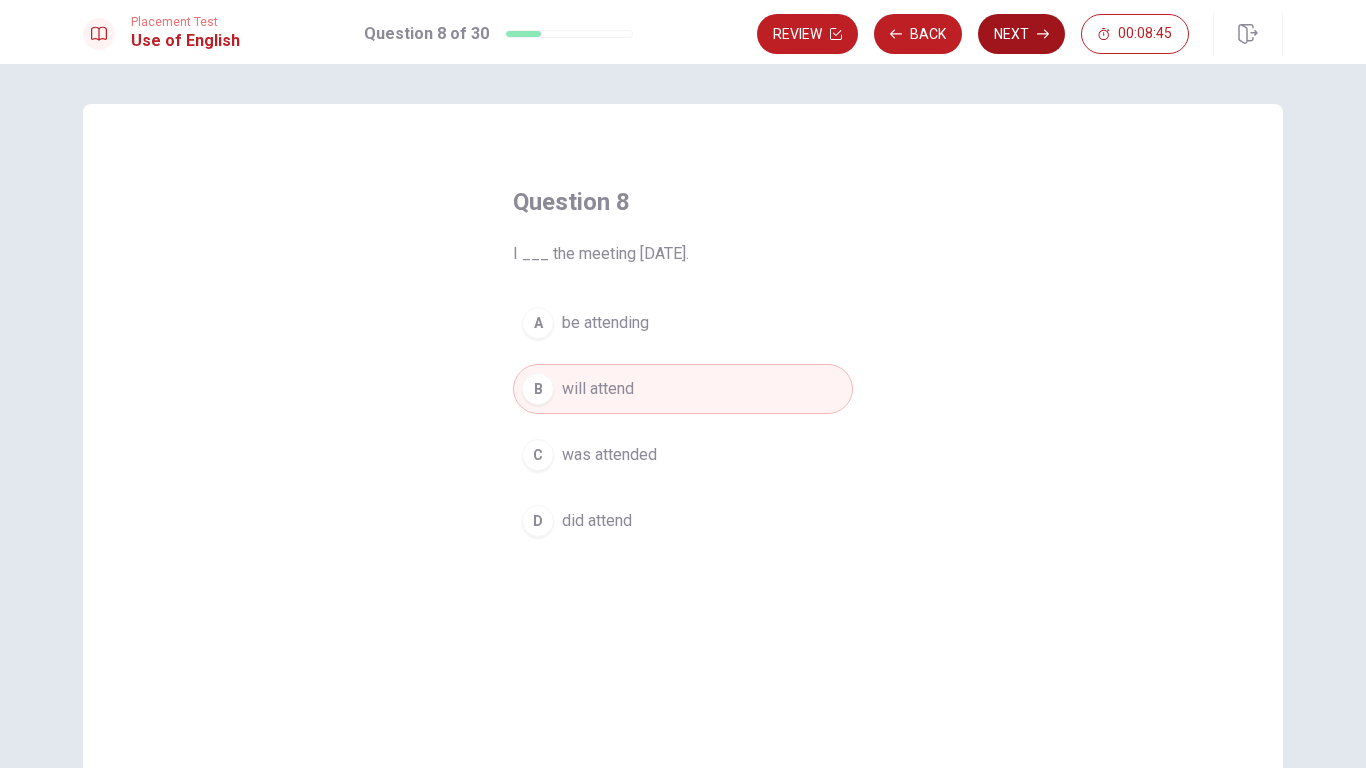 click on "Next" at bounding box center [1021, 34] 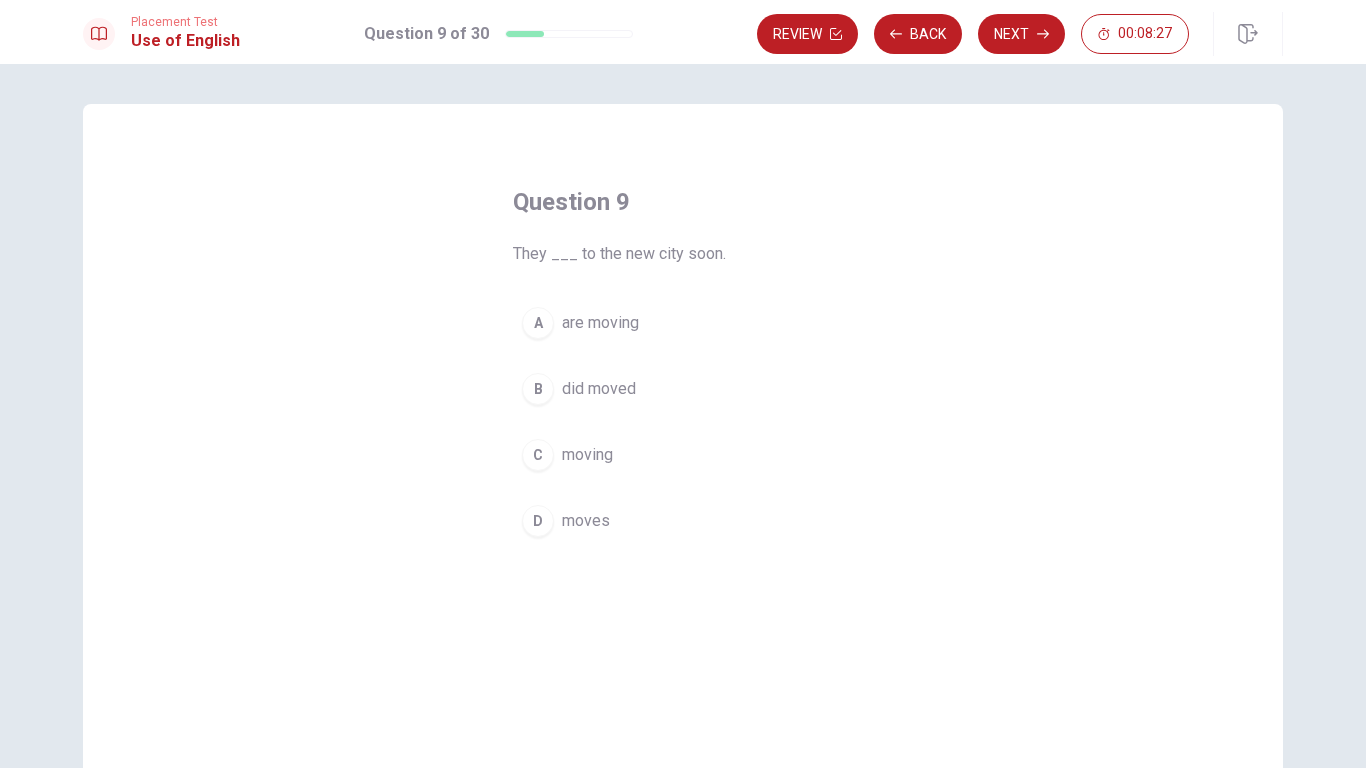click on "A are moving" at bounding box center (683, 323) 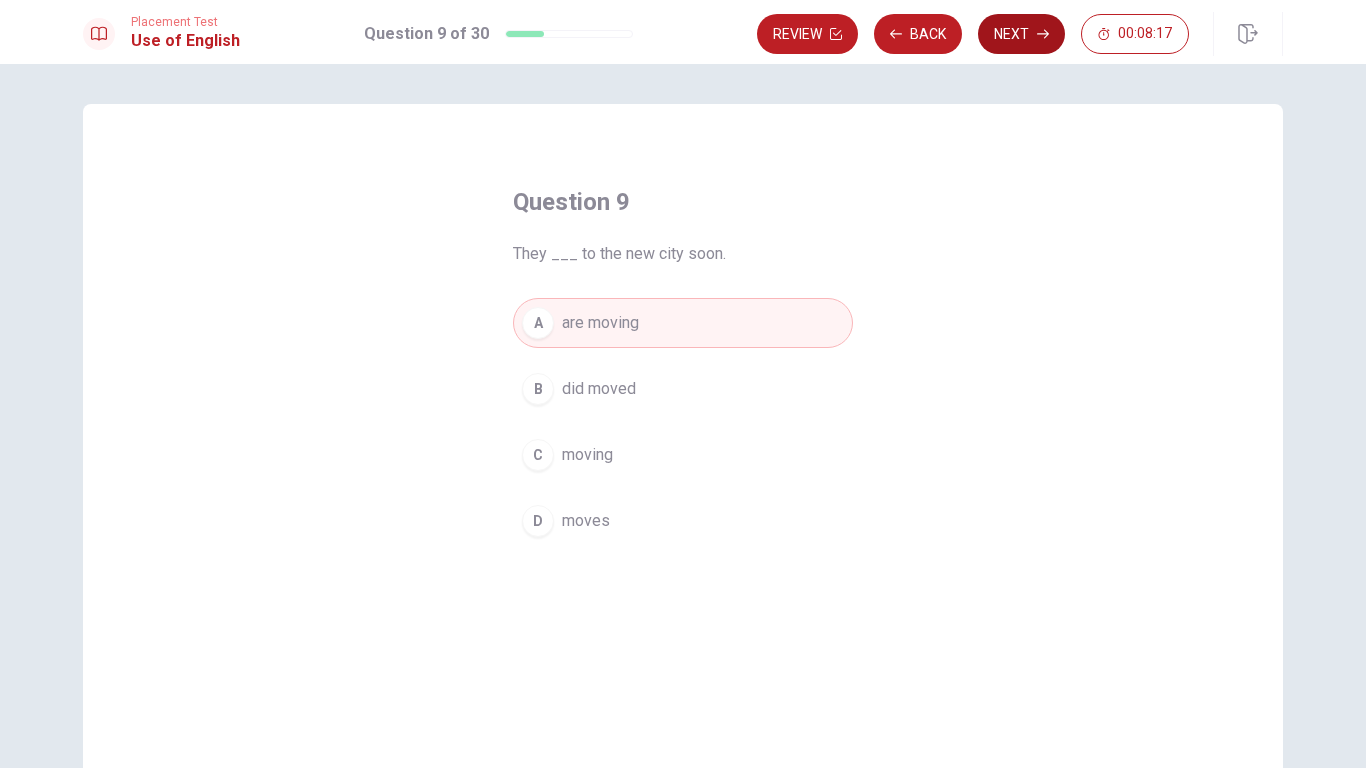 click on "Next" at bounding box center [1021, 34] 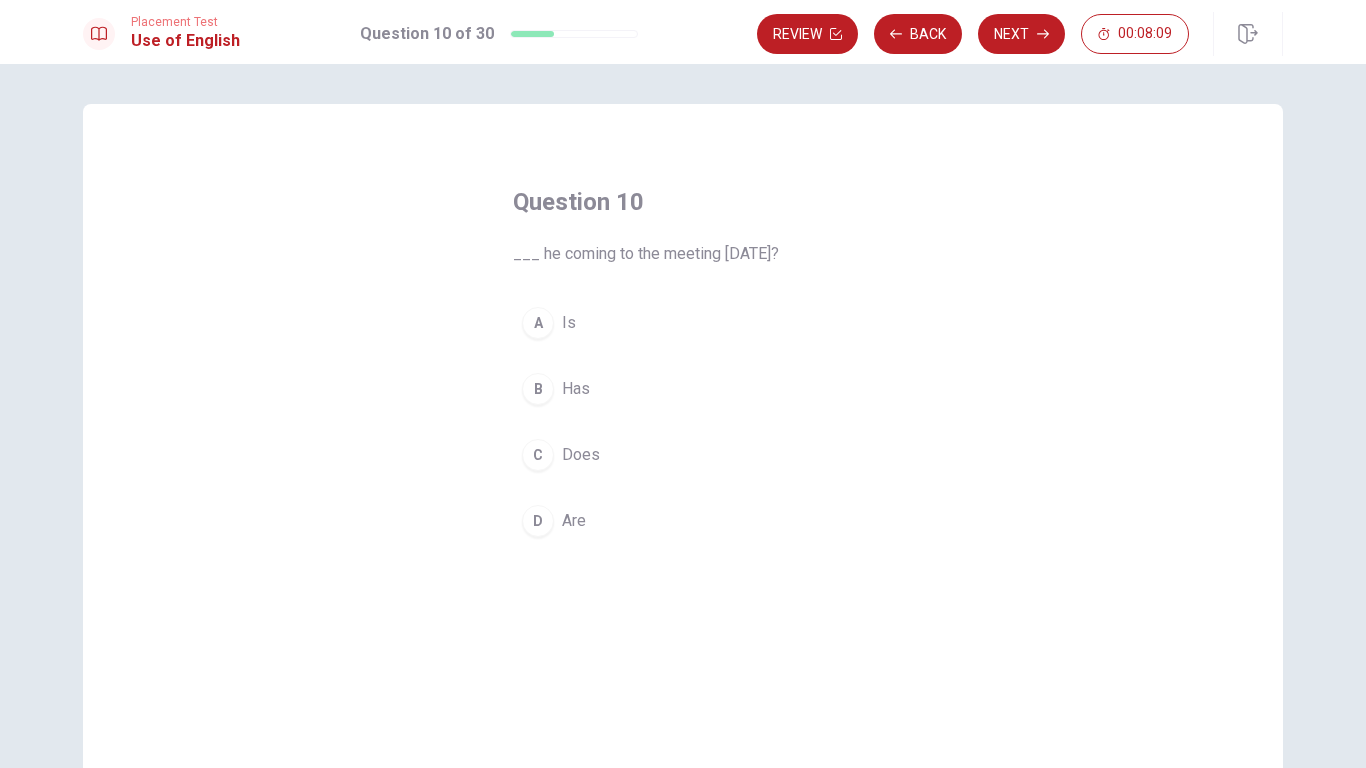 click on "A Is" at bounding box center [683, 323] 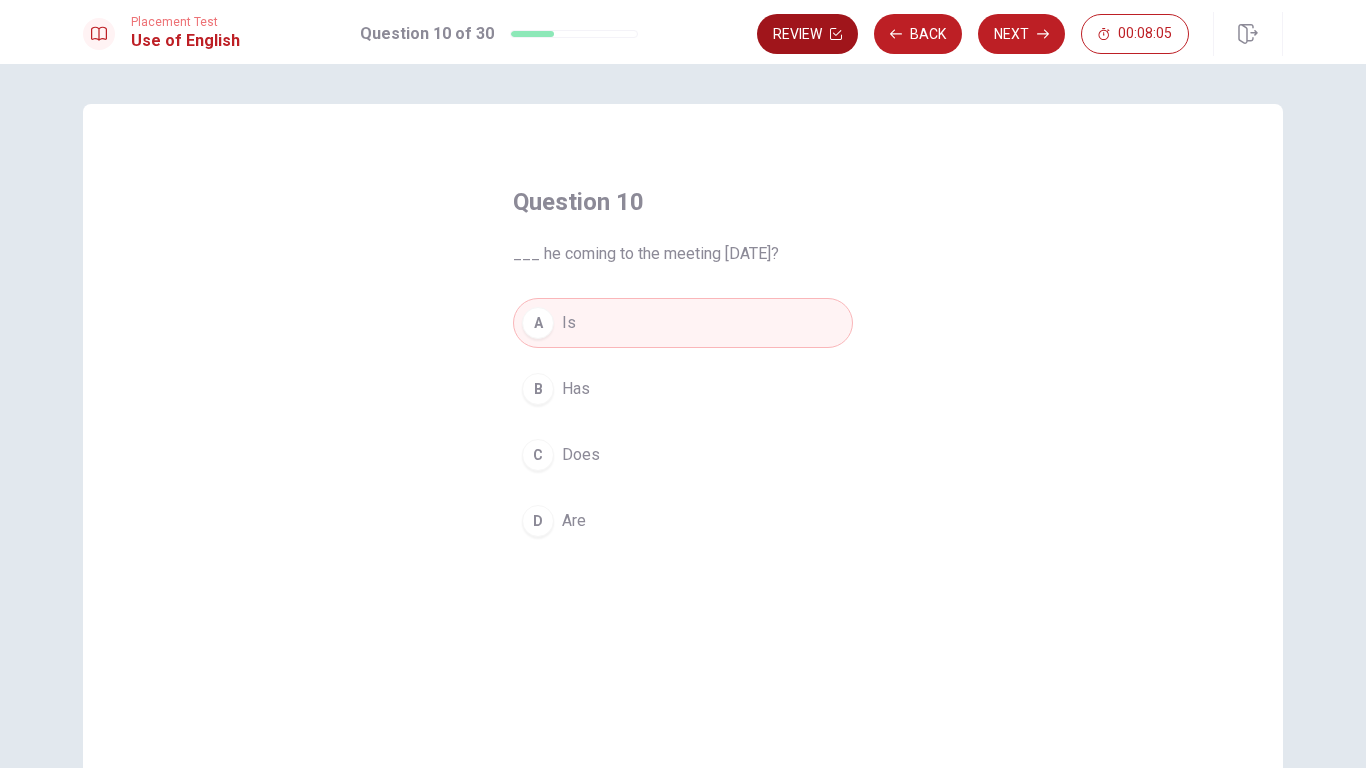 click on "Review" at bounding box center (807, 34) 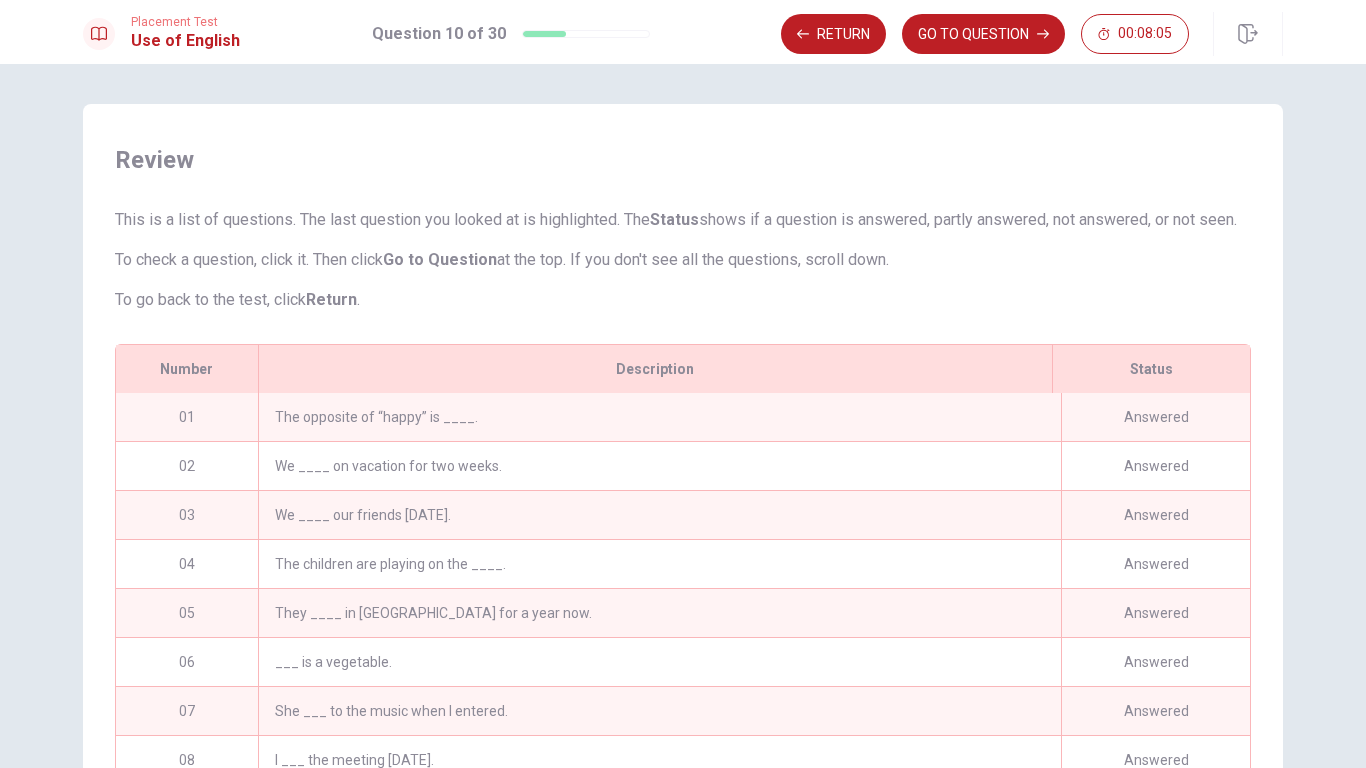scroll, scrollTop: 178, scrollLeft: 0, axis: vertical 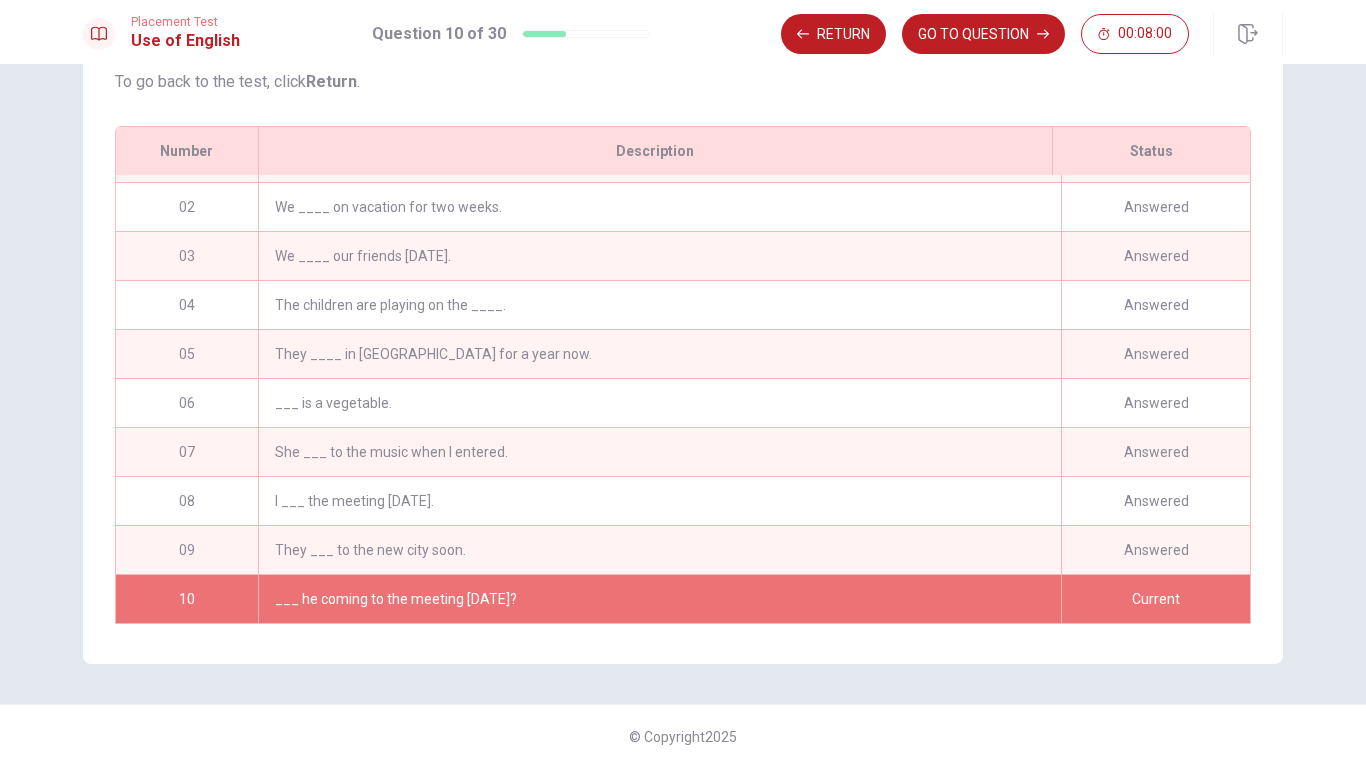 click on "___ he coming to the meeting [DATE]?" at bounding box center (659, 599) 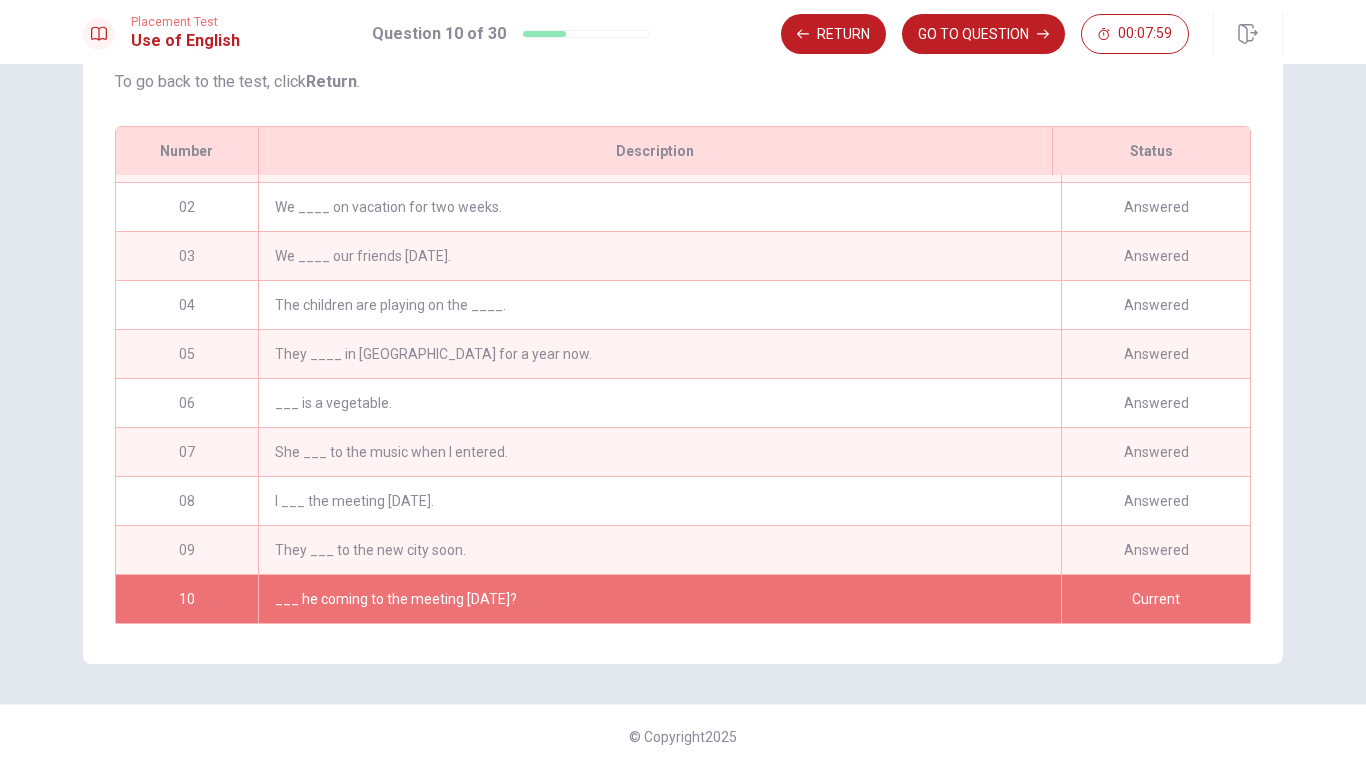 scroll, scrollTop: 0, scrollLeft: 0, axis: both 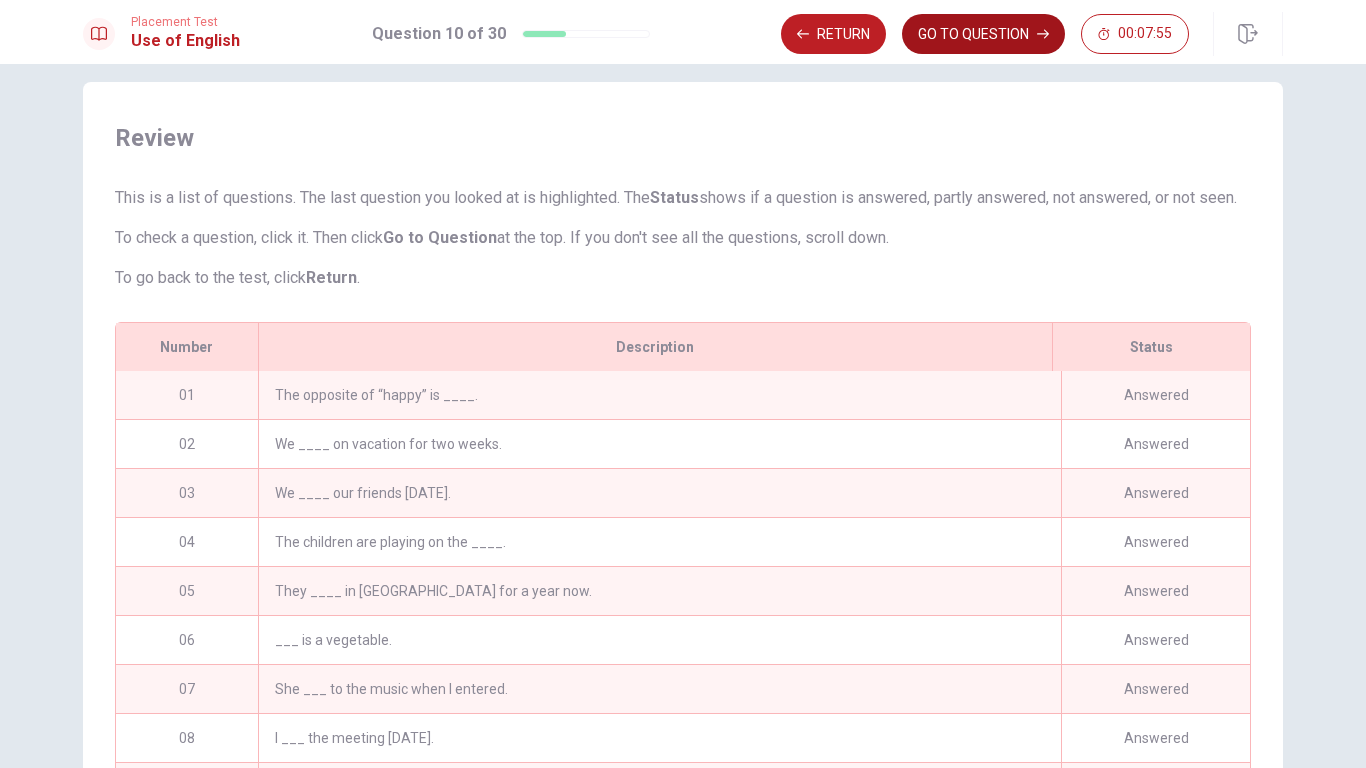 click on "GO TO QUESTION" at bounding box center (983, 34) 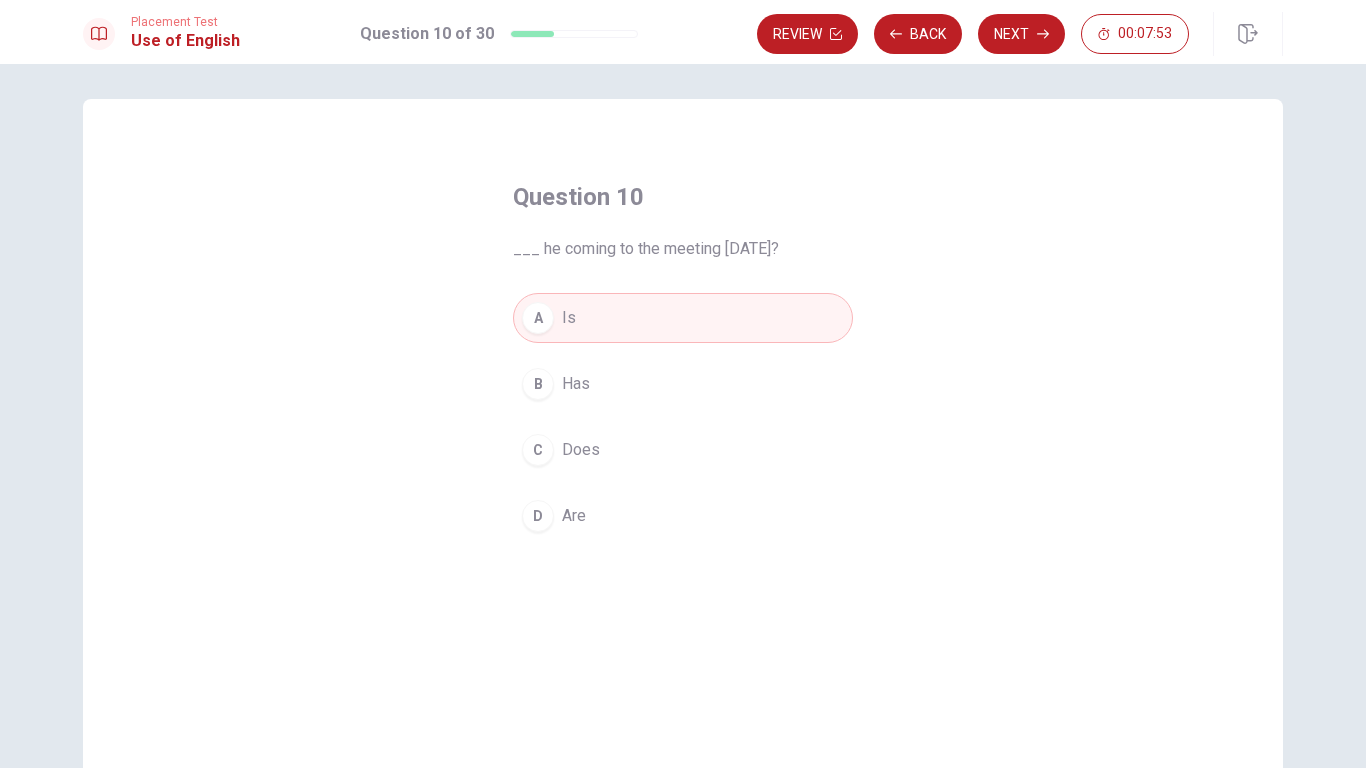 scroll, scrollTop: 0, scrollLeft: 0, axis: both 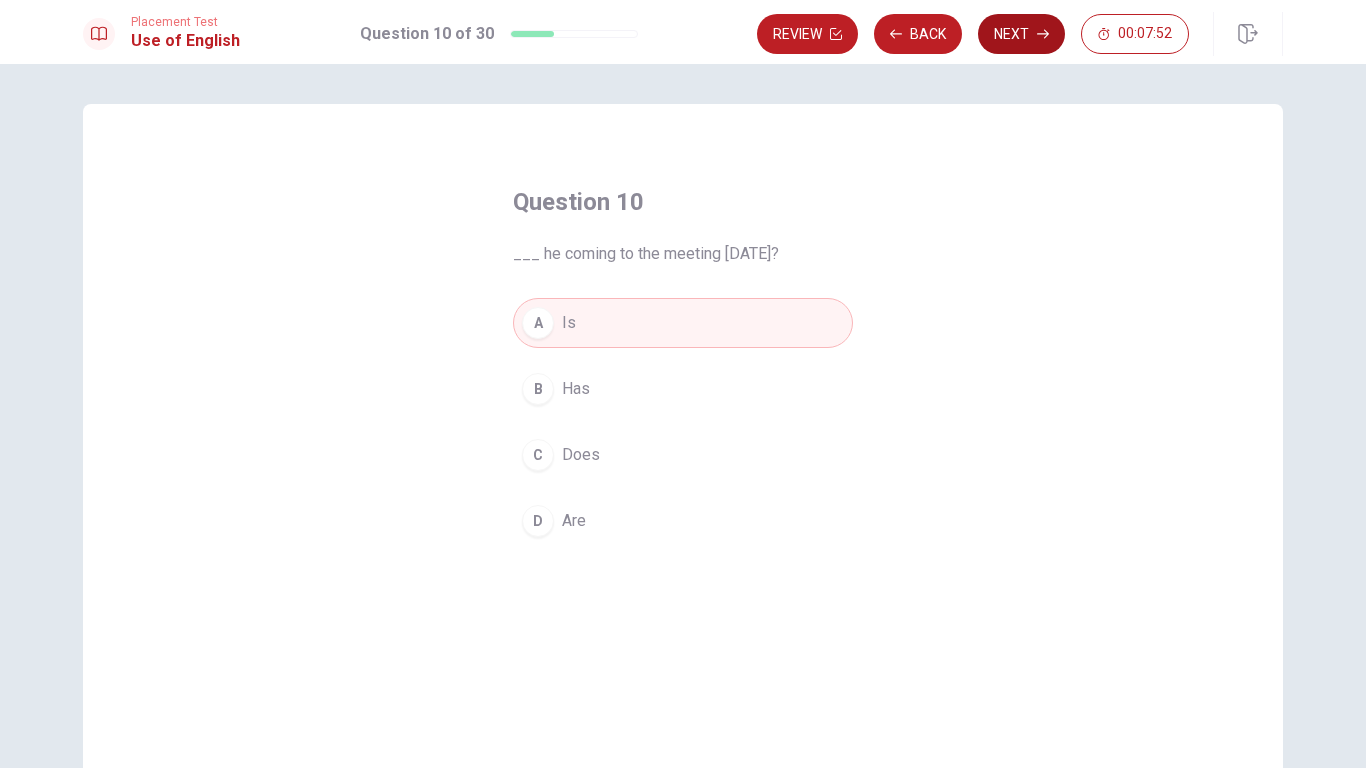click on "Next" at bounding box center [1021, 34] 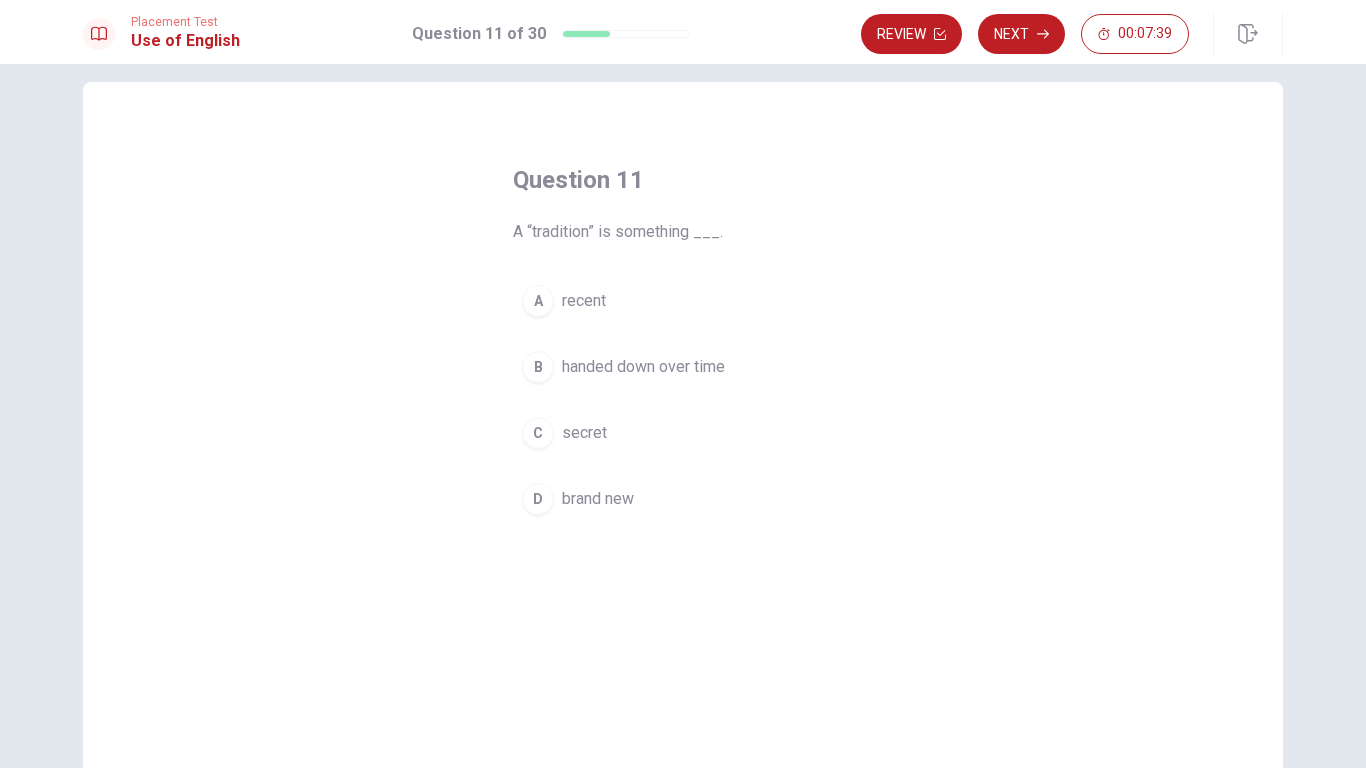 scroll, scrollTop: 26, scrollLeft: 0, axis: vertical 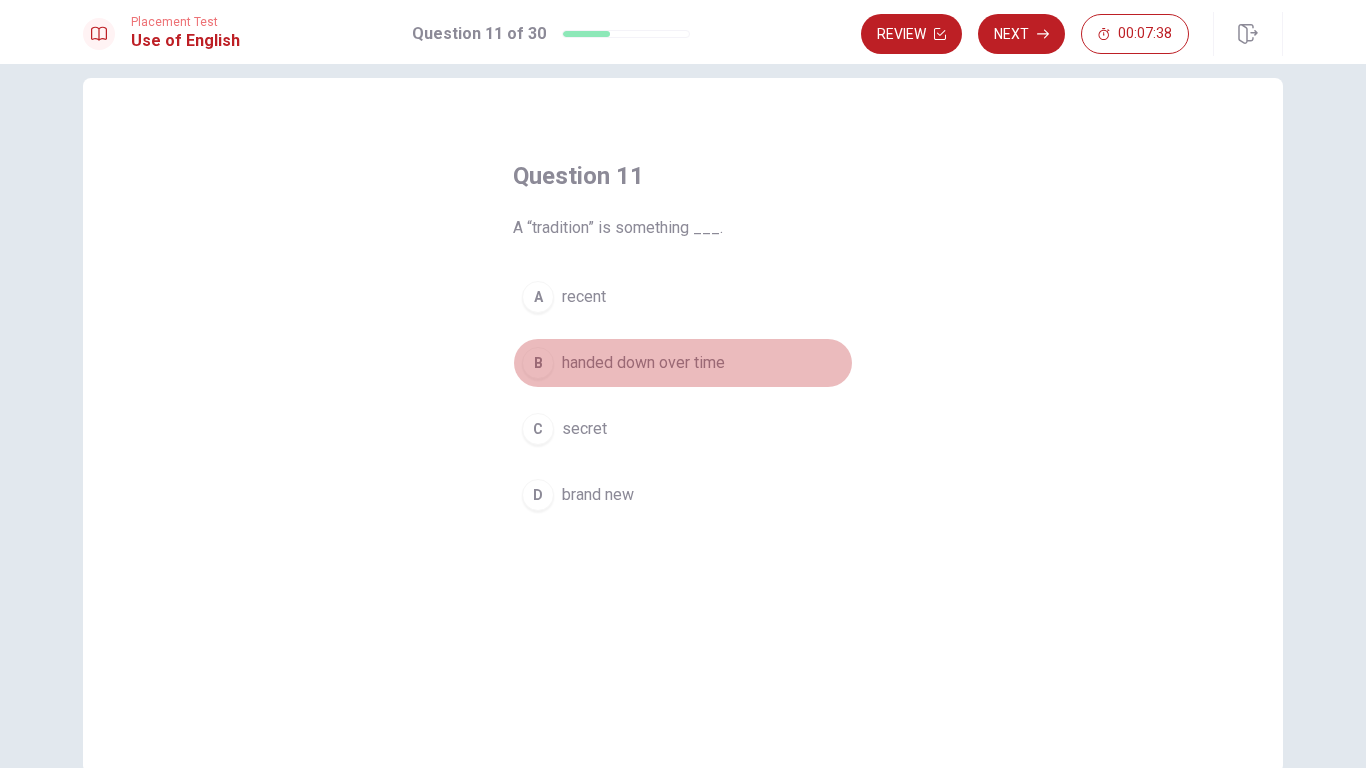 click on "B handed down over time" at bounding box center (683, 363) 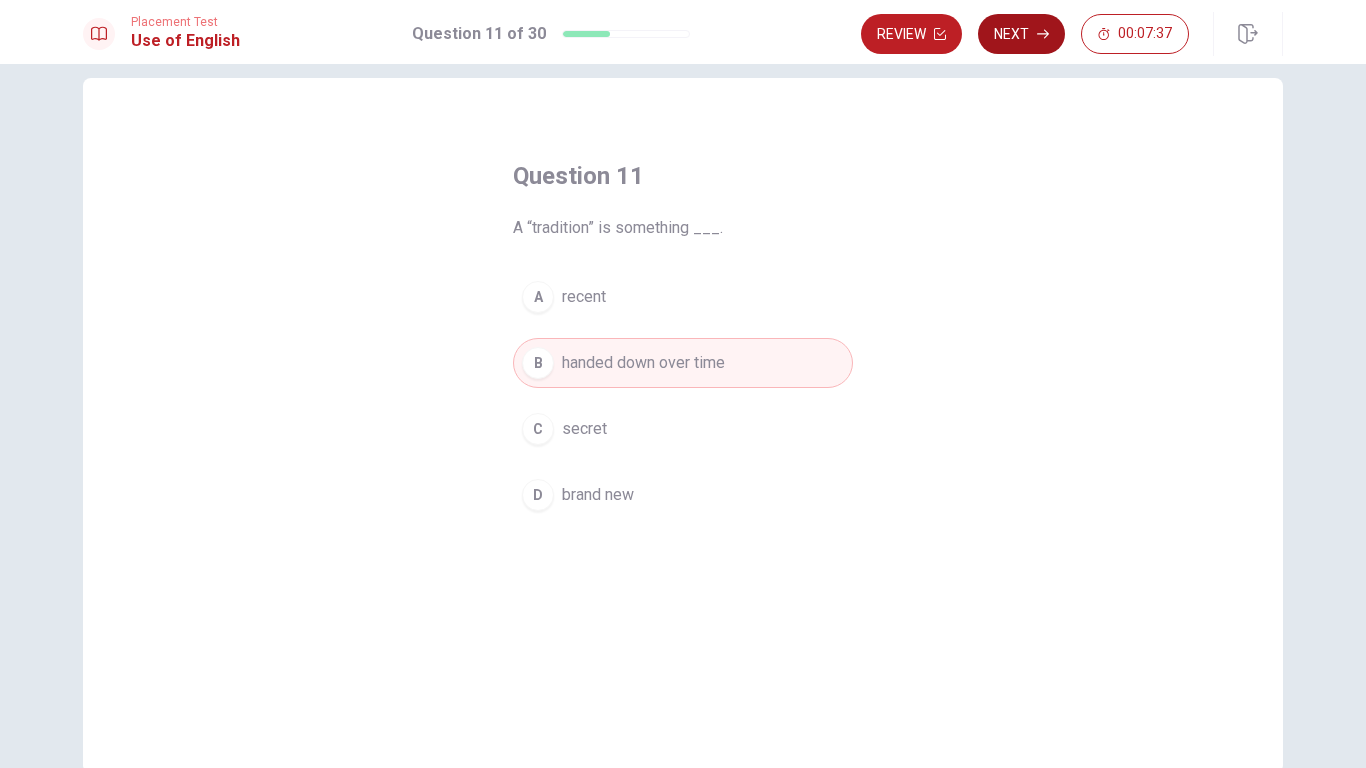 click on "Next" at bounding box center [1021, 34] 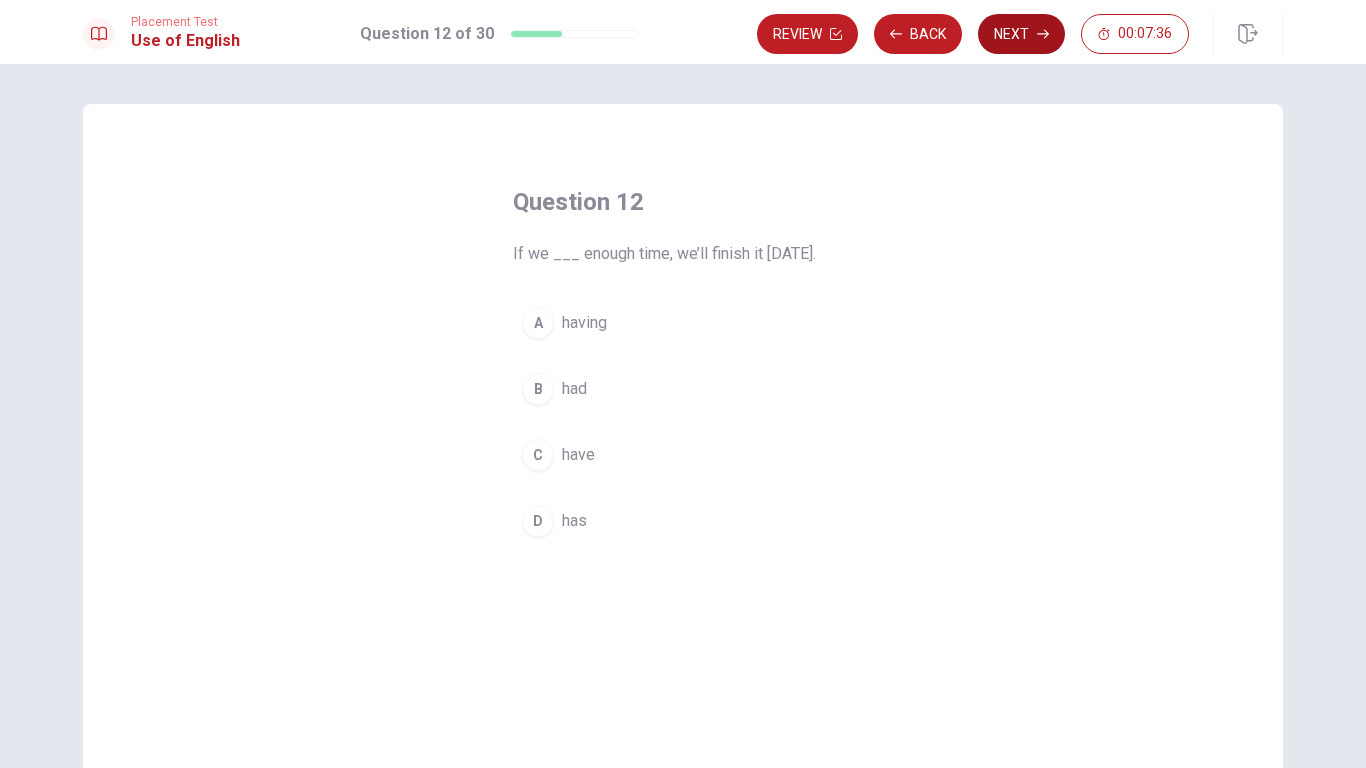 scroll, scrollTop: 0, scrollLeft: 0, axis: both 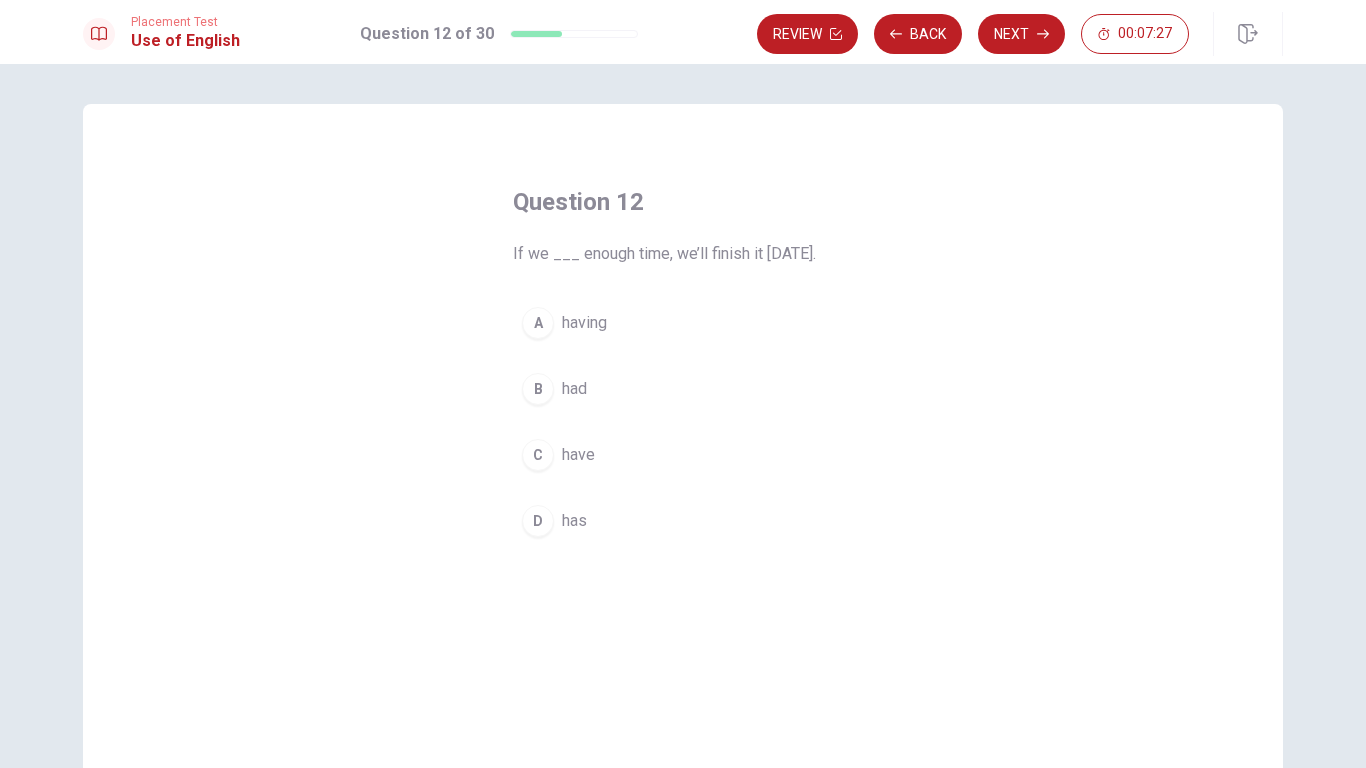 click on "C have" at bounding box center (683, 455) 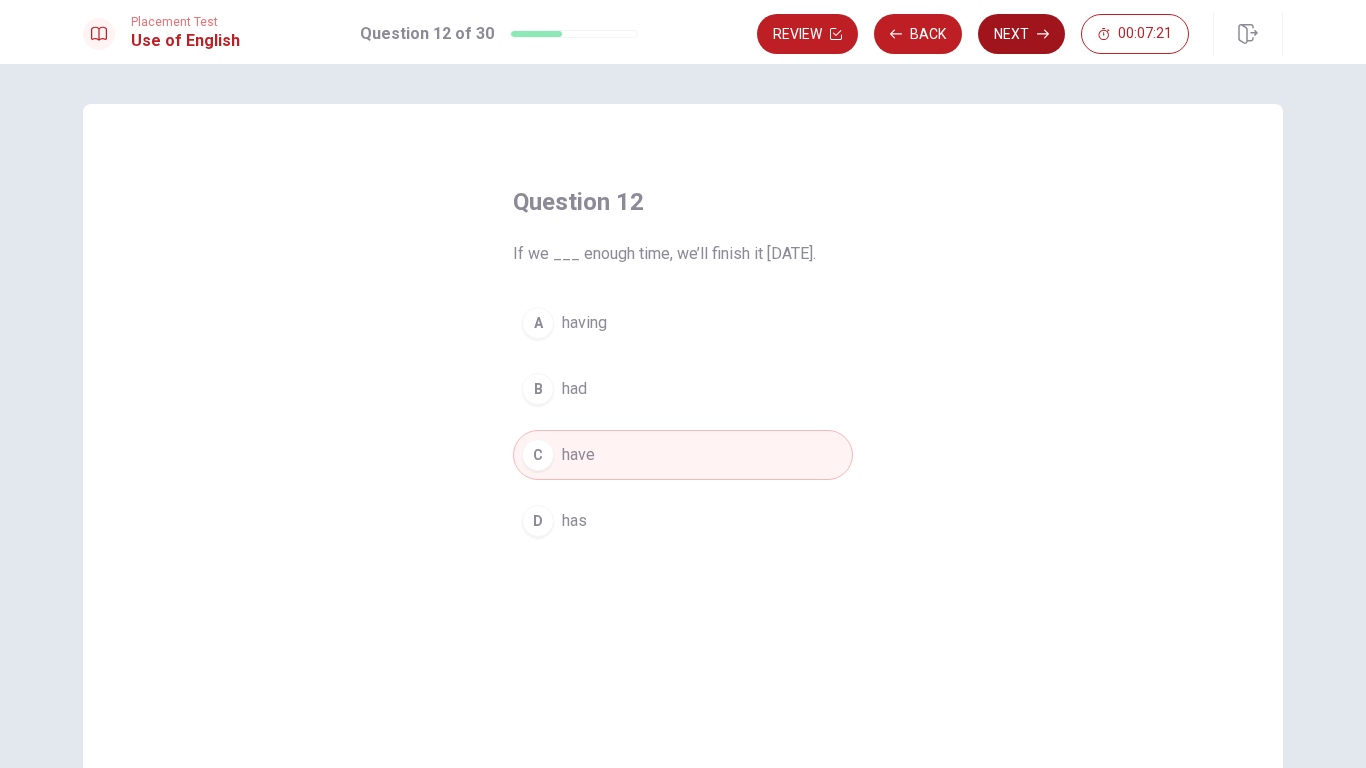 click on "Next" at bounding box center (1021, 34) 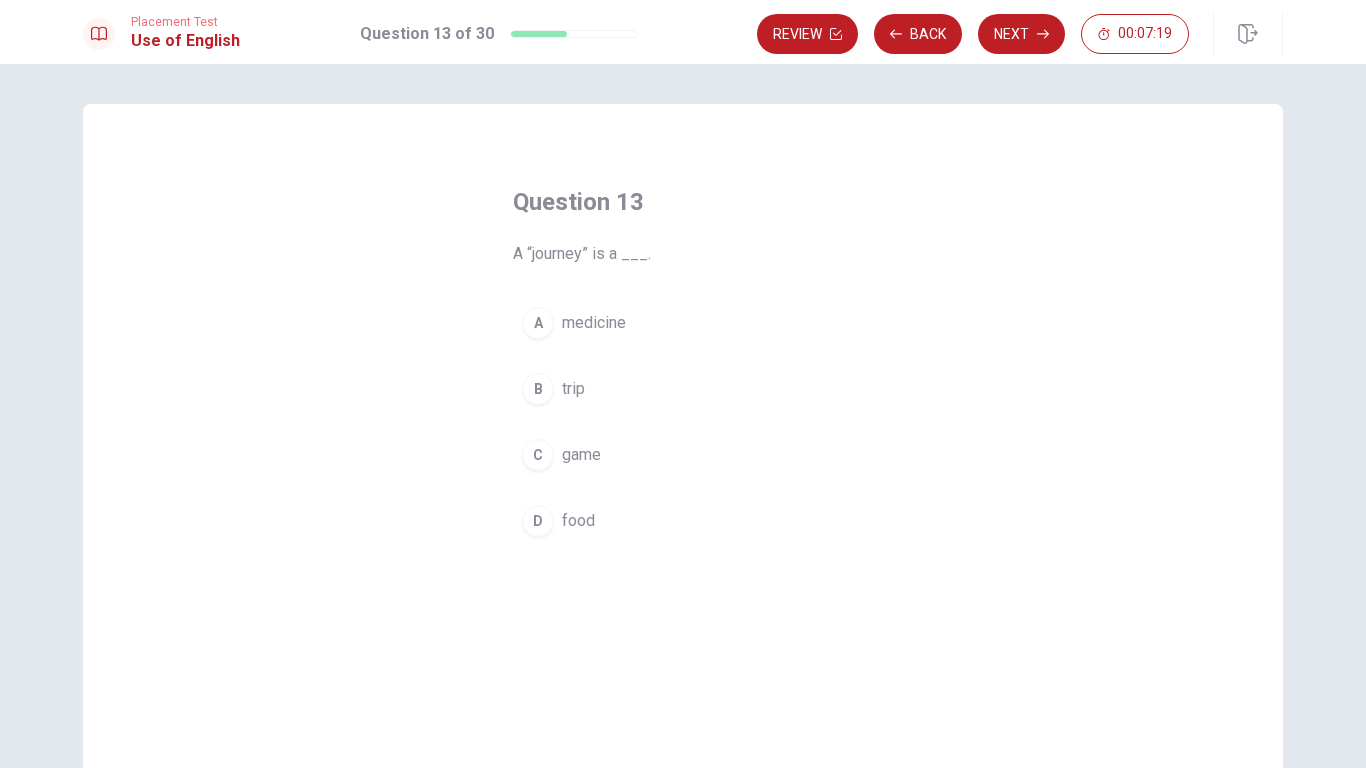 click on "B trip" at bounding box center (683, 389) 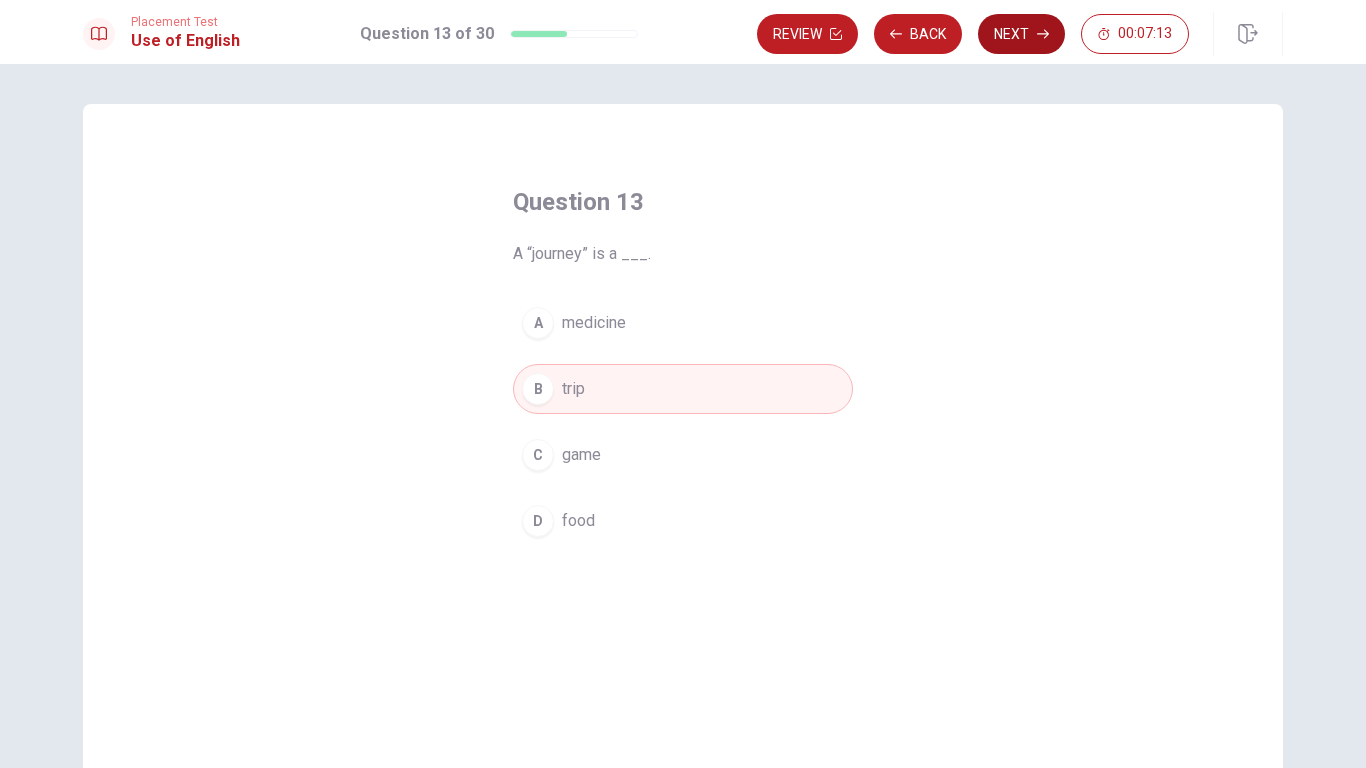 click on "Next" at bounding box center [1021, 34] 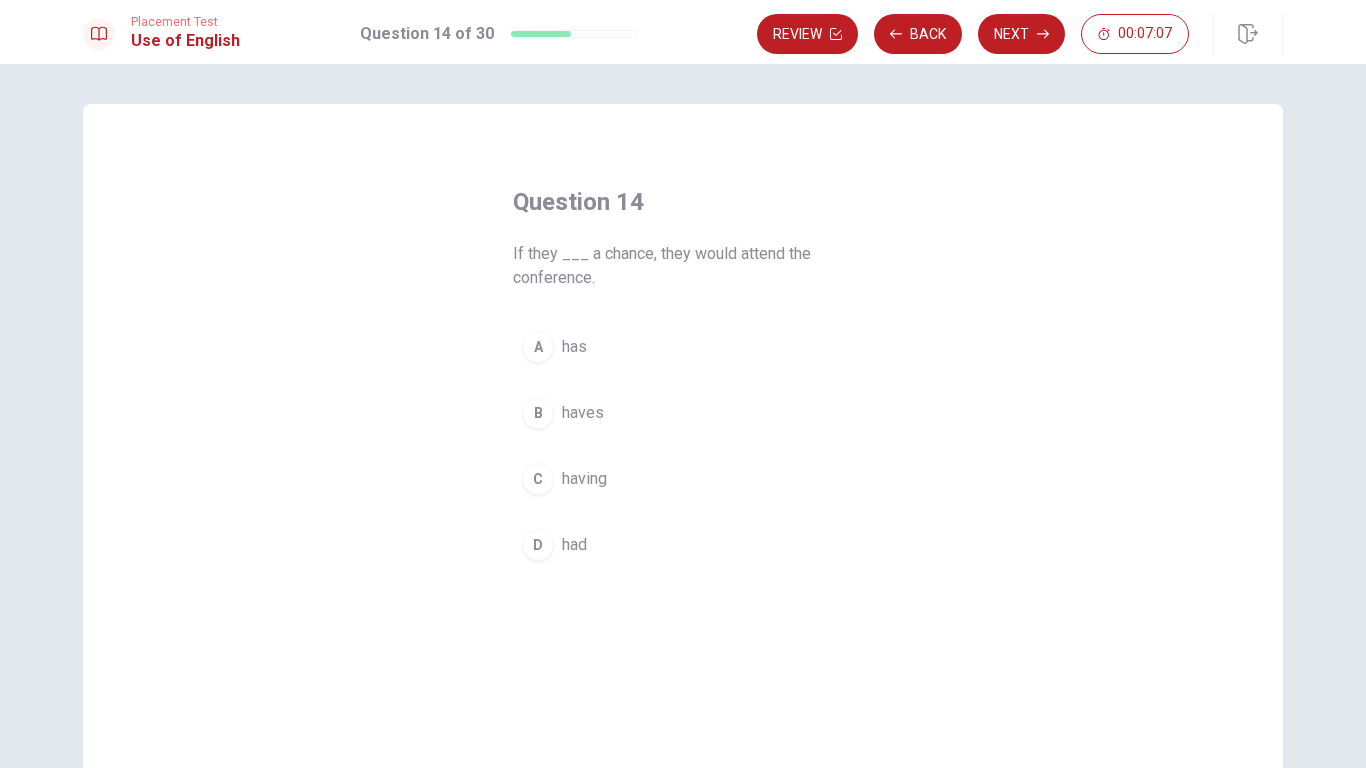 click on "Question 14 If they ___ a chance, they would attend the conference. A has B haves C having D had" at bounding box center (683, 378) 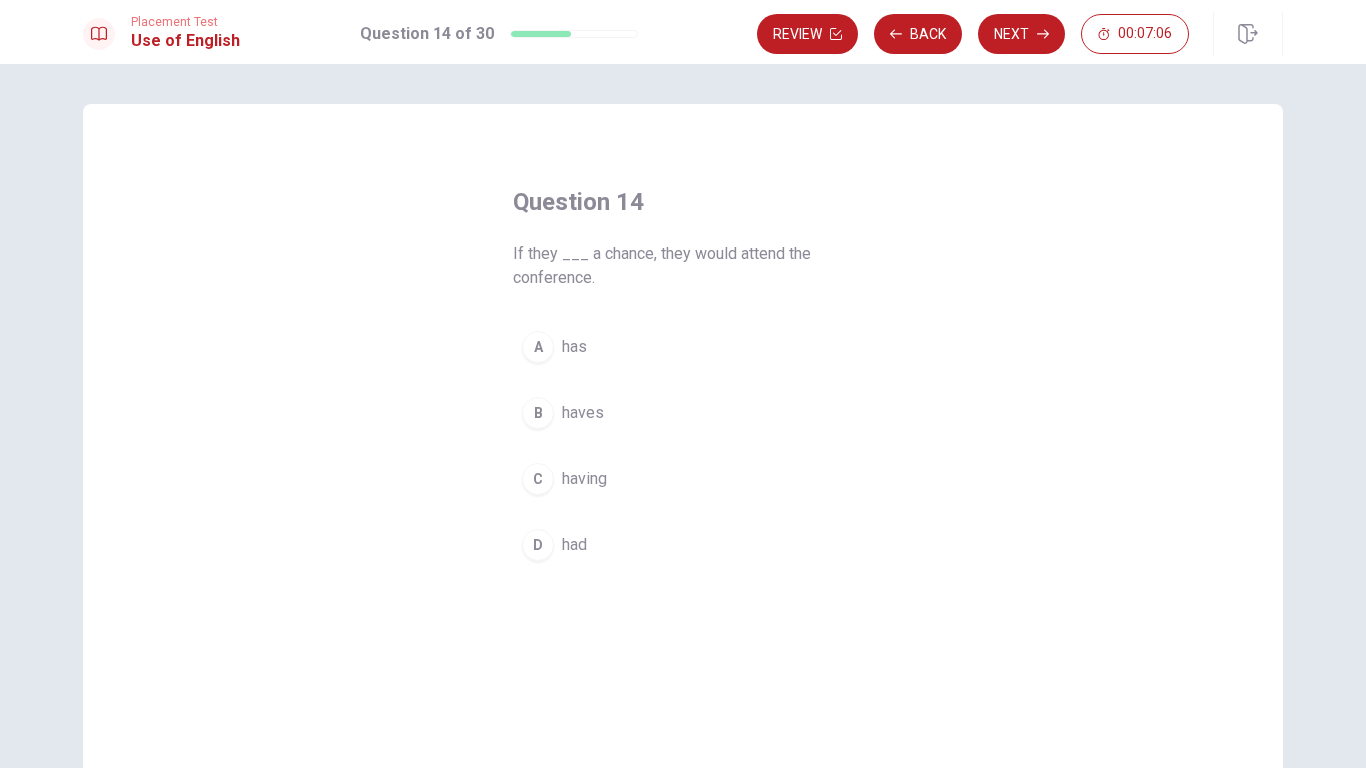 click on "D had" at bounding box center [683, 545] 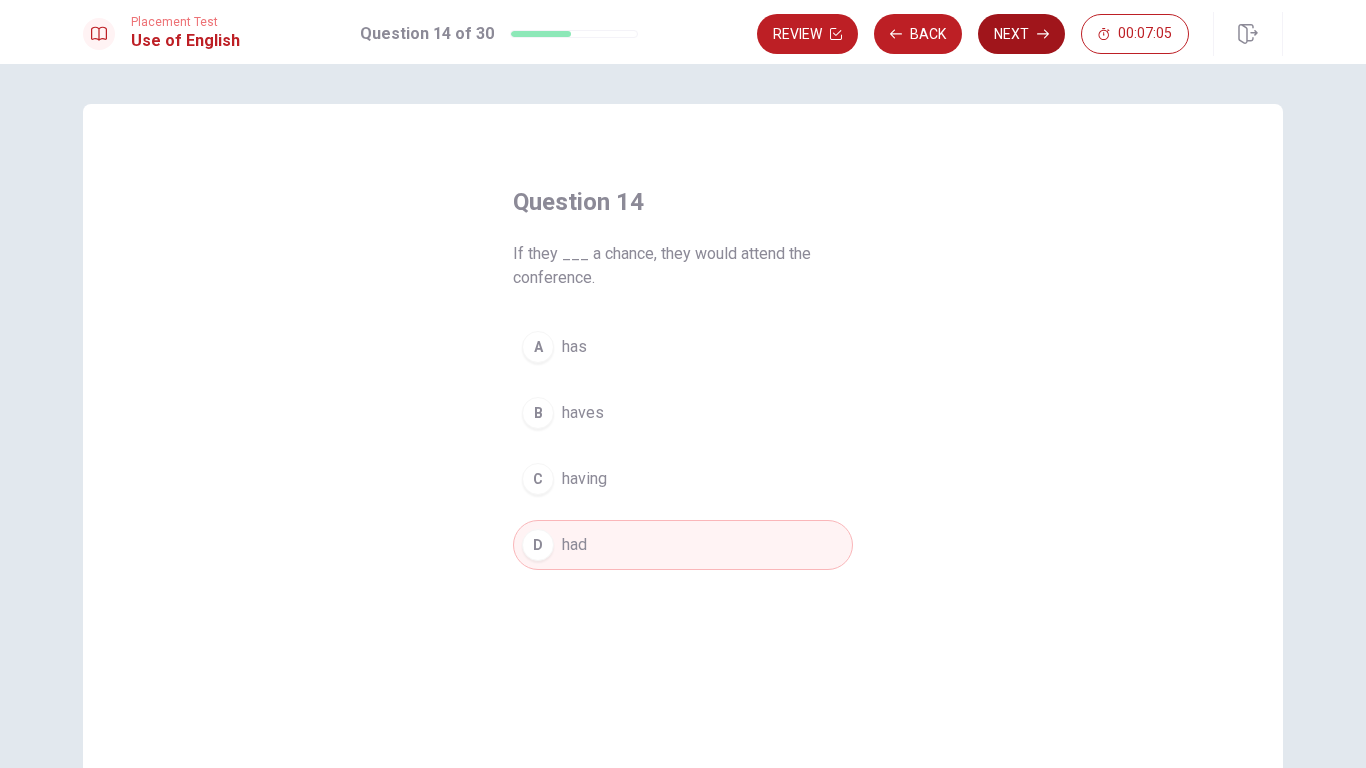 click on "Next" at bounding box center (1021, 34) 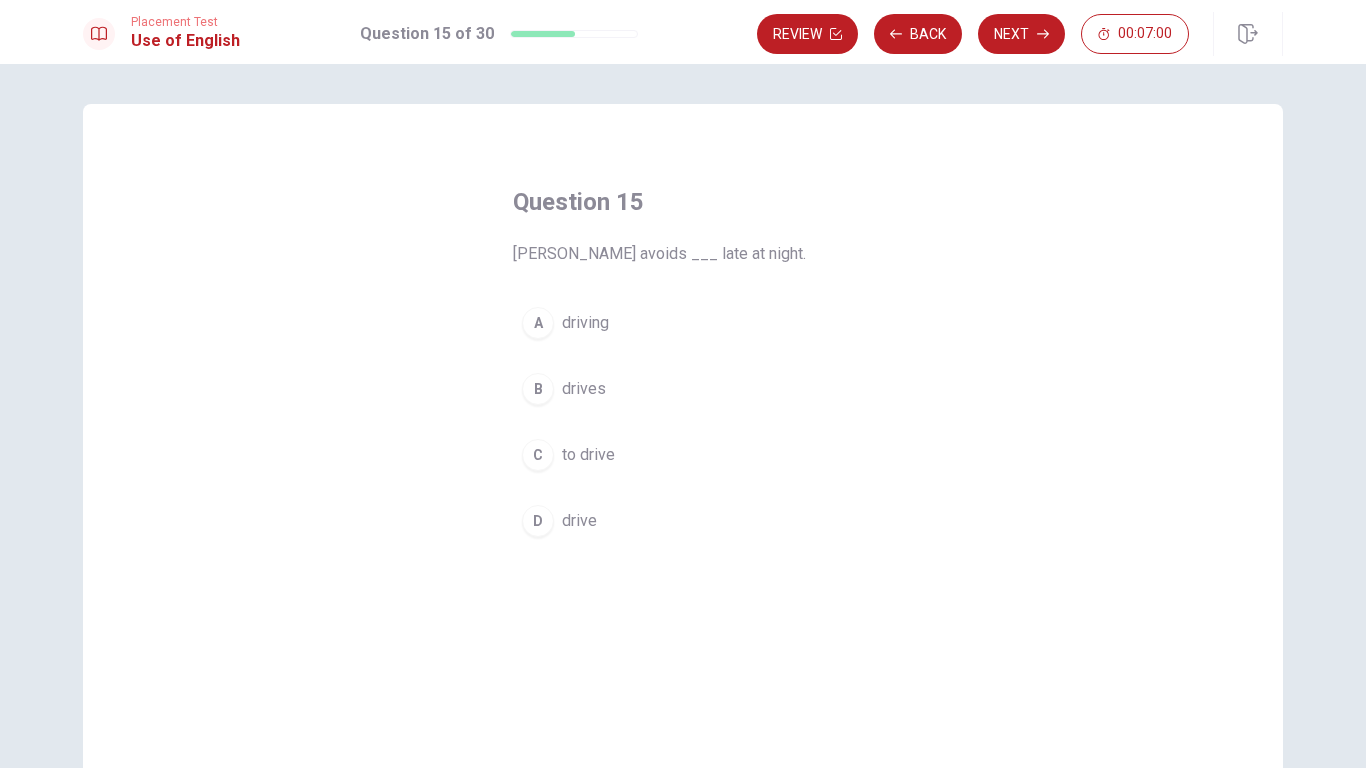 click 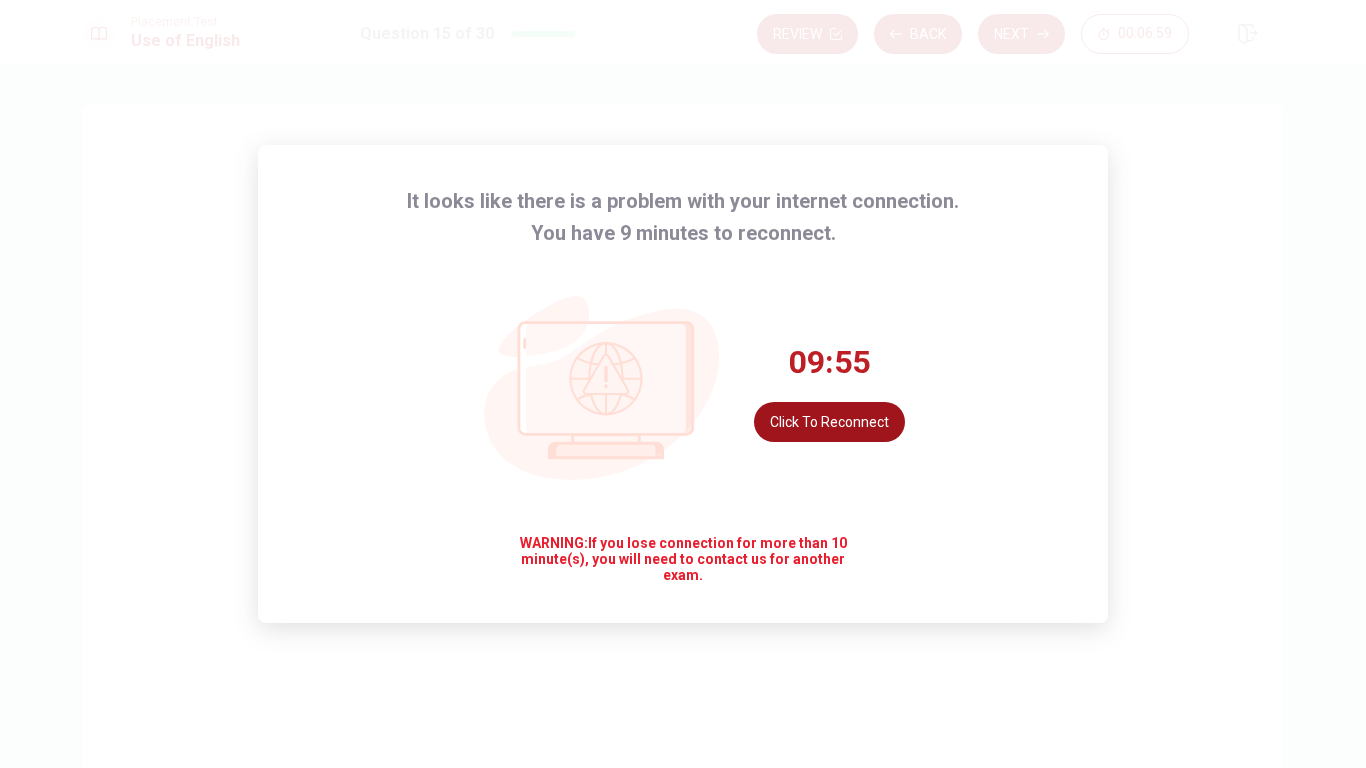 click on "Click to reconnect" at bounding box center (829, 422) 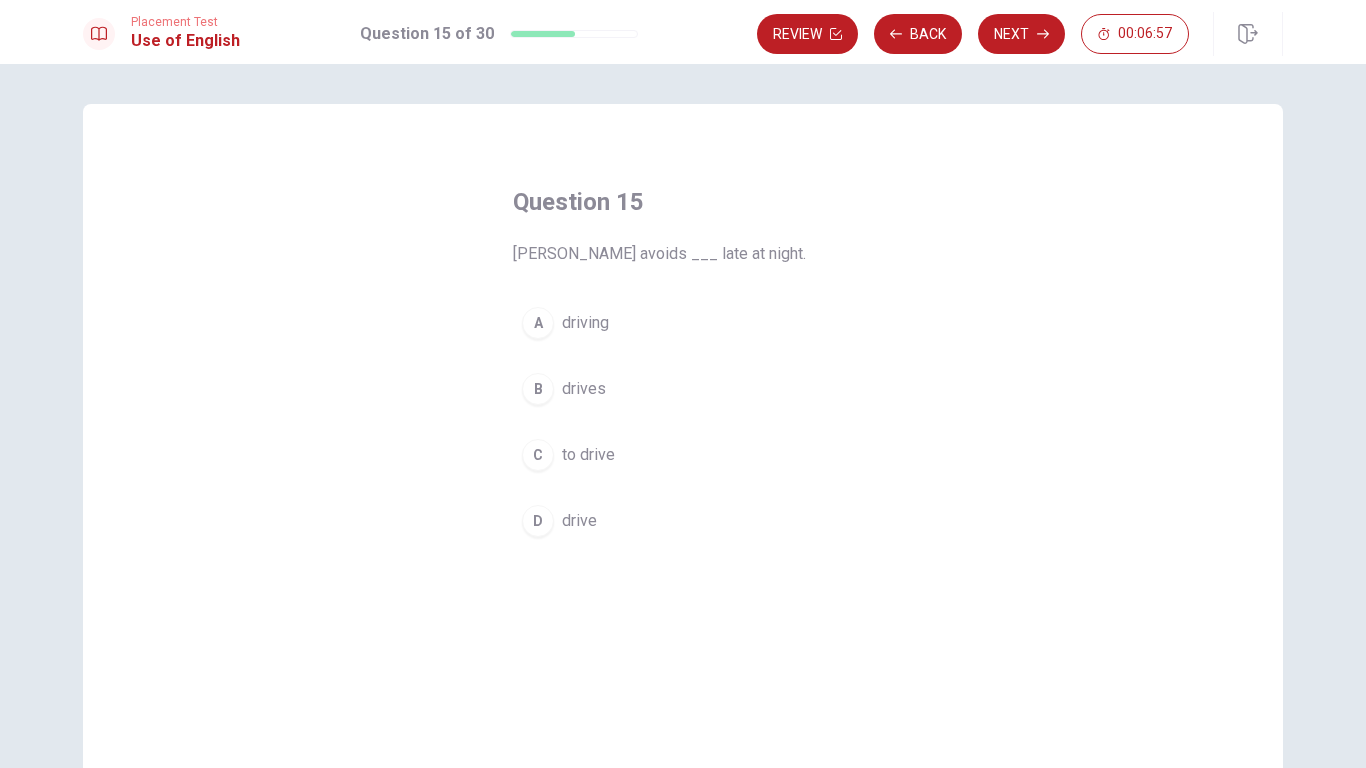 click on "driving" at bounding box center [585, 323] 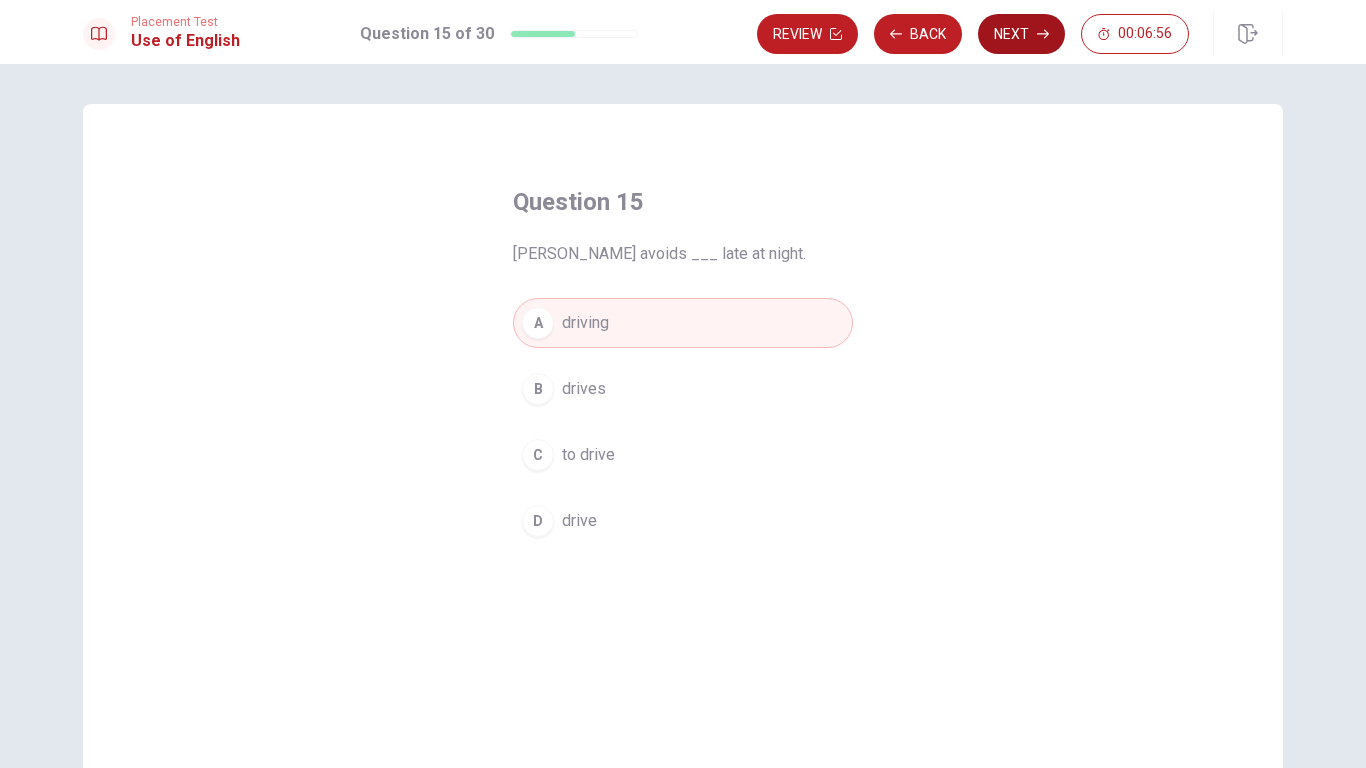 click on "Next" at bounding box center (1021, 34) 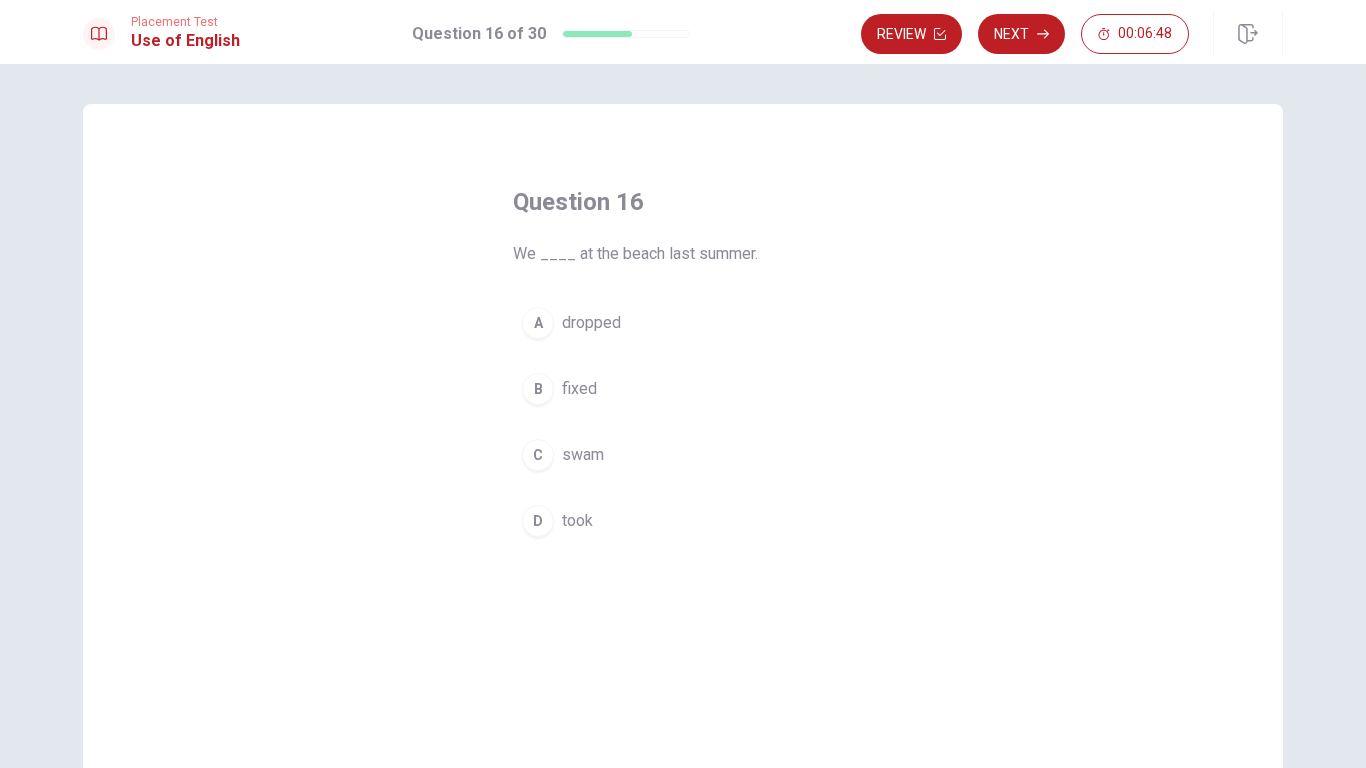click on "C swam" at bounding box center (683, 455) 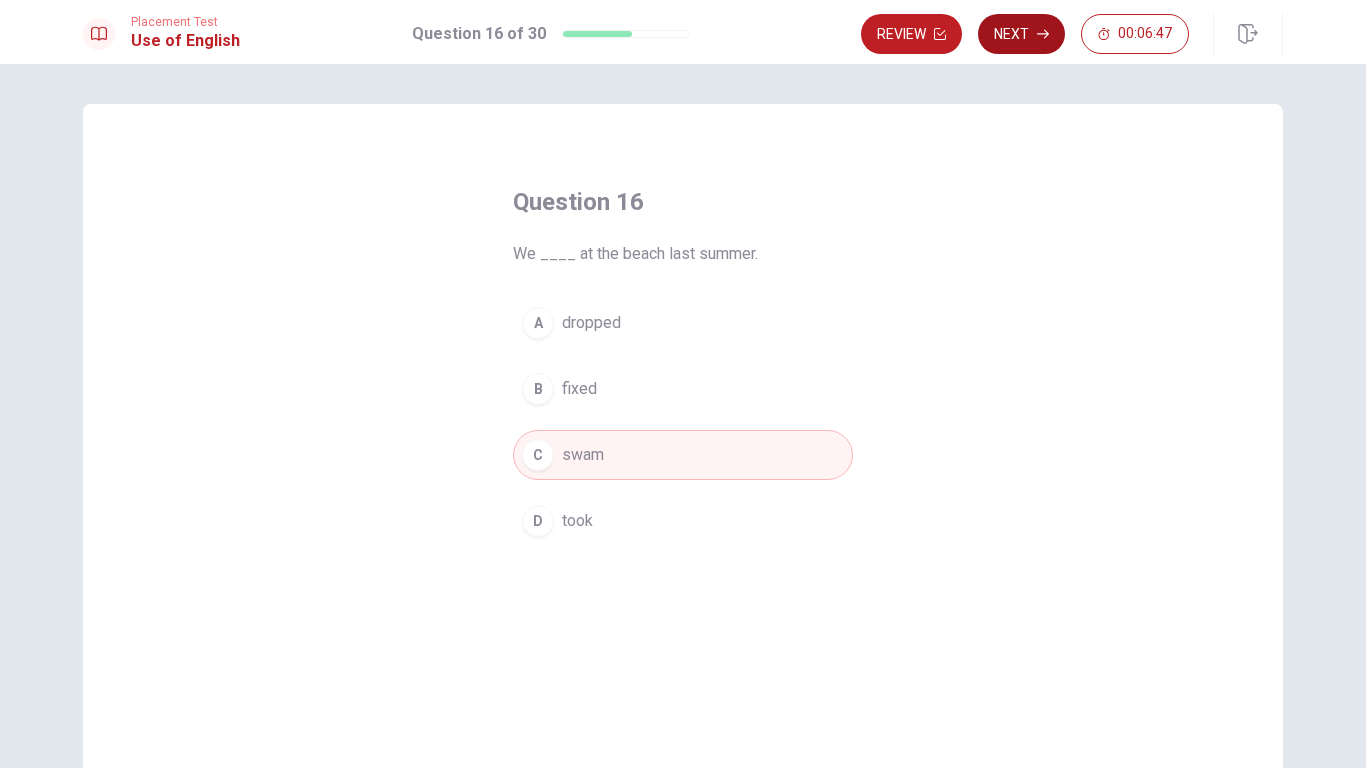 click 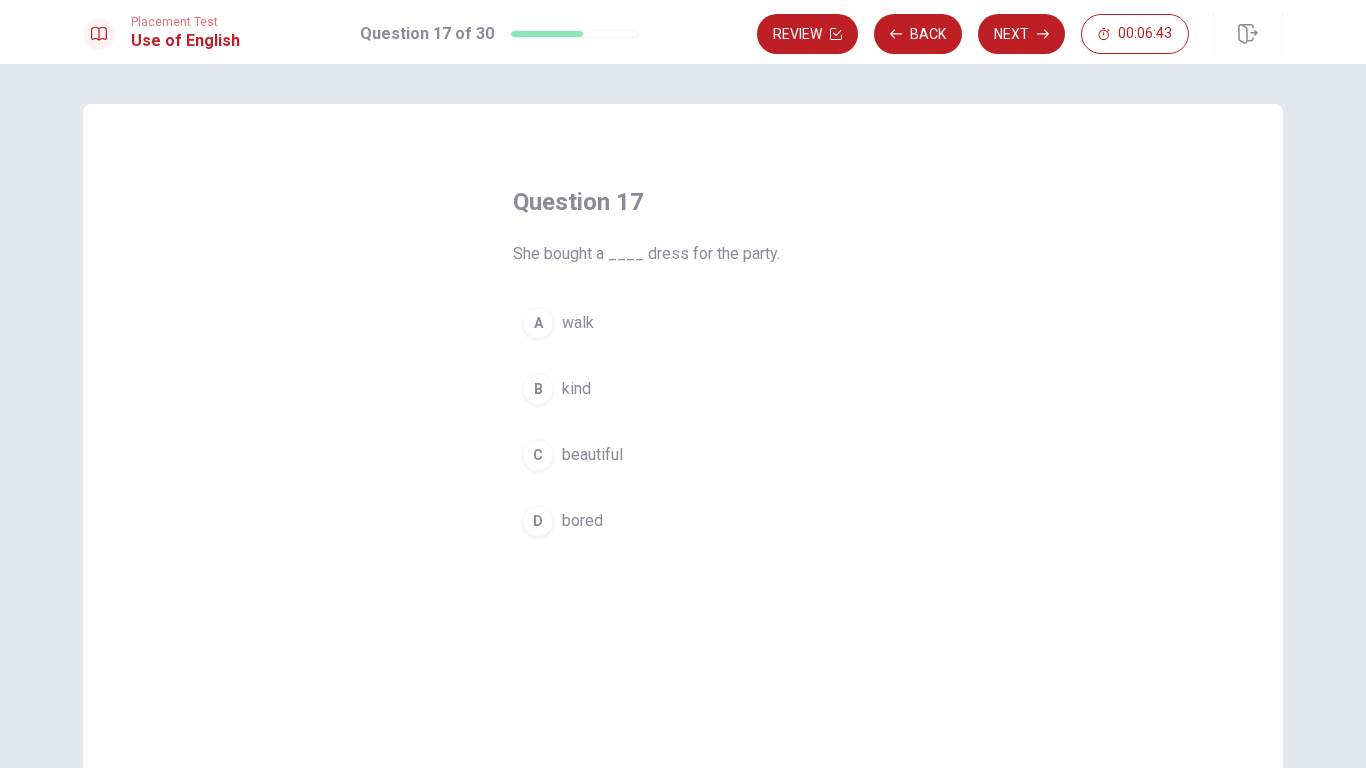 click on "C beautiful" at bounding box center (683, 455) 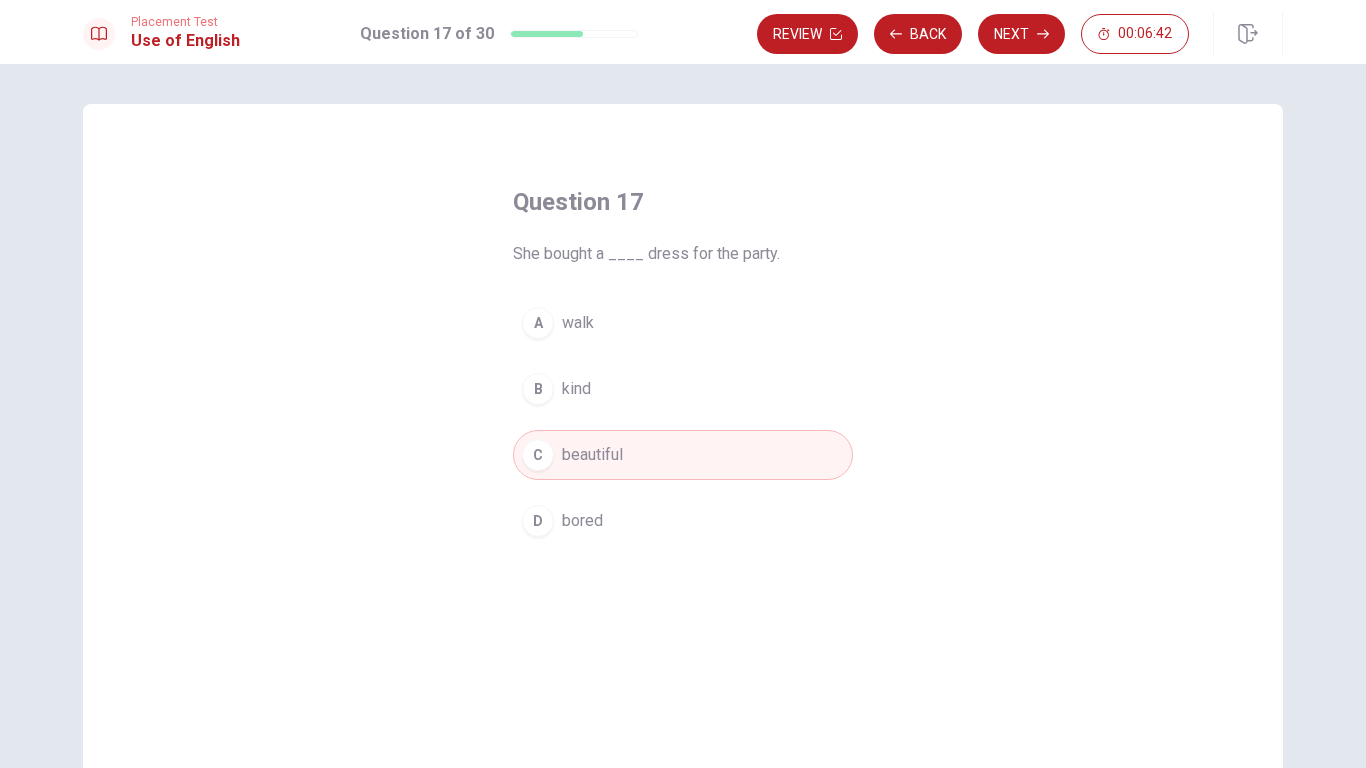 click on "C beautiful" at bounding box center [683, 455] 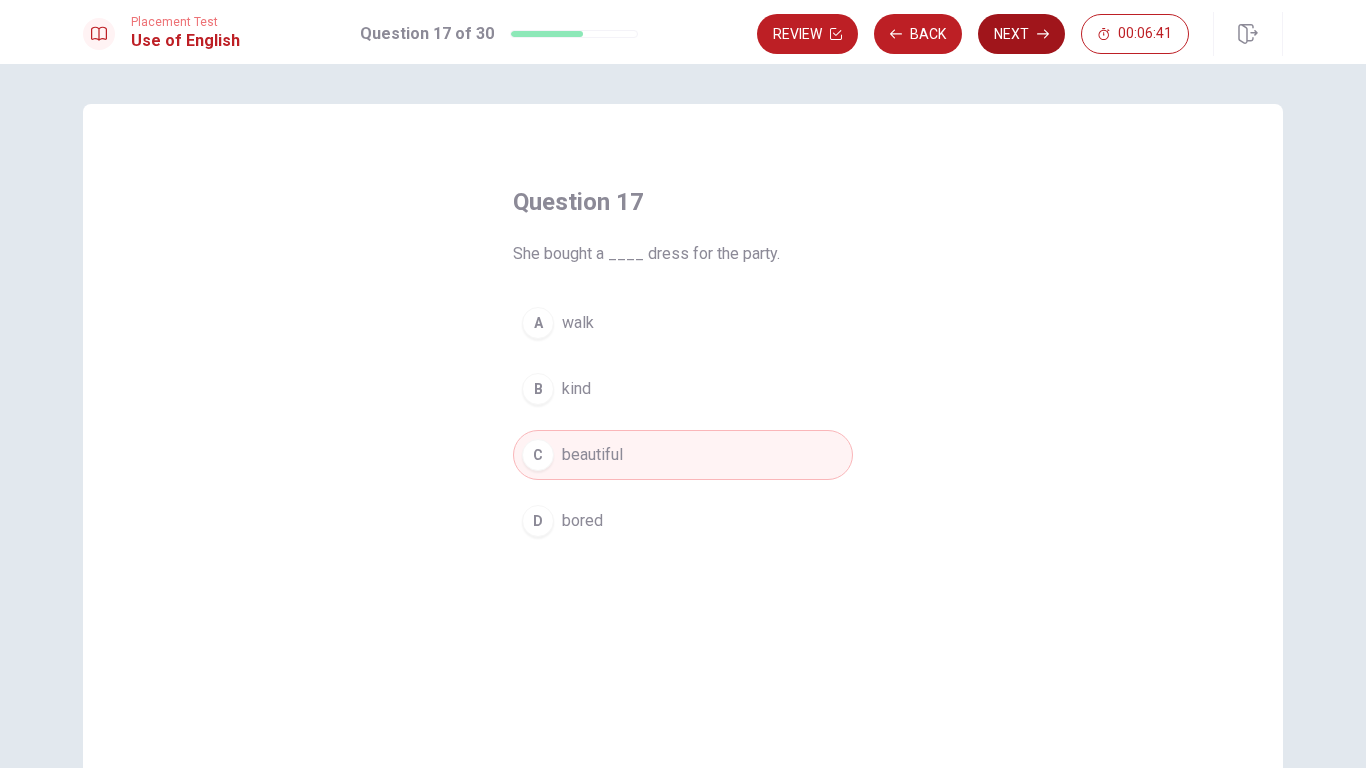 click on "Next" at bounding box center (1021, 34) 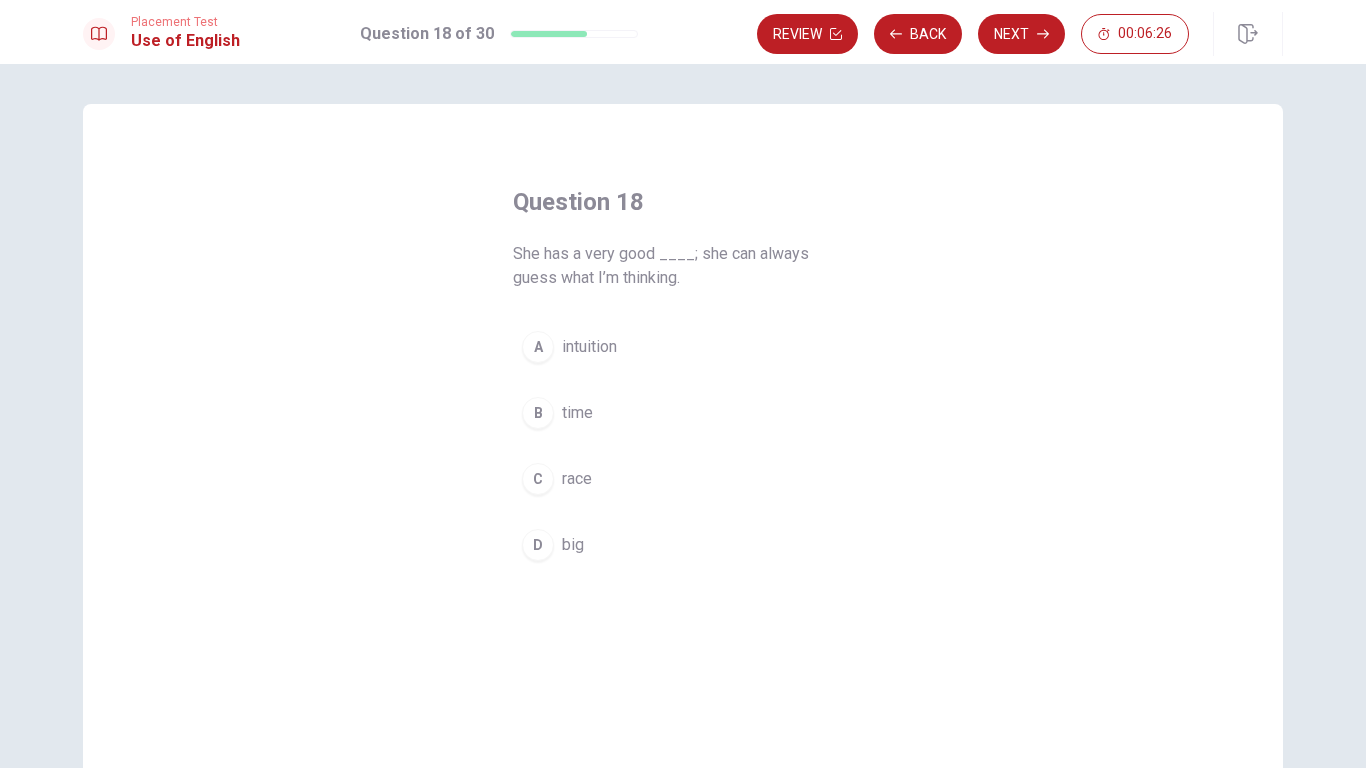 click on "A intuition" at bounding box center (683, 347) 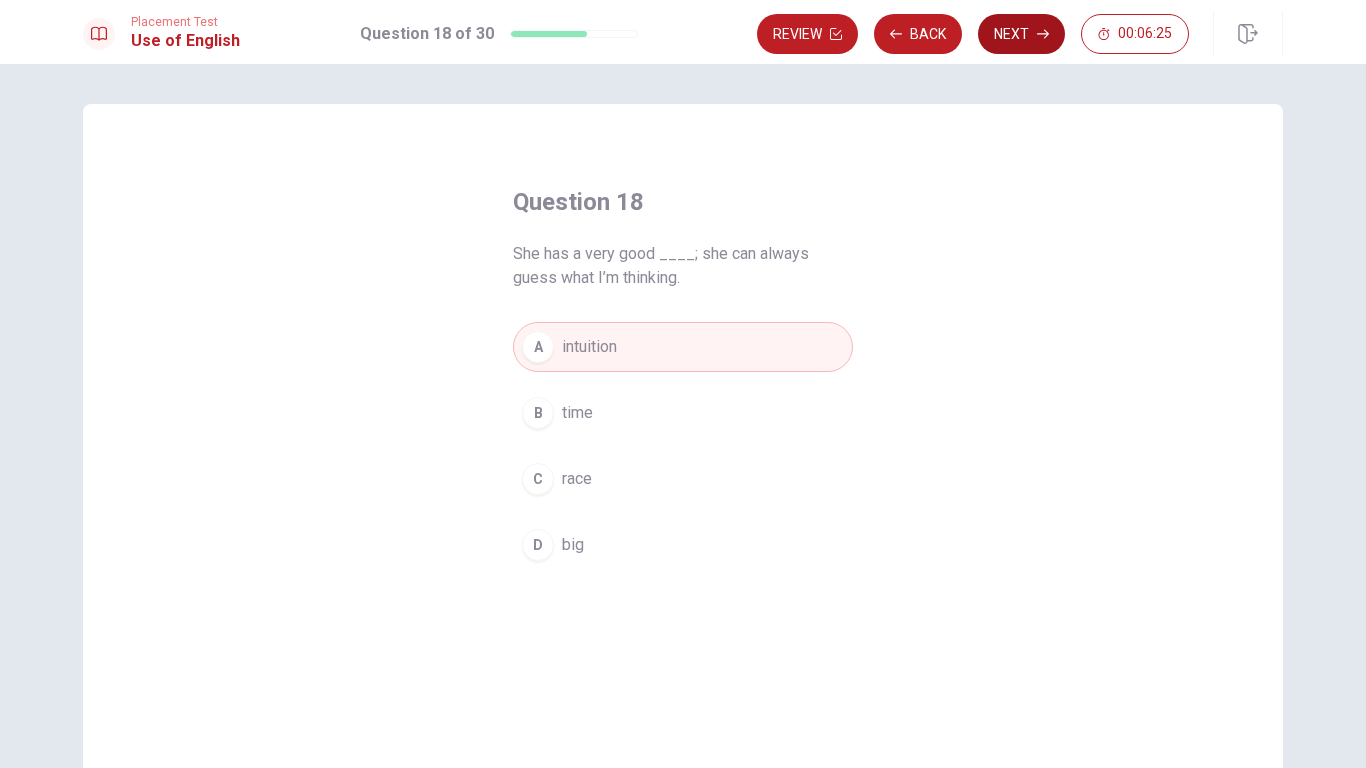 click on "Next" at bounding box center [1021, 34] 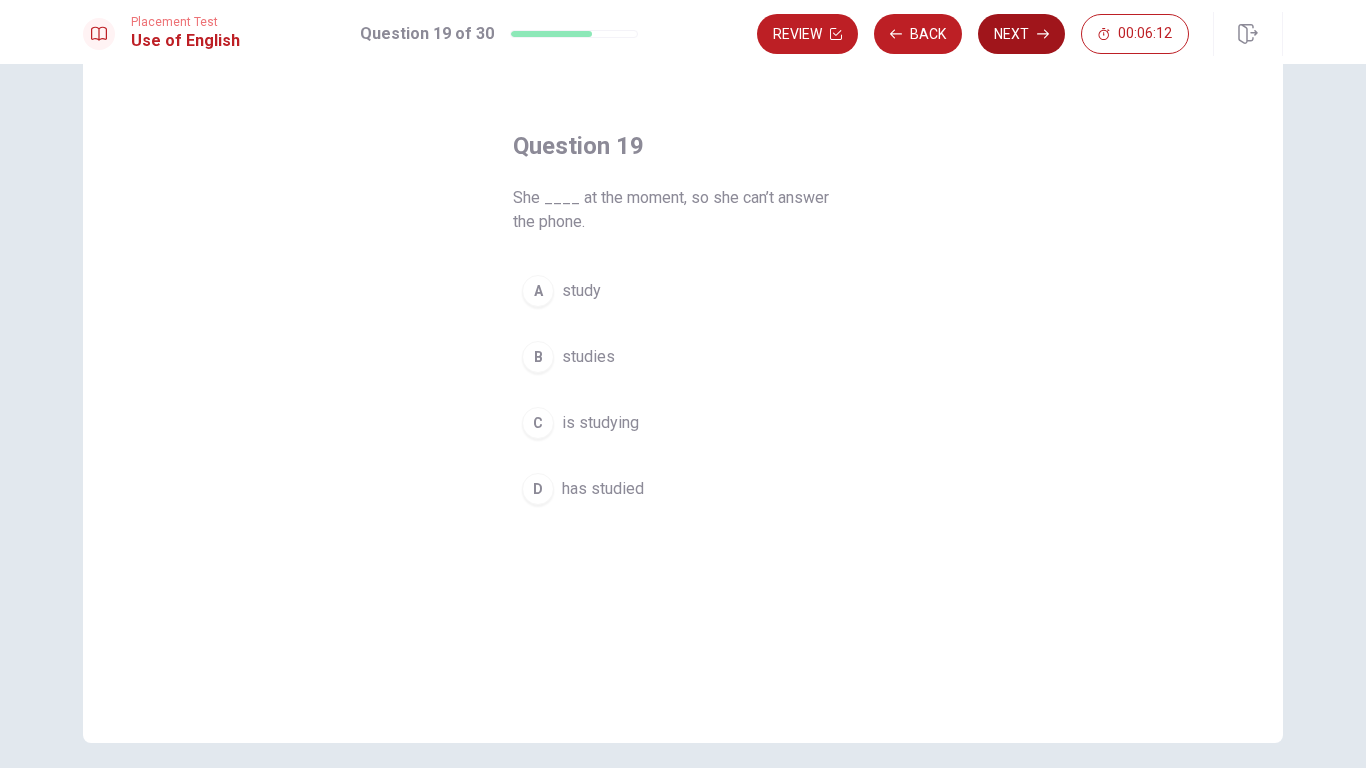 scroll, scrollTop: 57, scrollLeft: 0, axis: vertical 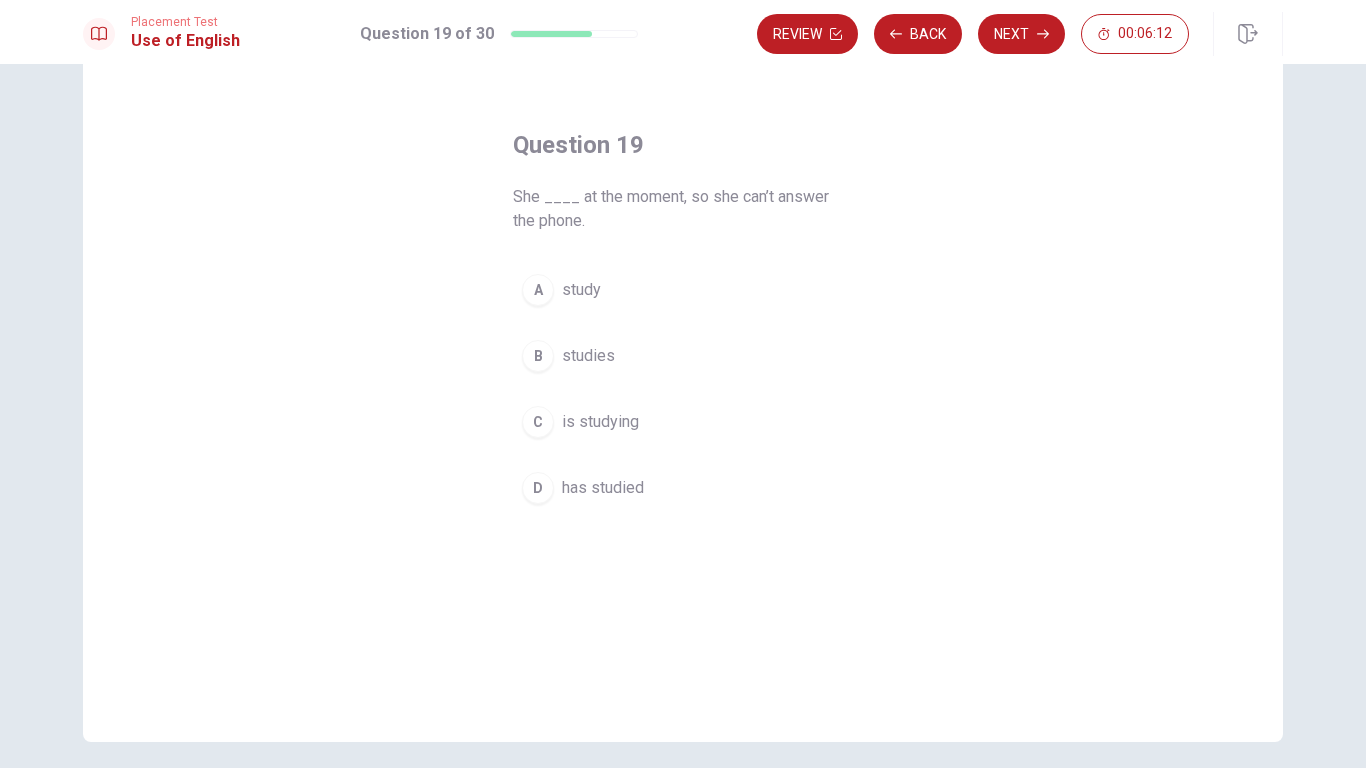 click on "C is studying" at bounding box center [683, 422] 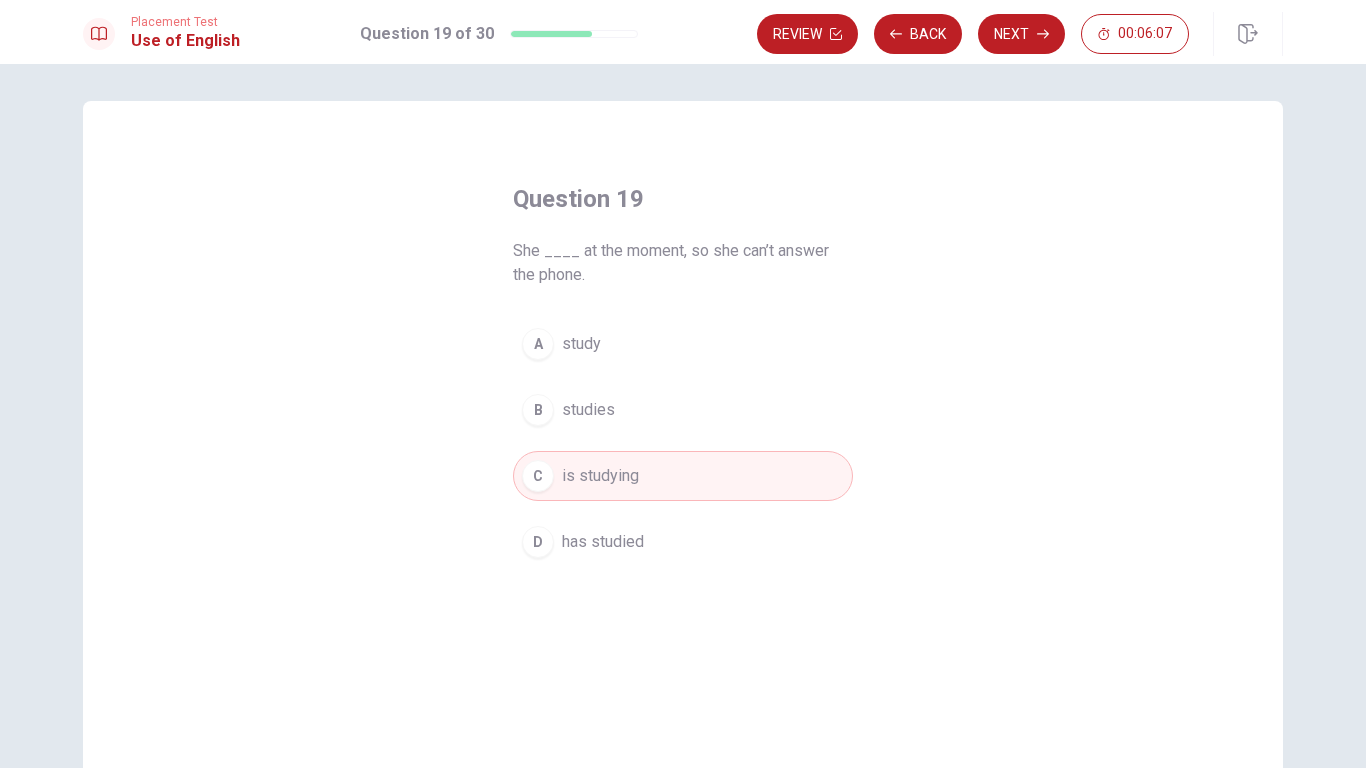 scroll, scrollTop: 9, scrollLeft: 0, axis: vertical 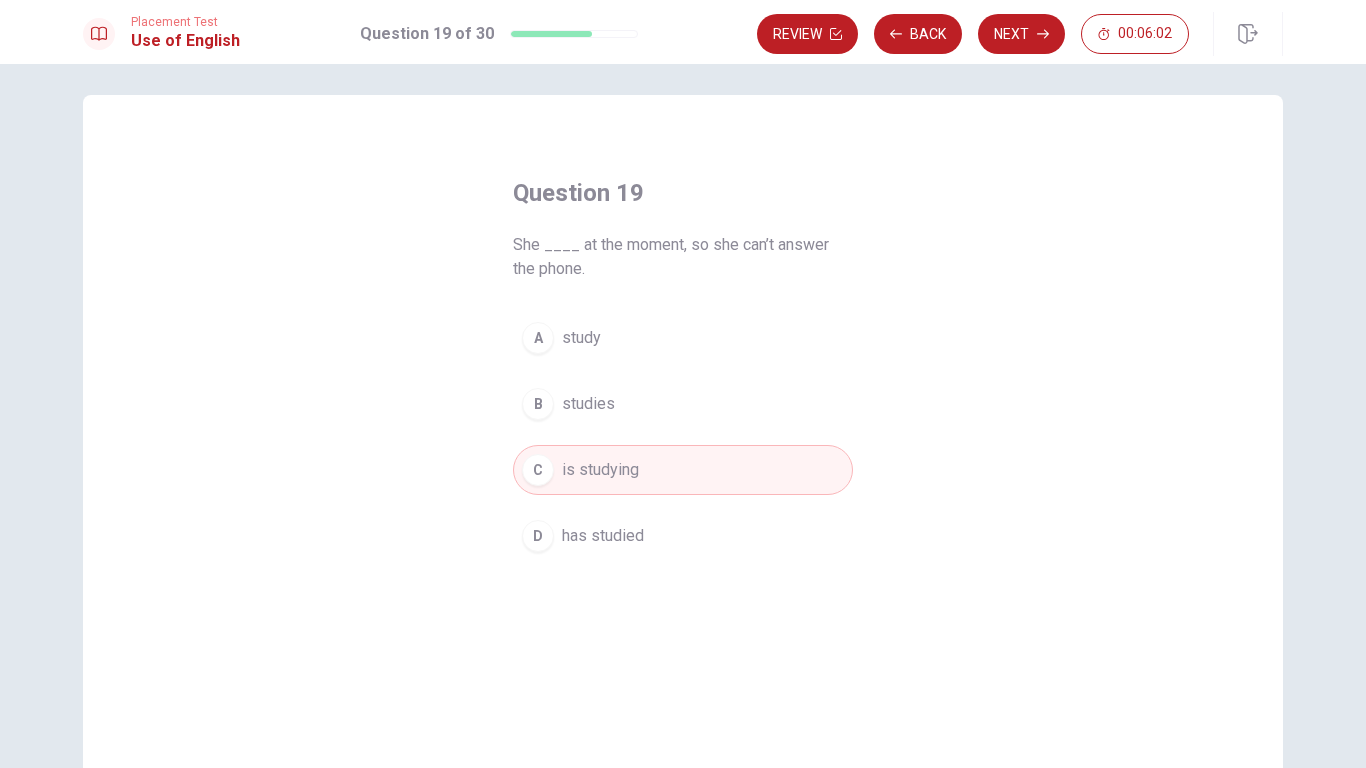 click on "D has studied" at bounding box center (683, 536) 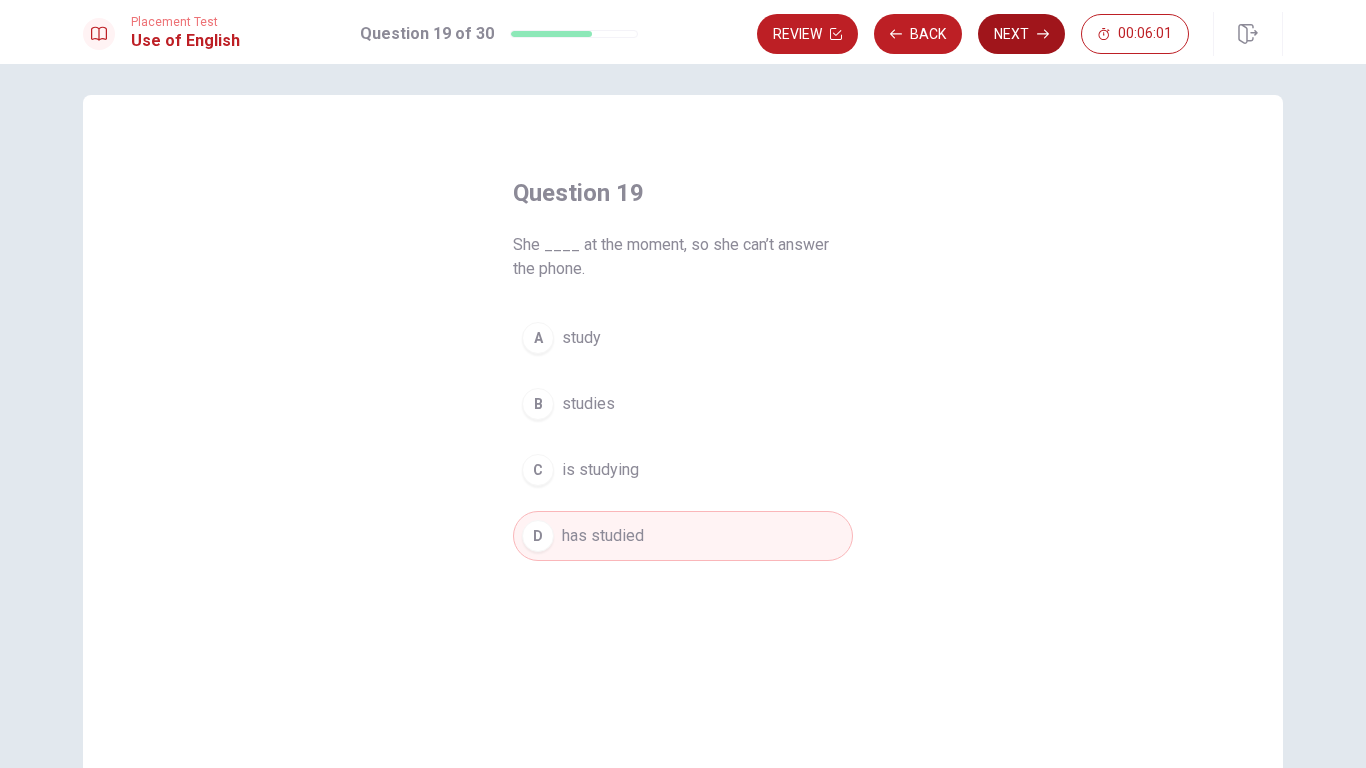click on "Next" at bounding box center [1021, 34] 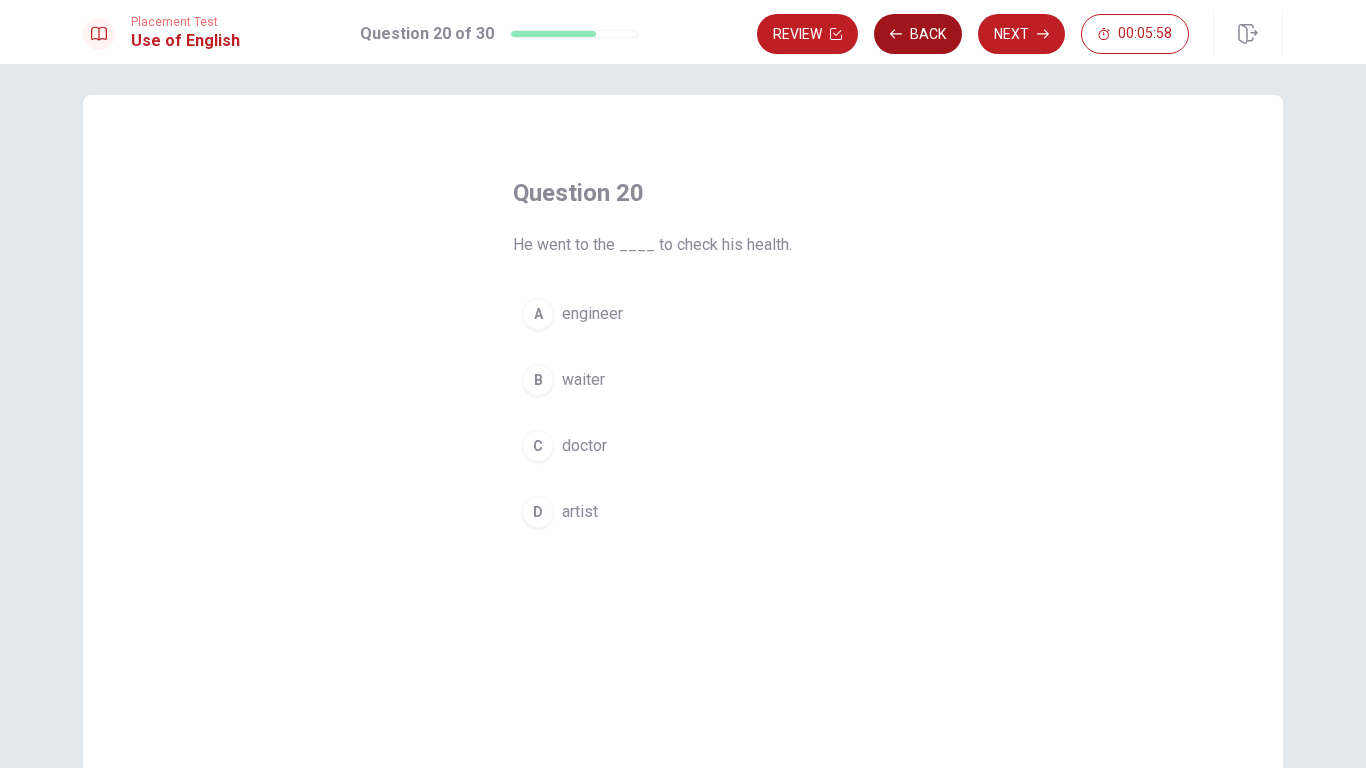 click on "Back" at bounding box center (918, 34) 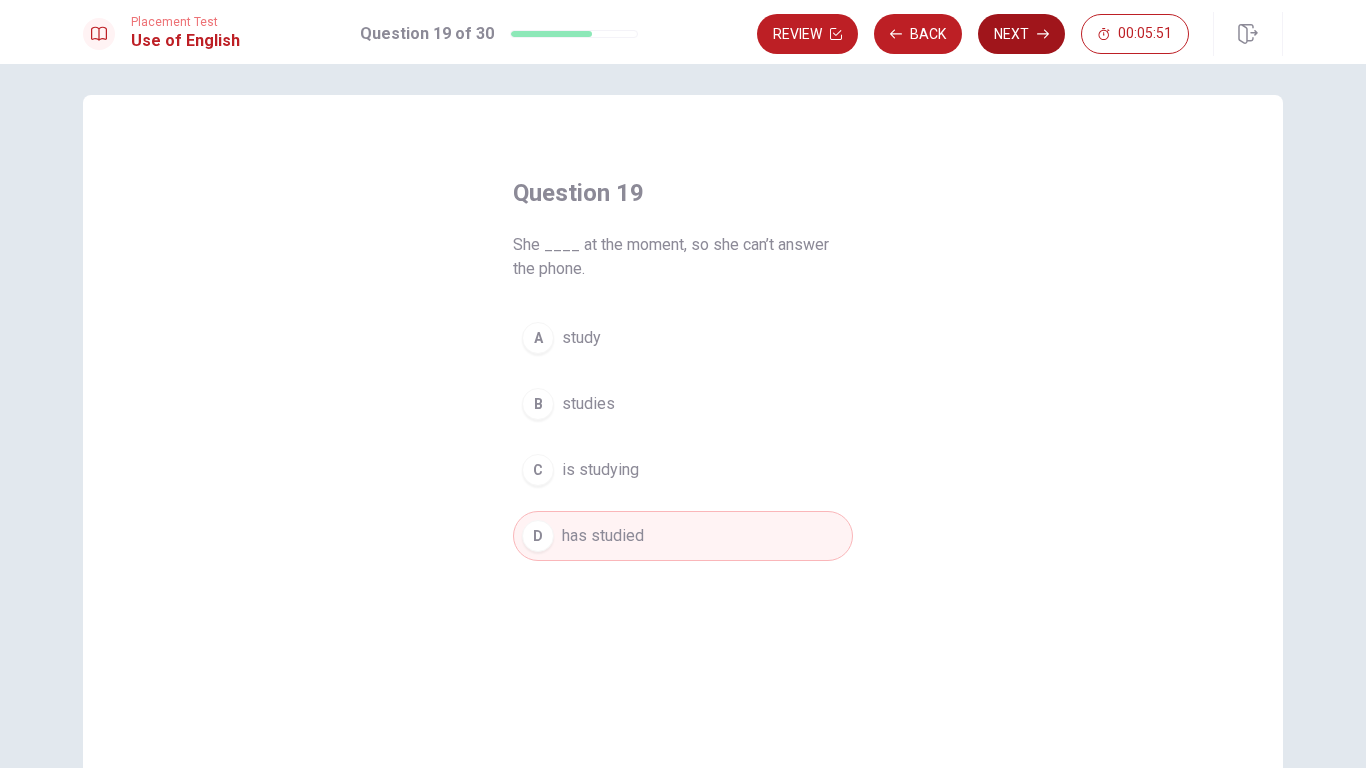 click on "Next" at bounding box center (1021, 34) 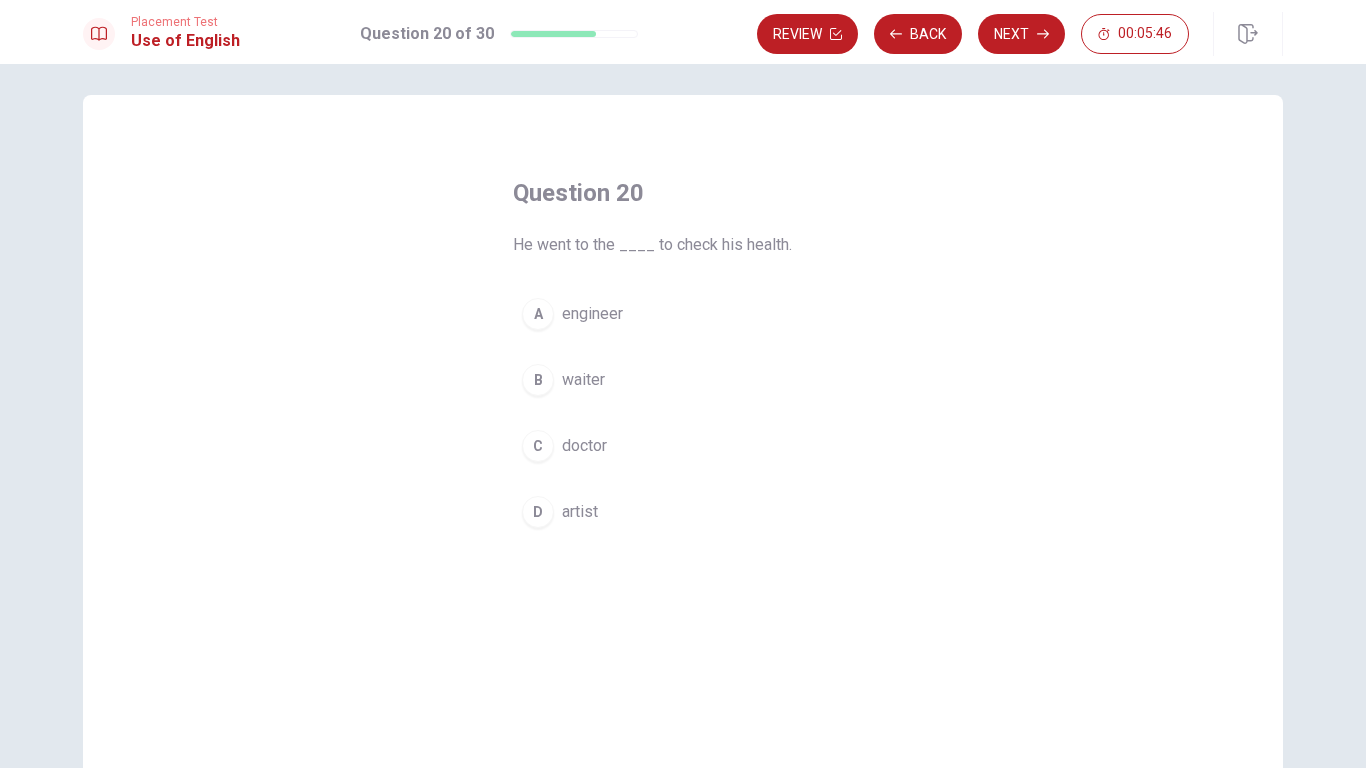 click on "C doctor" at bounding box center (683, 446) 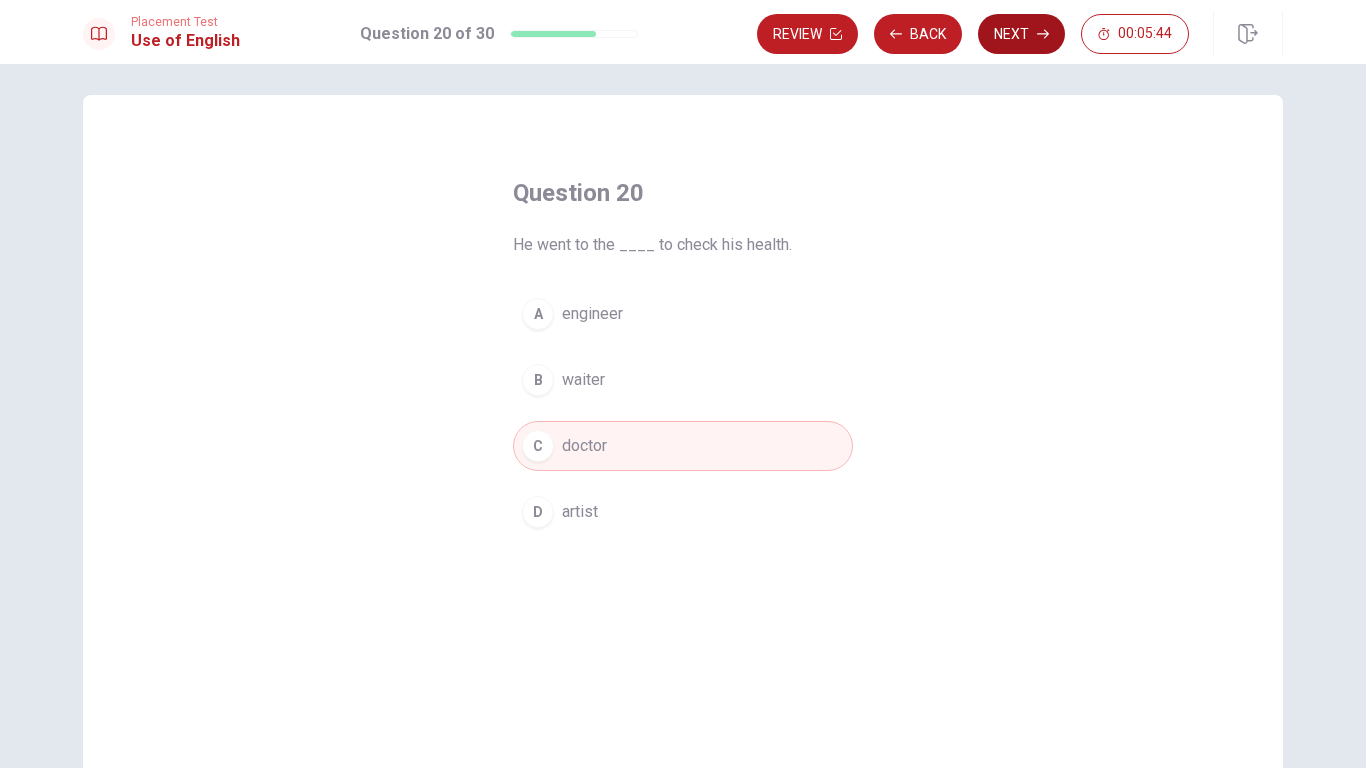 click on "Next" at bounding box center [1021, 34] 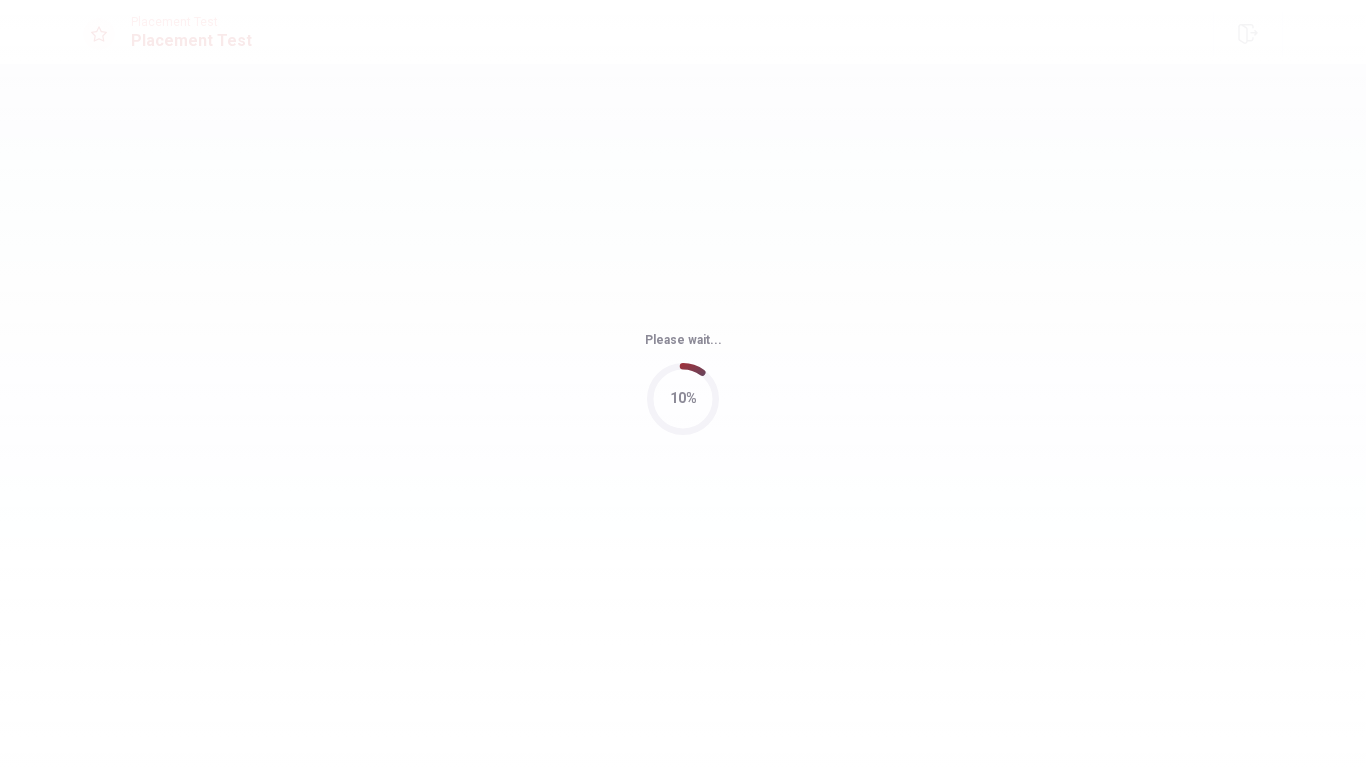 scroll, scrollTop: 0, scrollLeft: 0, axis: both 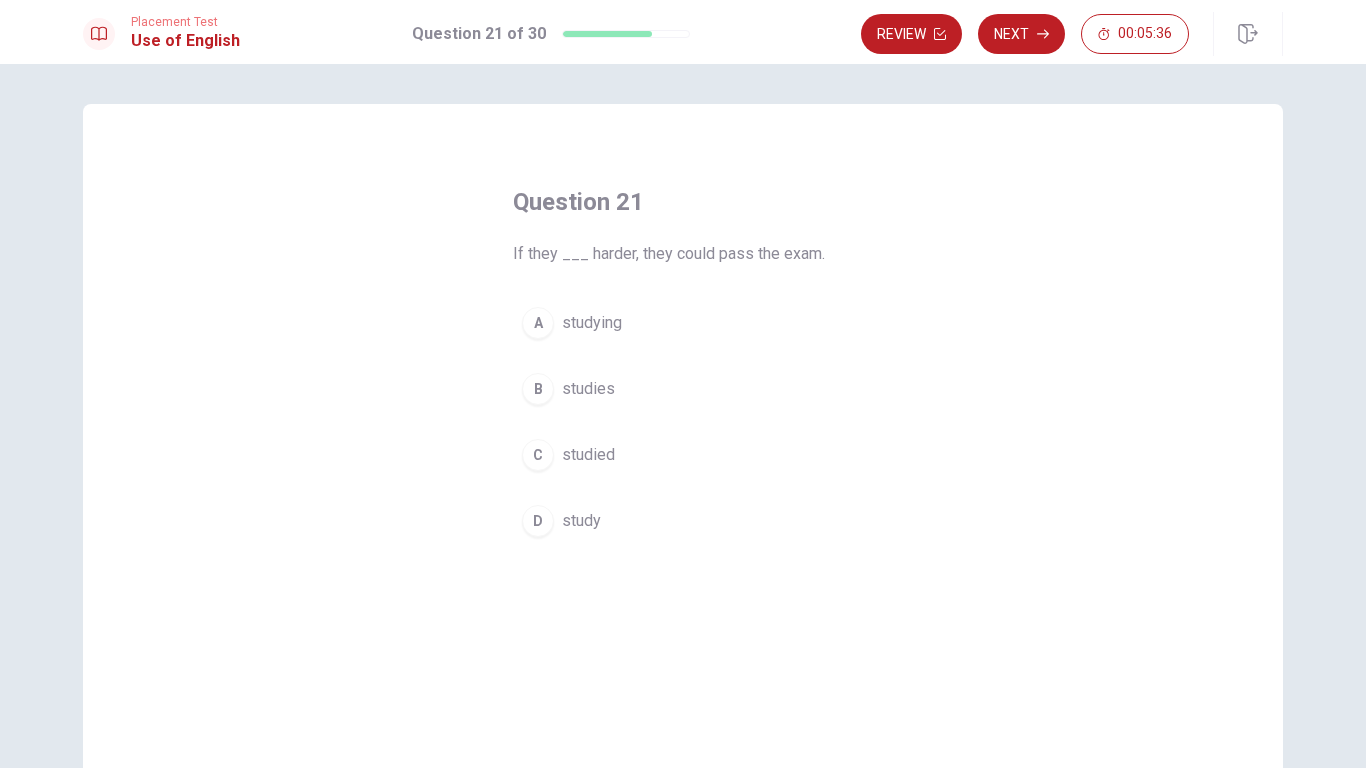 click on "C studied" at bounding box center [683, 455] 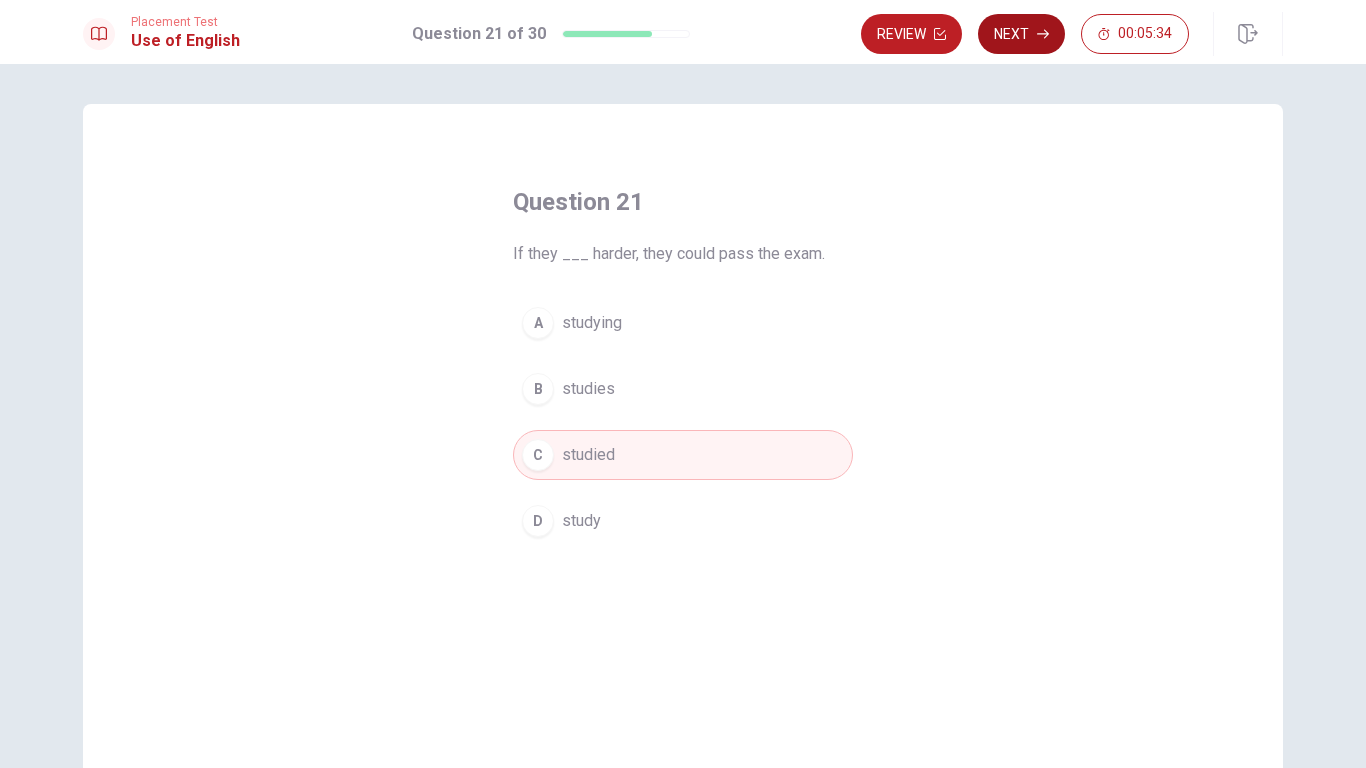 click on "Next" at bounding box center (1021, 34) 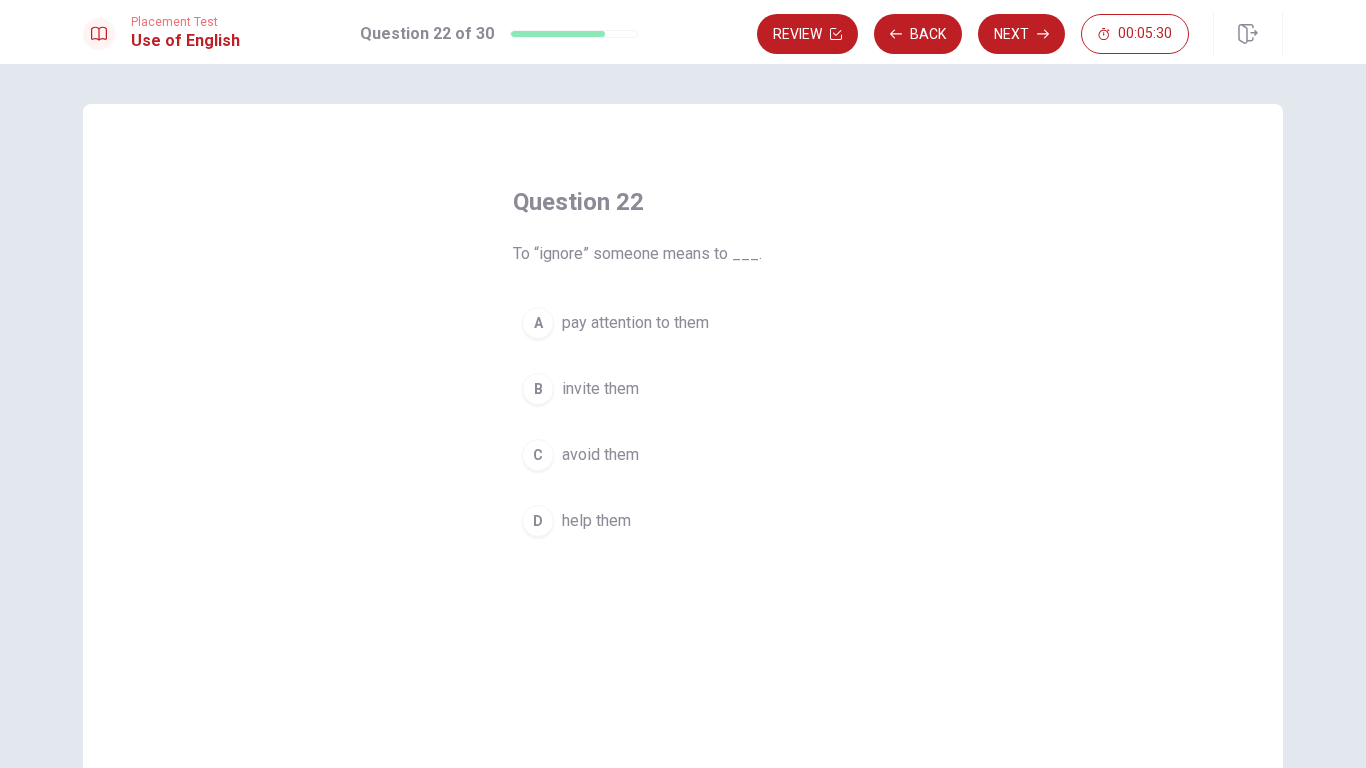 click on "C avoid them" at bounding box center [683, 455] 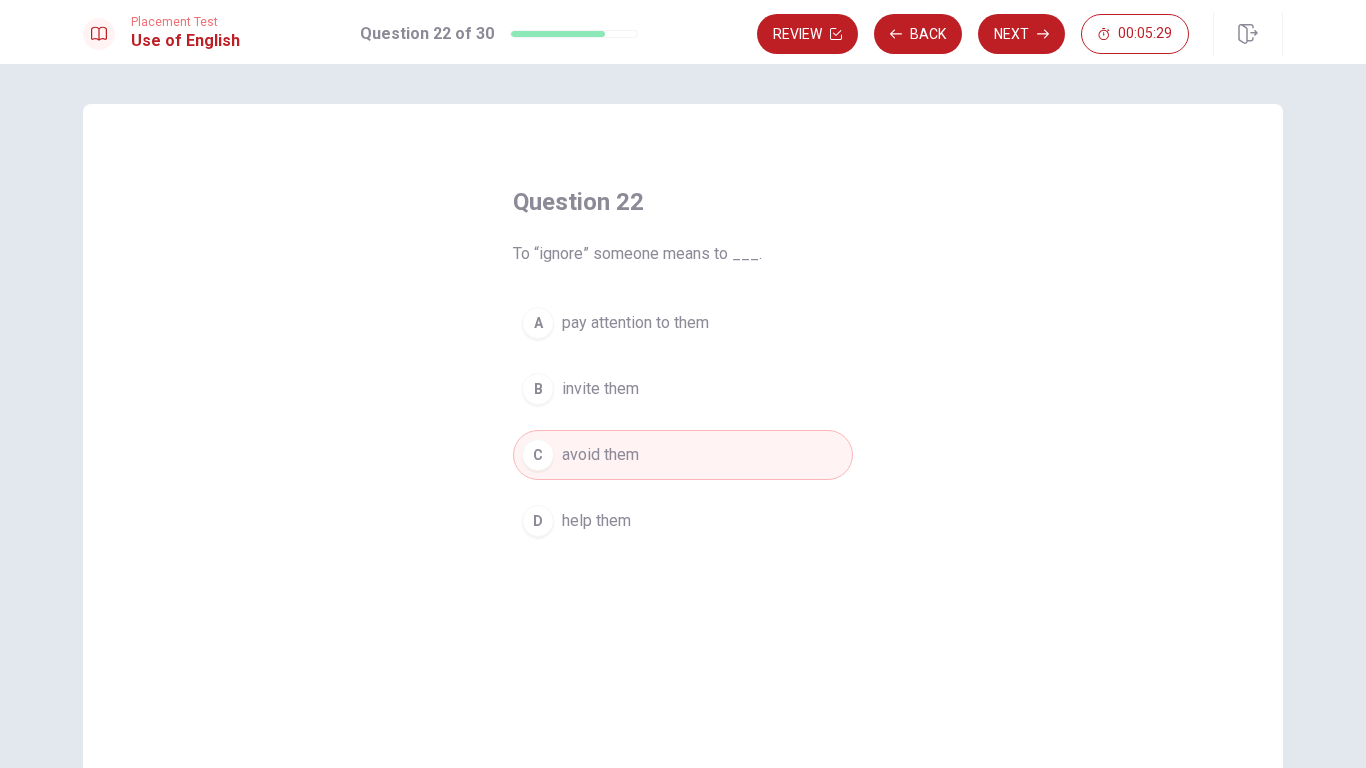 click on "Review Back Next 00:05:29" at bounding box center (1020, 34) 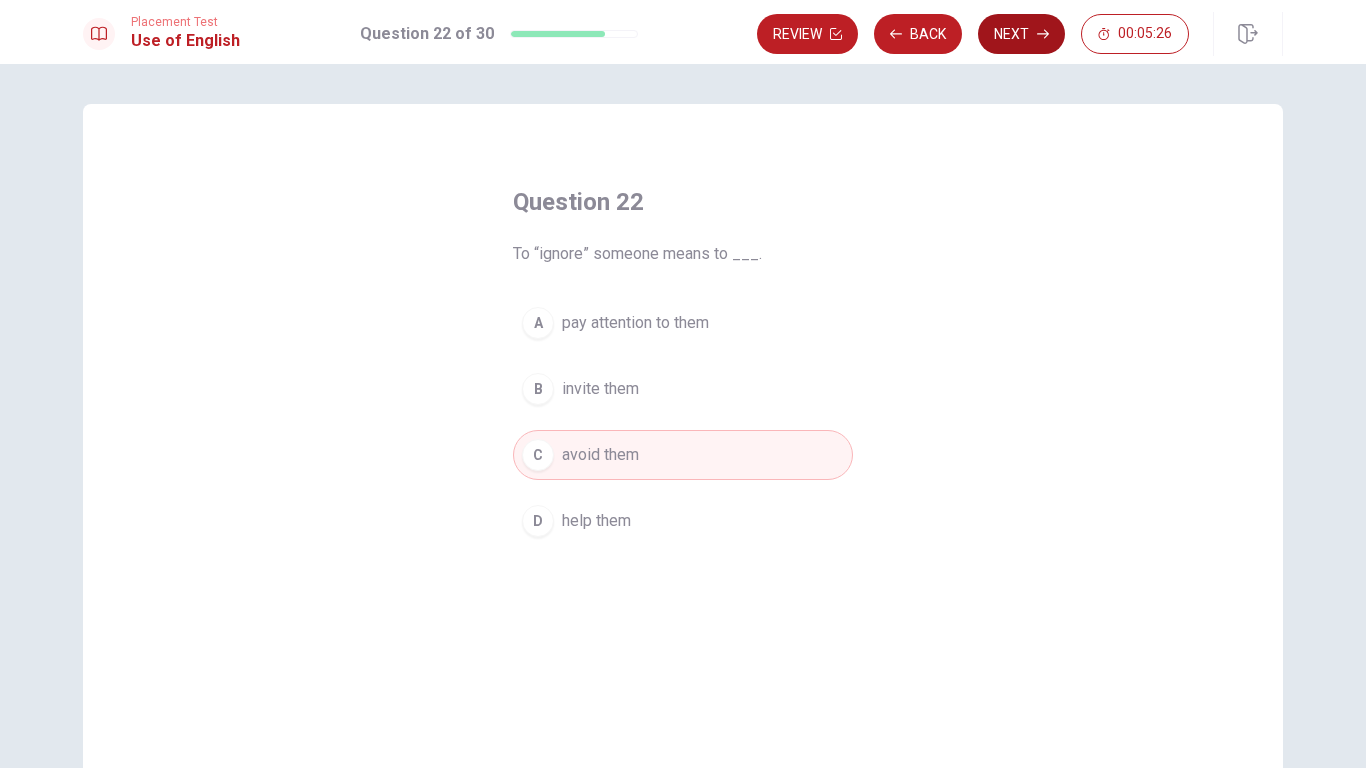 click on "Next" at bounding box center [1021, 34] 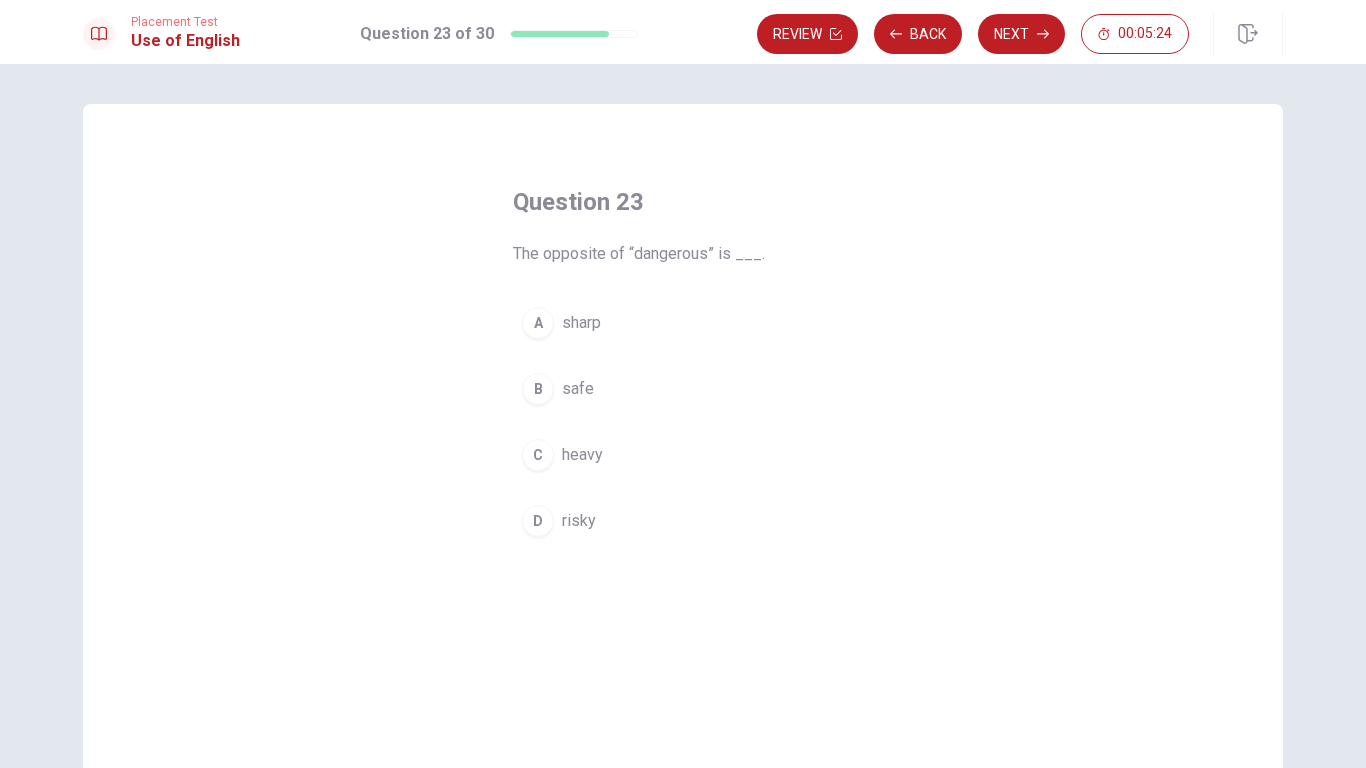 click on "B safe" at bounding box center (683, 389) 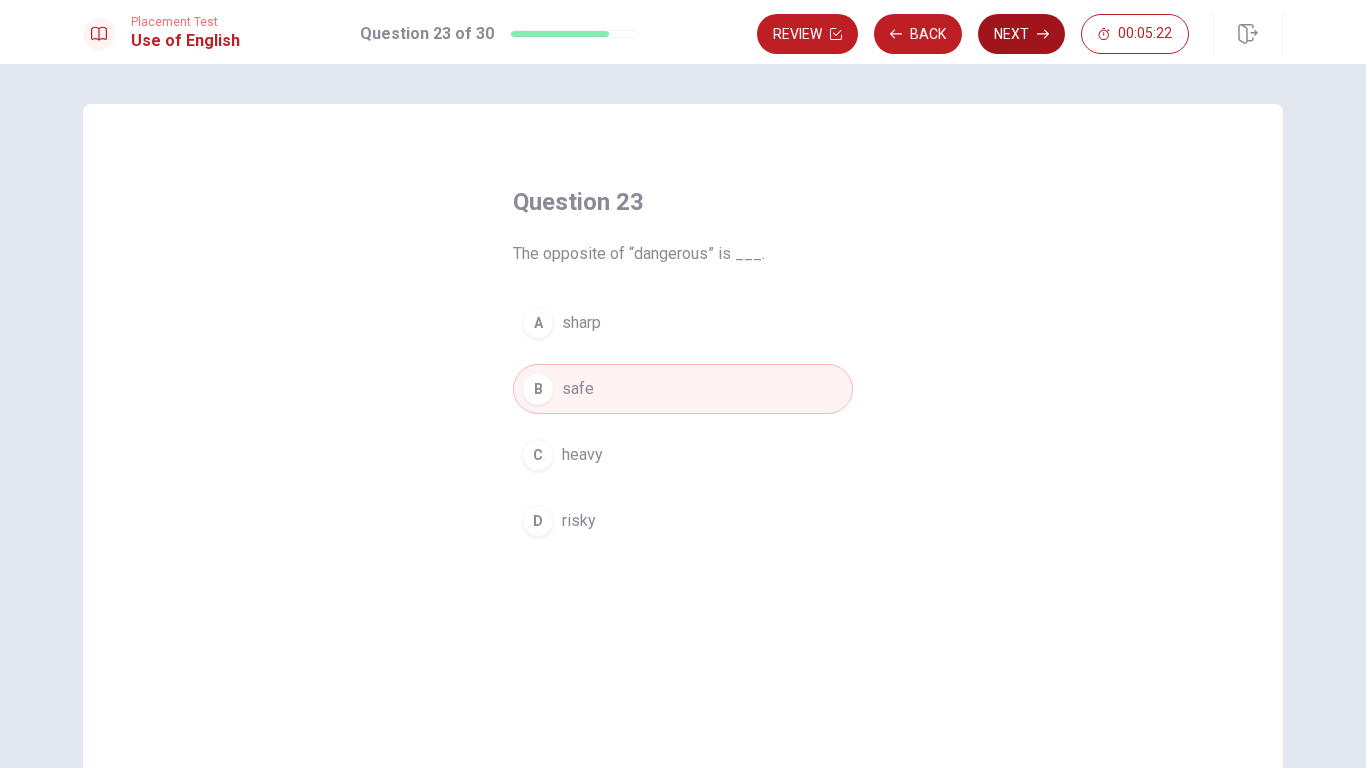 click on "Next" at bounding box center (1021, 34) 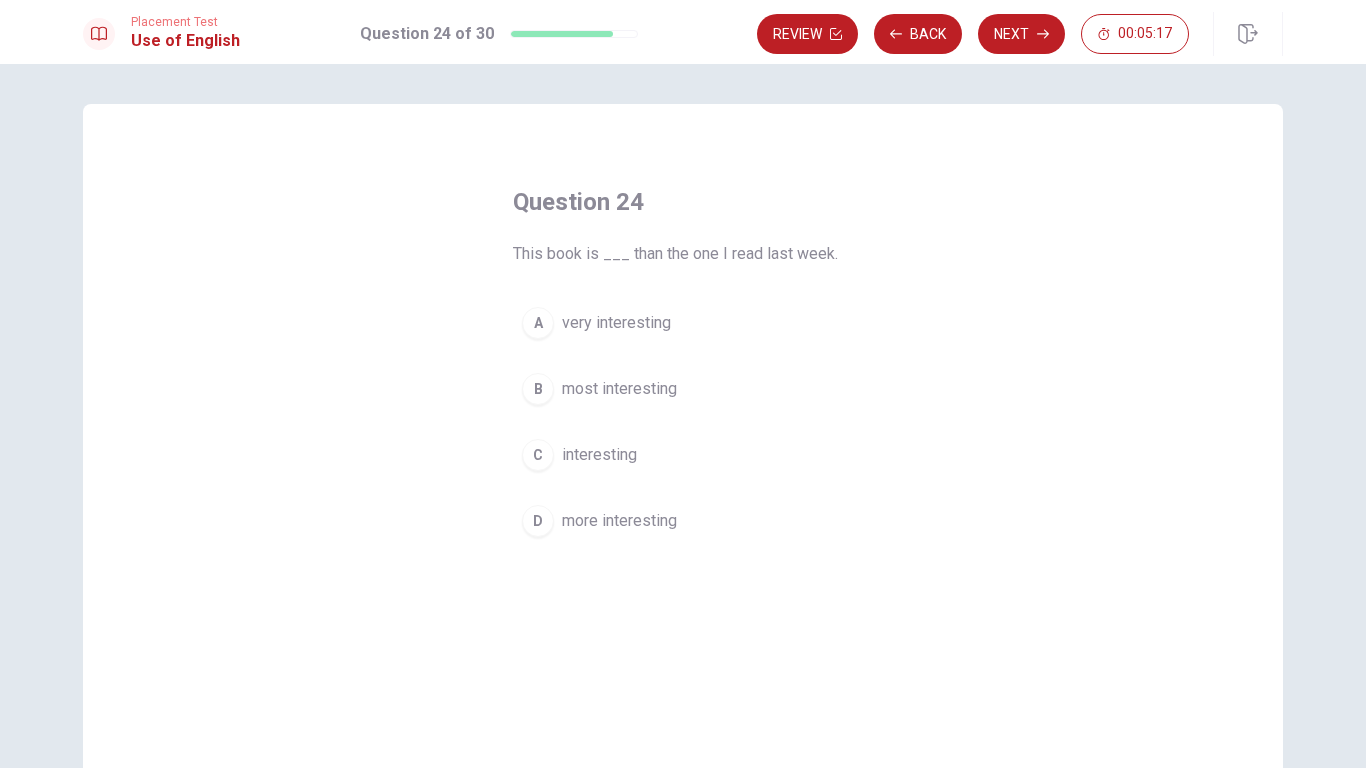 click on "D more interesting" at bounding box center (683, 521) 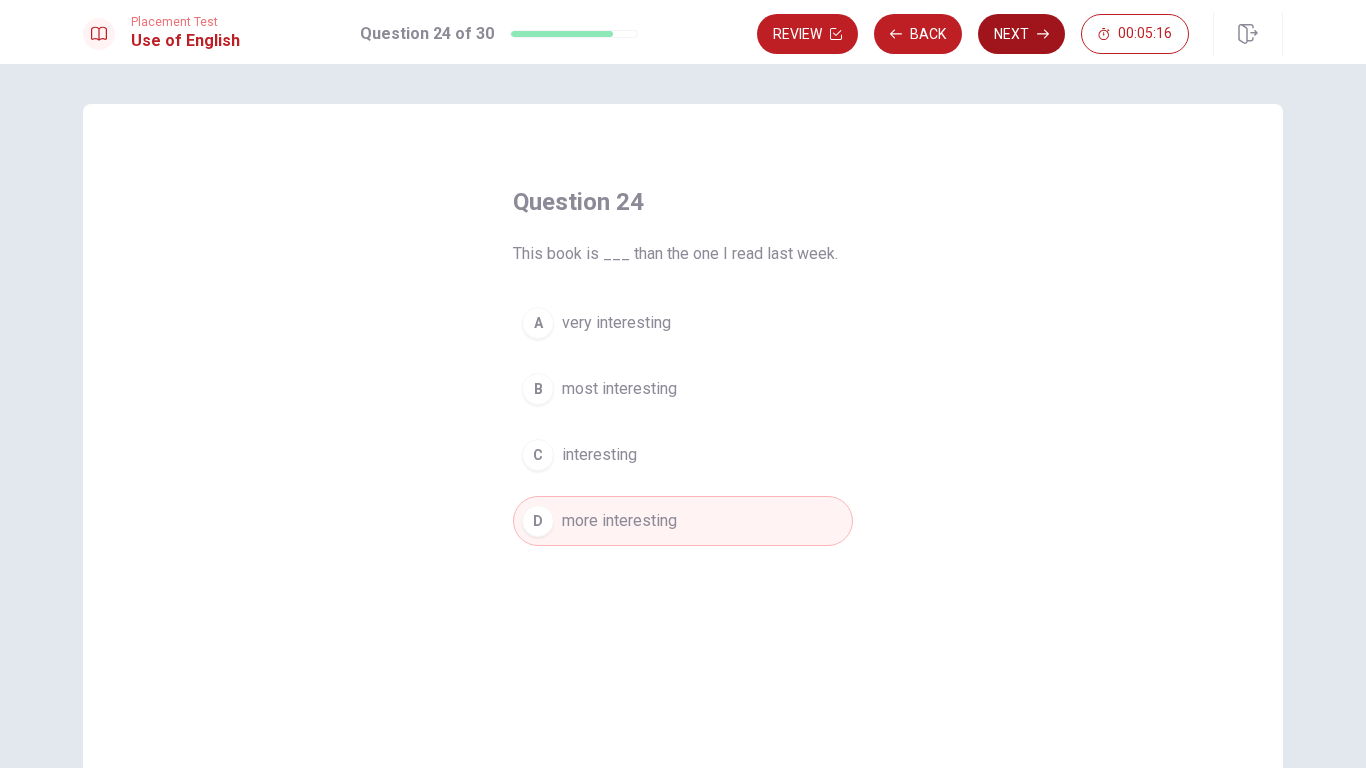 click 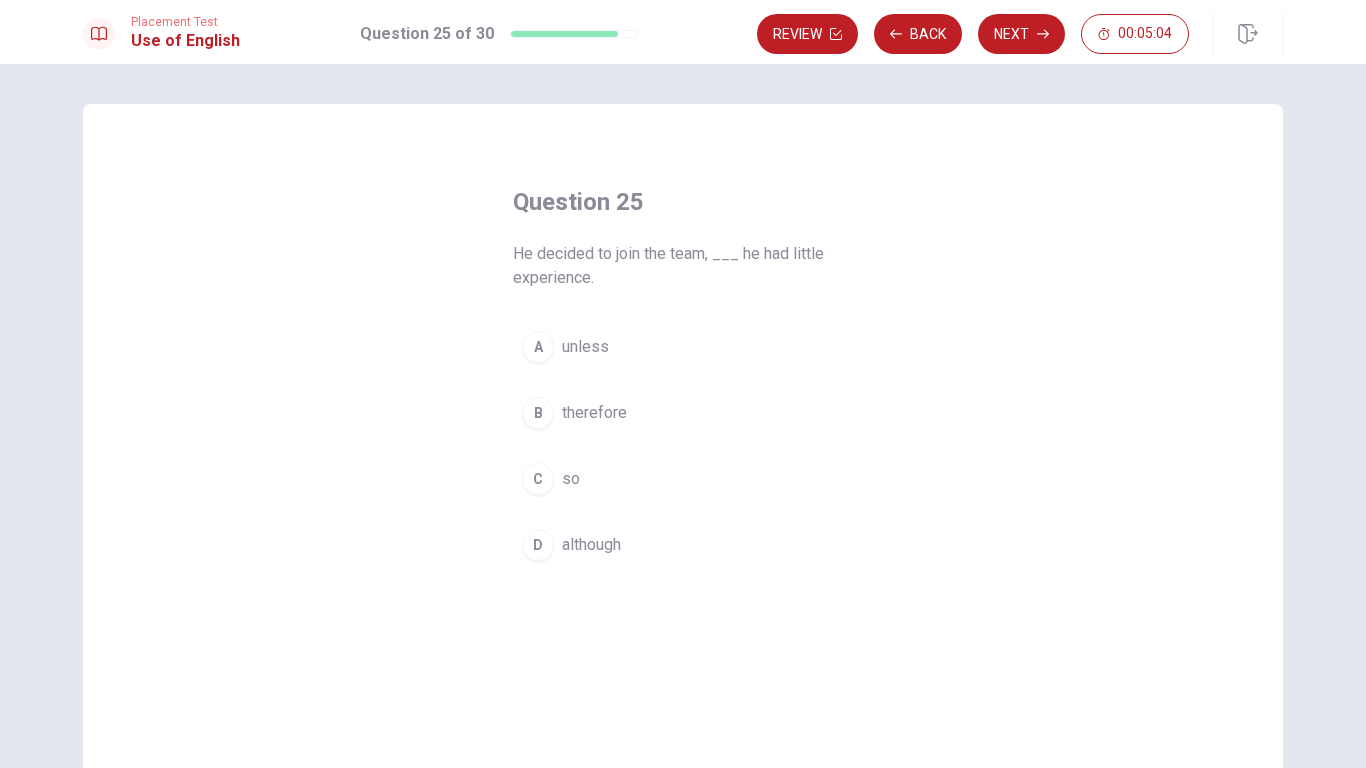 click on "D although" at bounding box center (683, 545) 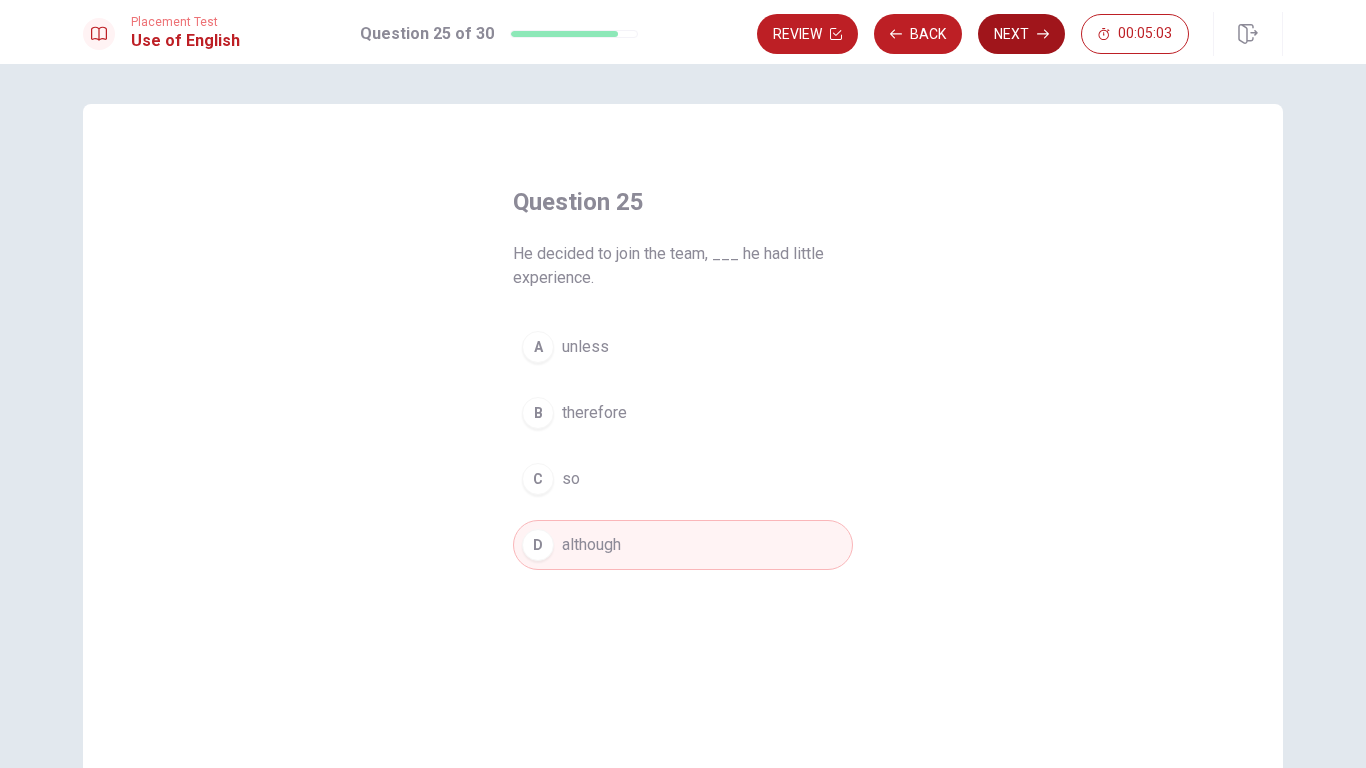 click on "Next" at bounding box center [1021, 34] 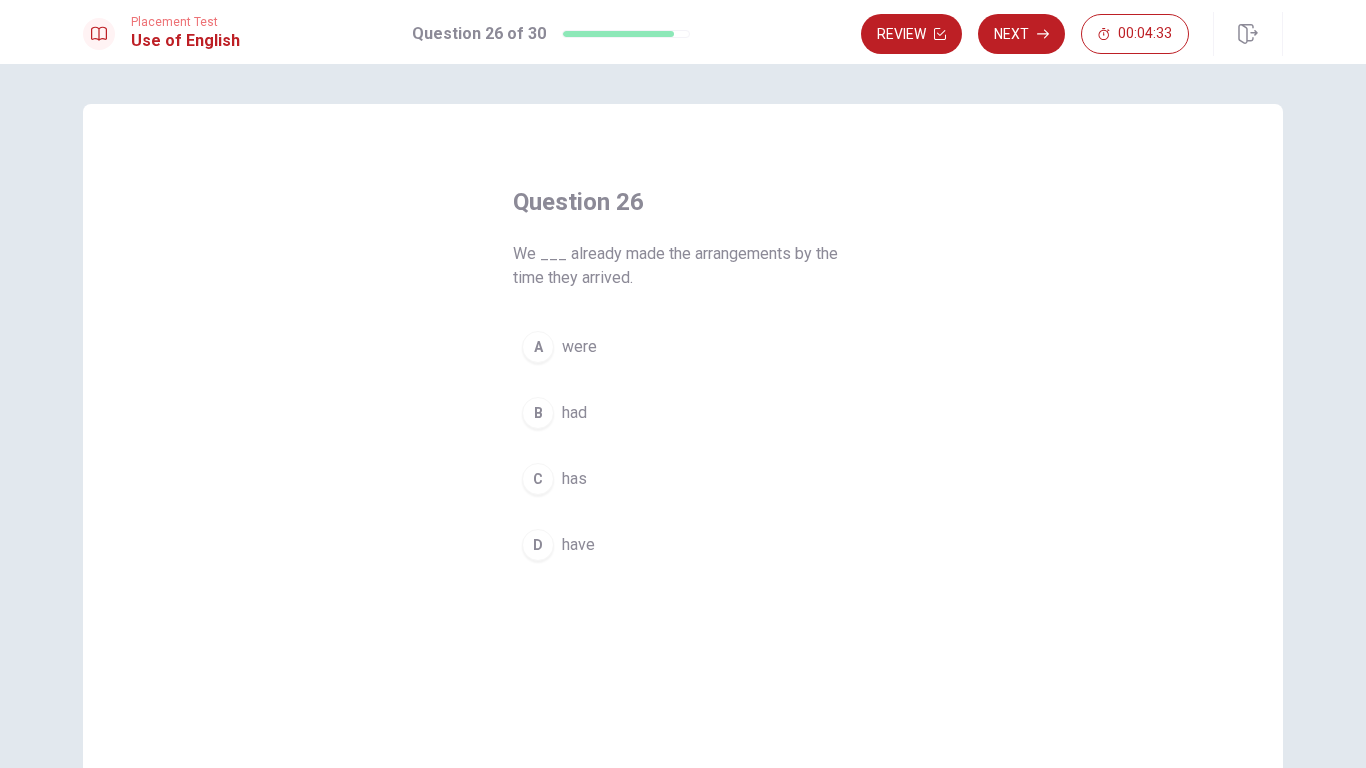 scroll, scrollTop: 3, scrollLeft: 0, axis: vertical 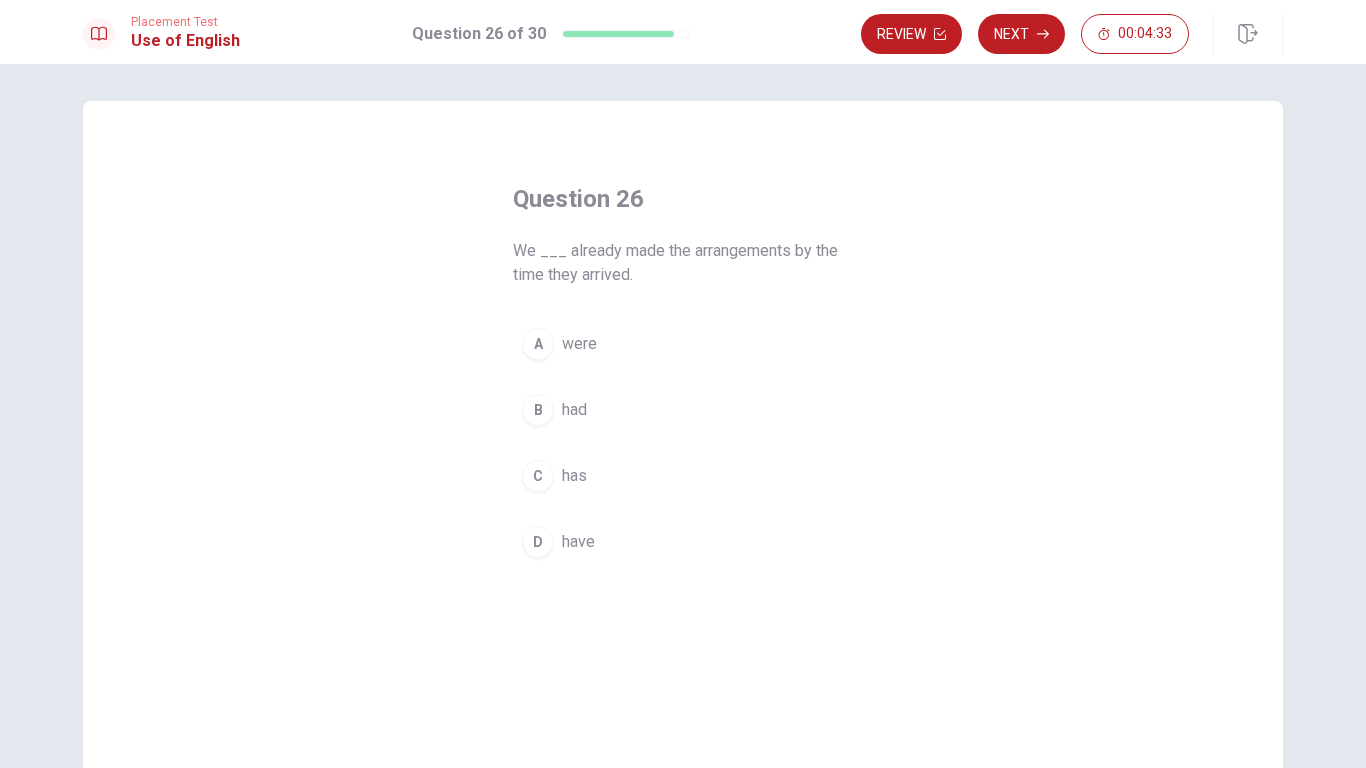 click on "B had" at bounding box center [683, 410] 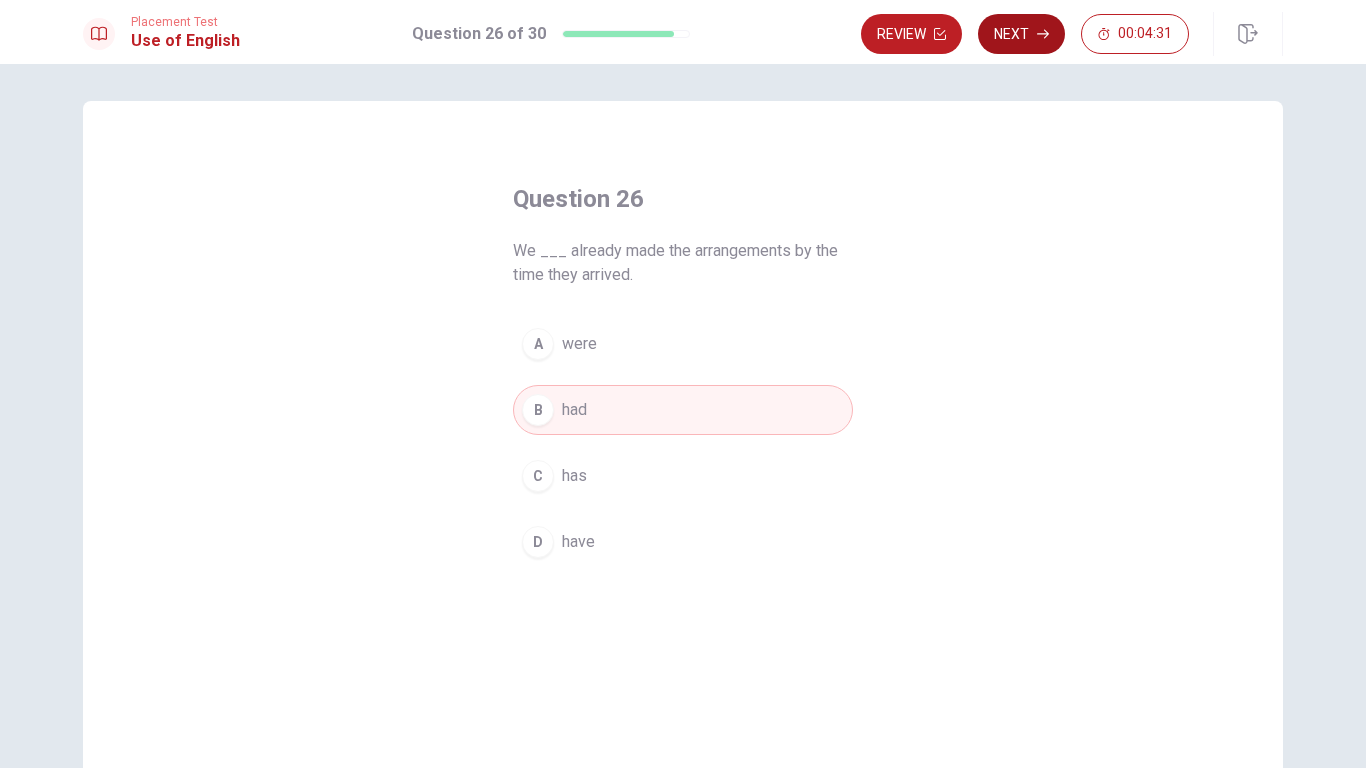 click on "Next" at bounding box center (1021, 34) 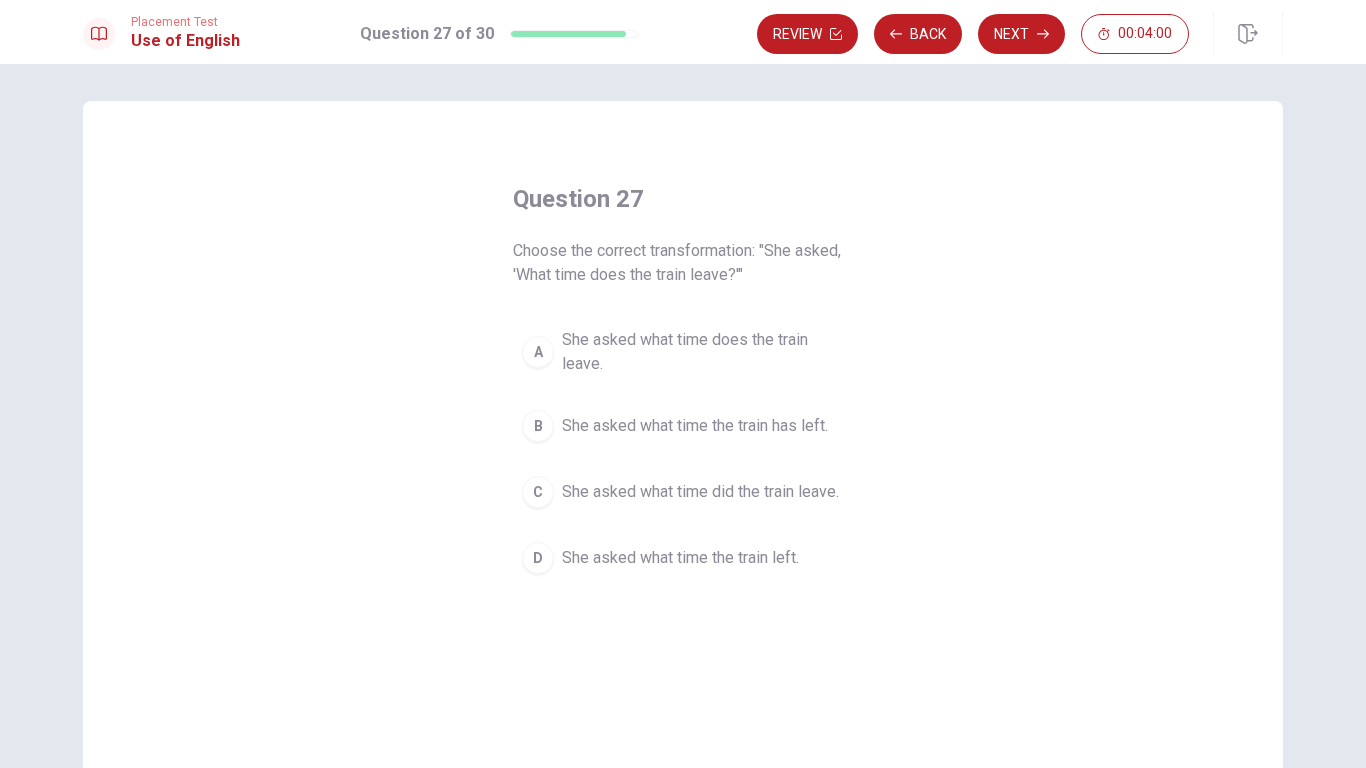 click on "She asked what time the train left." at bounding box center [680, 558] 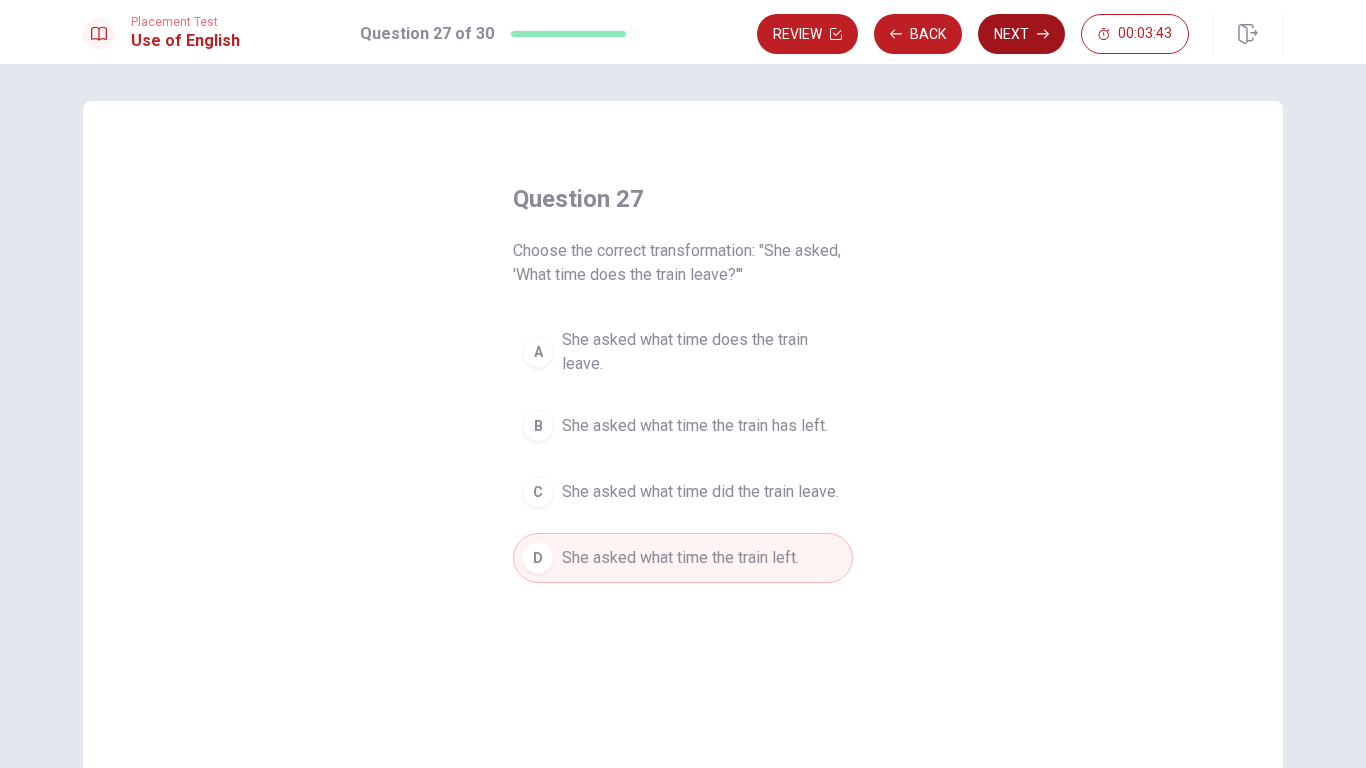 click on "Next" at bounding box center (1021, 34) 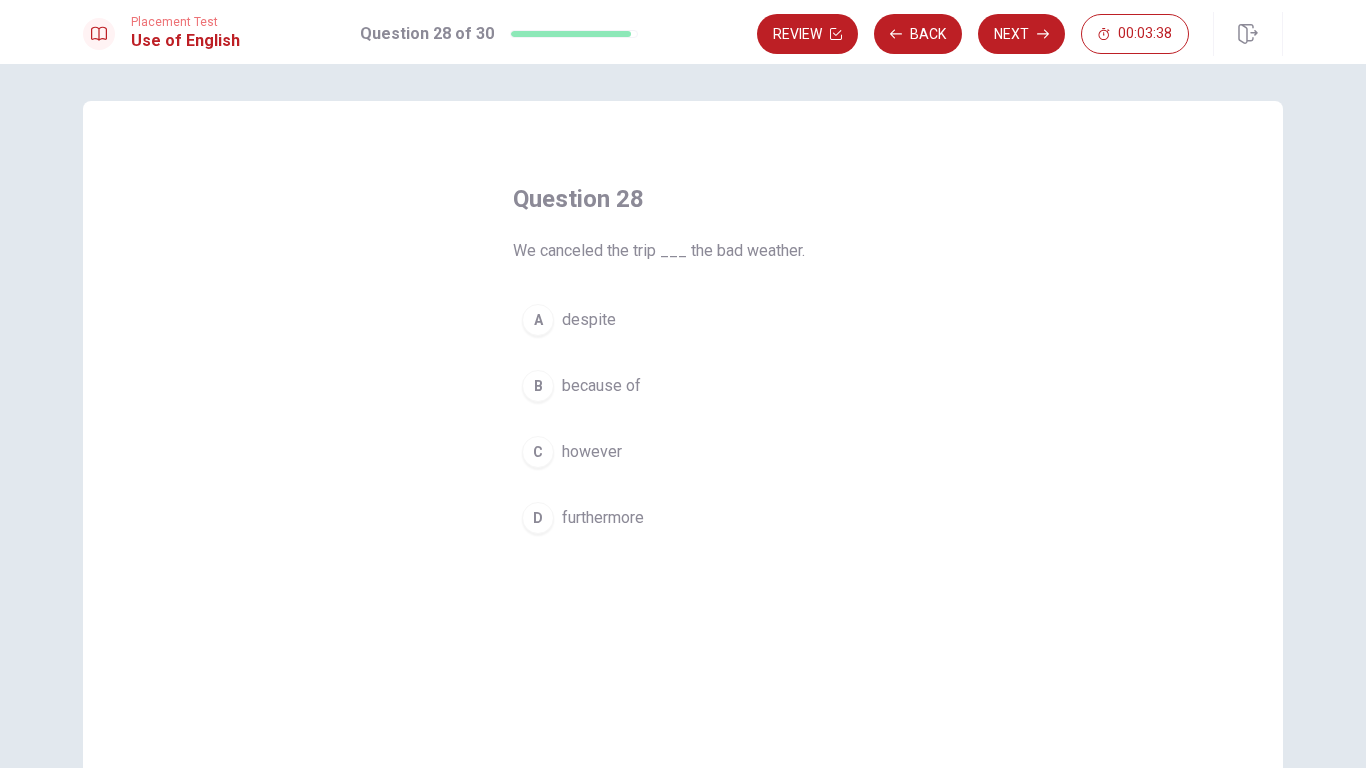 click on "B because of" at bounding box center (683, 386) 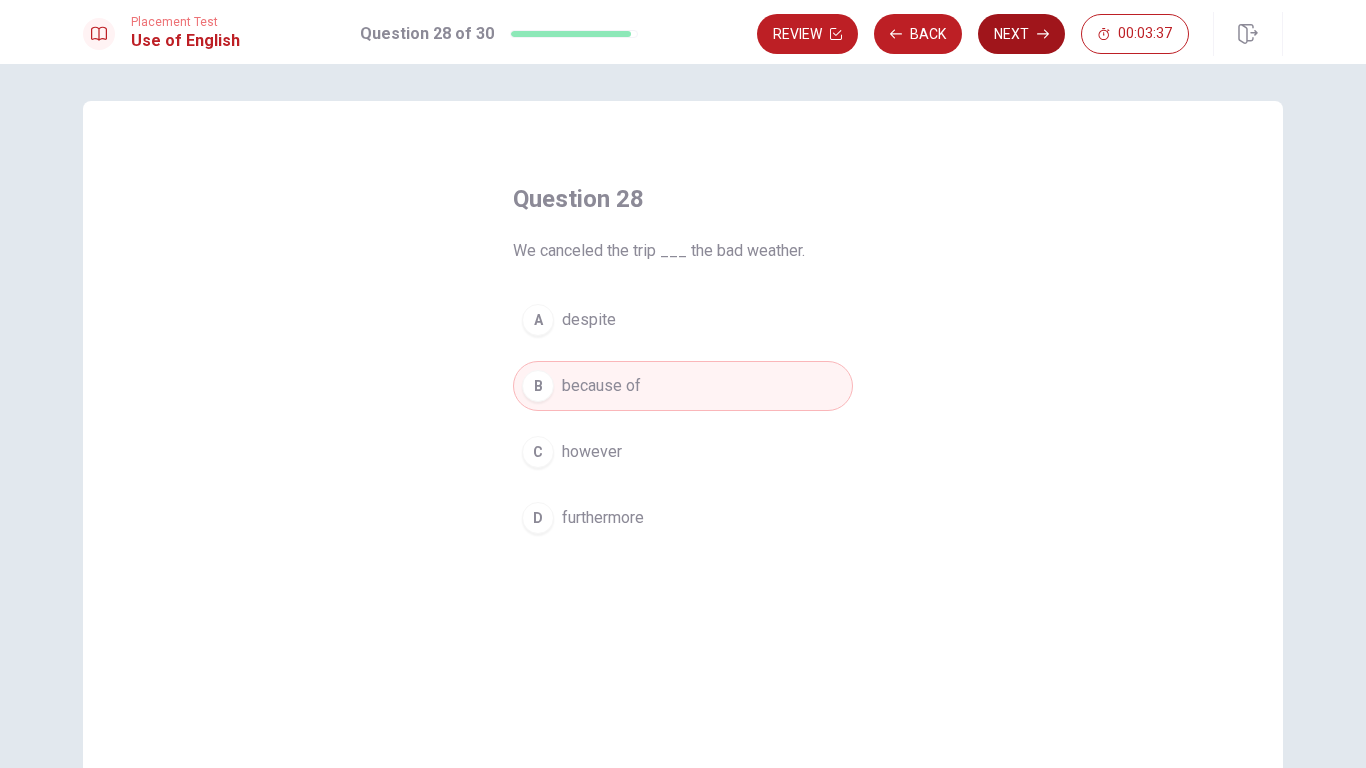 click on "Next" at bounding box center [1021, 34] 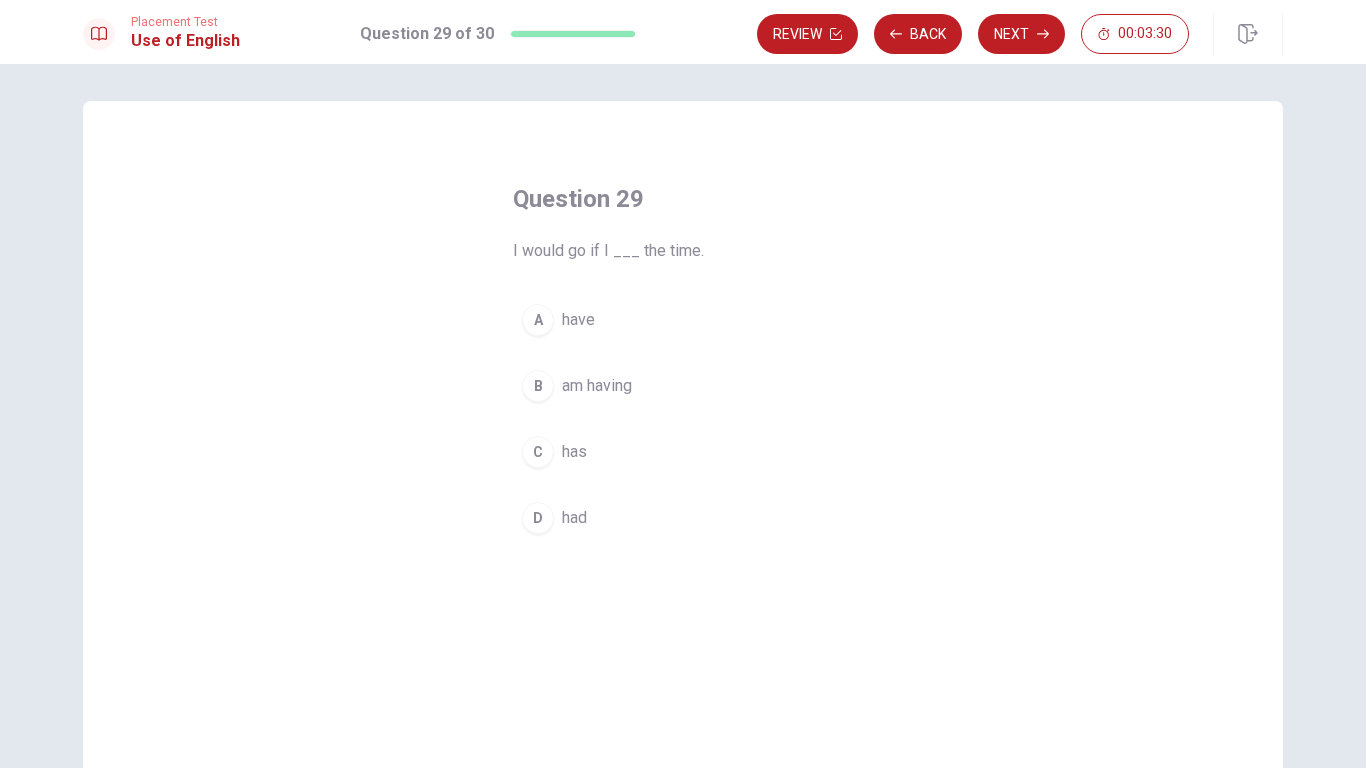 click on "D had" at bounding box center (683, 518) 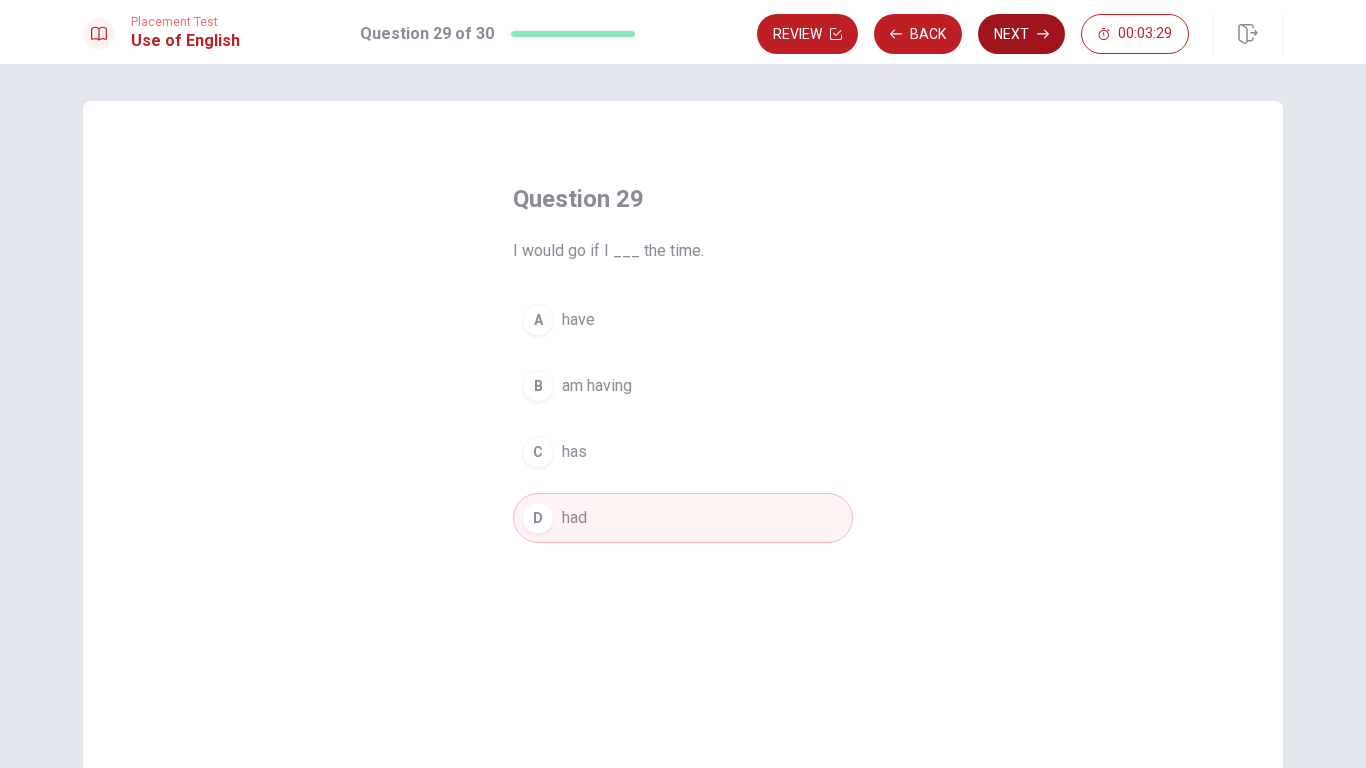 click on "Next" at bounding box center (1021, 34) 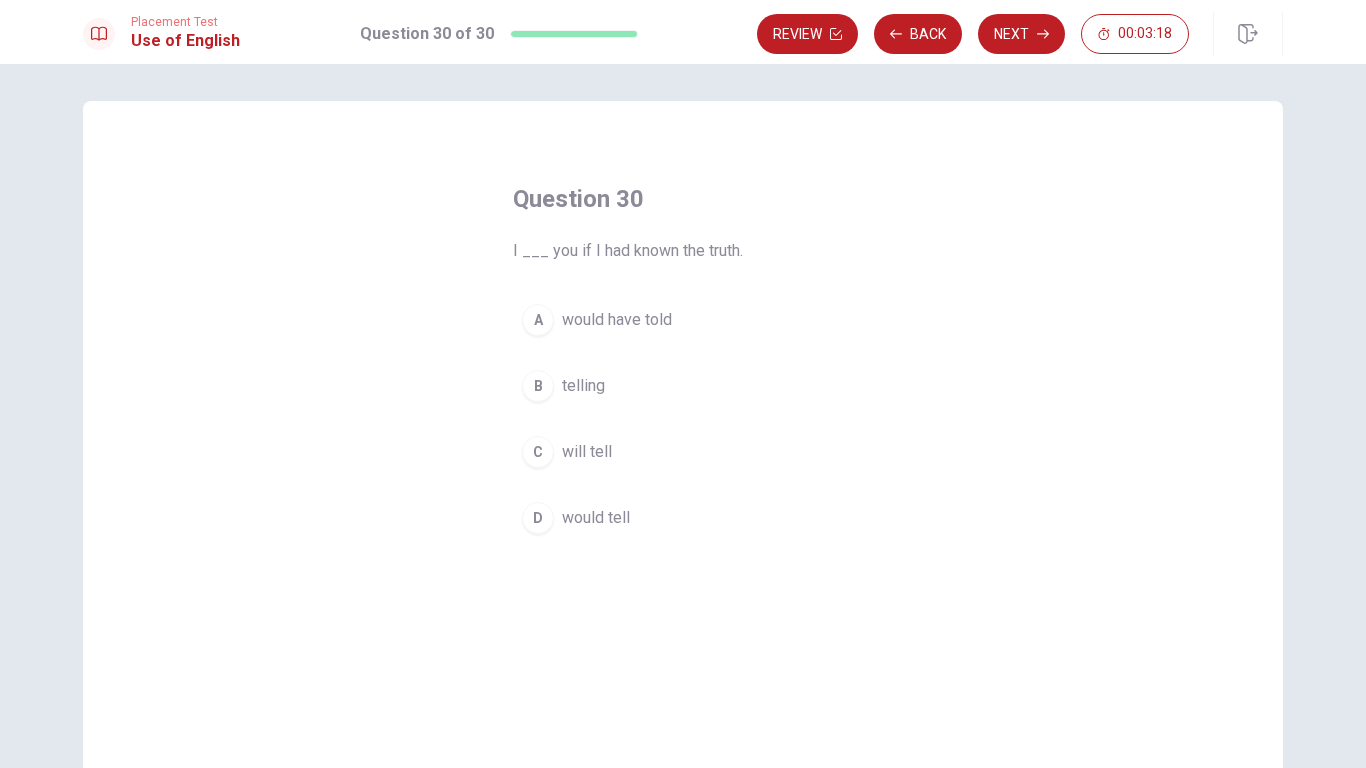 click on "A would have told" at bounding box center (683, 320) 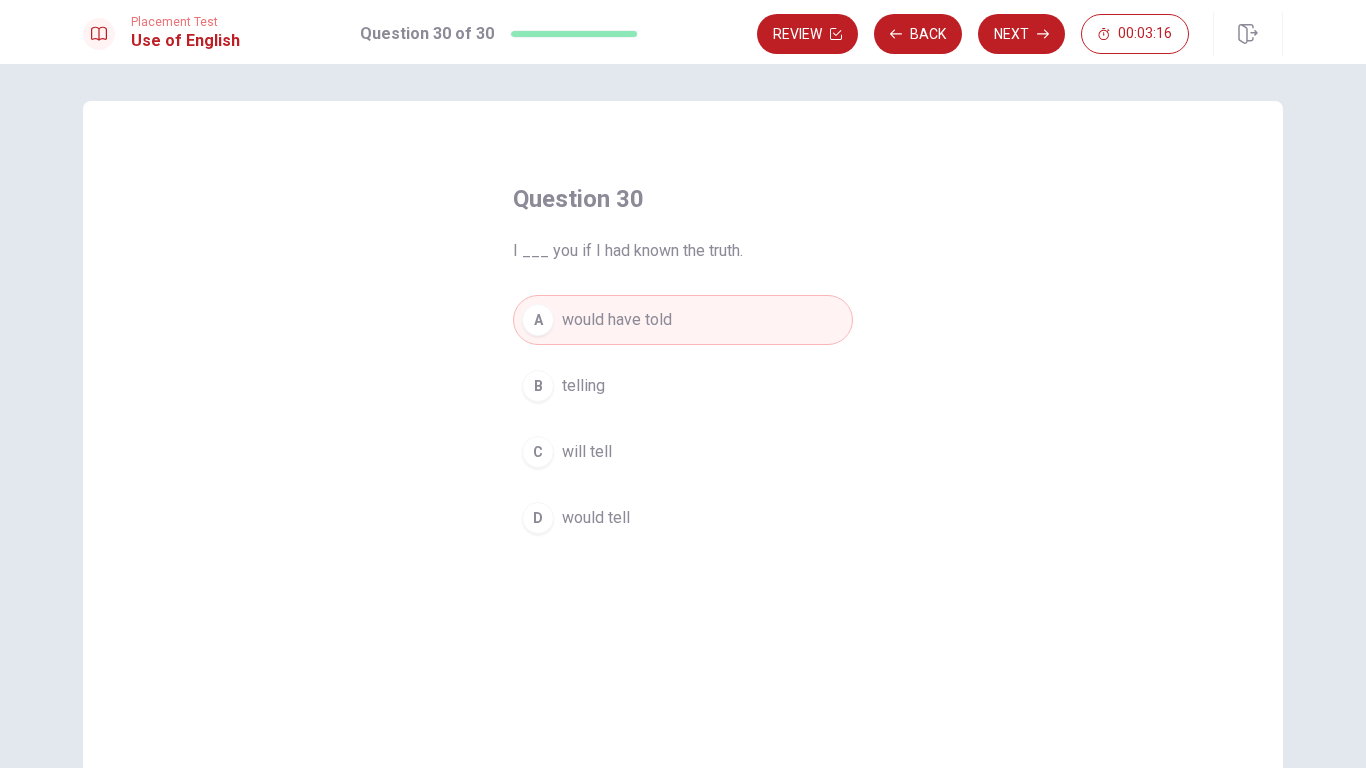 click on "Placement Test   Use of English Question 30 of 30 Review Back Next 00:03:16" at bounding box center (683, 32) 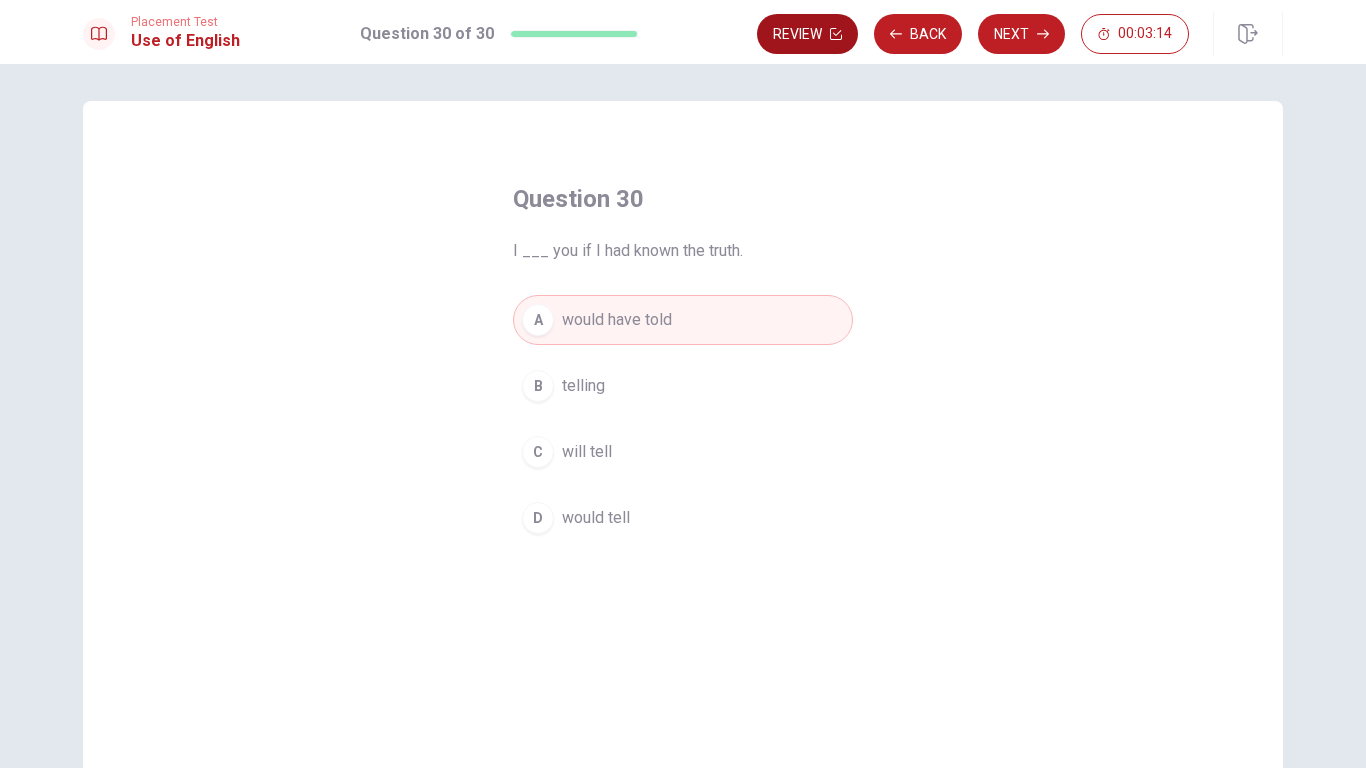 click on "Review" at bounding box center [807, 34] 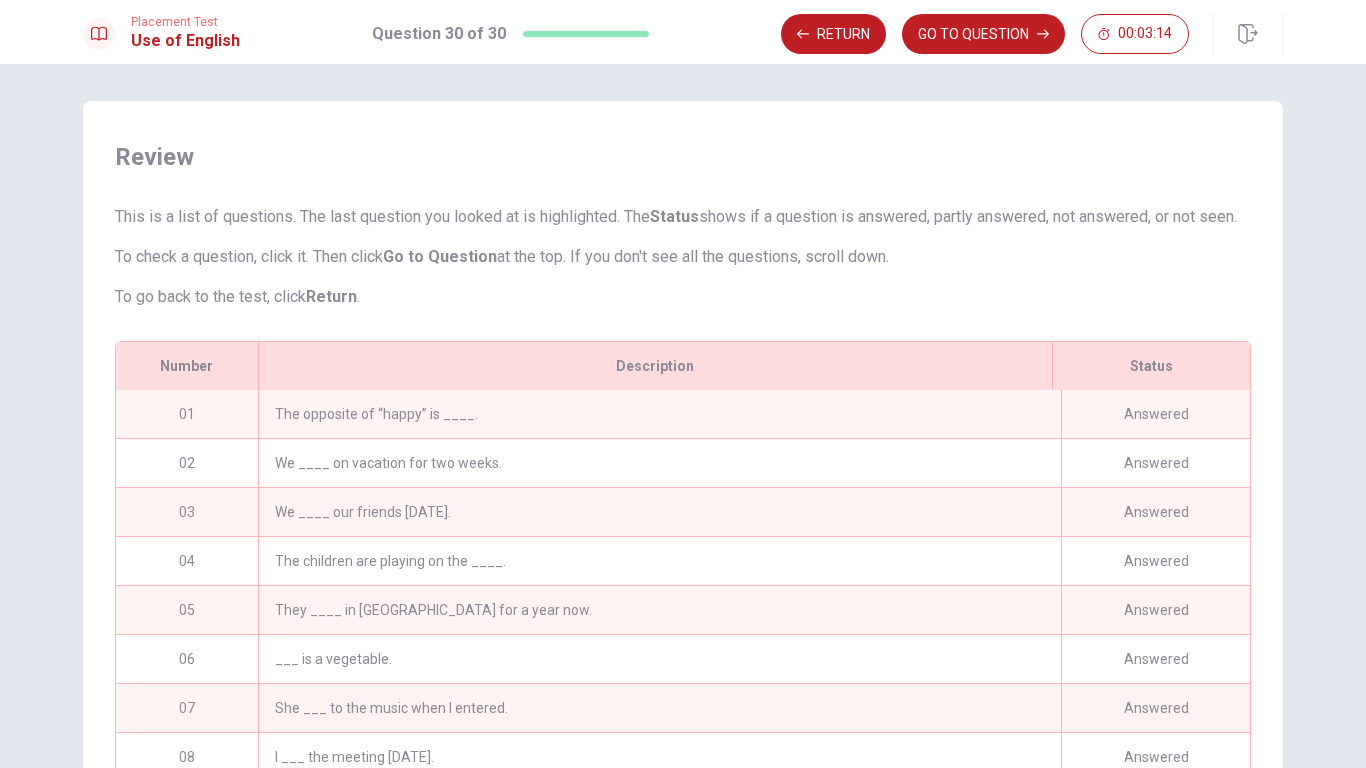 scroll, scrollTop: 180, scrollLeft: 0, axis: vertical 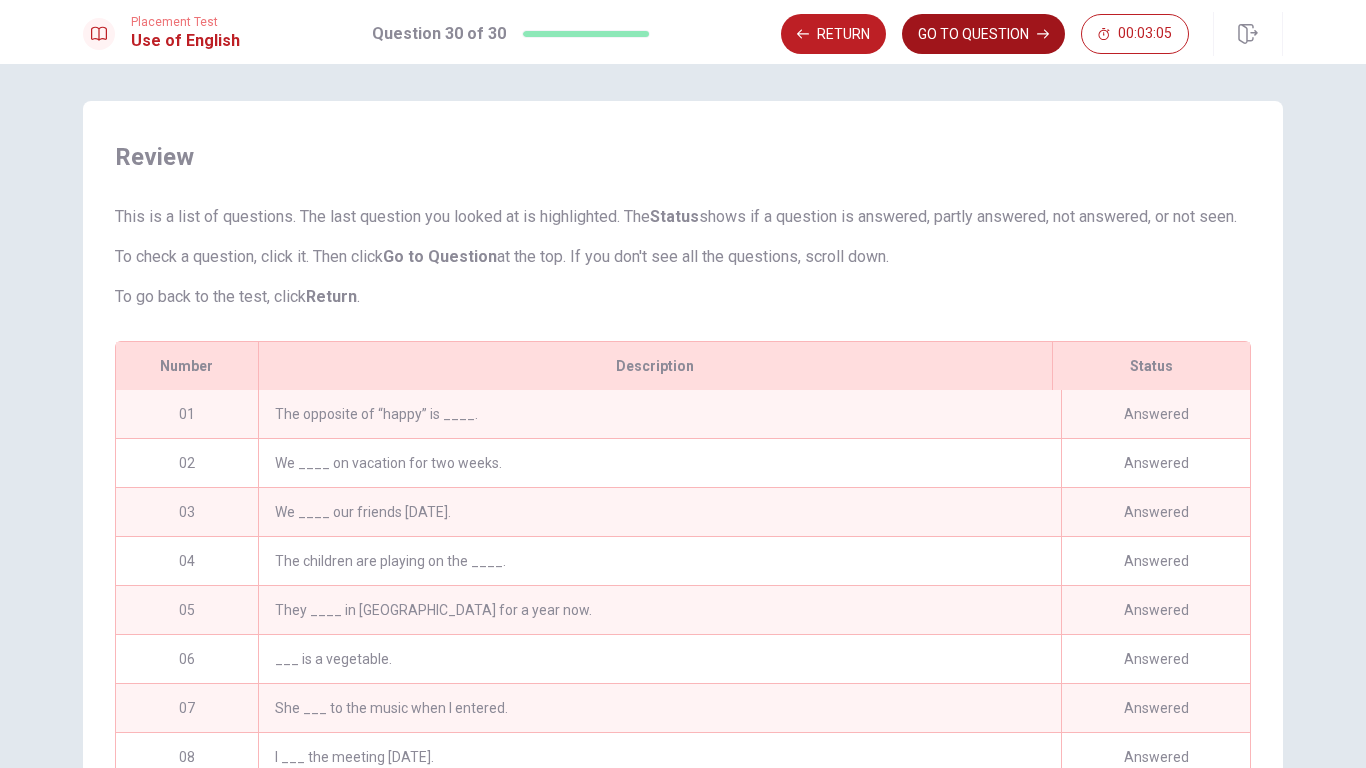 click on "GO TO QUESTION" at bounding box center (983, 34) 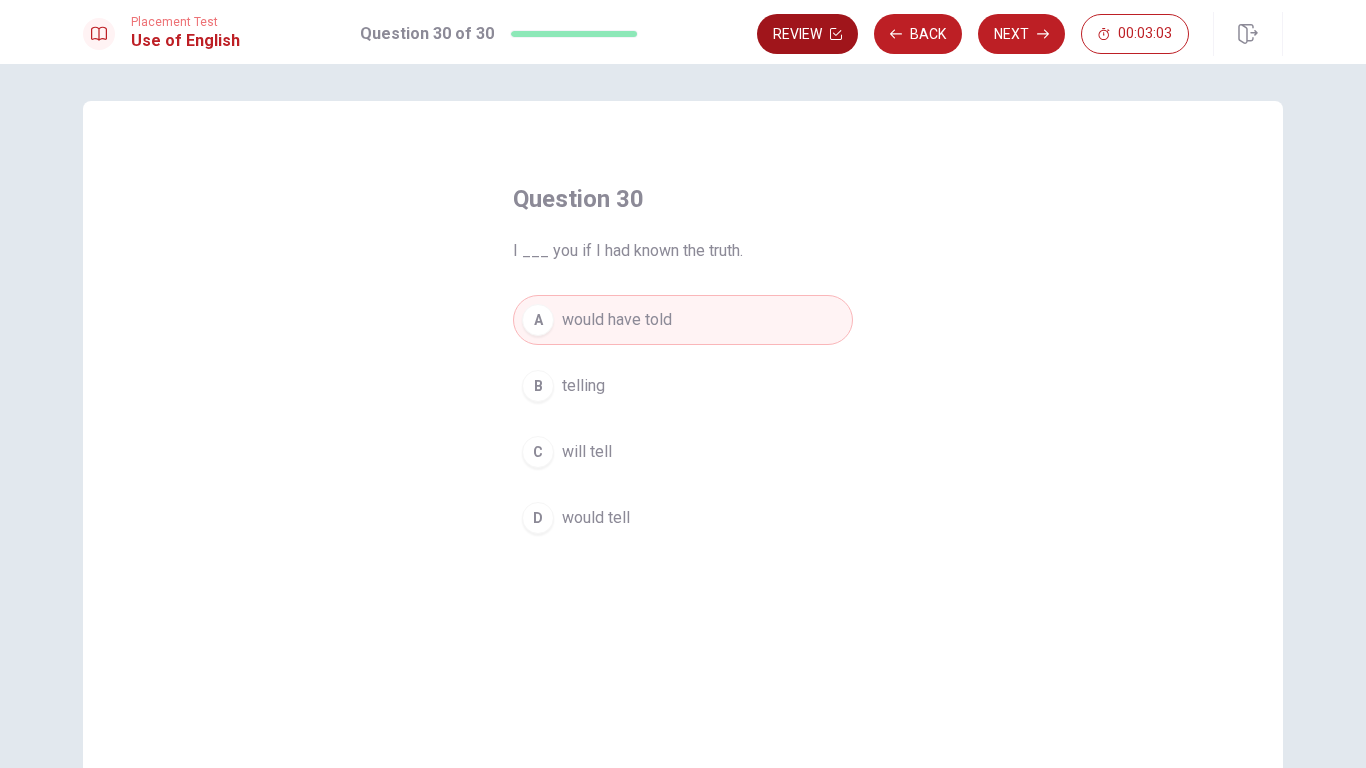 click on "Review" at bounding box center [807, 34] 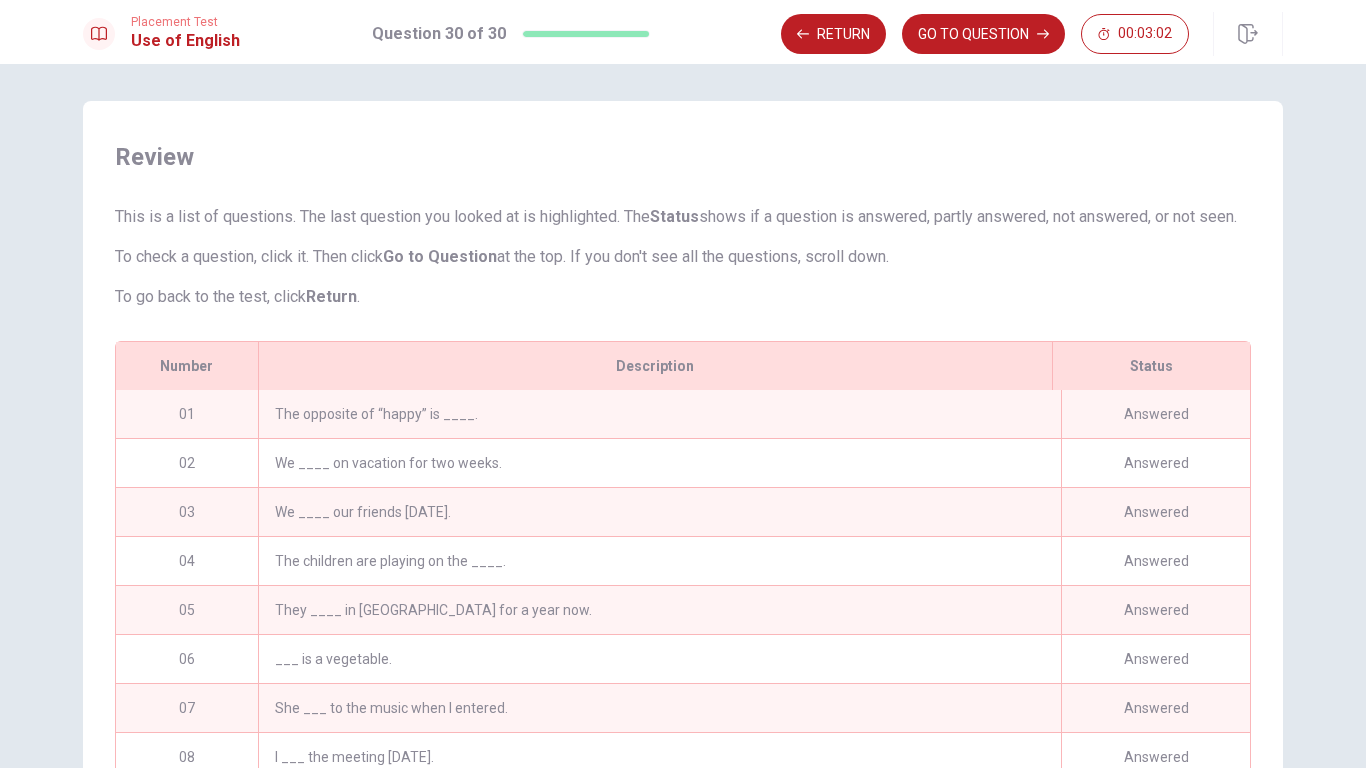 scroll, scrollTop: 238, scrollLeft: 0, axis: vertical 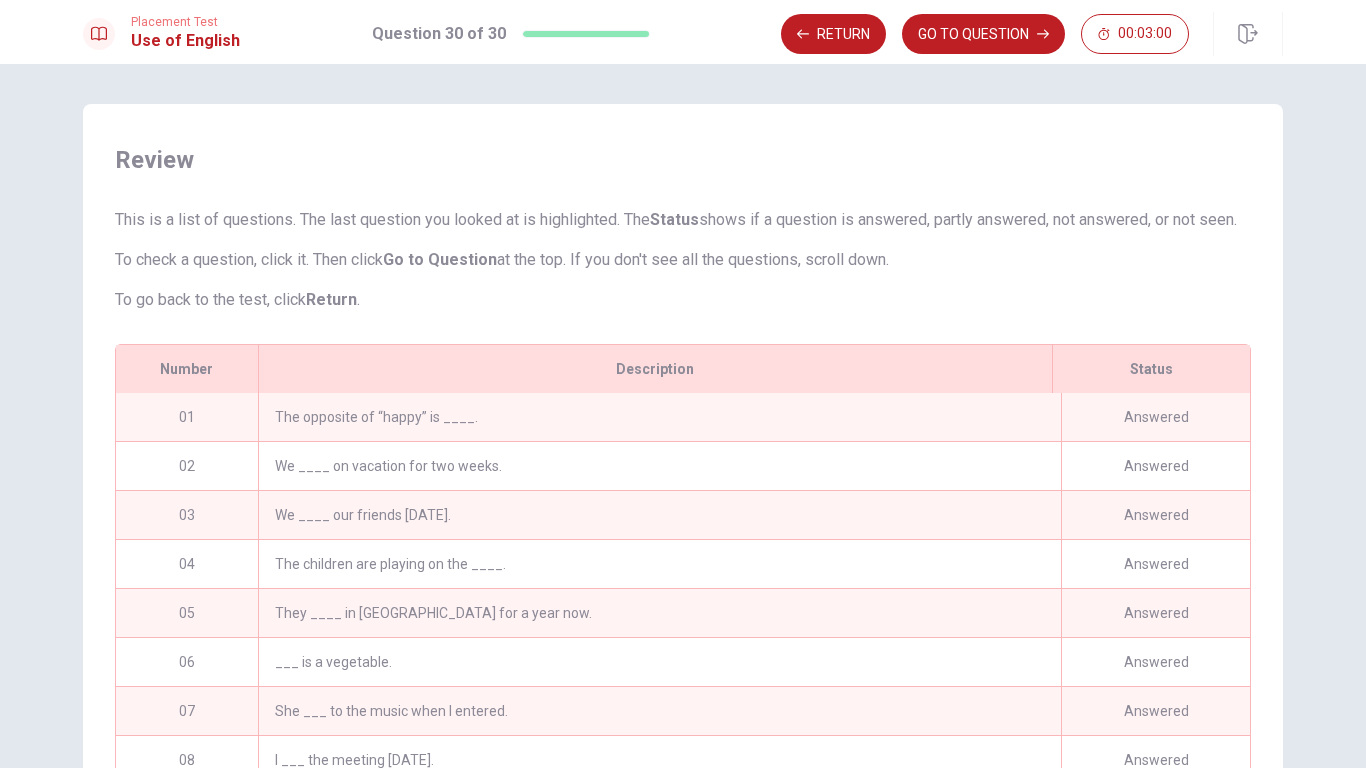click on "The opposite of “happy” is ____." at bounding box center [659, 417] 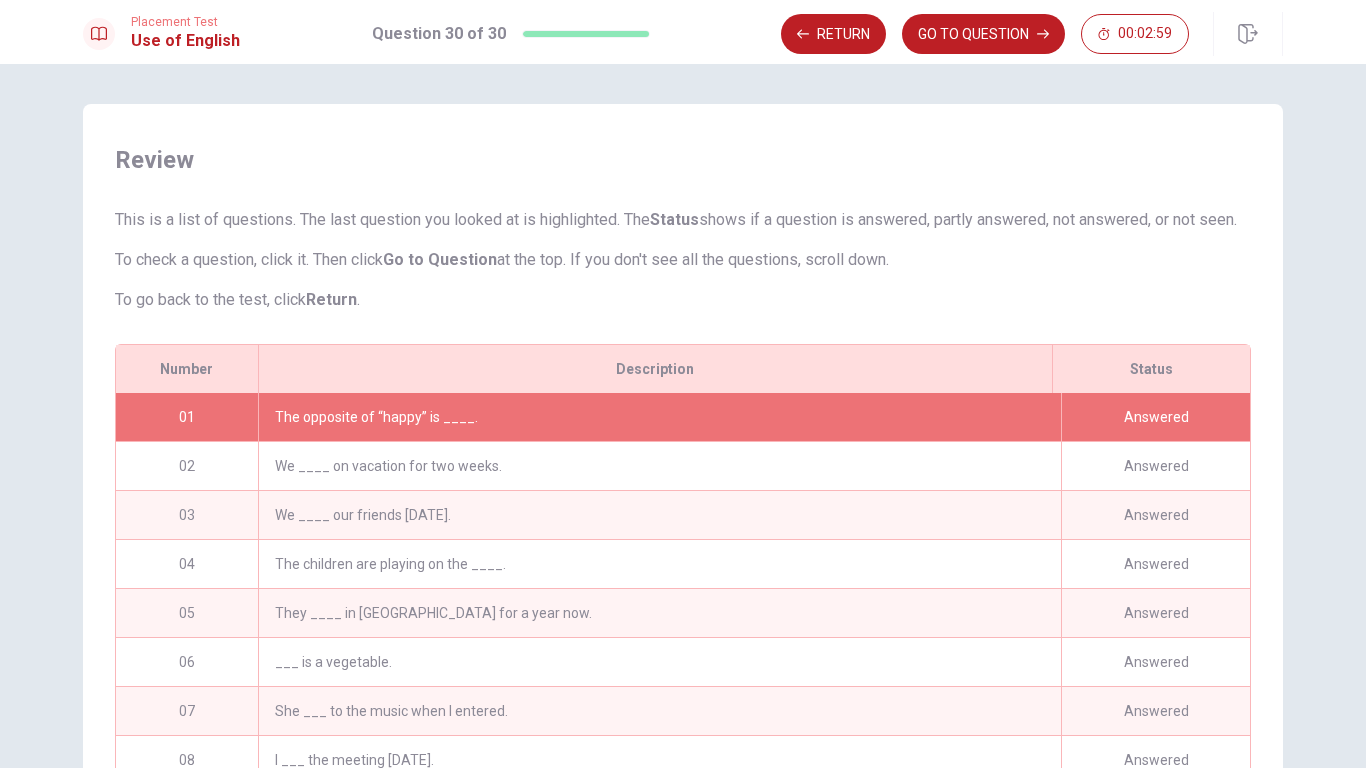 click on "The opposite of “happy” is ____." at bounding box center [659, 417] 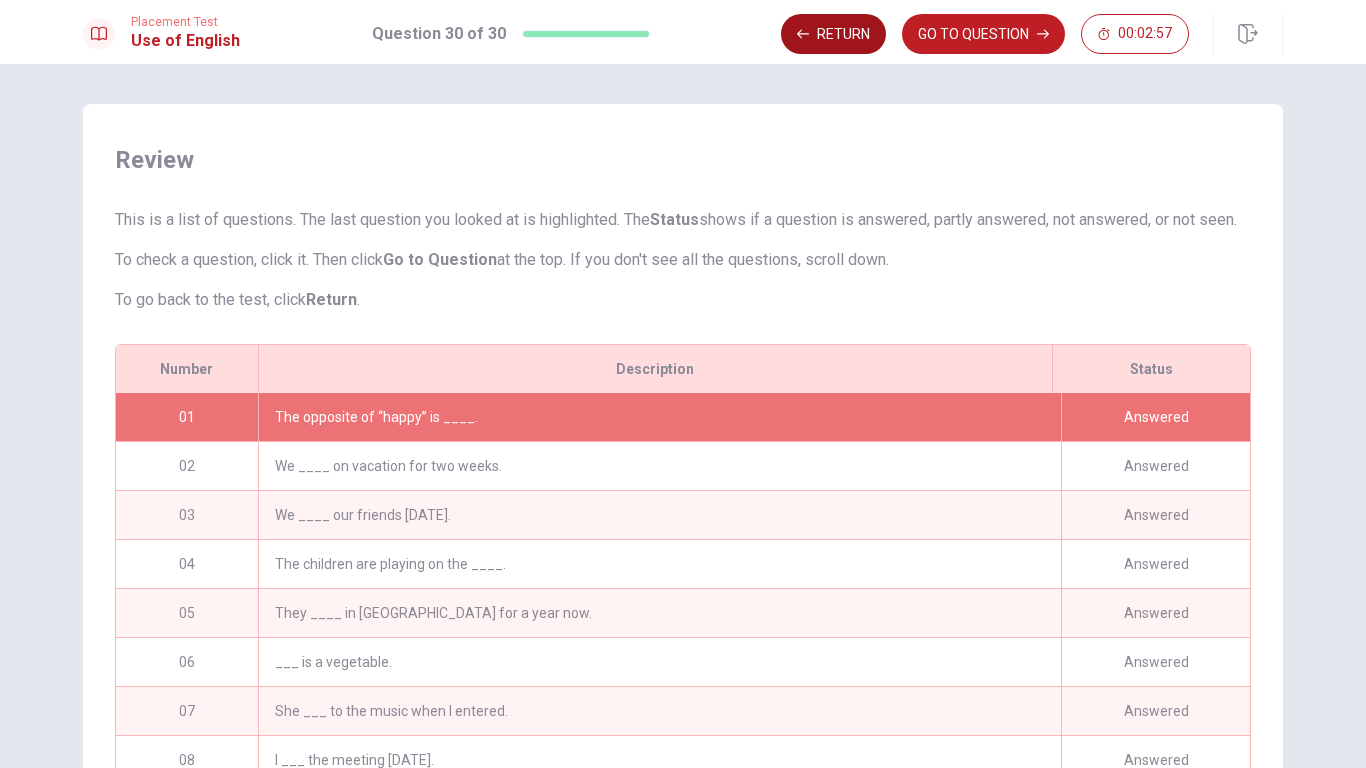 click on "Return" at bounding box center (833, 34) 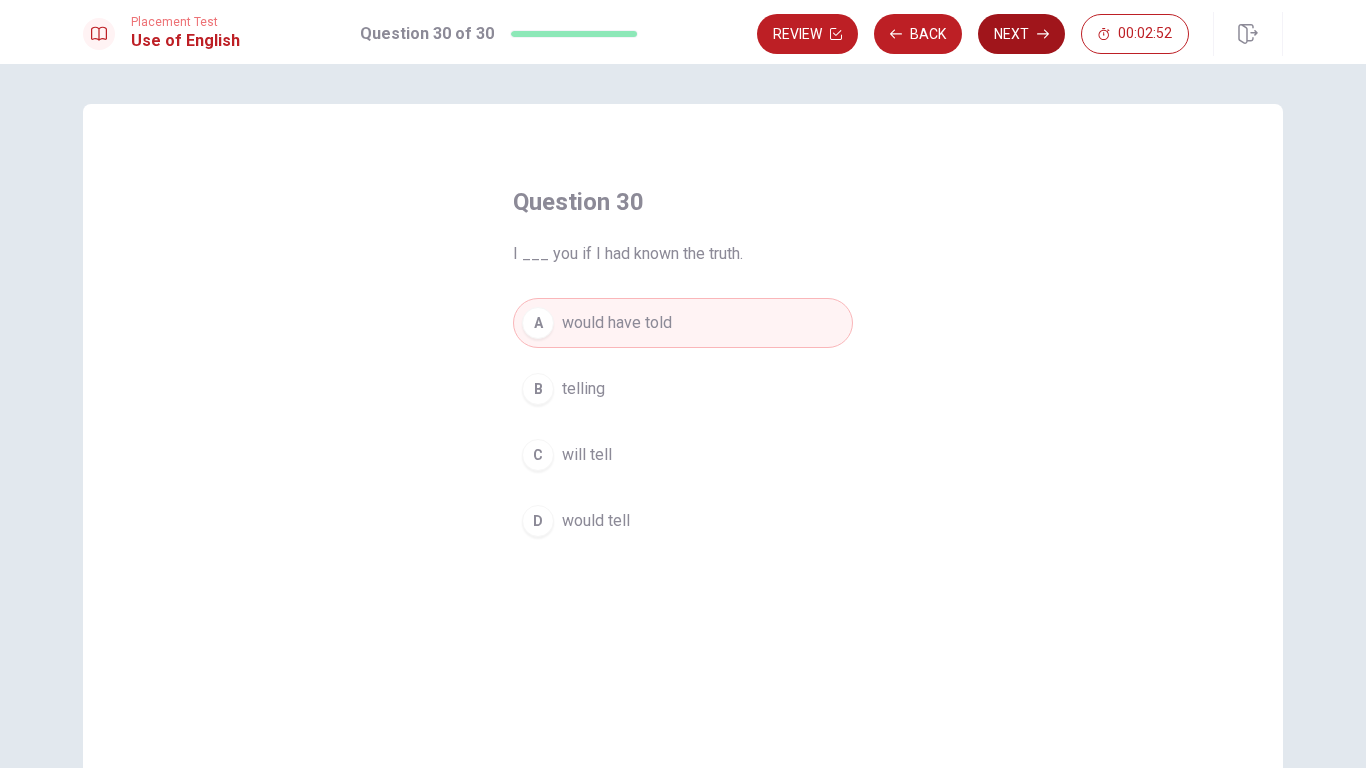 click 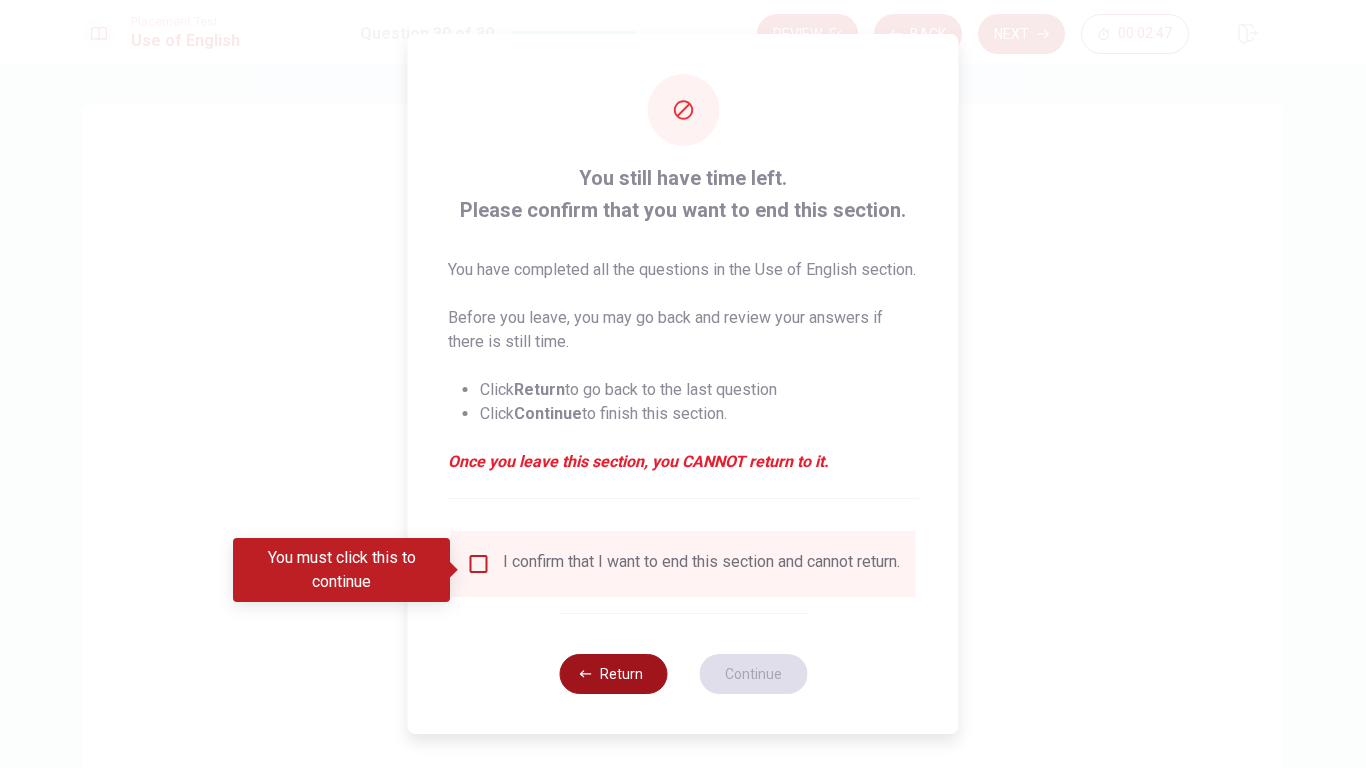 click on "Return" at bounding box center (613, 674) 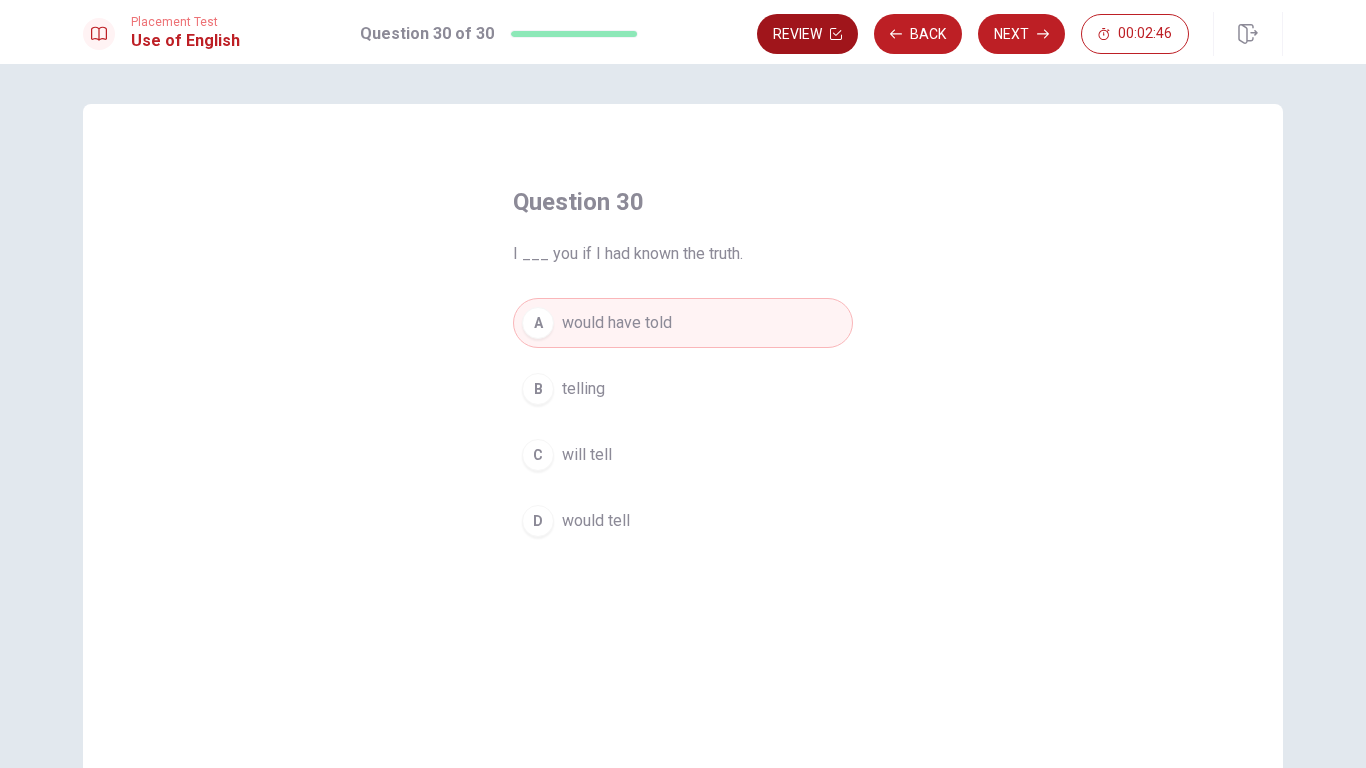 click on "Review" at bounding box center [807, 34] 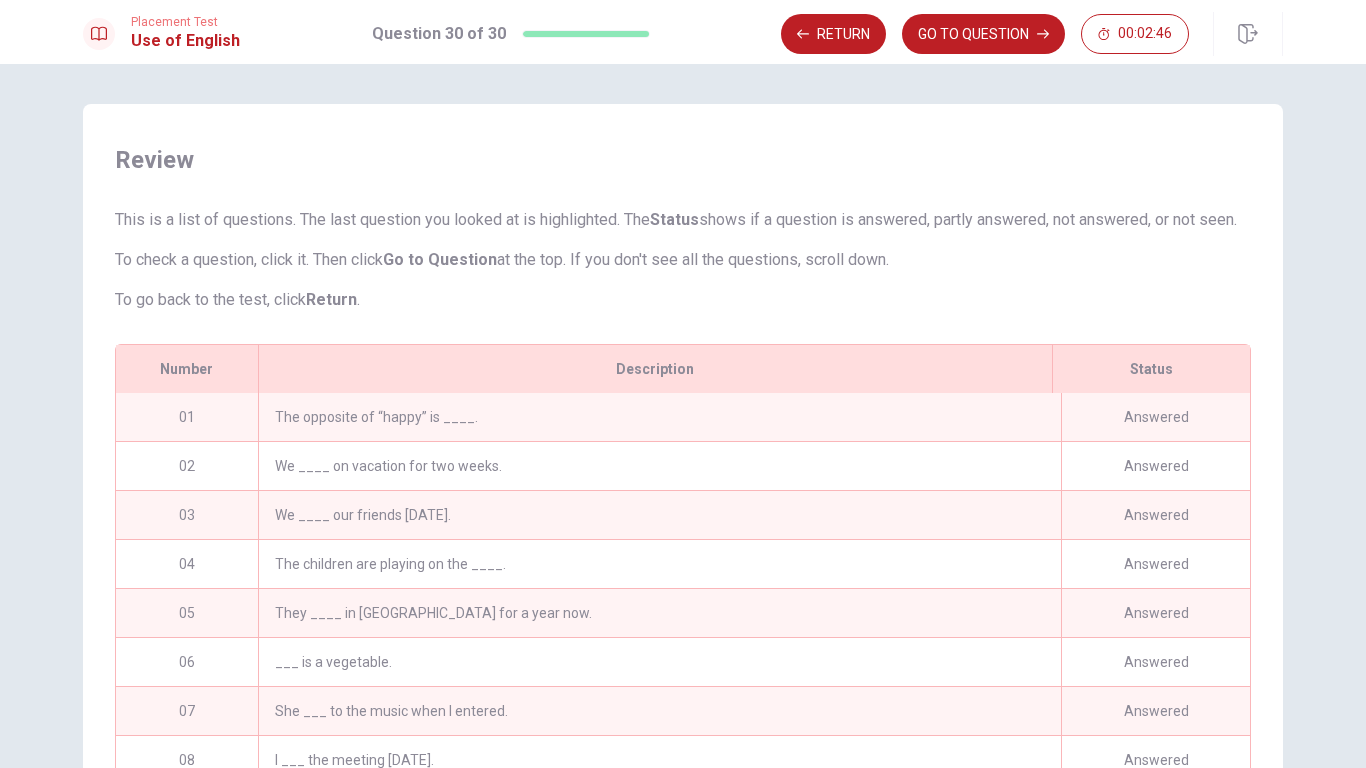 scroll, scrollTop: 216, scrollLeft: 0, axis: vertical 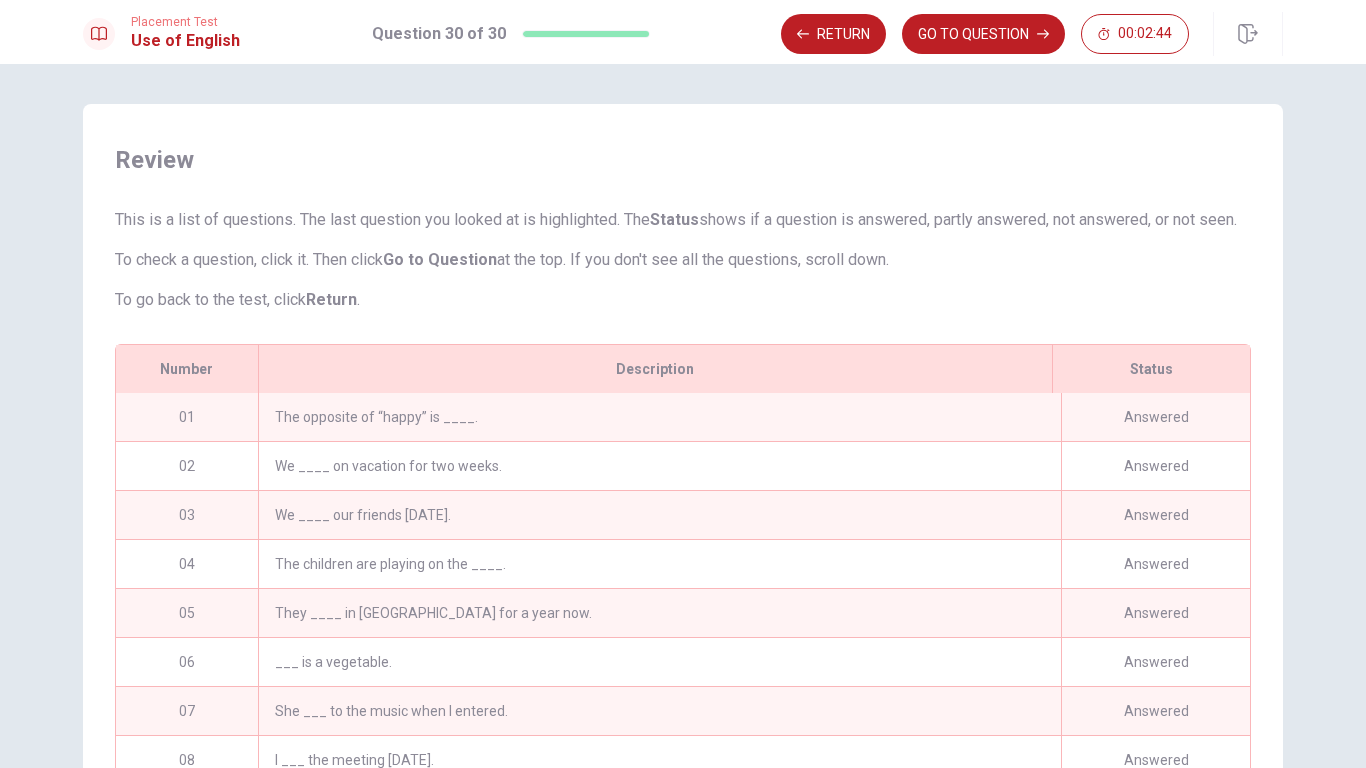 click on "The opposite of “happy” is ____." at bounding box center [659, 417] 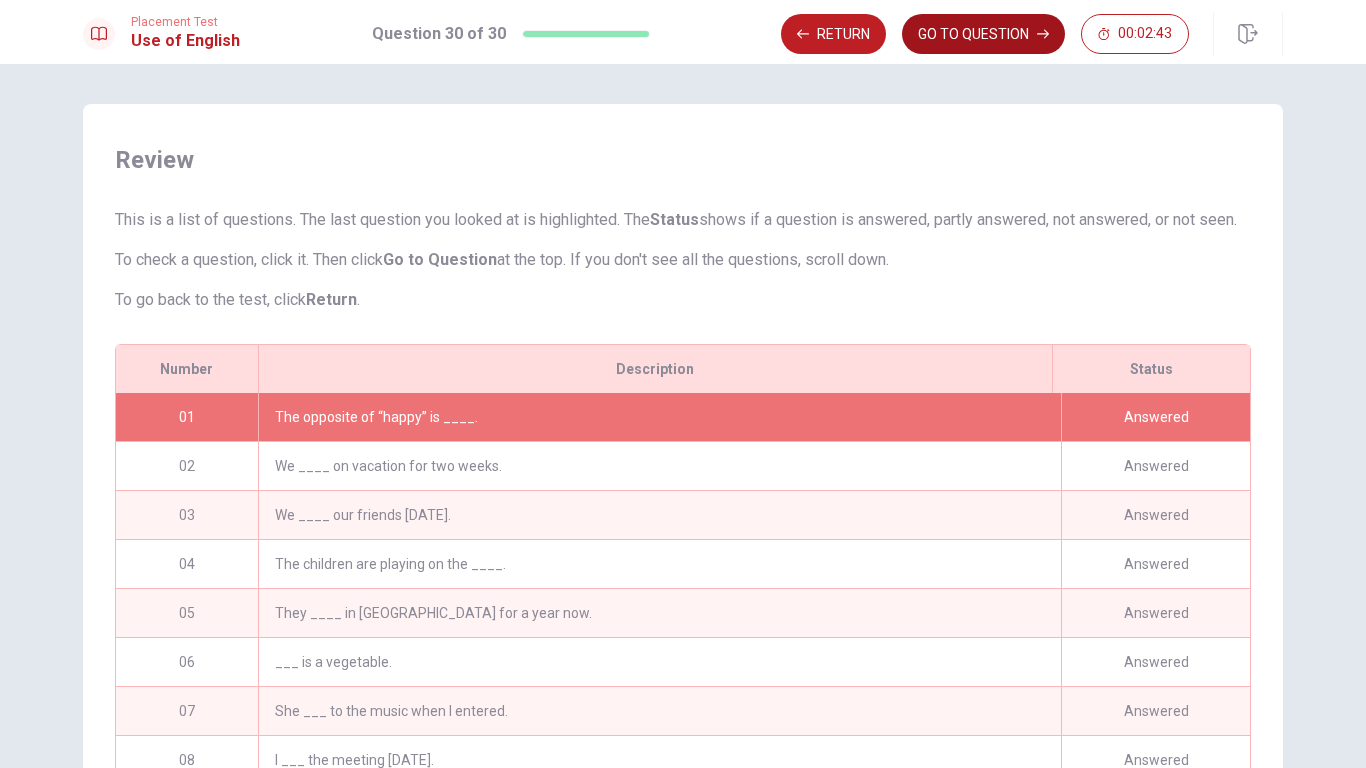 click on "GO TO QUESTION" at bounding box center (983, 34) 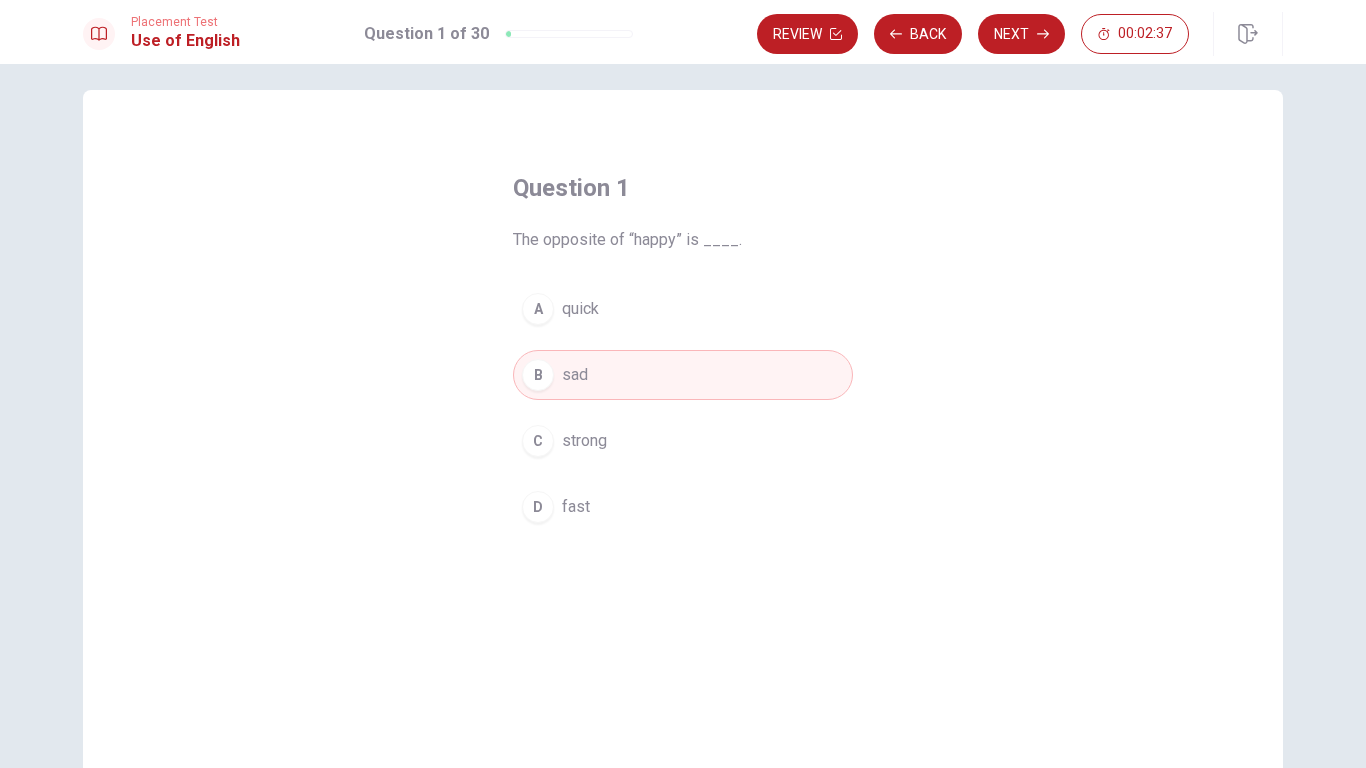 scroll, scrollTop: 0, scrollLeft: 0, axis: both 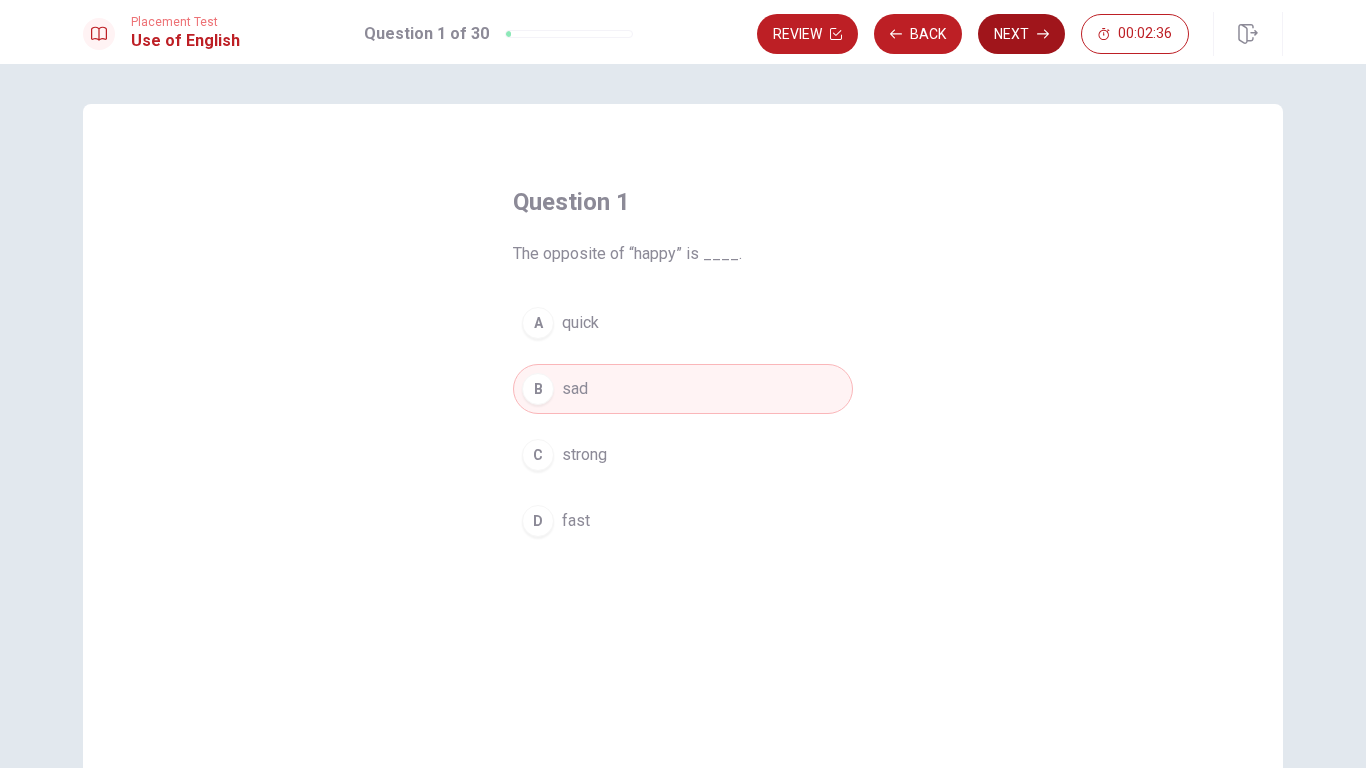 click on "Next" at bounding box center [1021, 34] 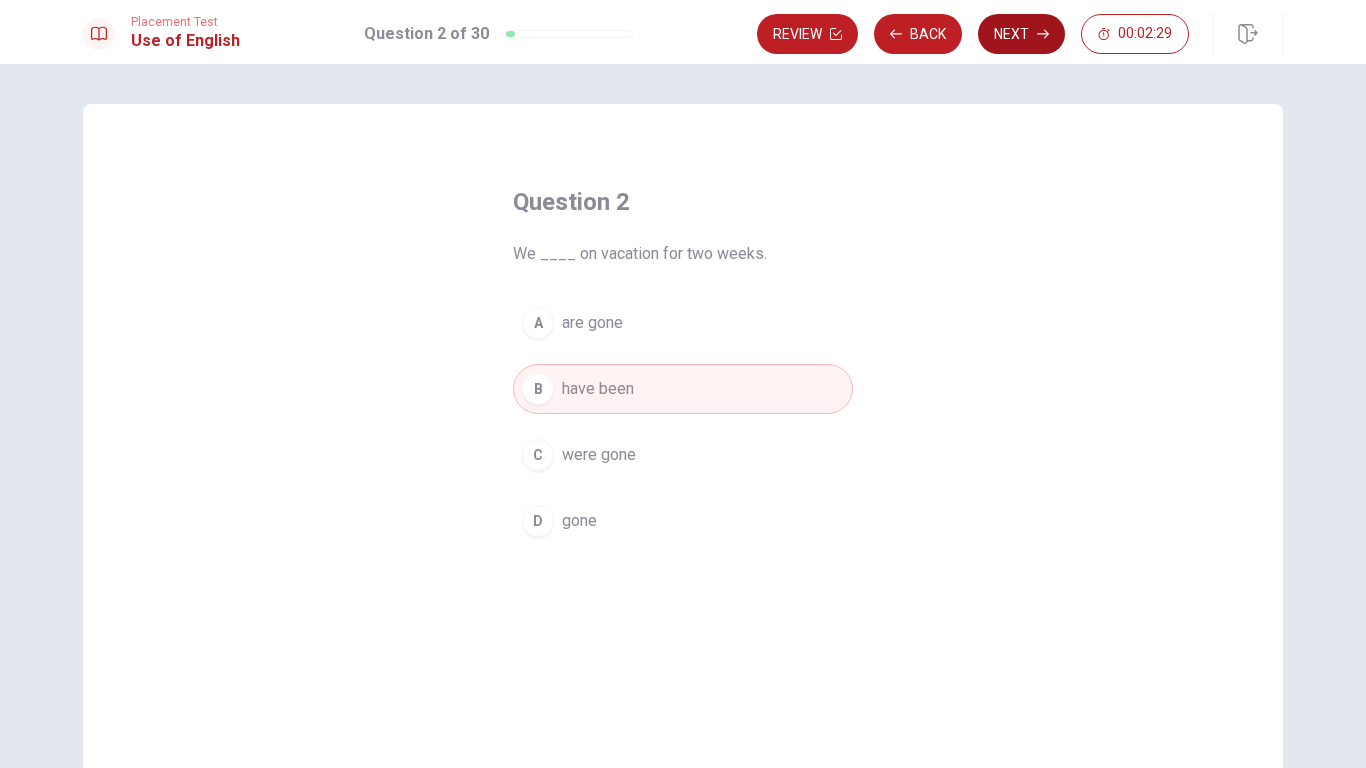 click on "Next" at bounding box center (1021, 34) 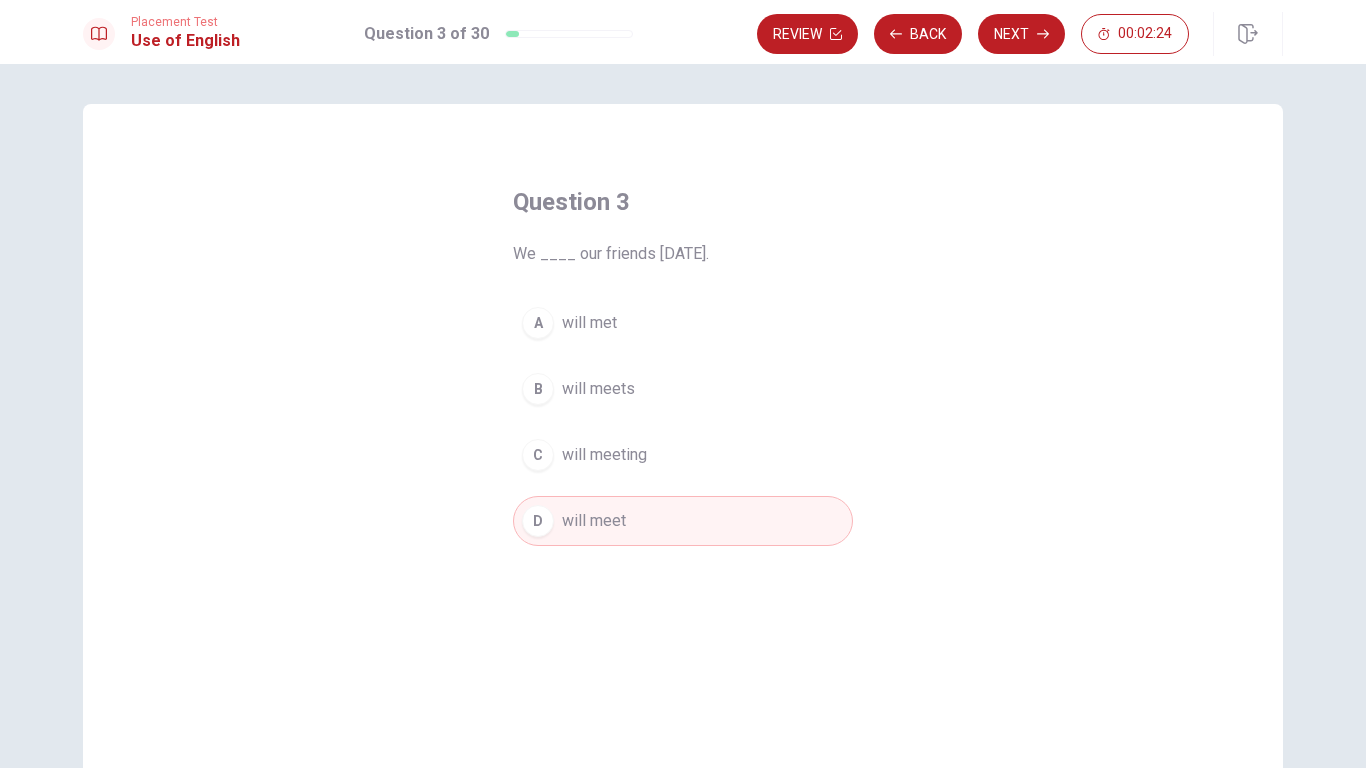 click on "Review Back Next 00:02:24" at bounding box center [1020, 34] 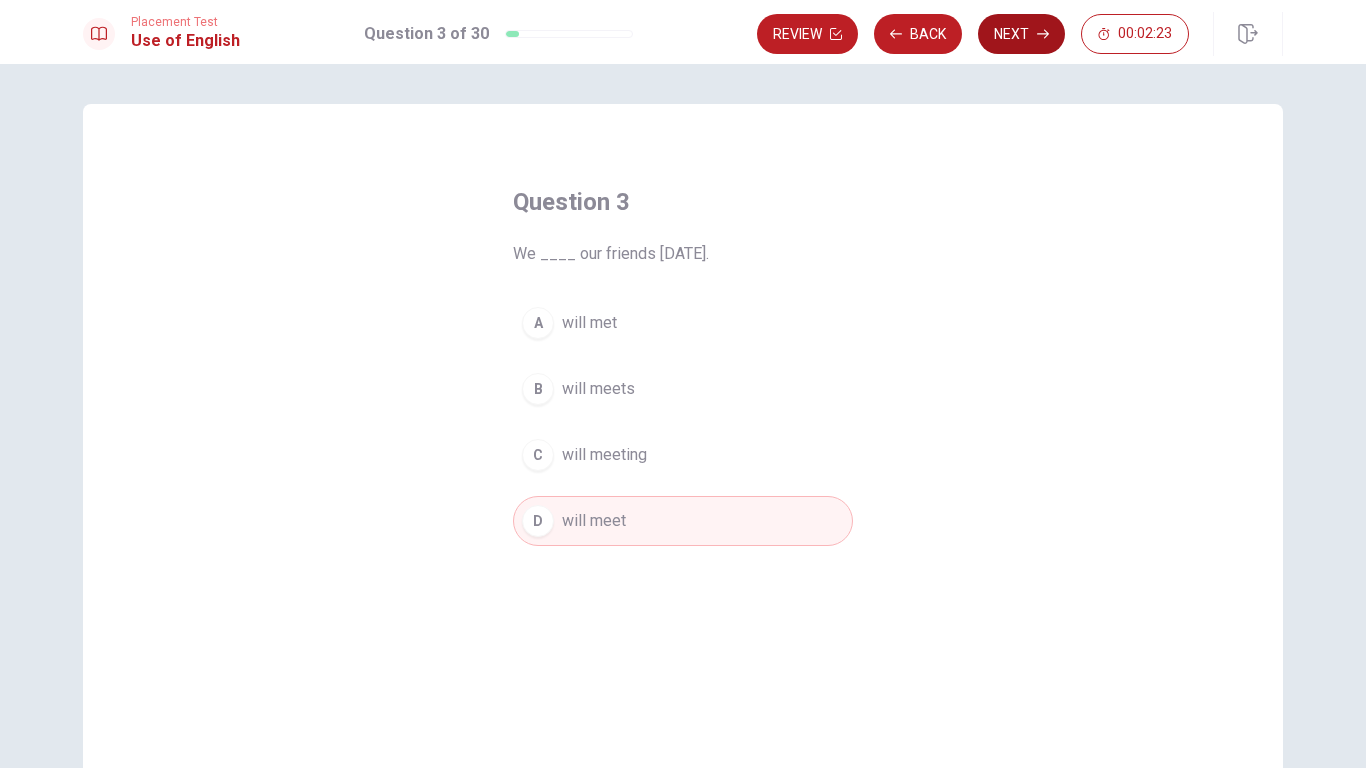 click 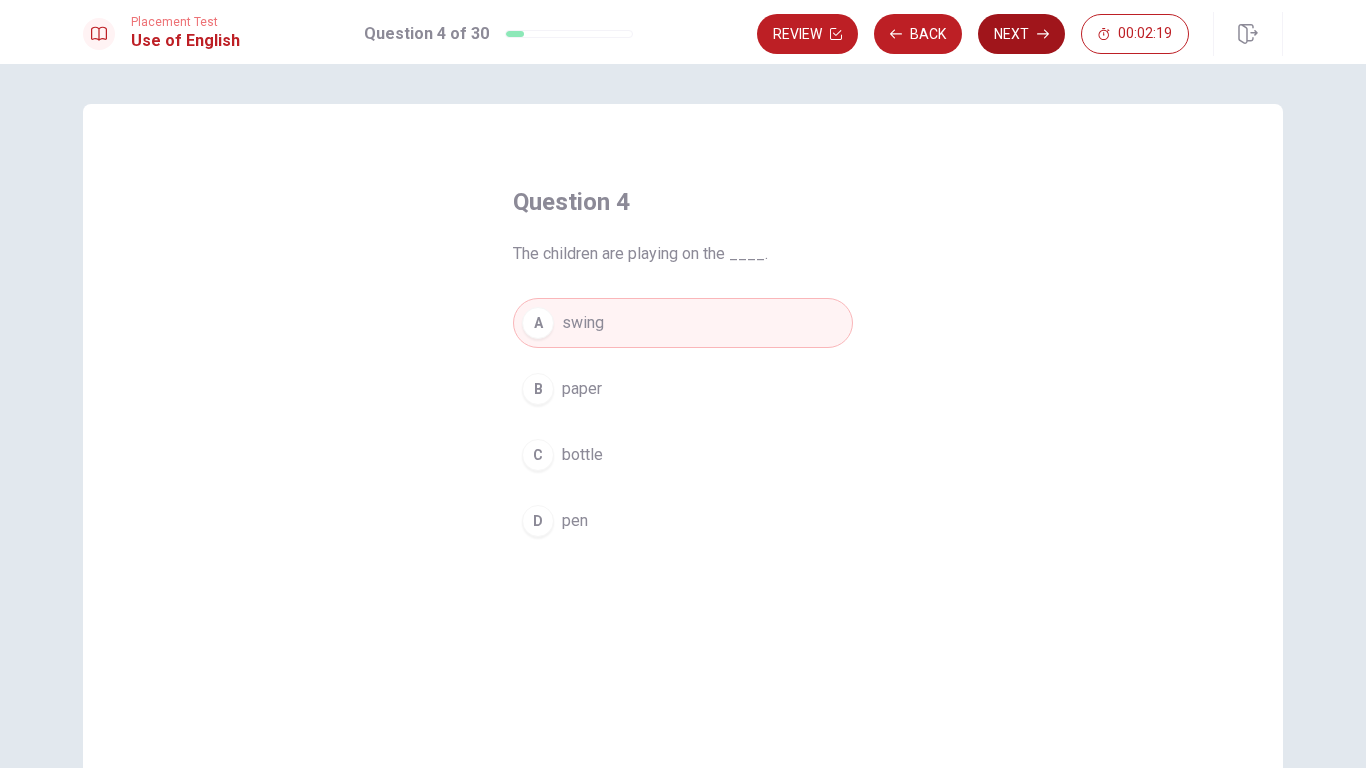 click 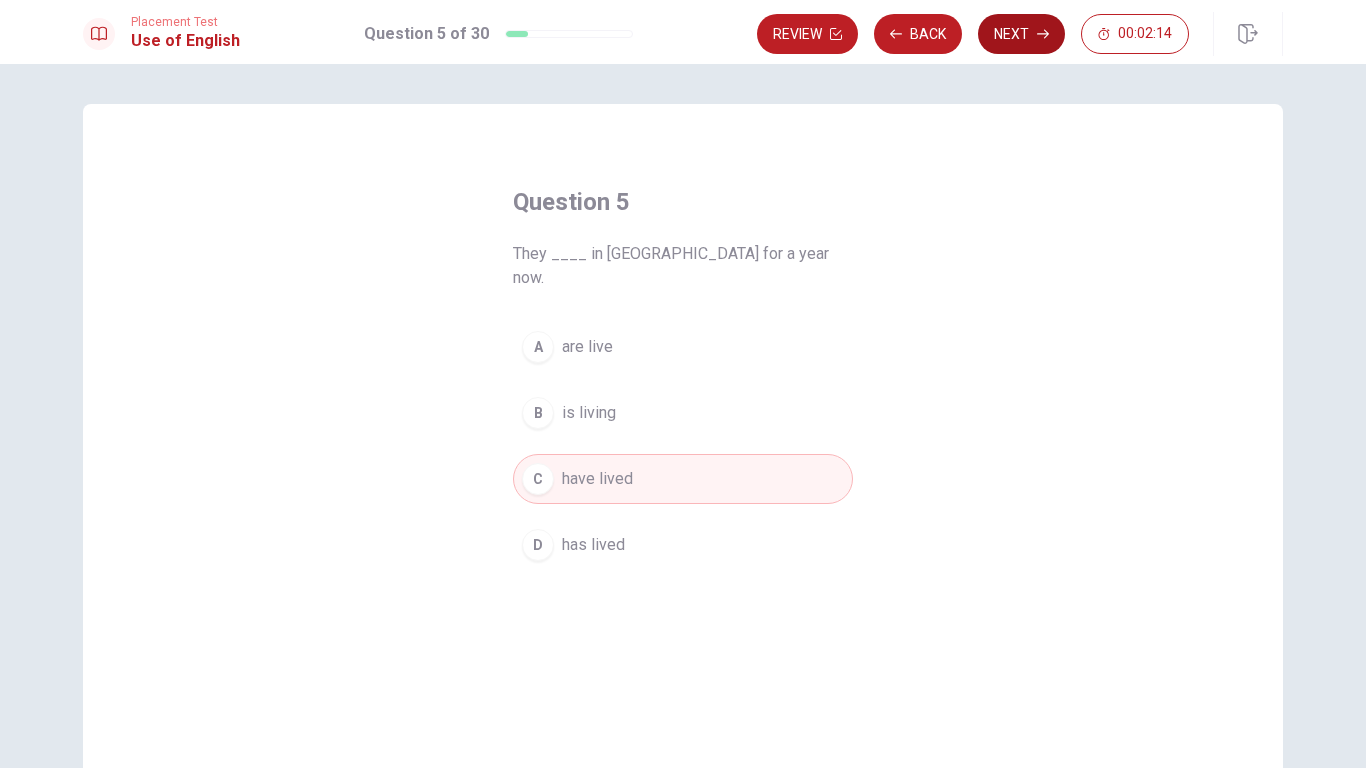 click on "Next" at bounding box center [1021, 34] 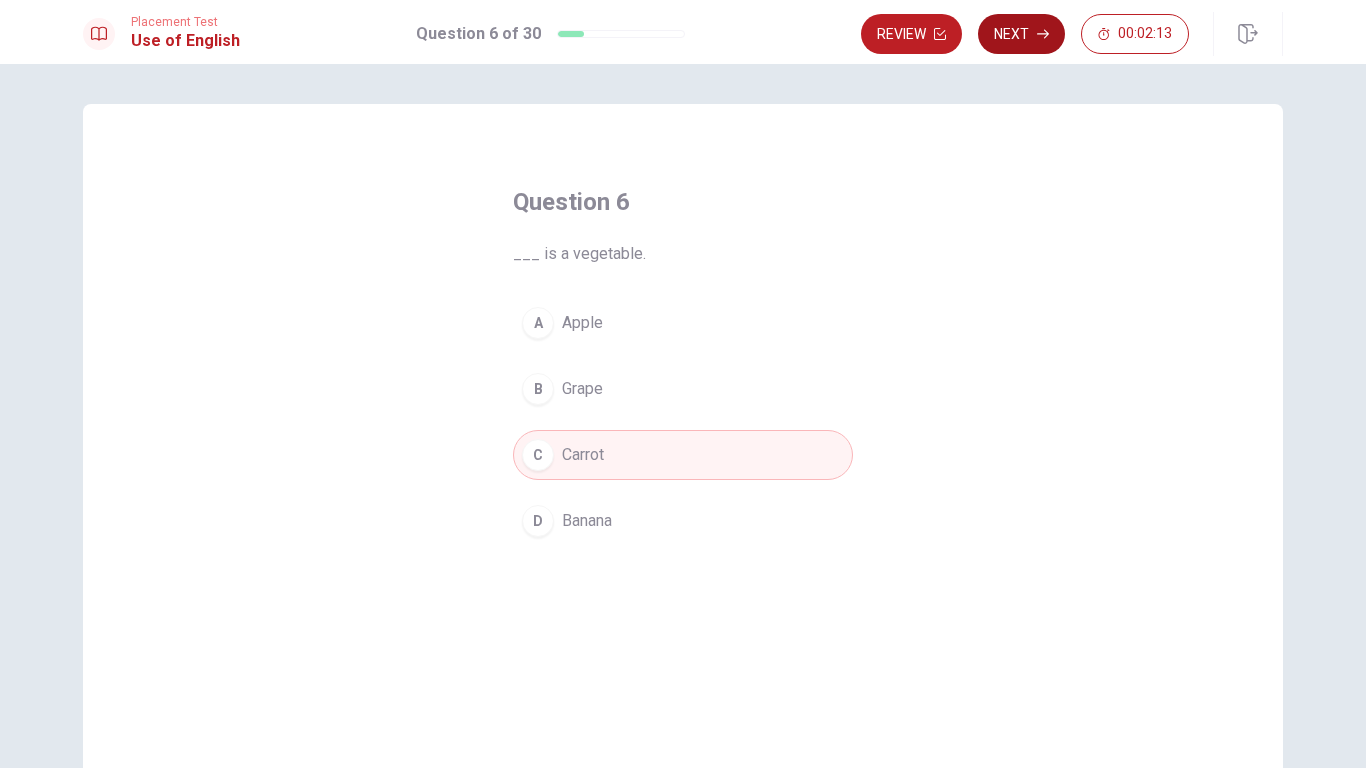 click on "Next" at bounding box center [1021, 34] 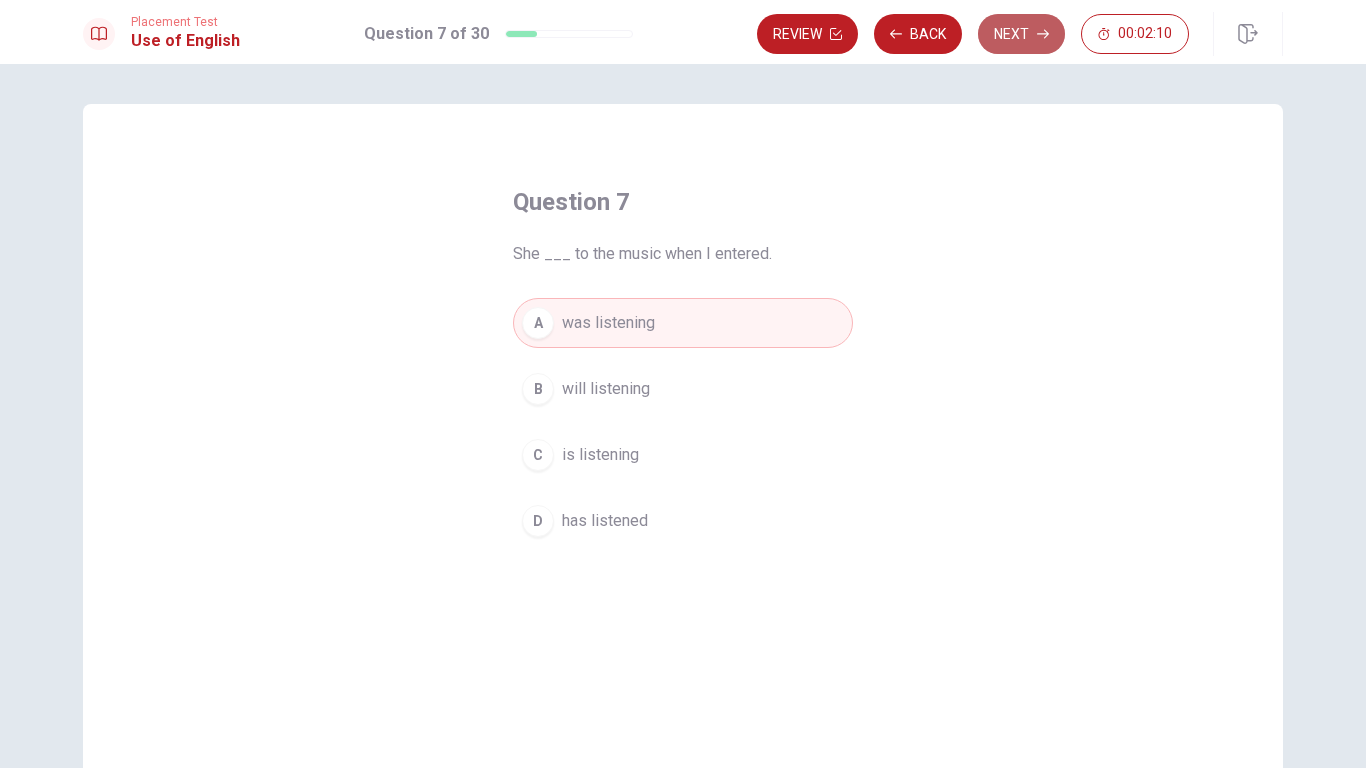 click on "Next" at bounding box center (1021, 34) 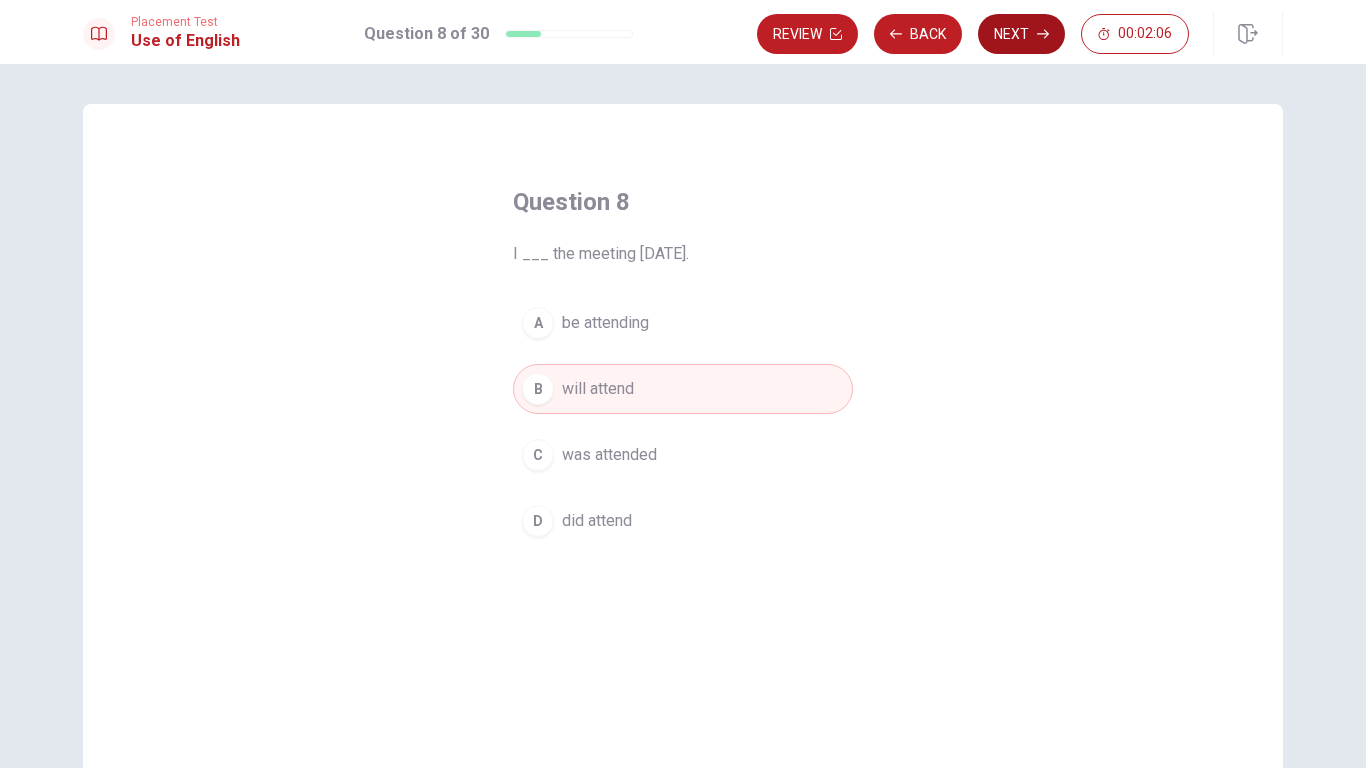 click on "Next" at bounding box center [1021, 34] 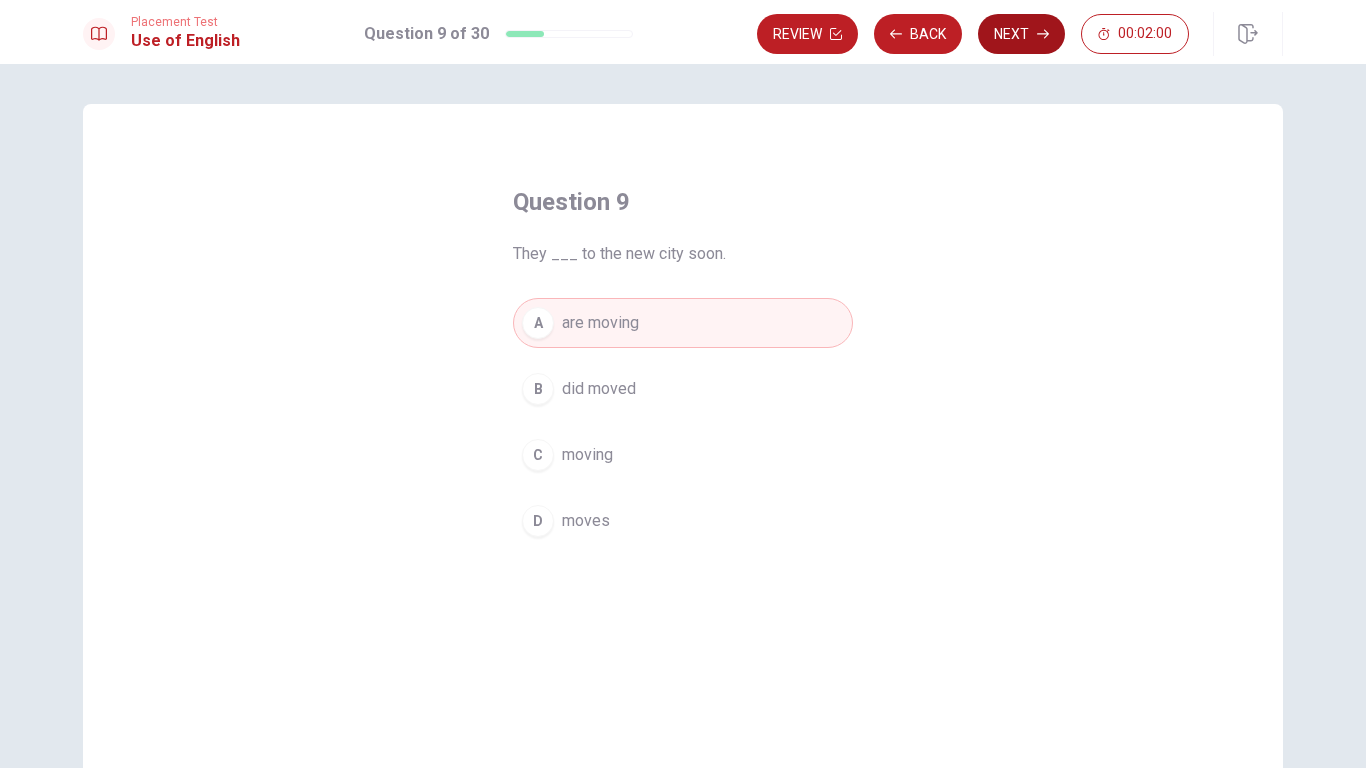 click on "Next" at bounding box center (1021, 34) 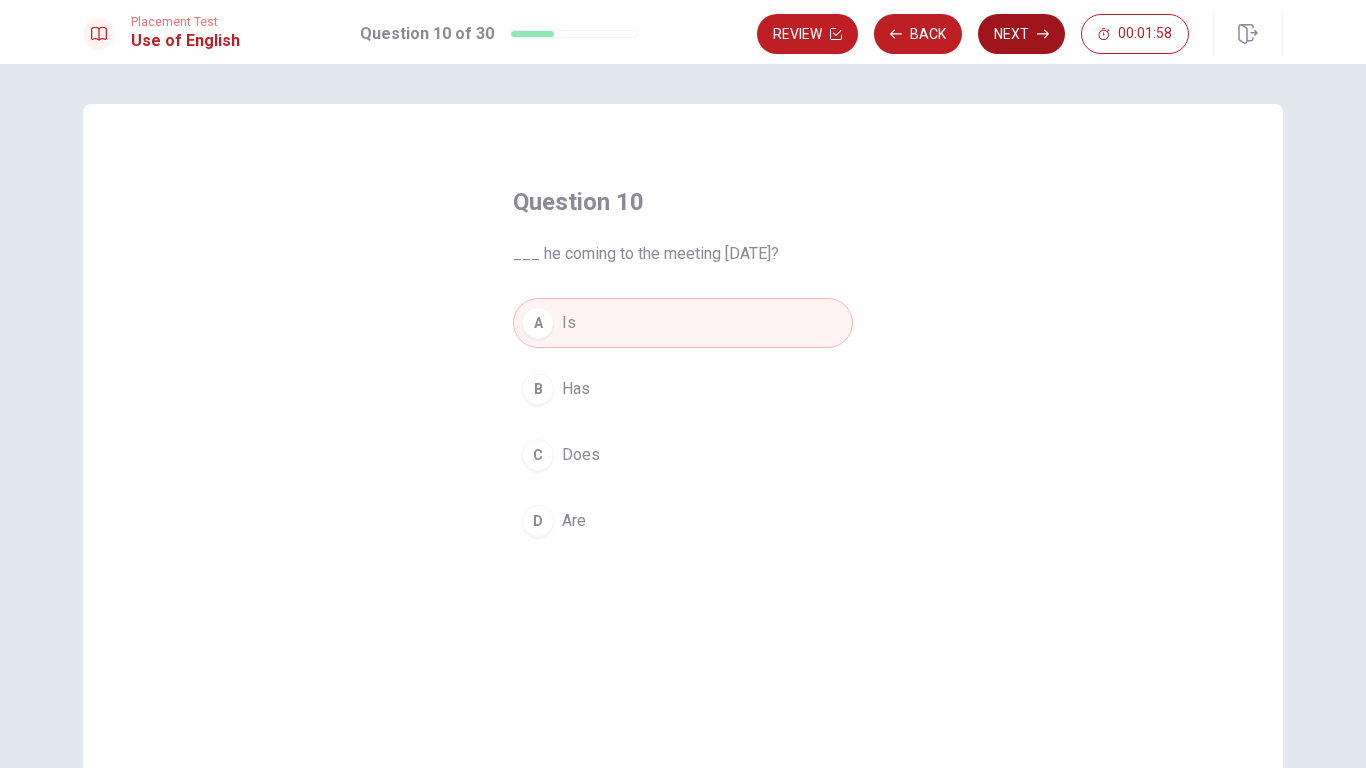 click on "Next" at bounding box center (1021, 34) 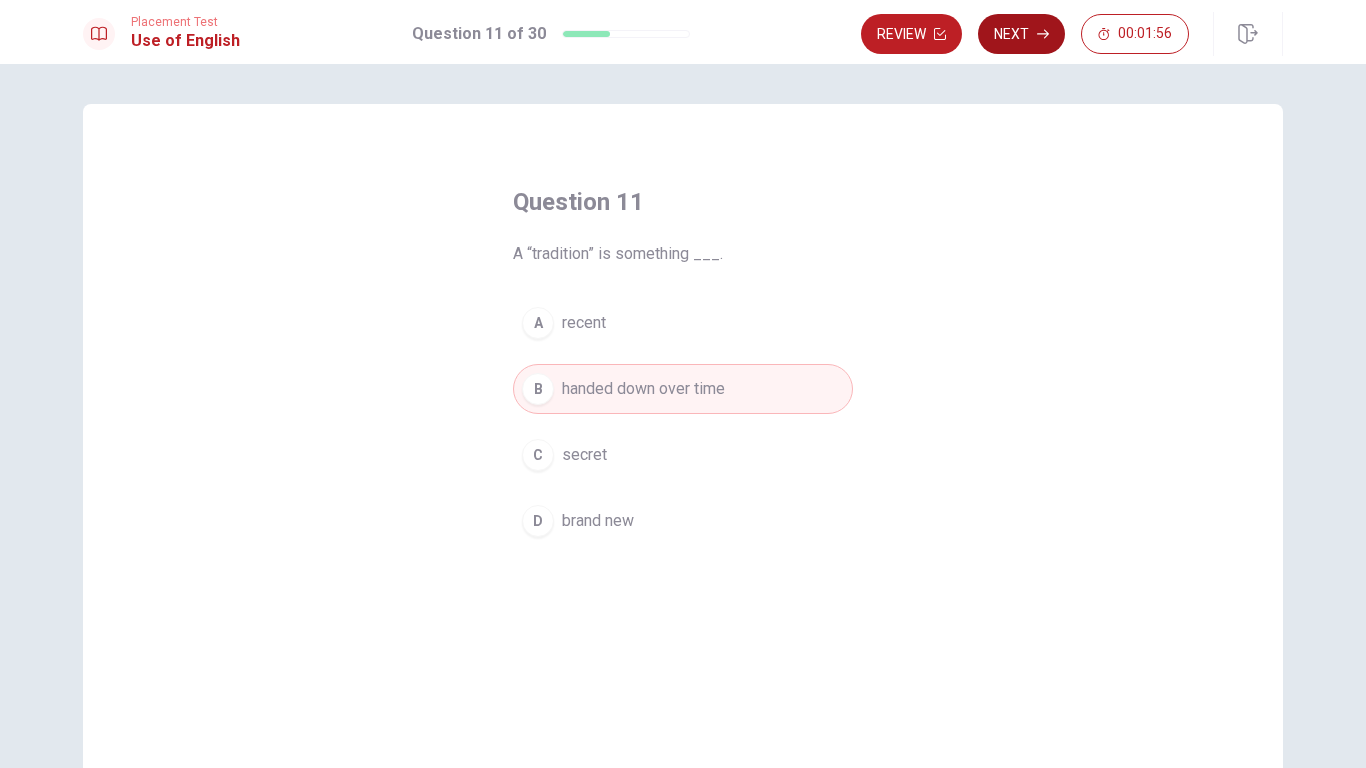 click on "Next" at bounding box center (1021, 34) 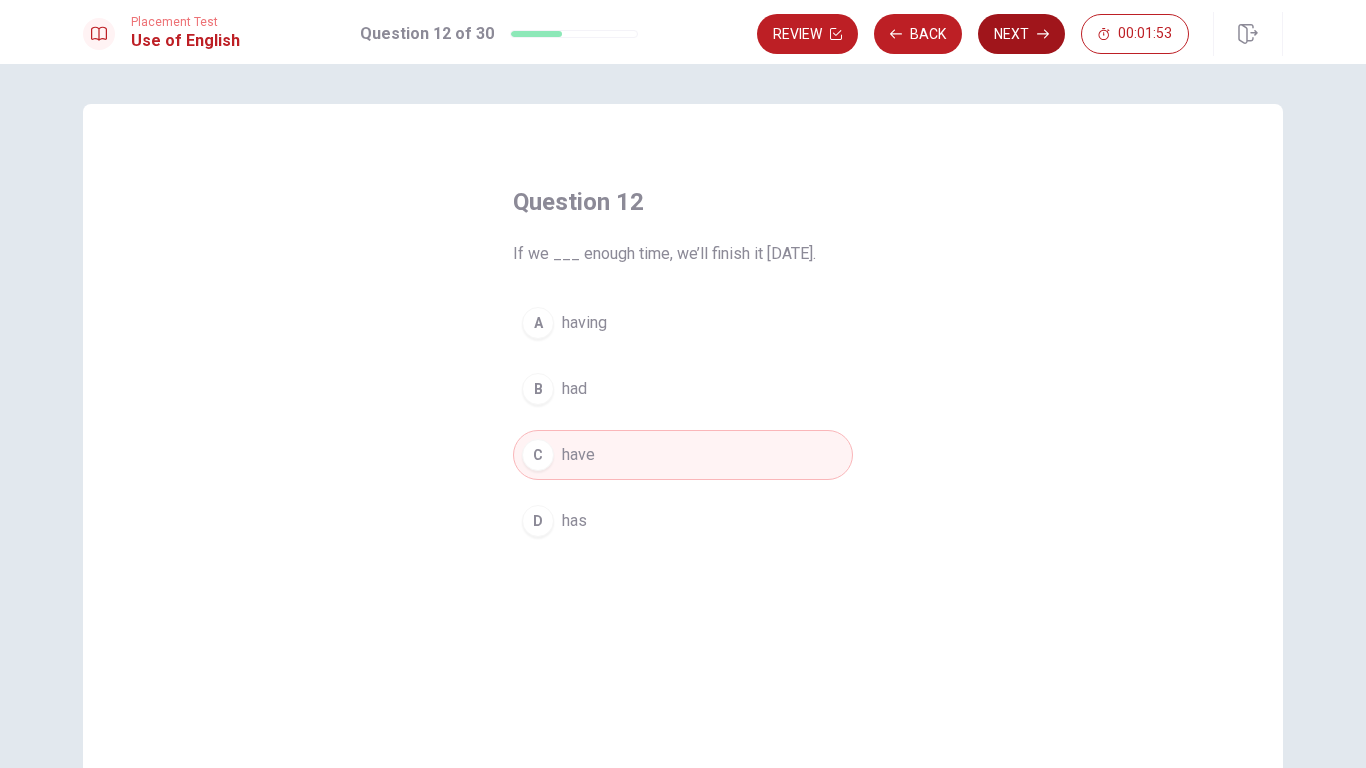 click on "Next" at bounding box center (1021, 34) 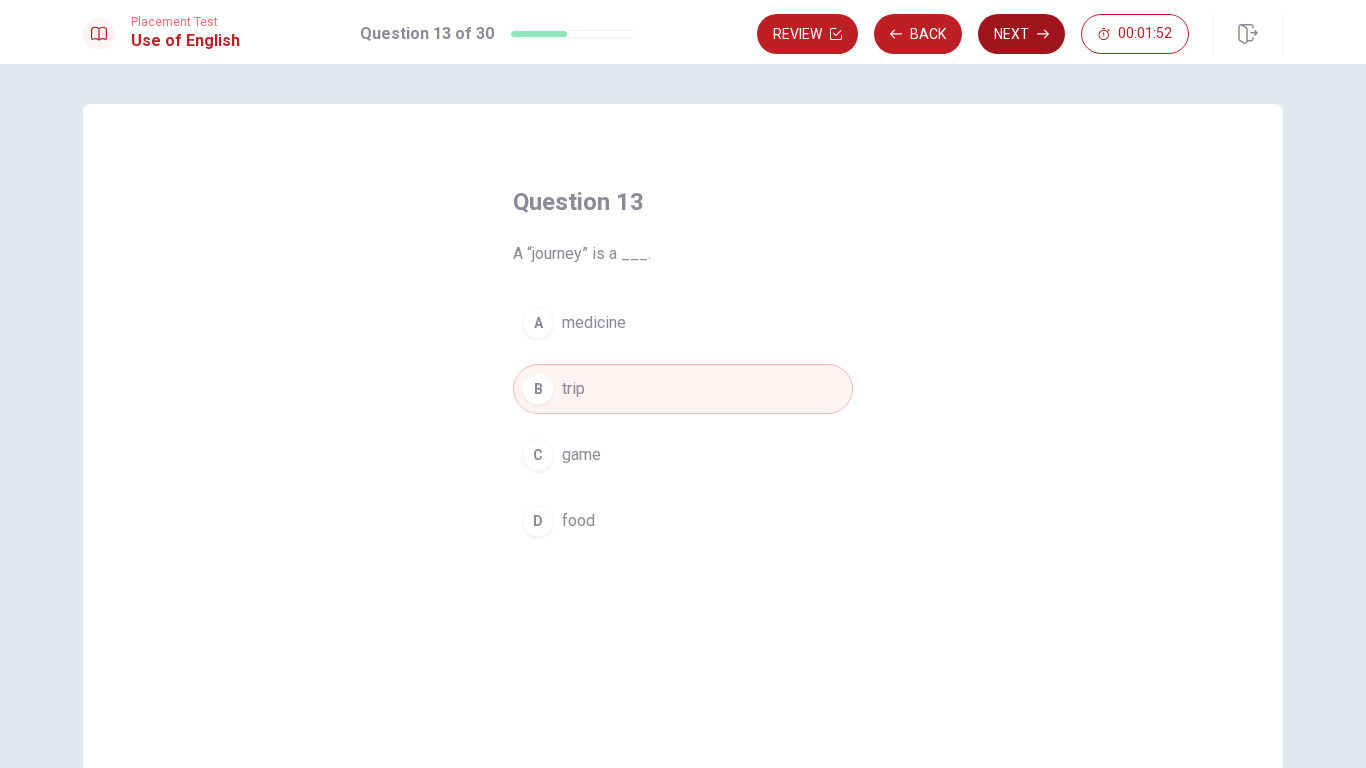click on "Next" at bounding box center [1021, 34] 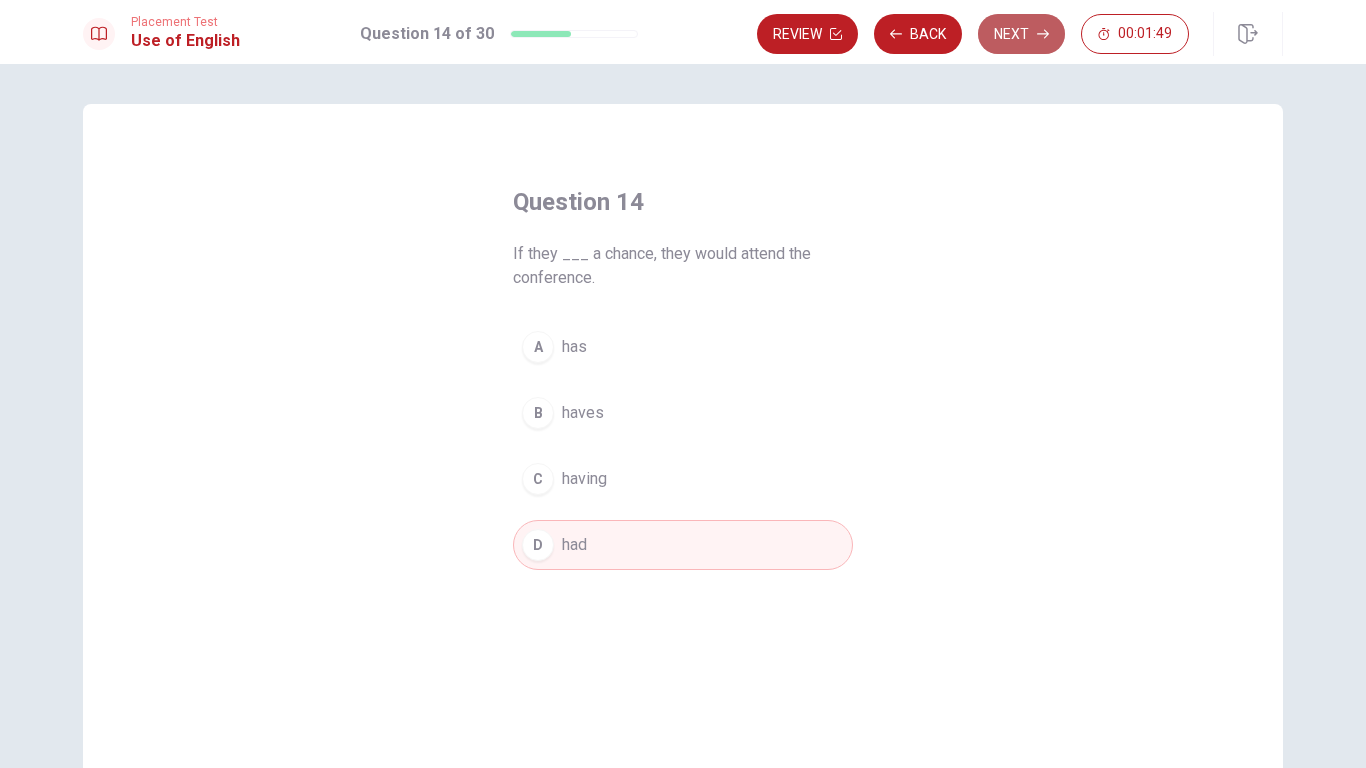 click on "Next" at bounding box center [1021, 34] 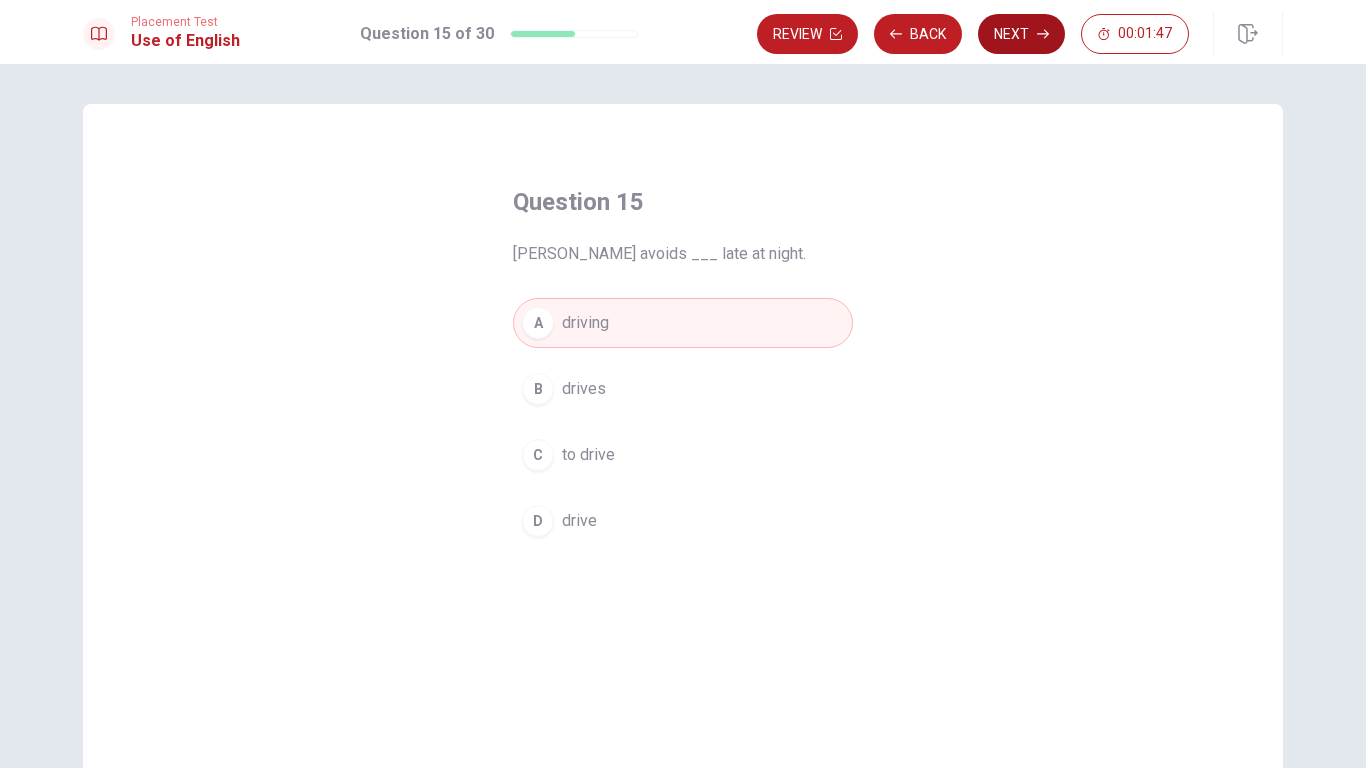 click 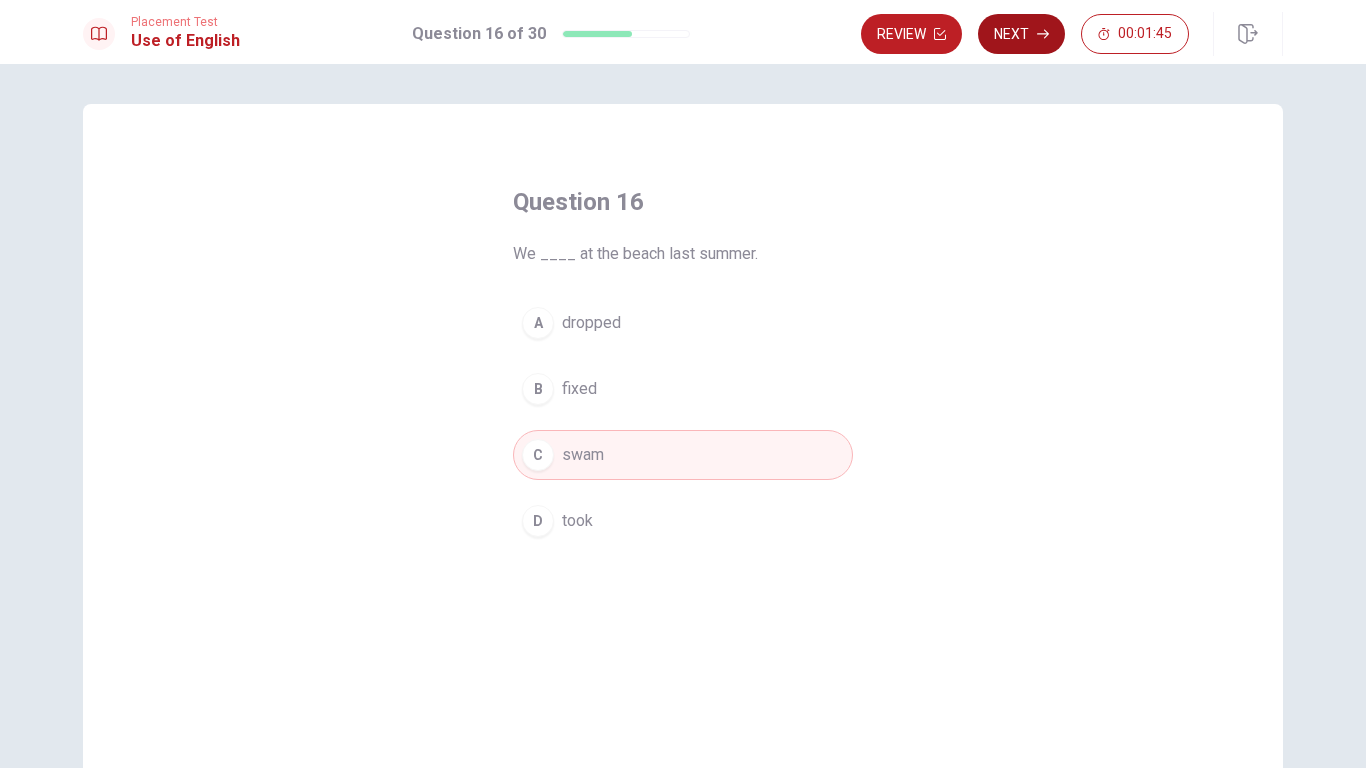 click on "Next" at bounding box center [1021, 34] 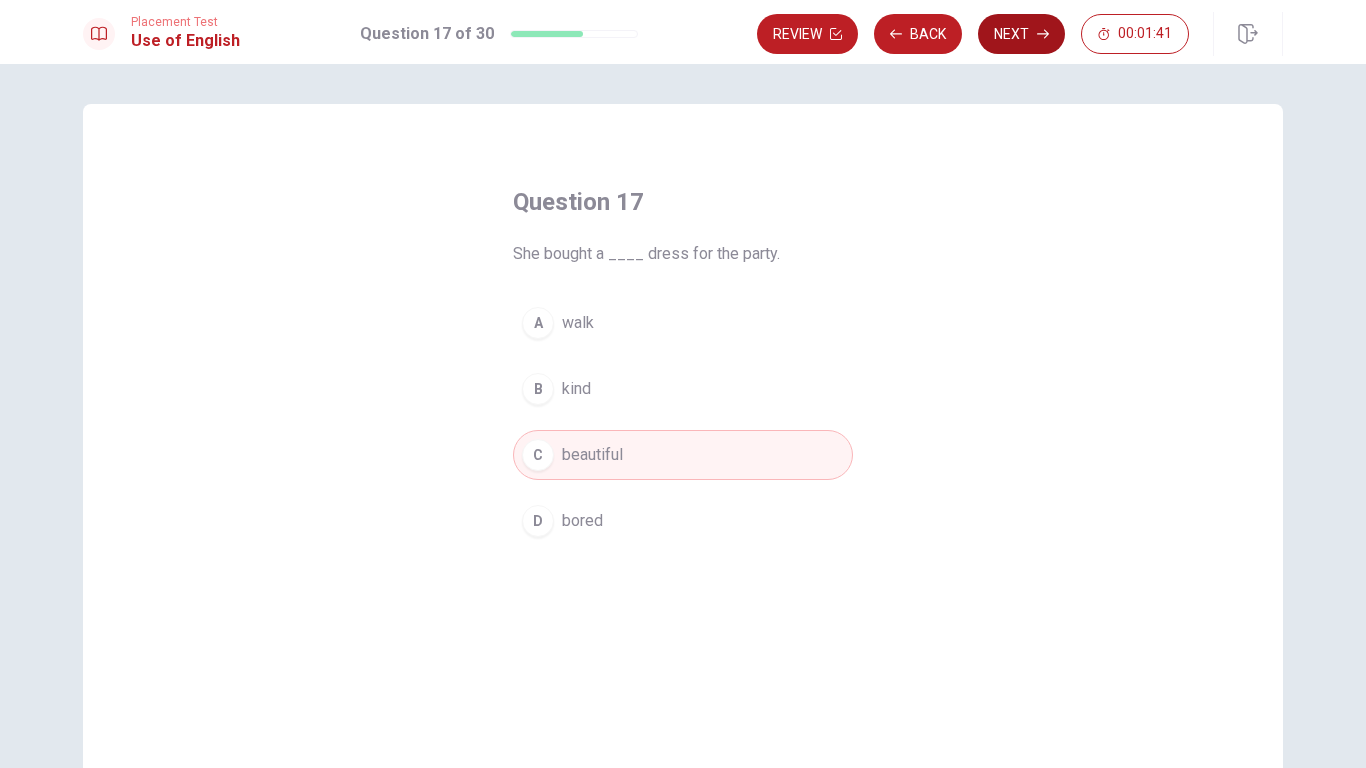click on "Next" at bounding box center [1021, 34] 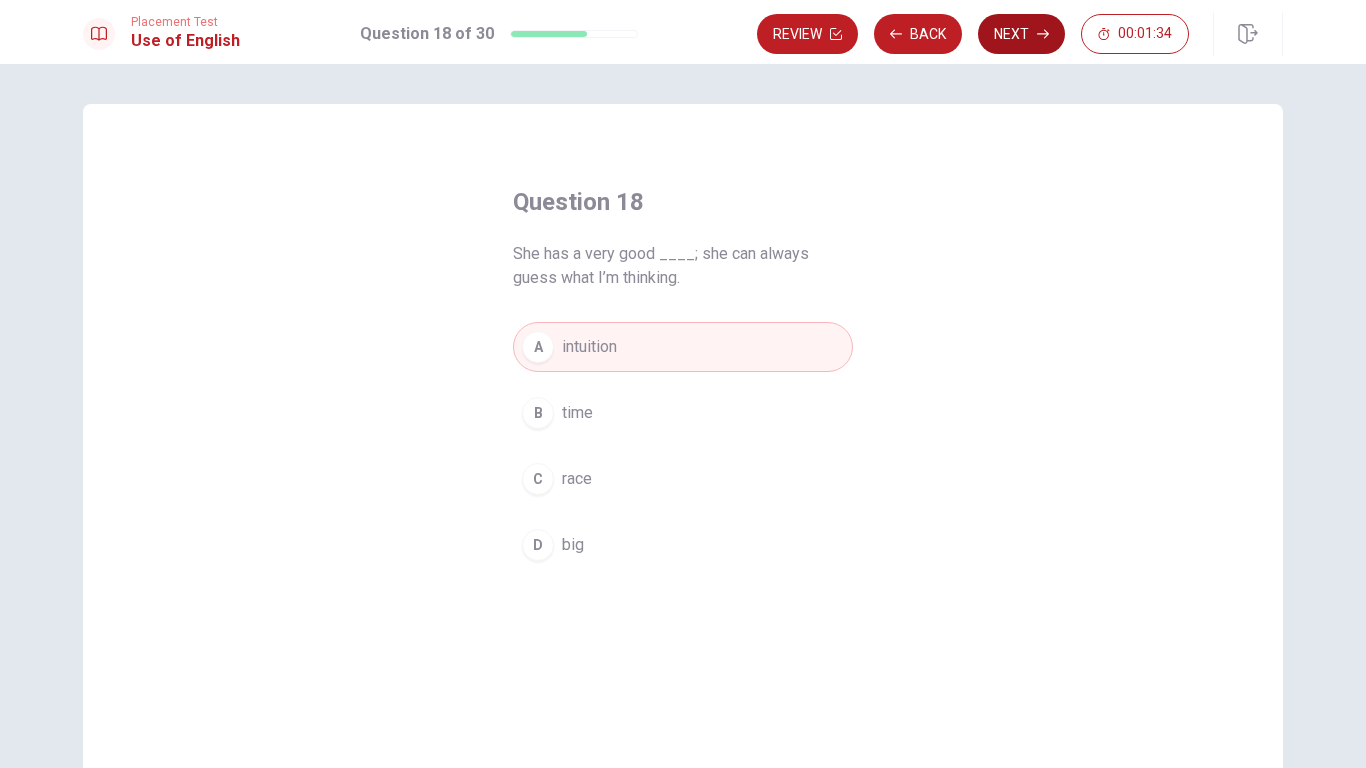 click on "Next" at bounding box center (1021, 34) 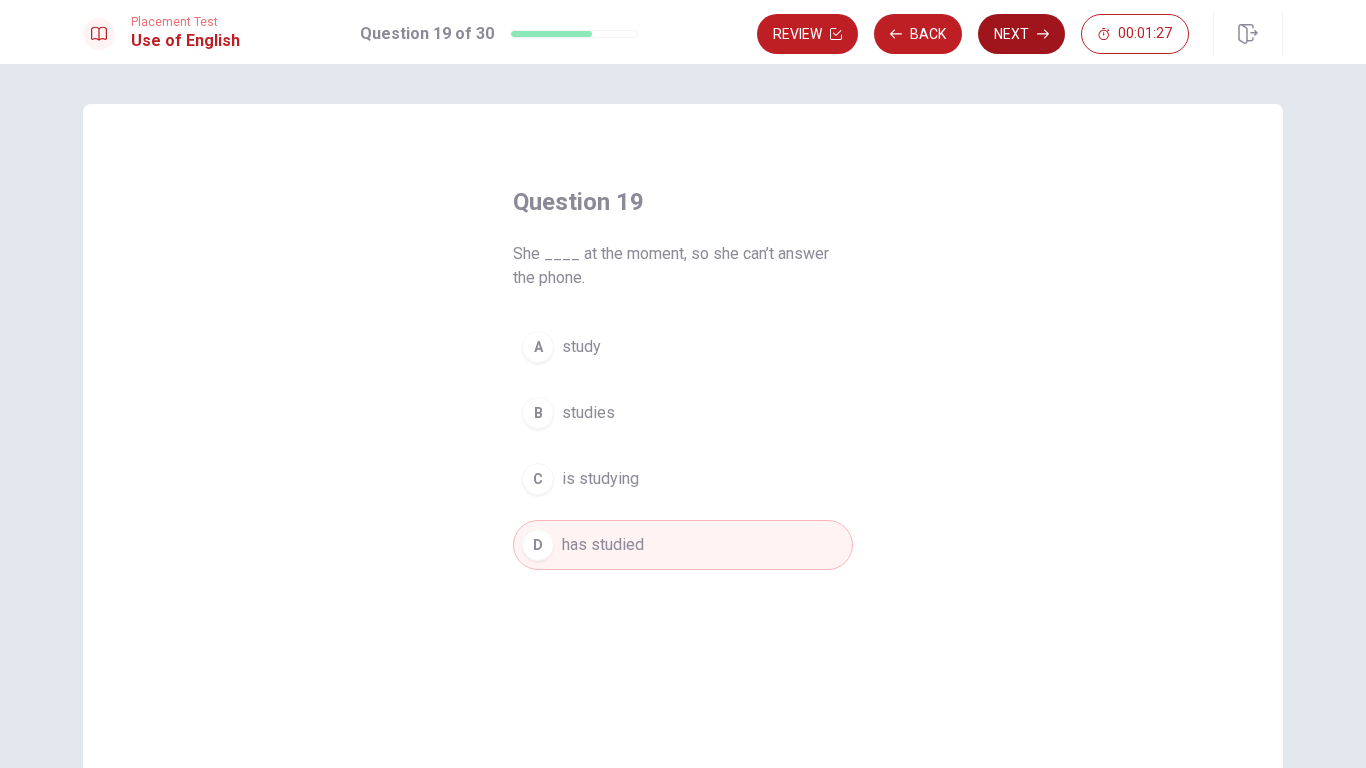 click on "Next" at bounding box center [1021, 34] 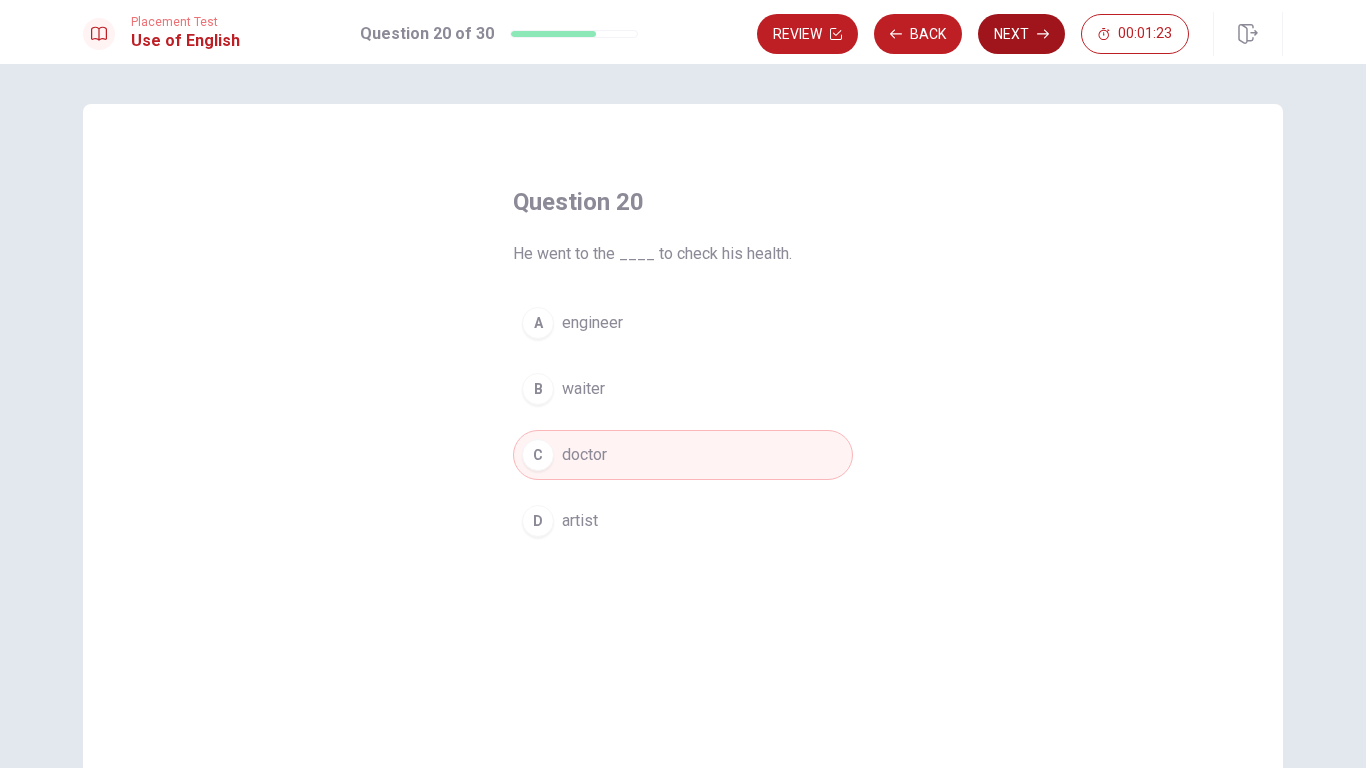 click on "Next" at bounding box center [1021, 34] 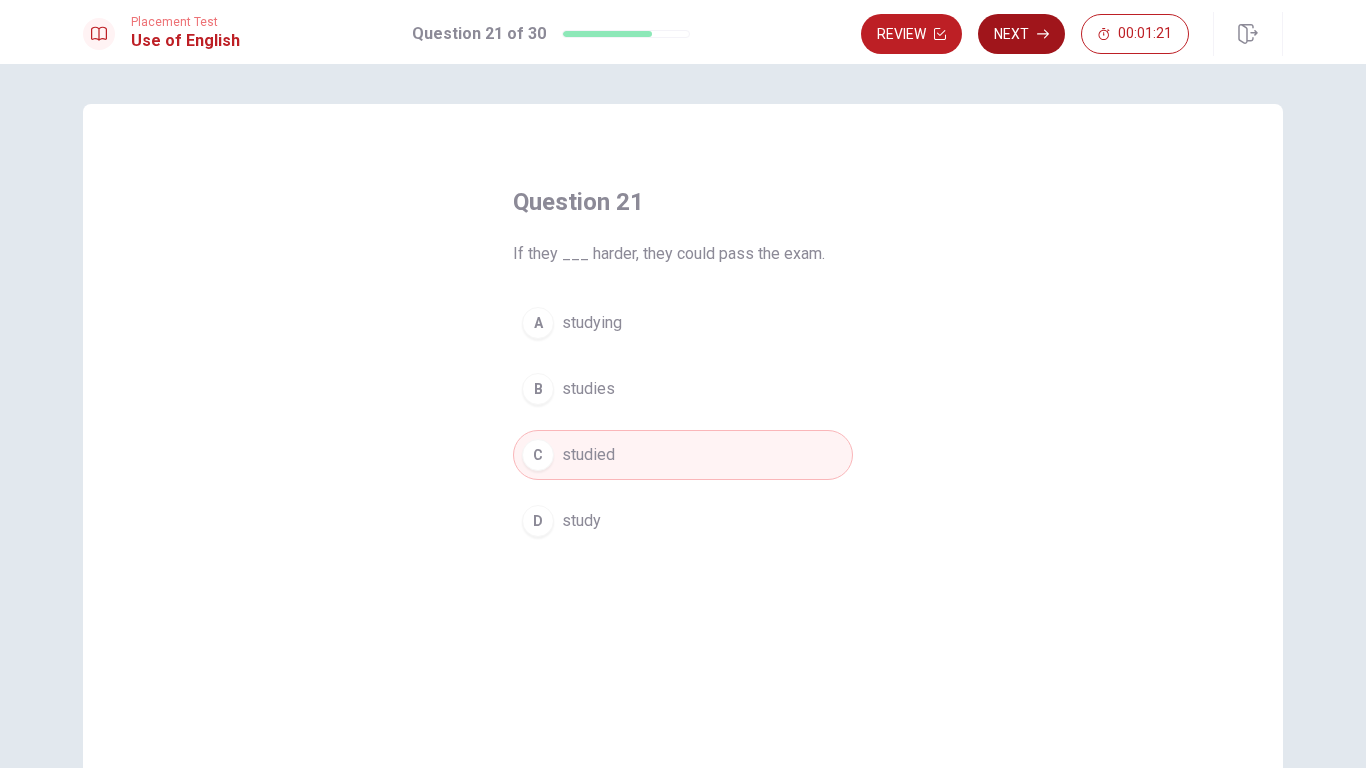 click on "Next" at bounding box center (1021, 34) 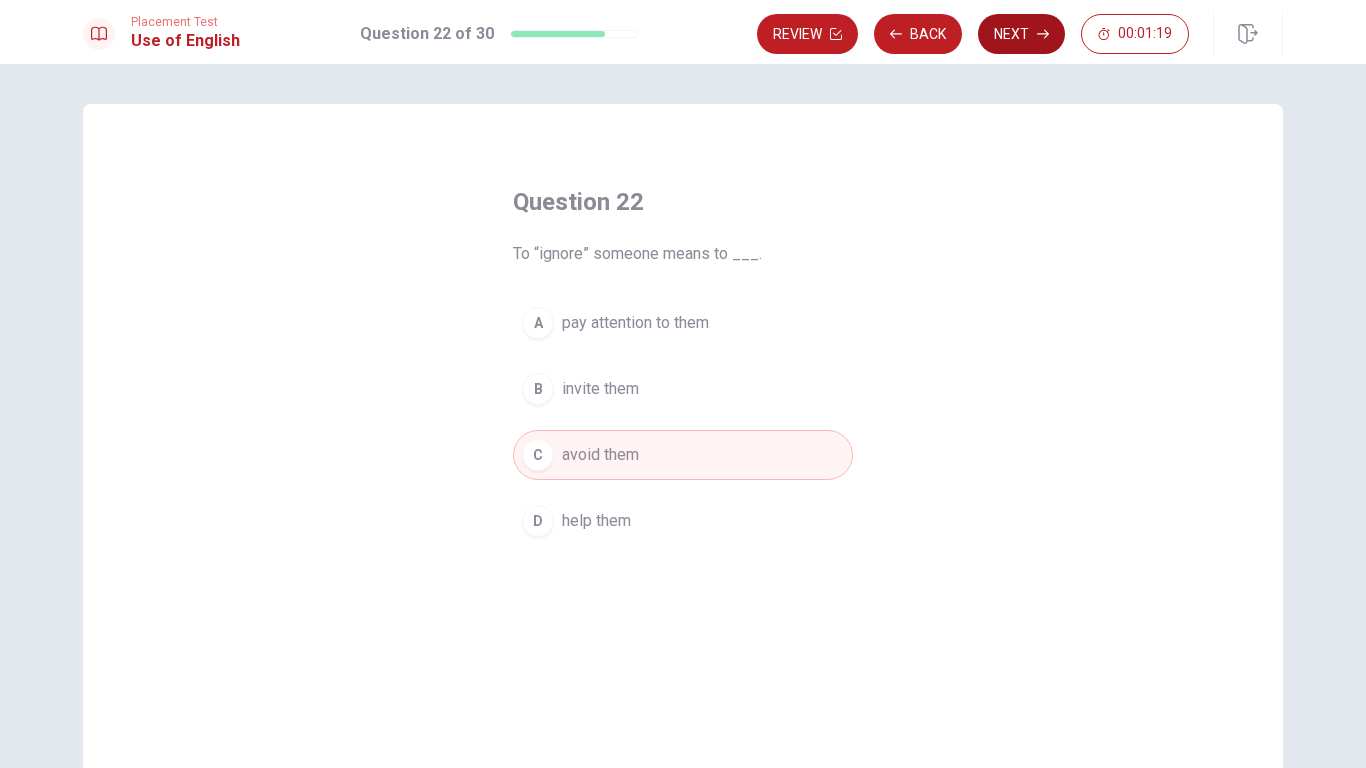 click on "Next" at bounding box center [1021, 34] 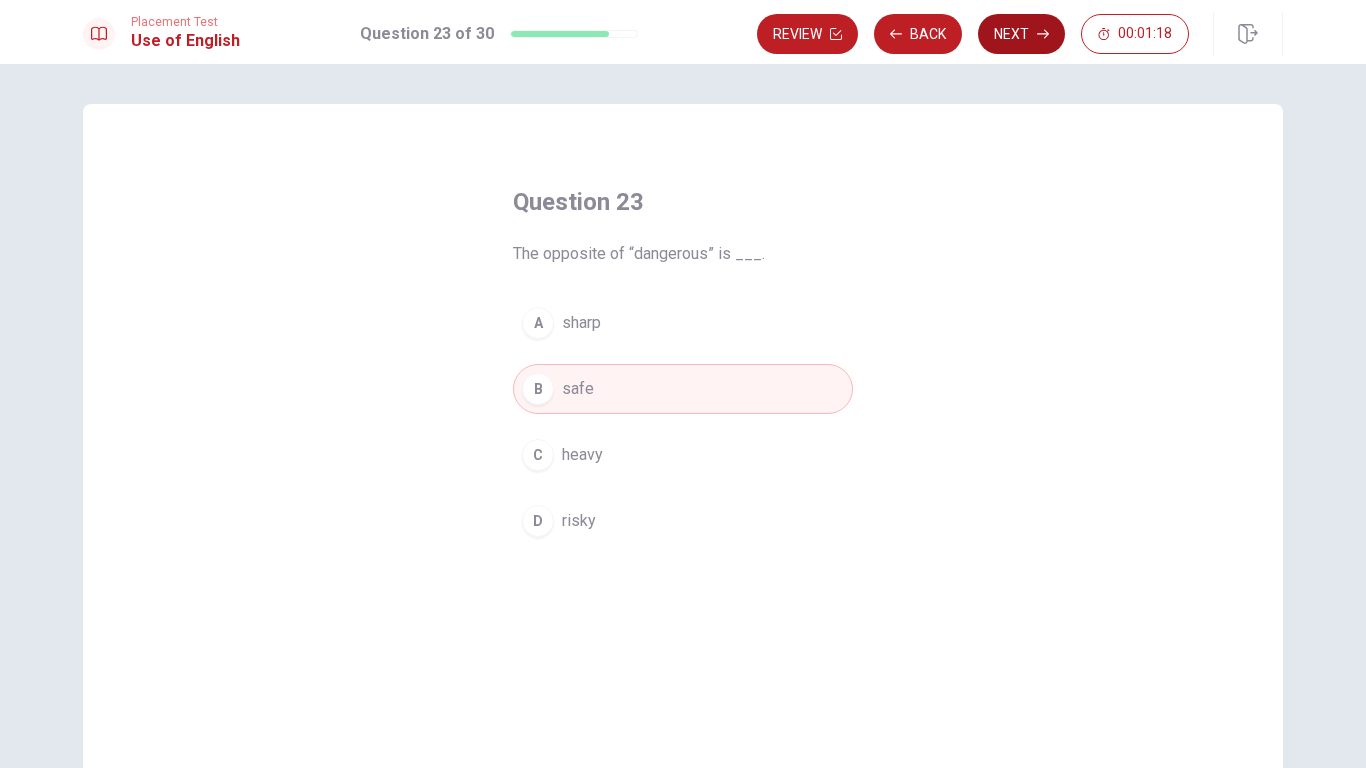 click on "Next" at bounding box center (1021, 34) 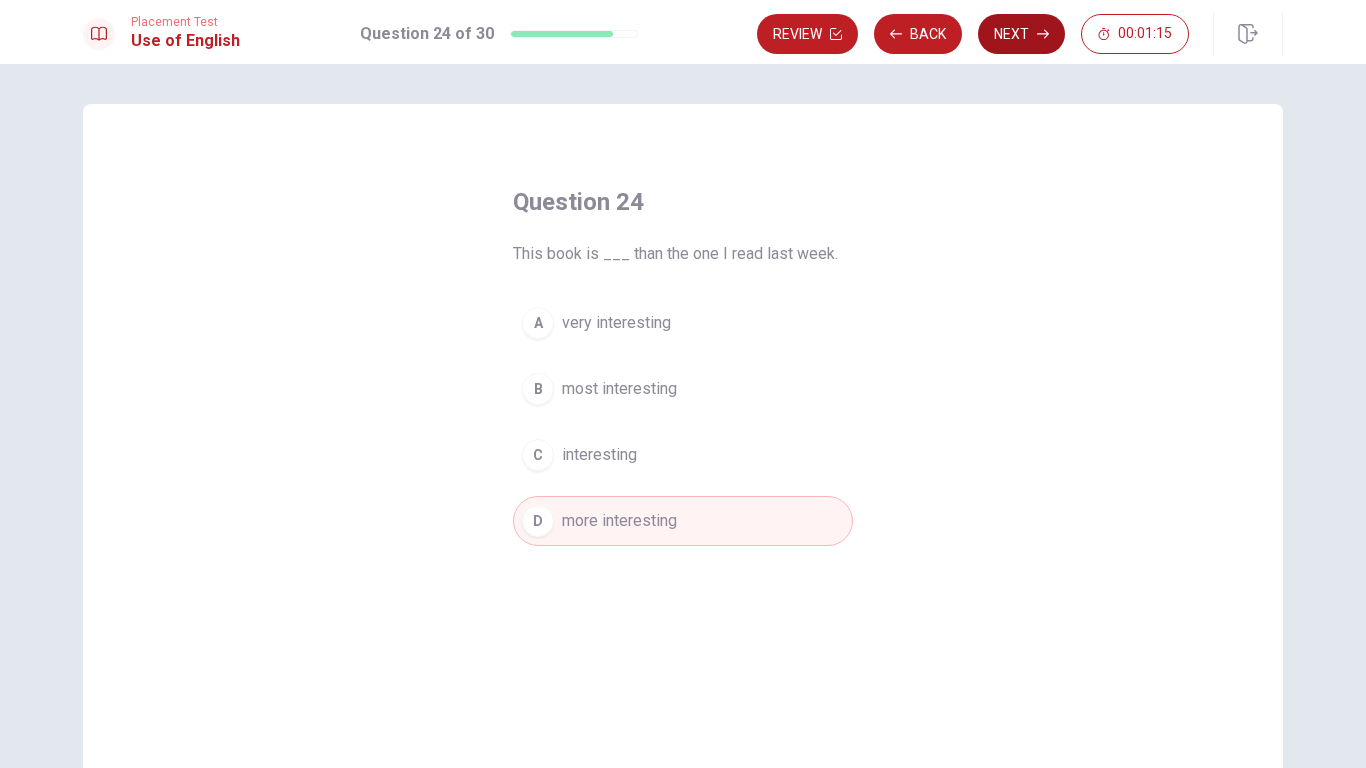 click on "Next" at bounding box center (1021, 34) 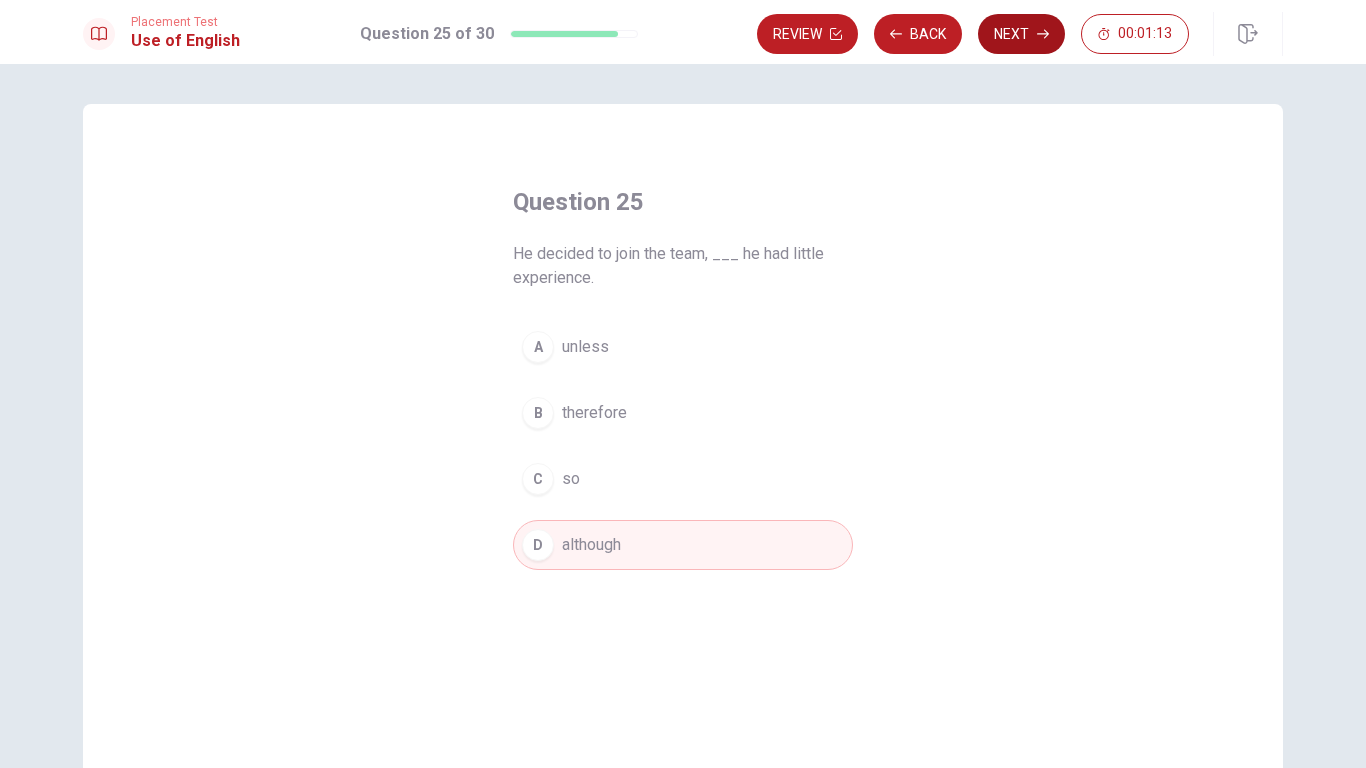 click on "Next" at bounding box center (1021, 34) 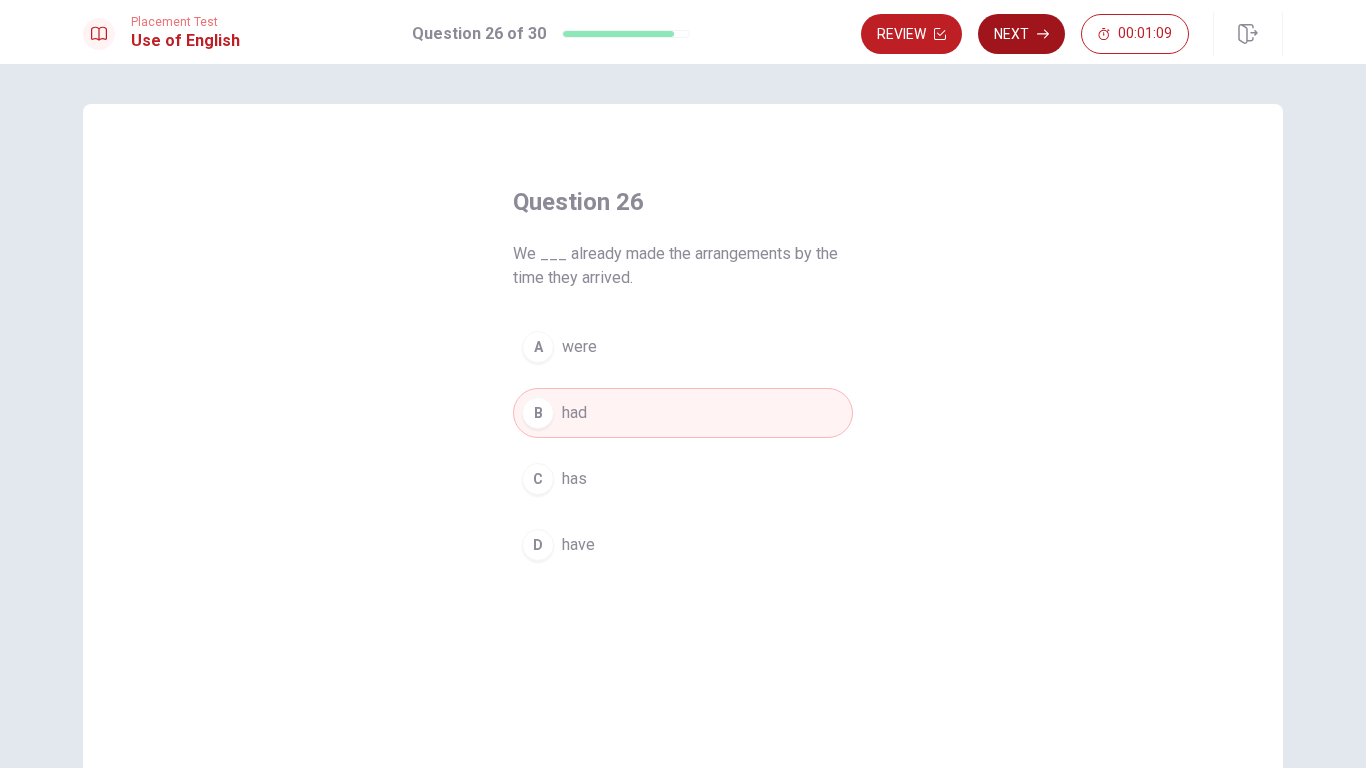 click on "Next" at bounding box center (1021, 34) 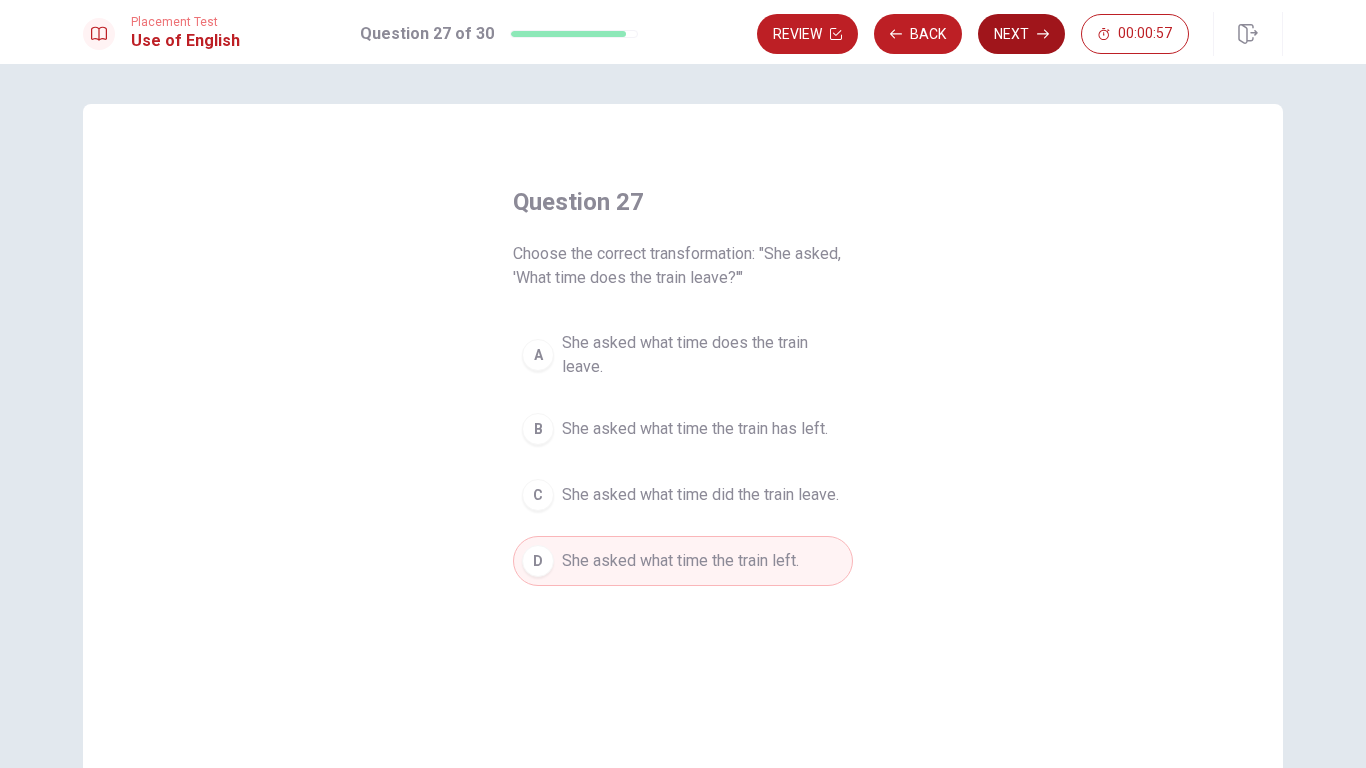 click on "Next" at bounding box center [1021, 34] 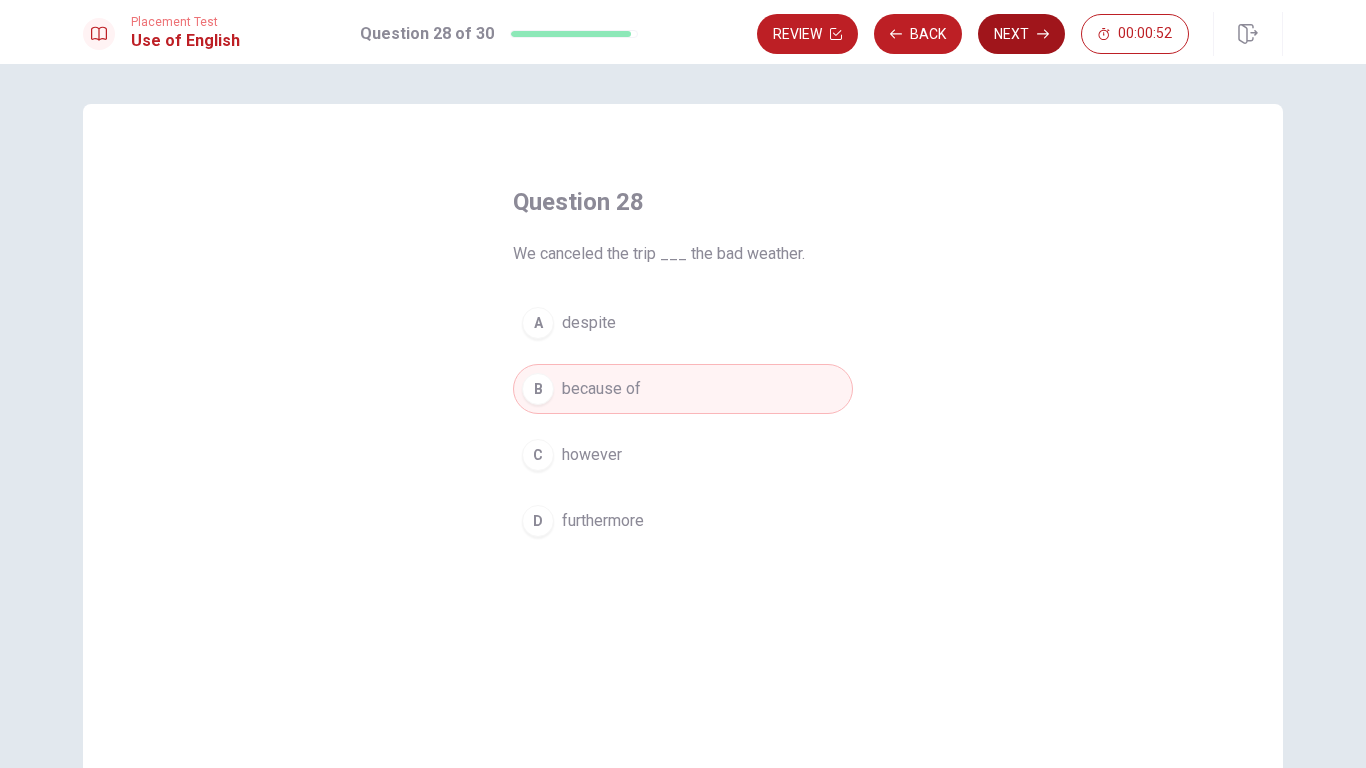 click on "Next" at bounding box center [1021, 34] 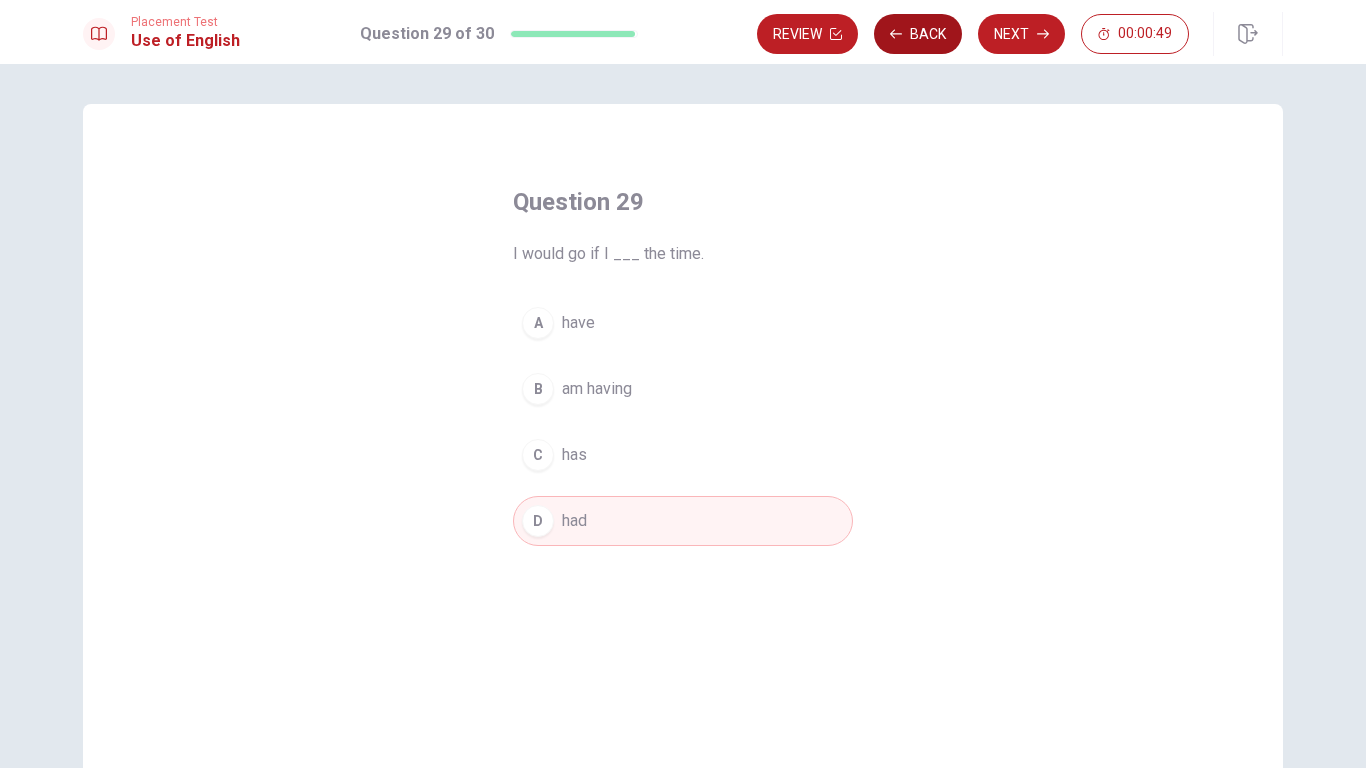 click on "Back" at bounding box center [918, 34] 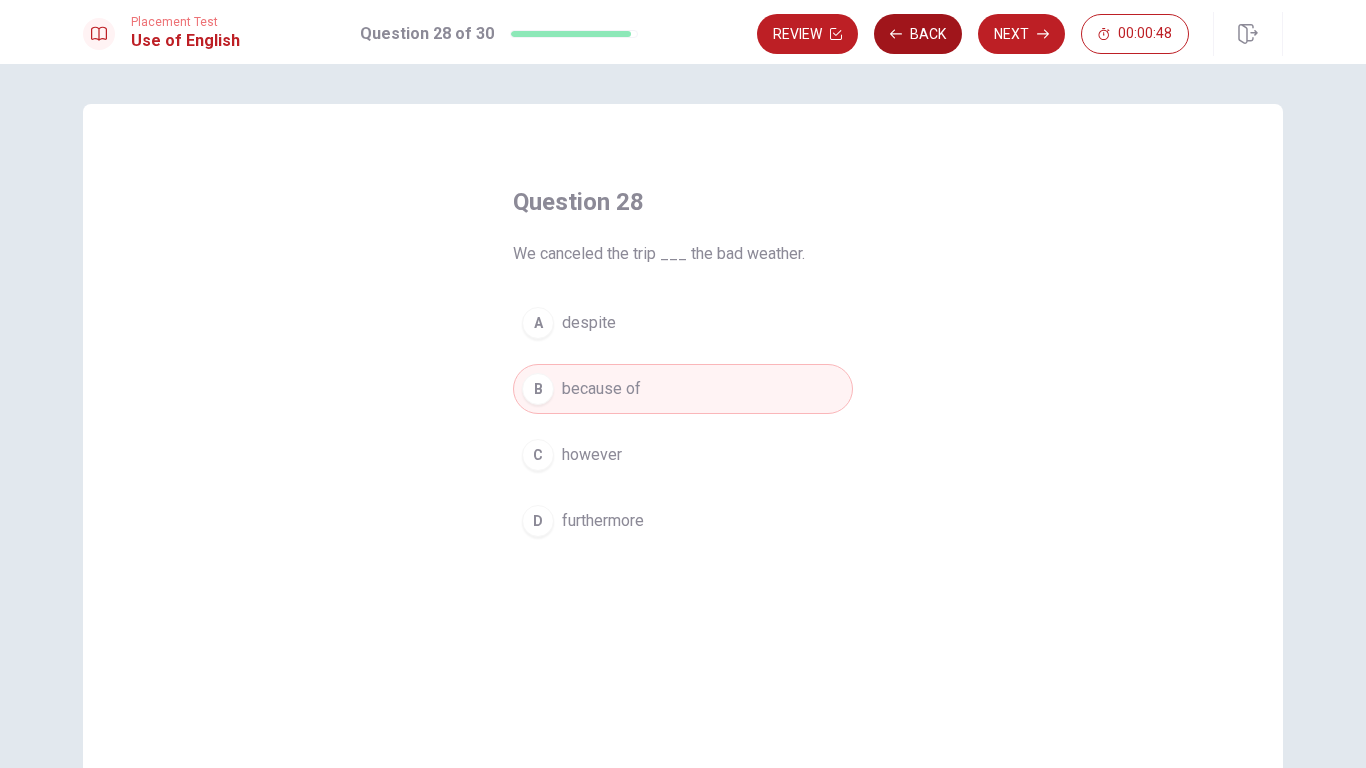 click on "Back" at bounding box center (918, 34) 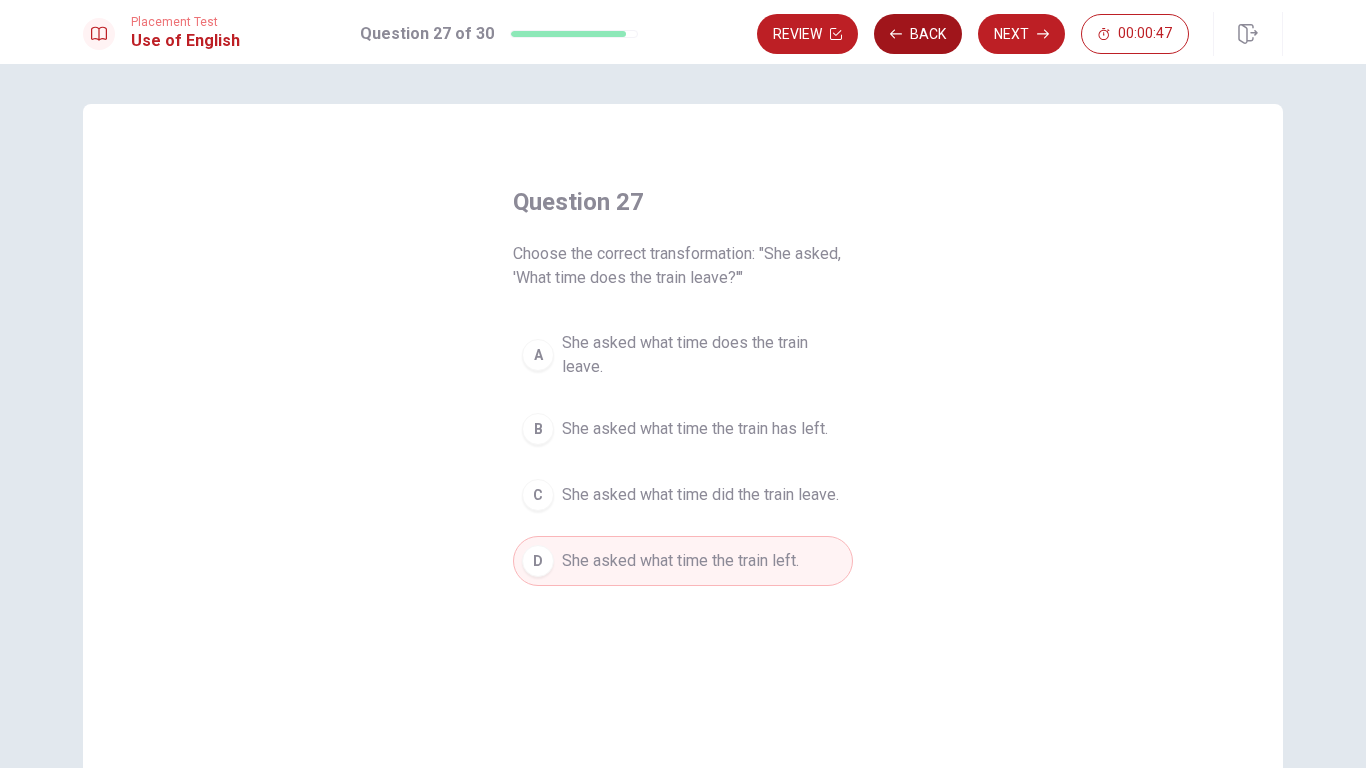 click on "Back" at bounding box center (918, 34) 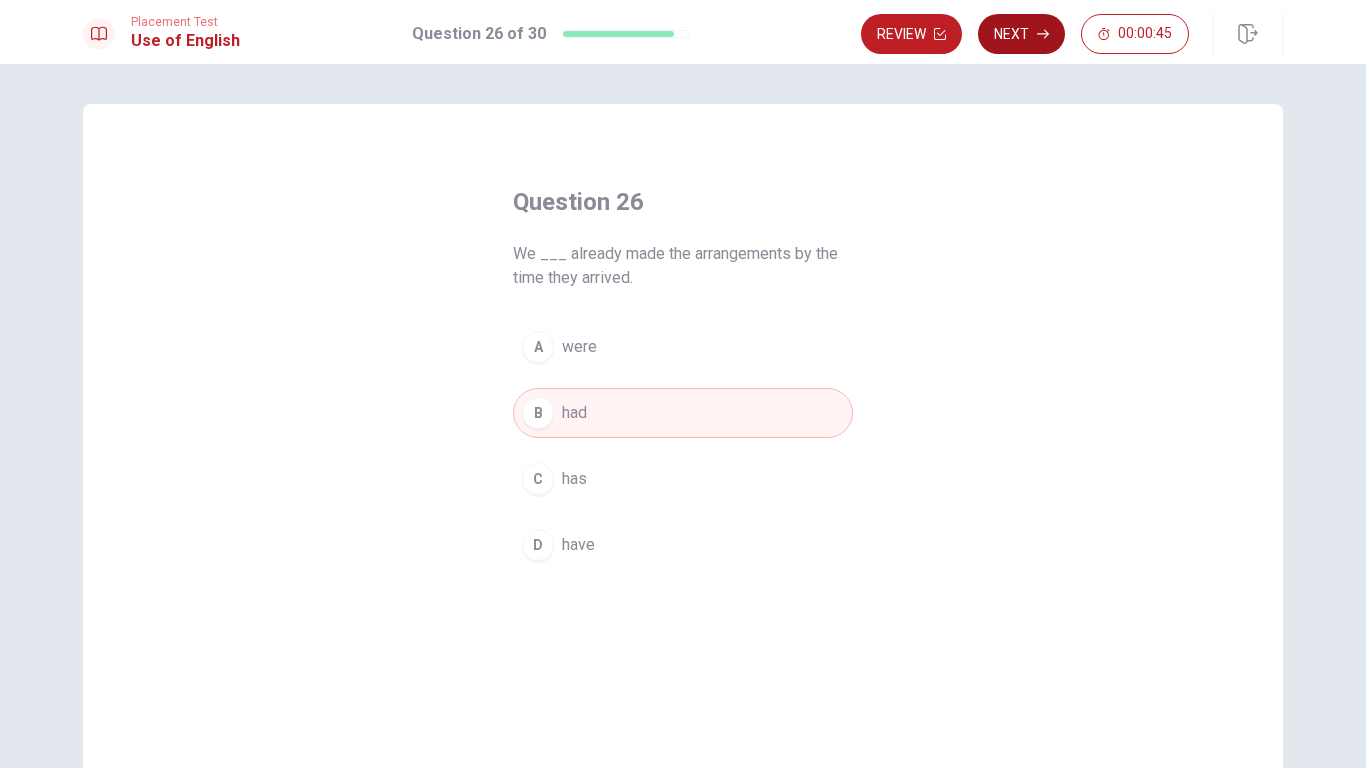 click on "Next" at bounding box center [1021, 34] 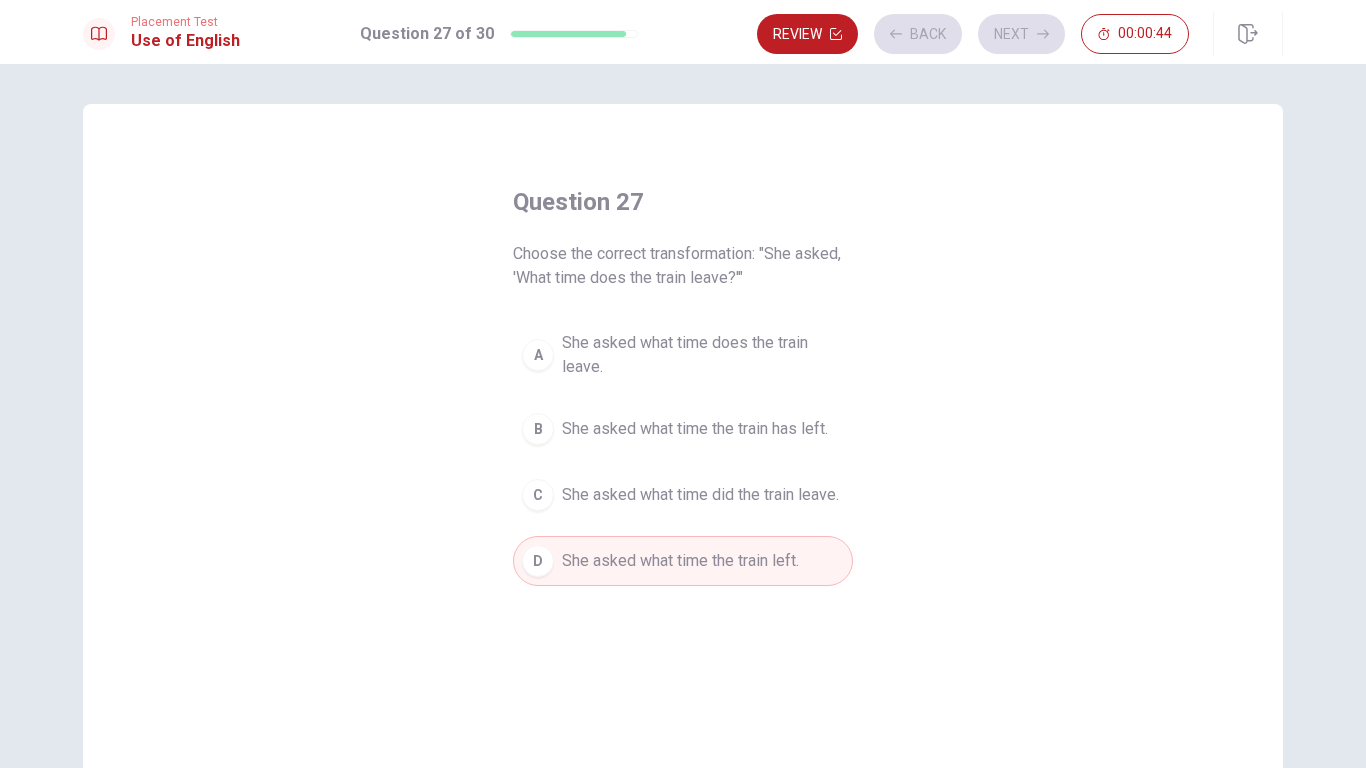 click on "Review Back Next 00:00:44" at bounding box center (973, 34) 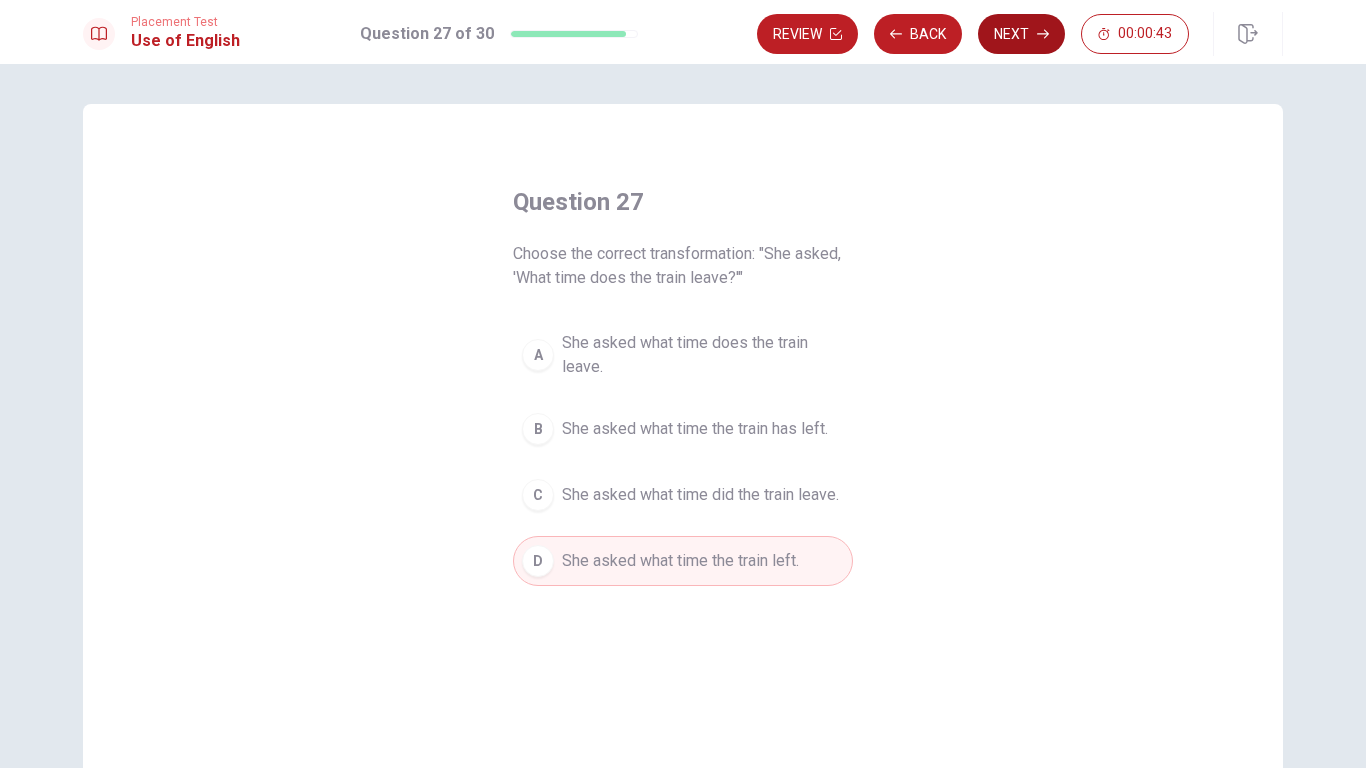 click on "Next" at bounding box center (1021, 34) 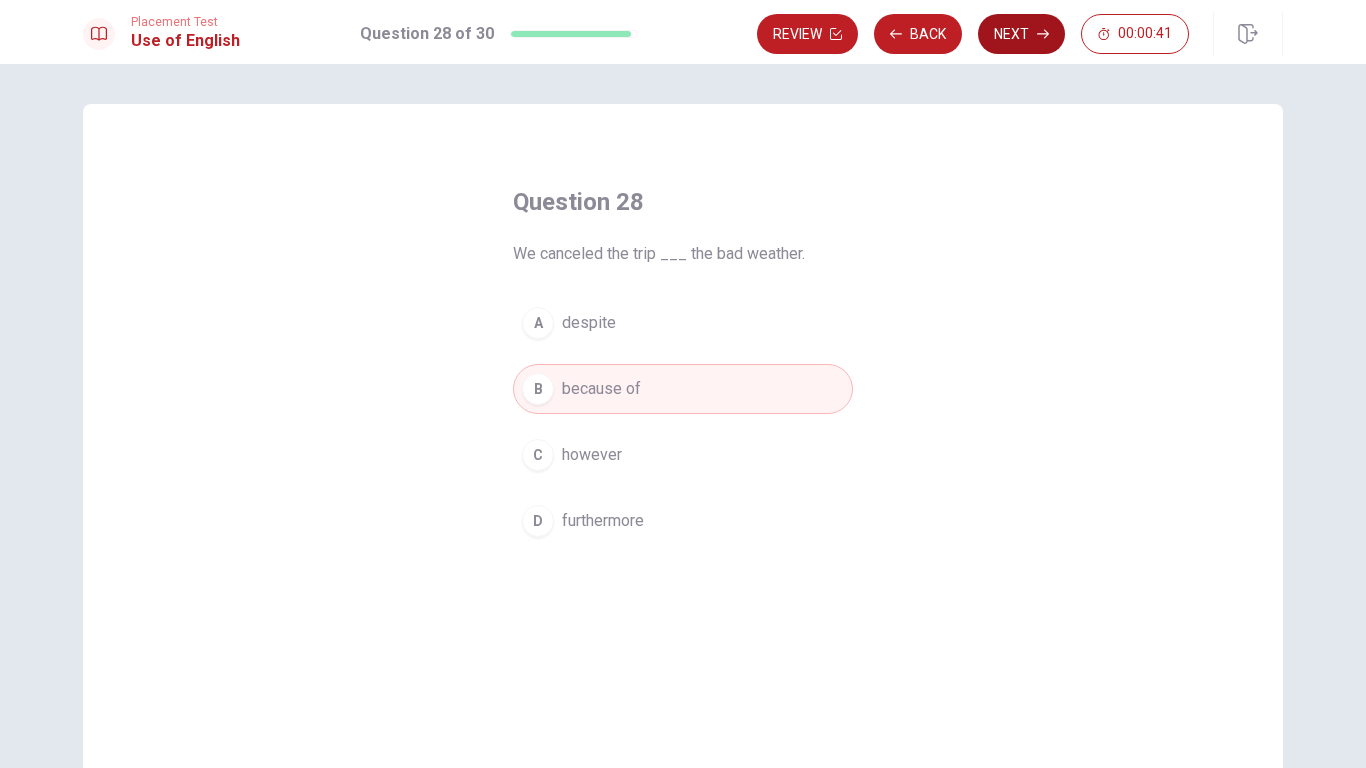 click on "Next" at bounding box center (1021, 34) 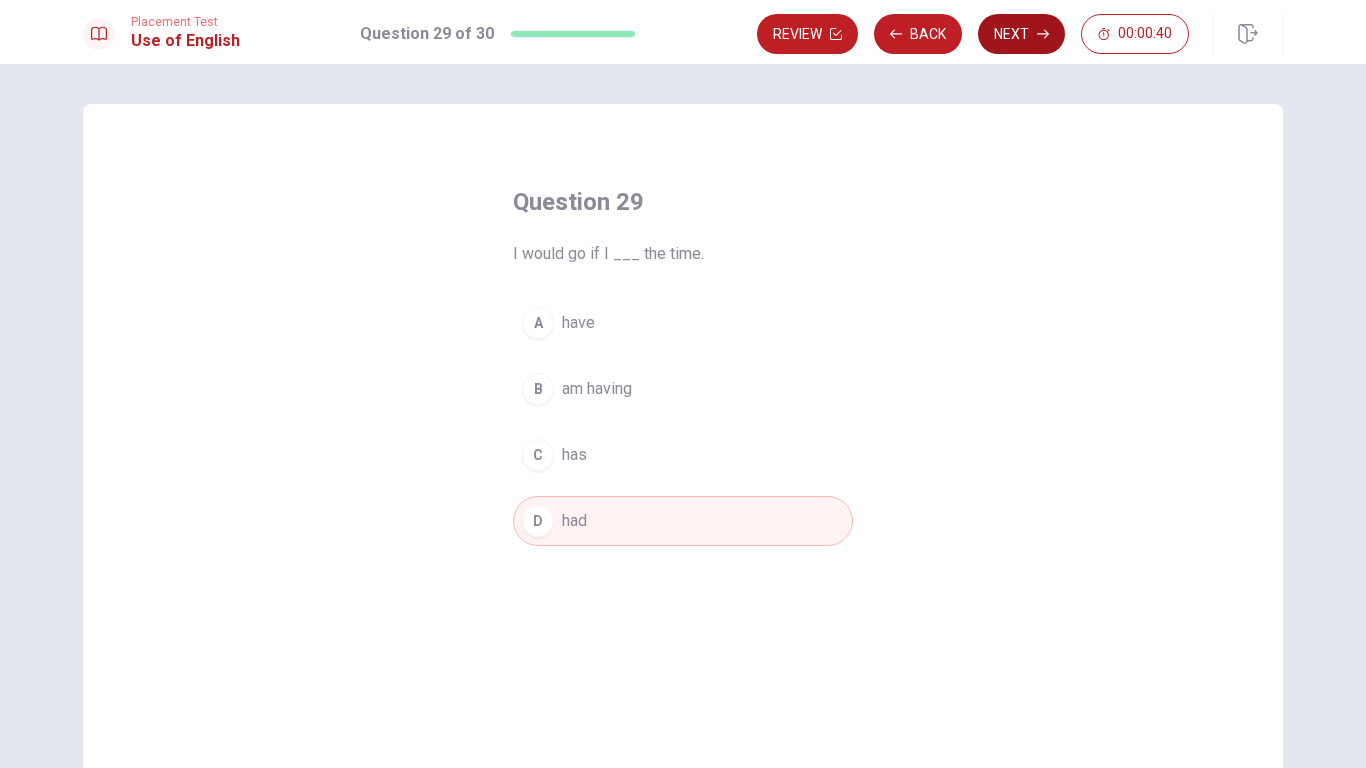 click on "Next" at bounding box center [1021, 34] 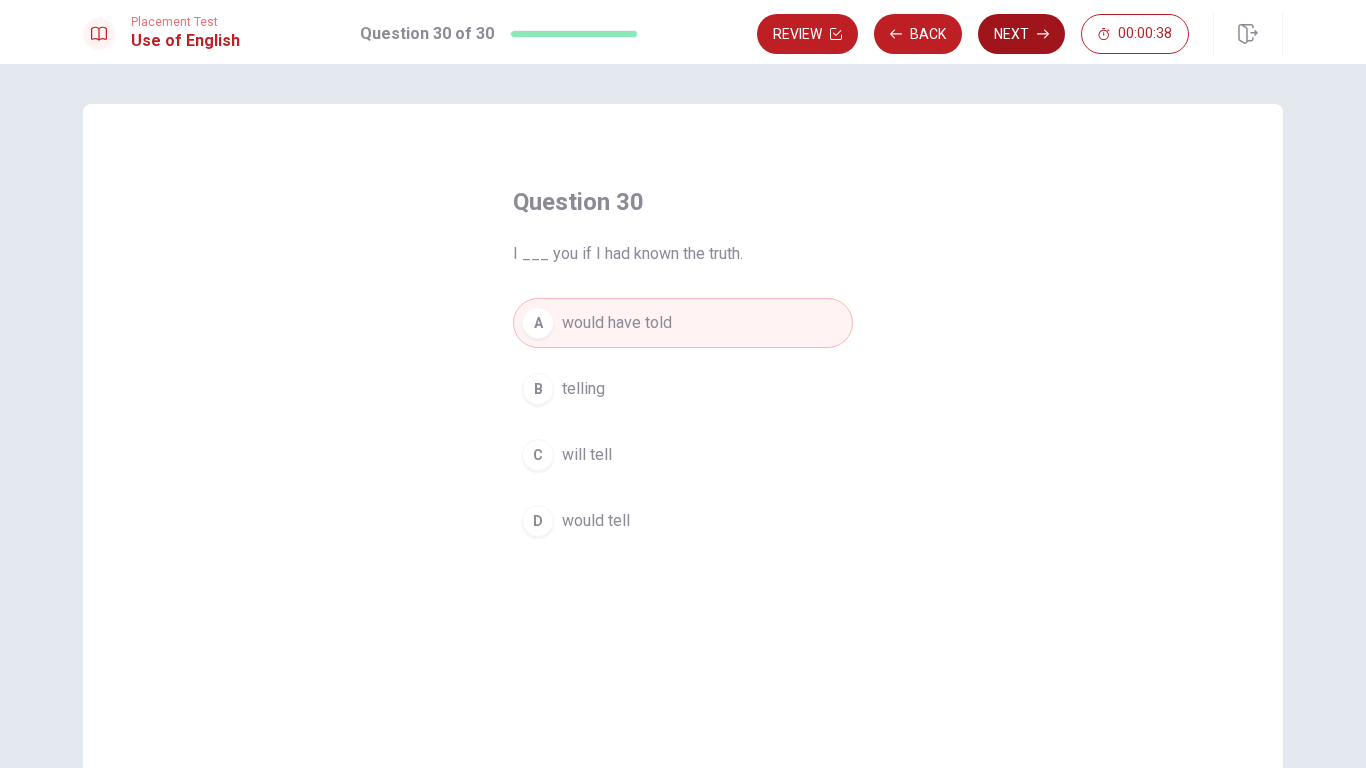 click on "Next" at bounding box center [1021, 34] 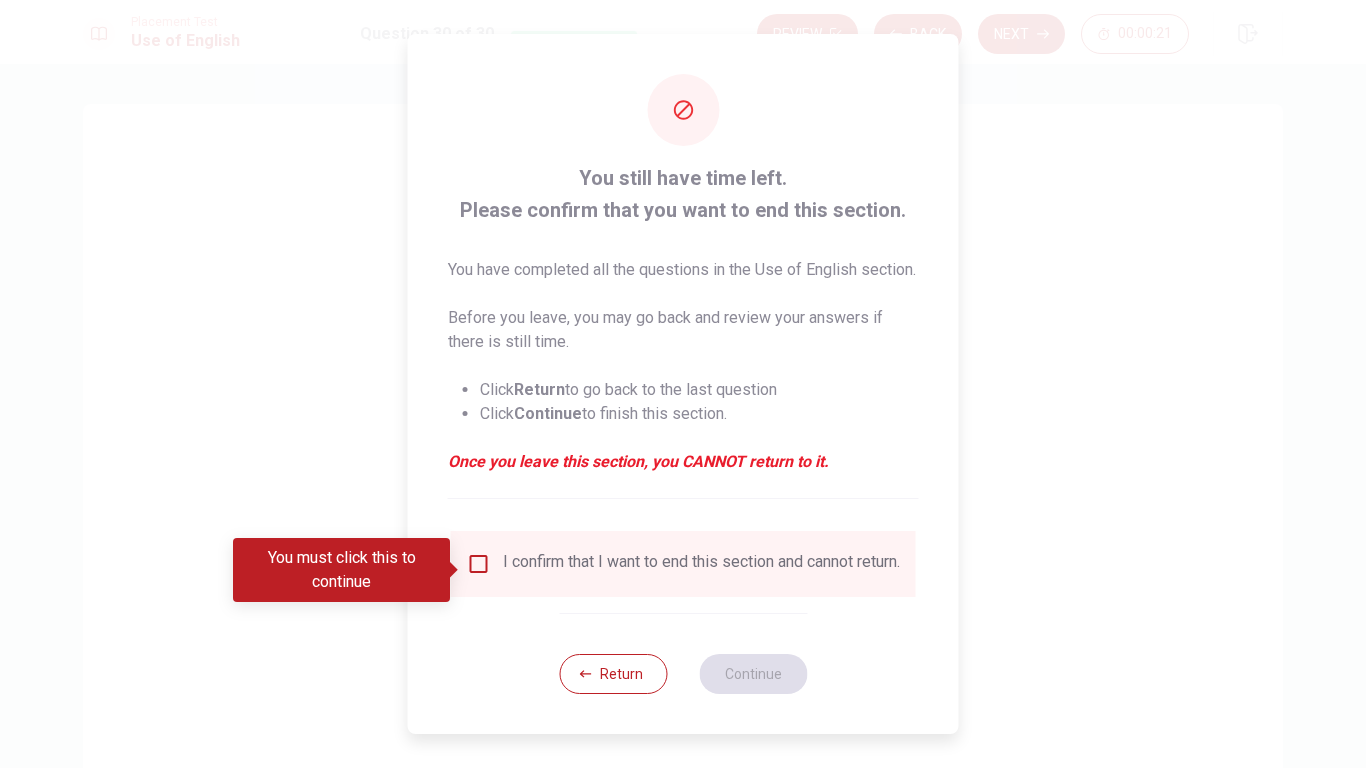 click on "I confirm that I want to end this section and cannot return." at bounding box center (701, 564) 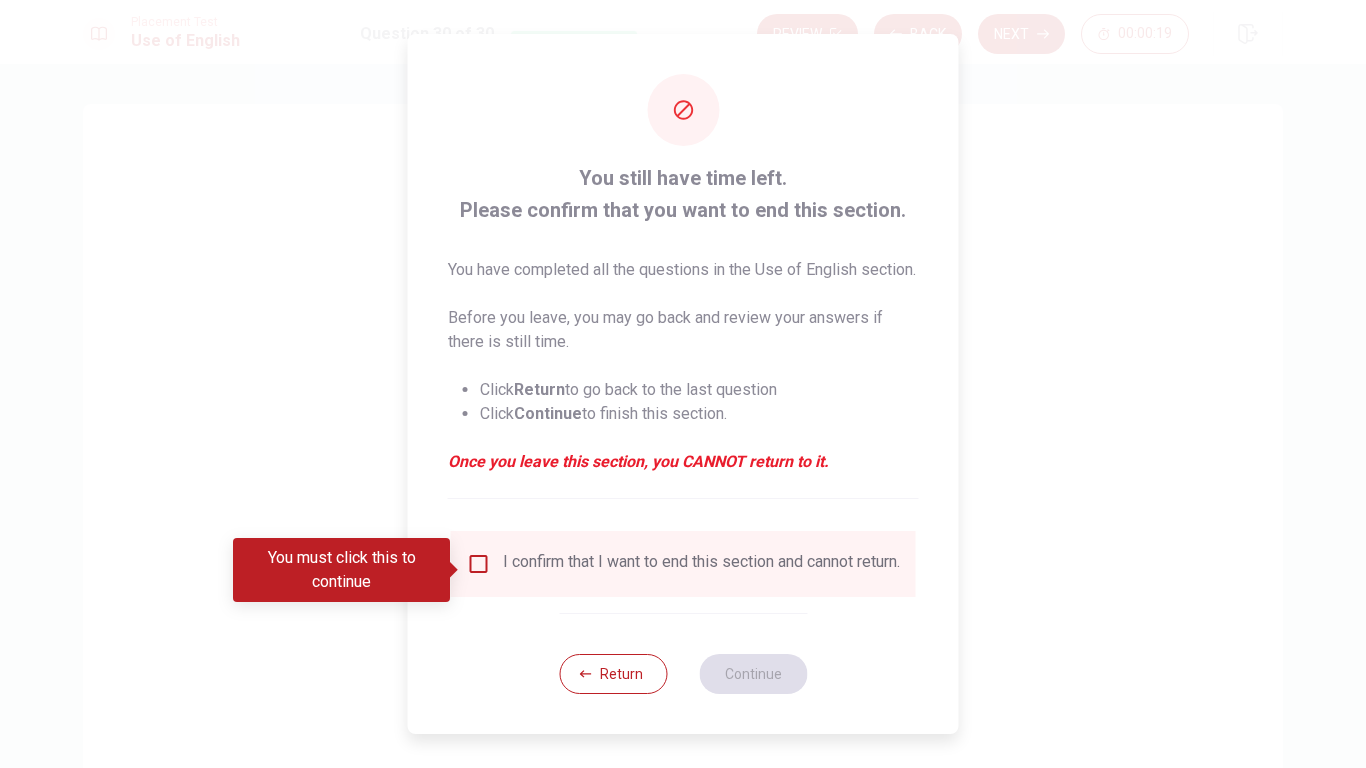 click at bounding box center (455, 570) 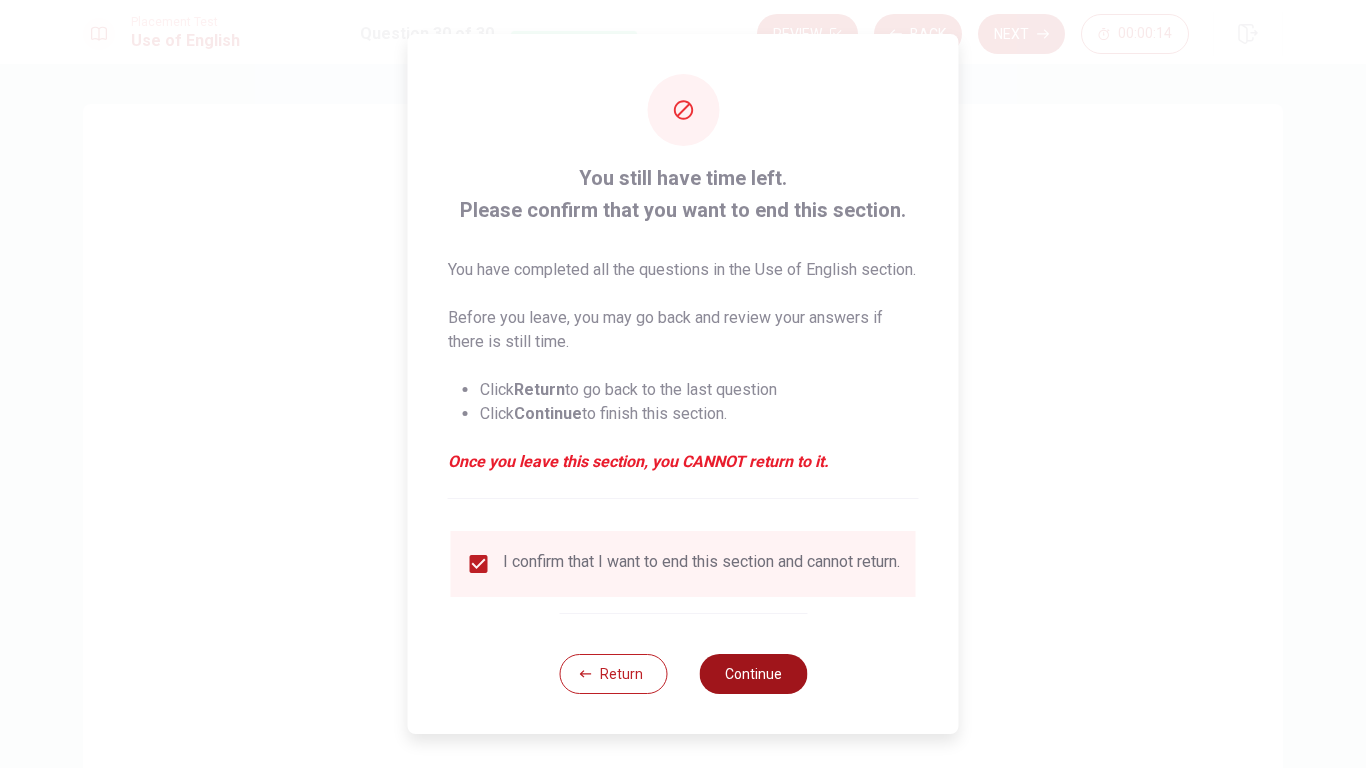 click on "Continue" at bounding box center [753, 674] 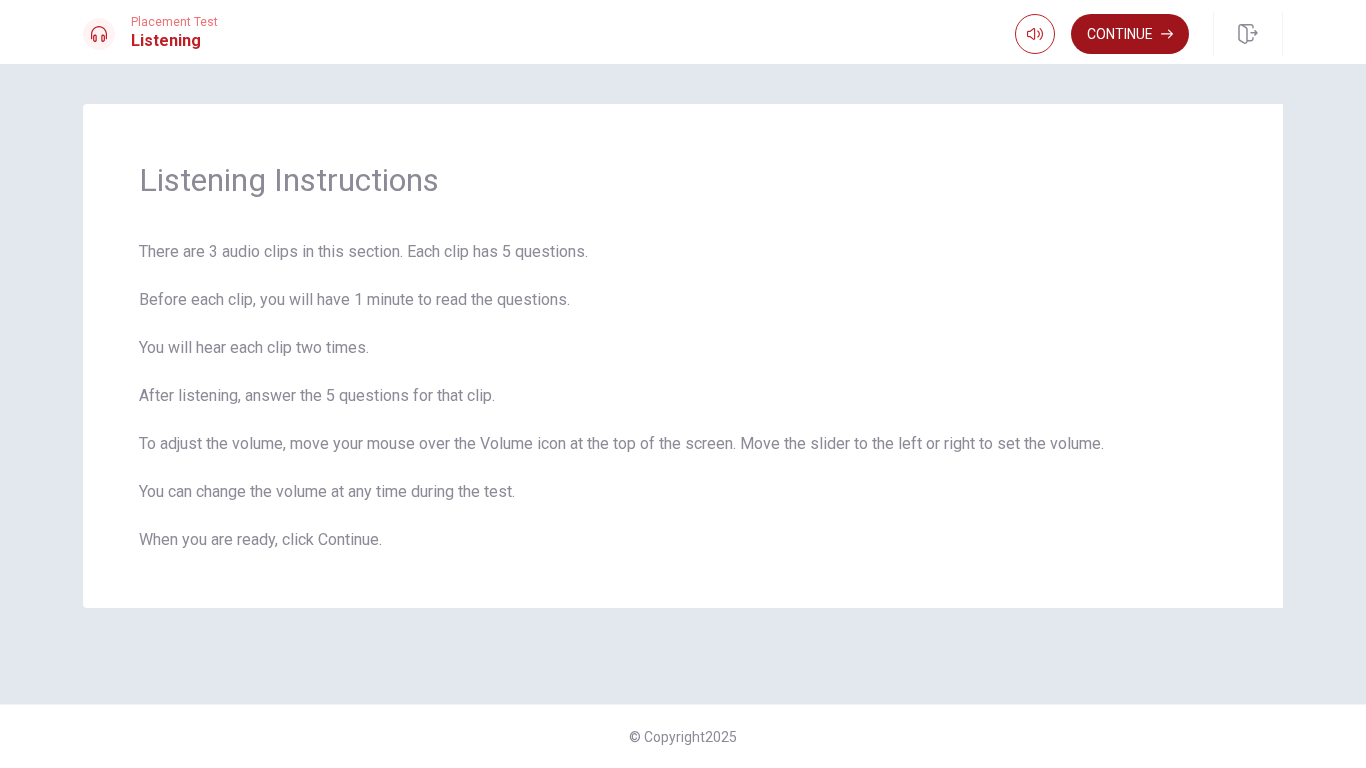 click on "Continue" at bounding box center (1130, 34) 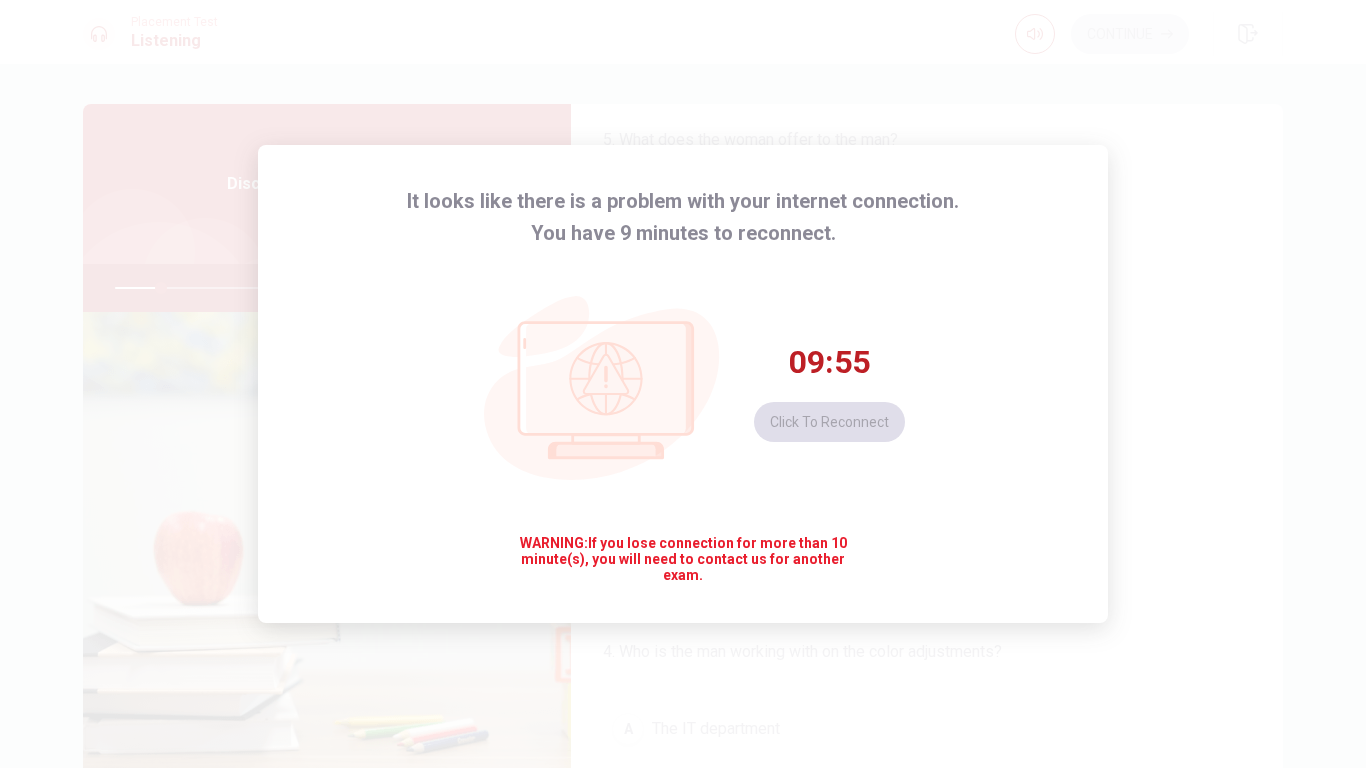 scroll, scrollTop: 580, scrollLeft: 0, axis: vertical 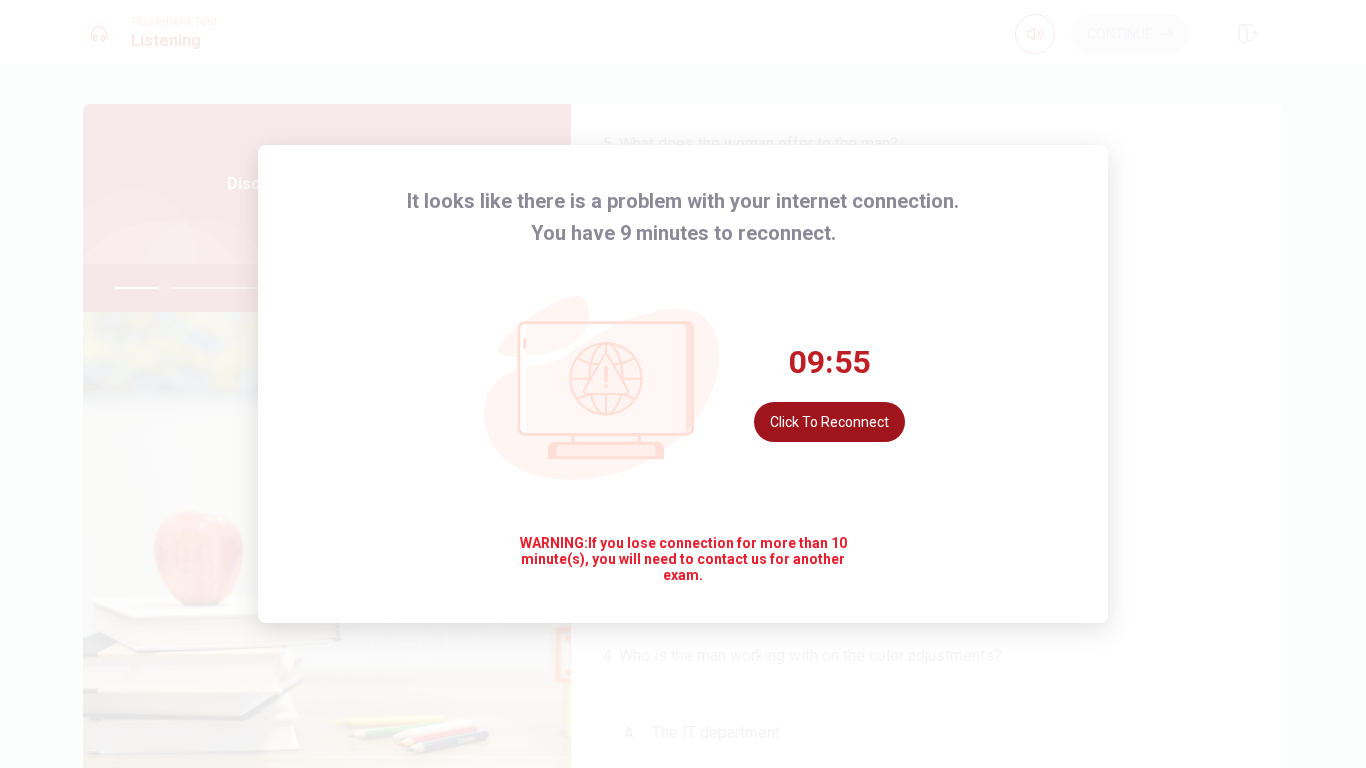 click on "Click to reconnect" at bounding box center [829, 422] 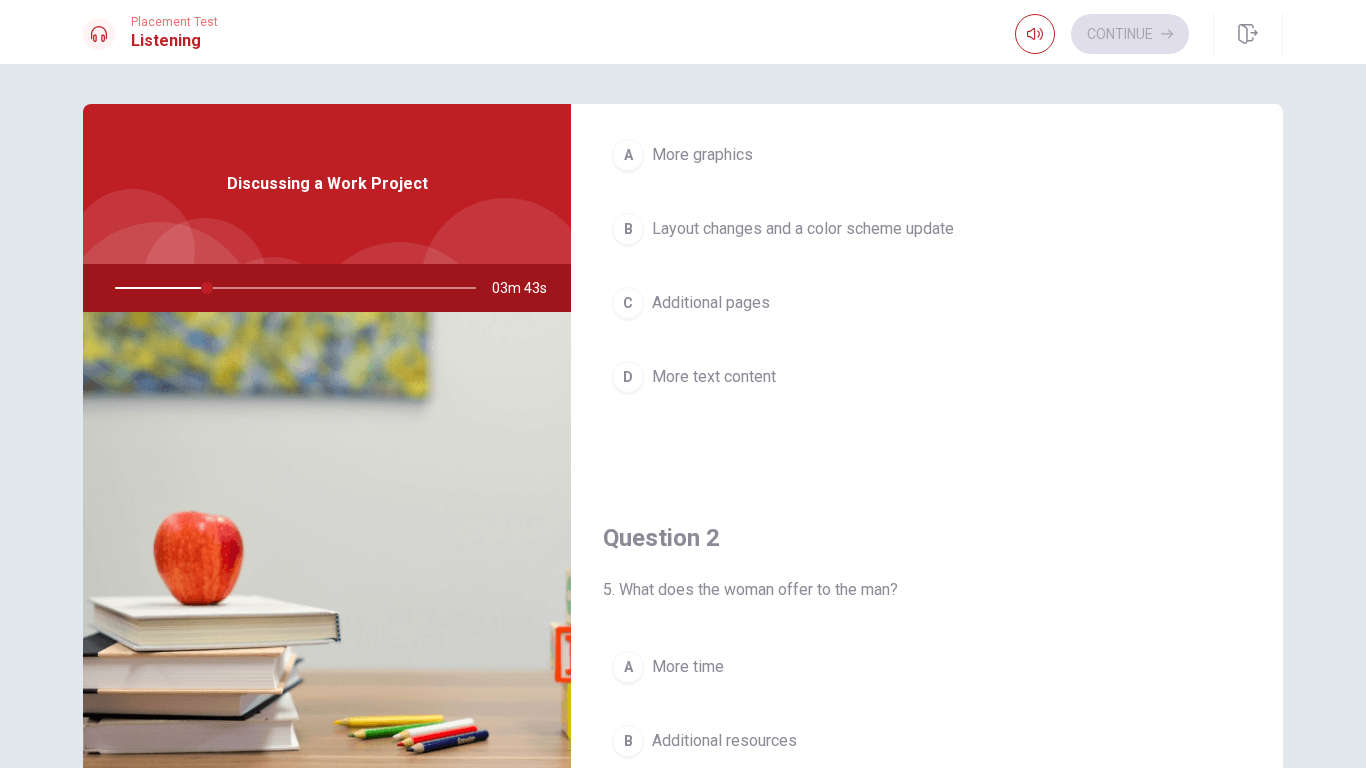 scroll, scrollTop: 0, scrollLeft: 0, axis: both 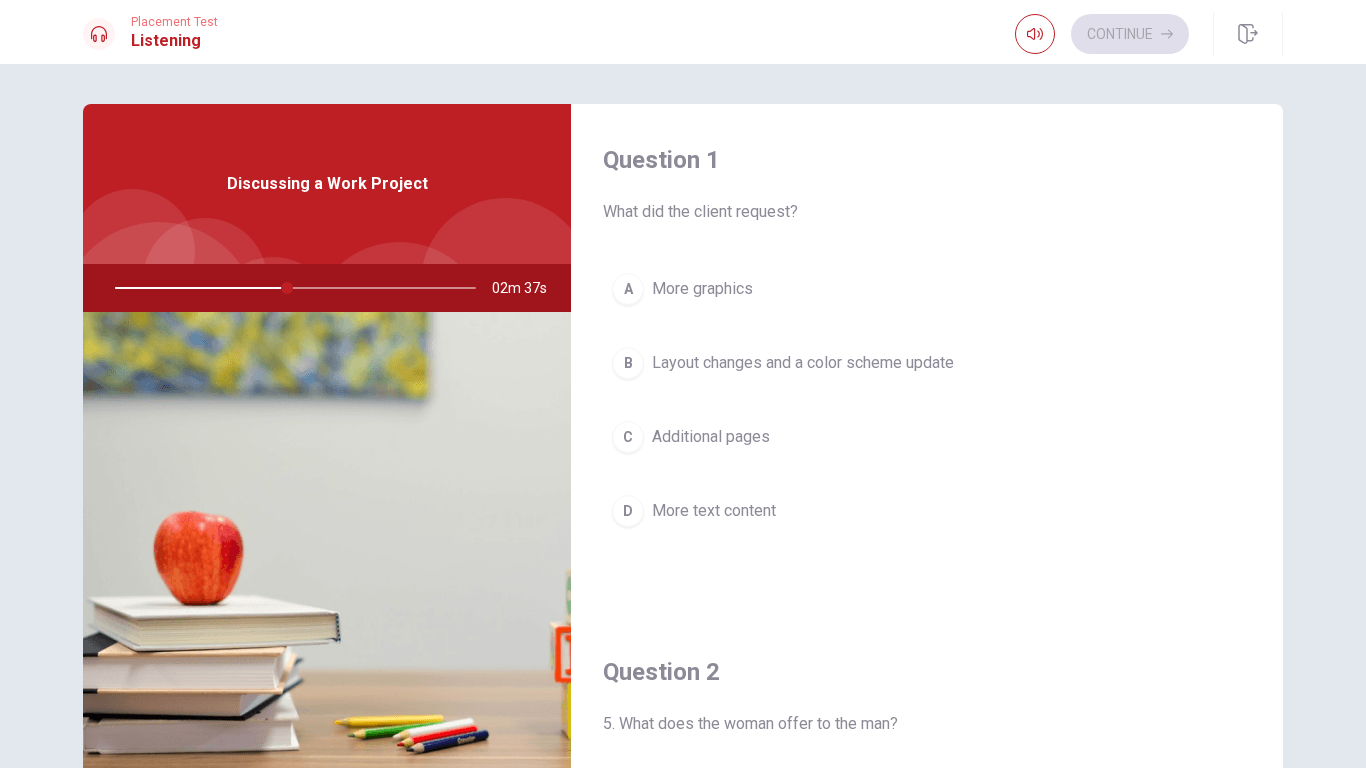 click on "Layout changes and a color scheme update" at bounding box center (803, 363) 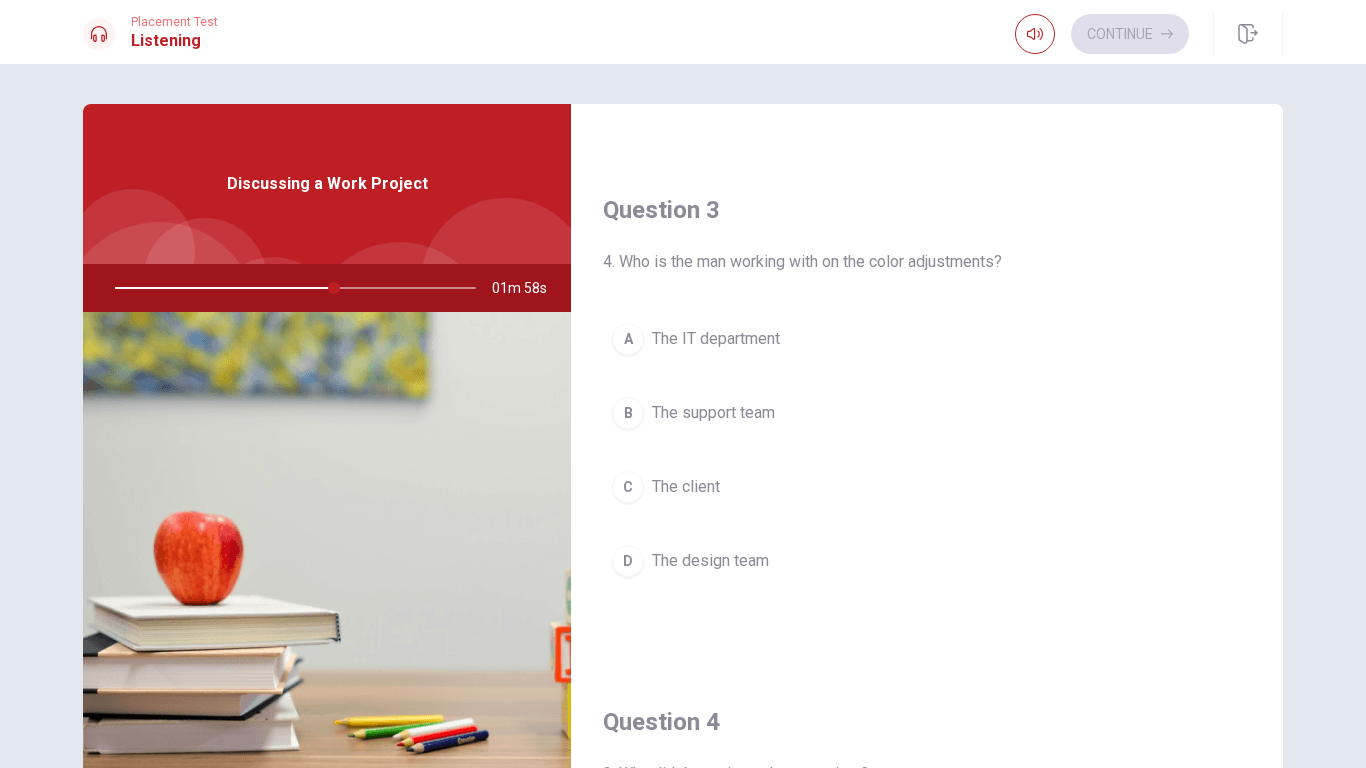 scroll, scrollTop: 979, scrollLeft: 0, axis: vertical 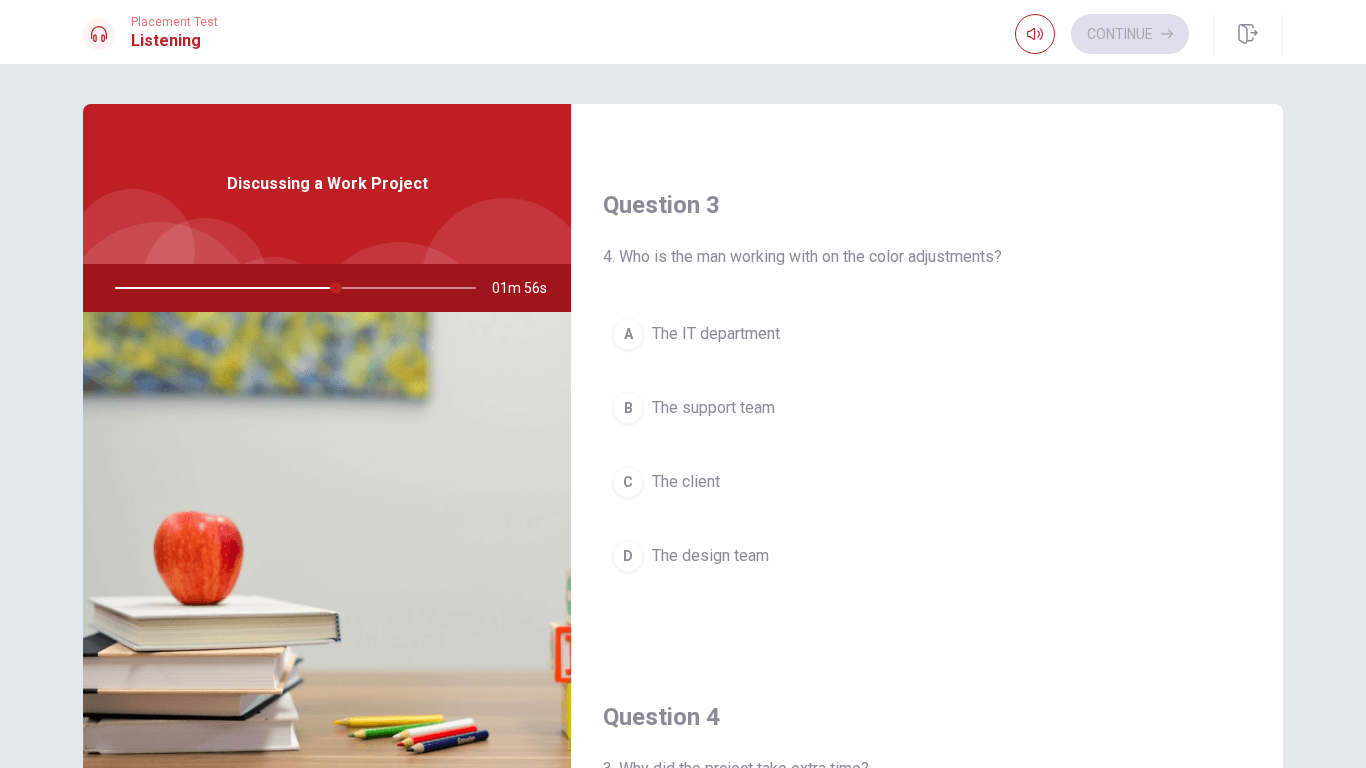 click on "D The design team" at bounding box center [927, 556] 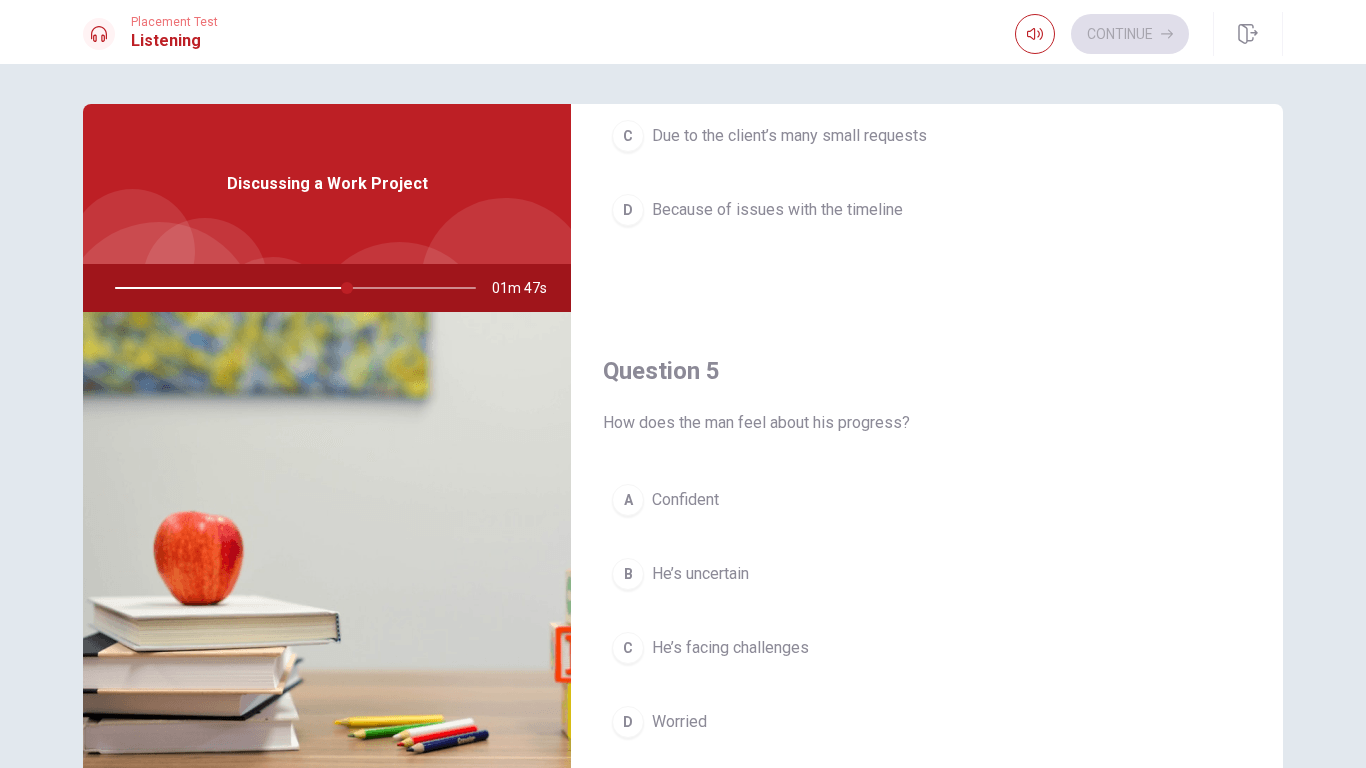 scroll, scrollTop: 1865, scrollLeft: 0, axis: vertical 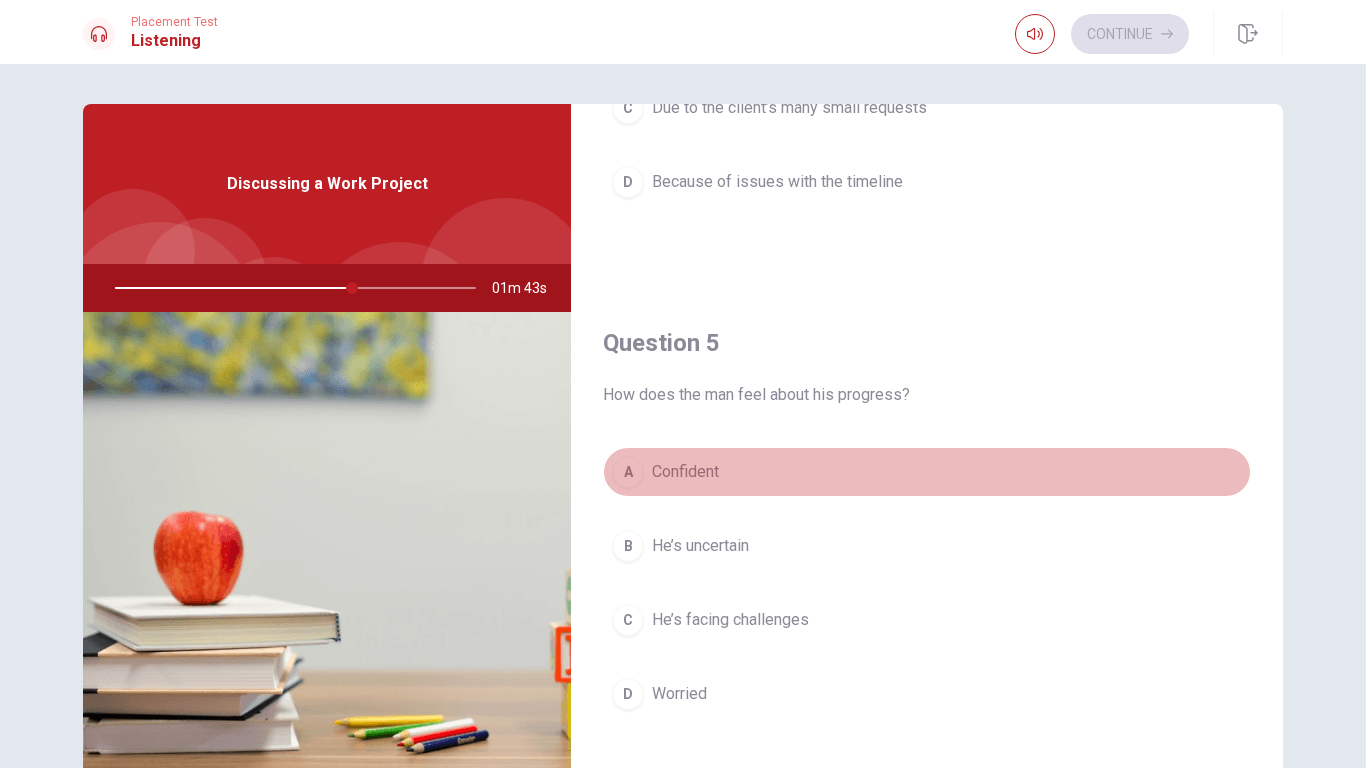 click on "Confident" at bounding box center [685, 472] 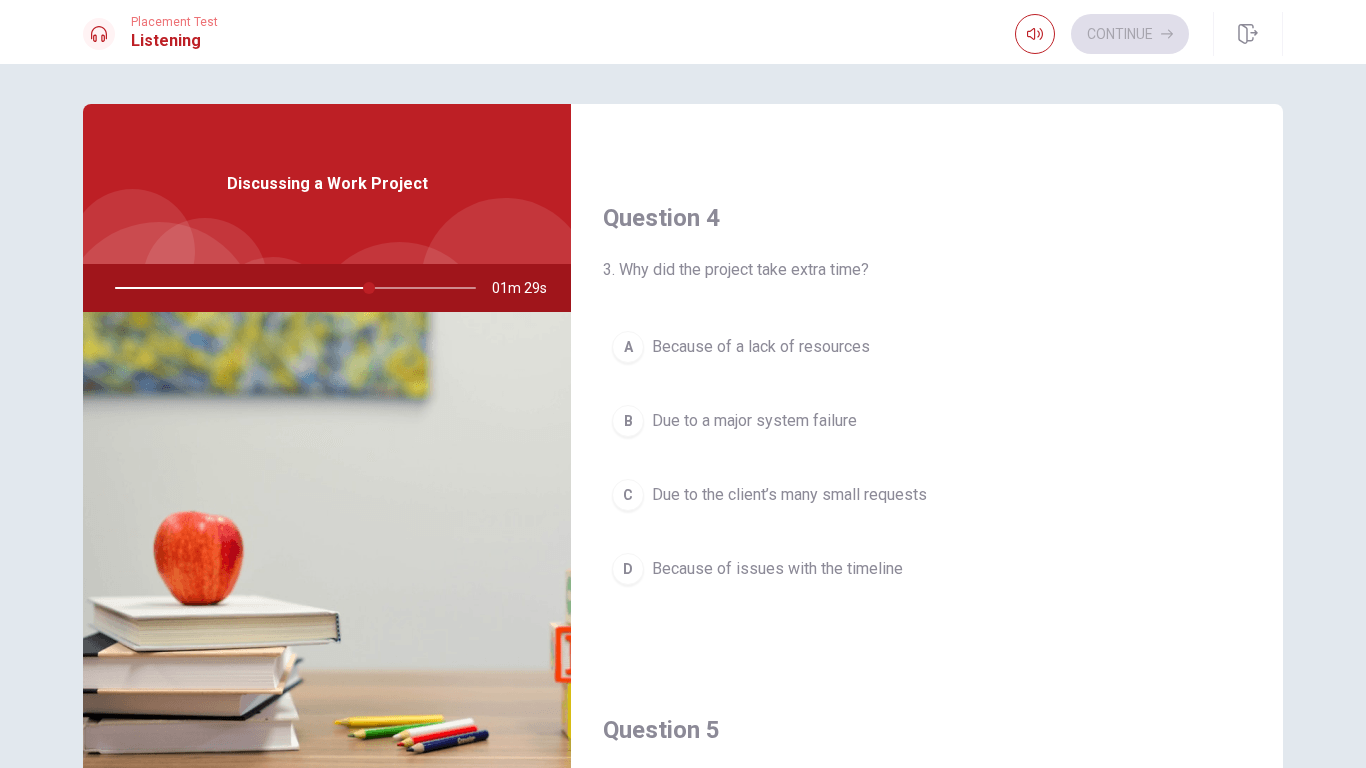 scroll, scrollTop: 1490, scrollLeft: 0, axis: vertical 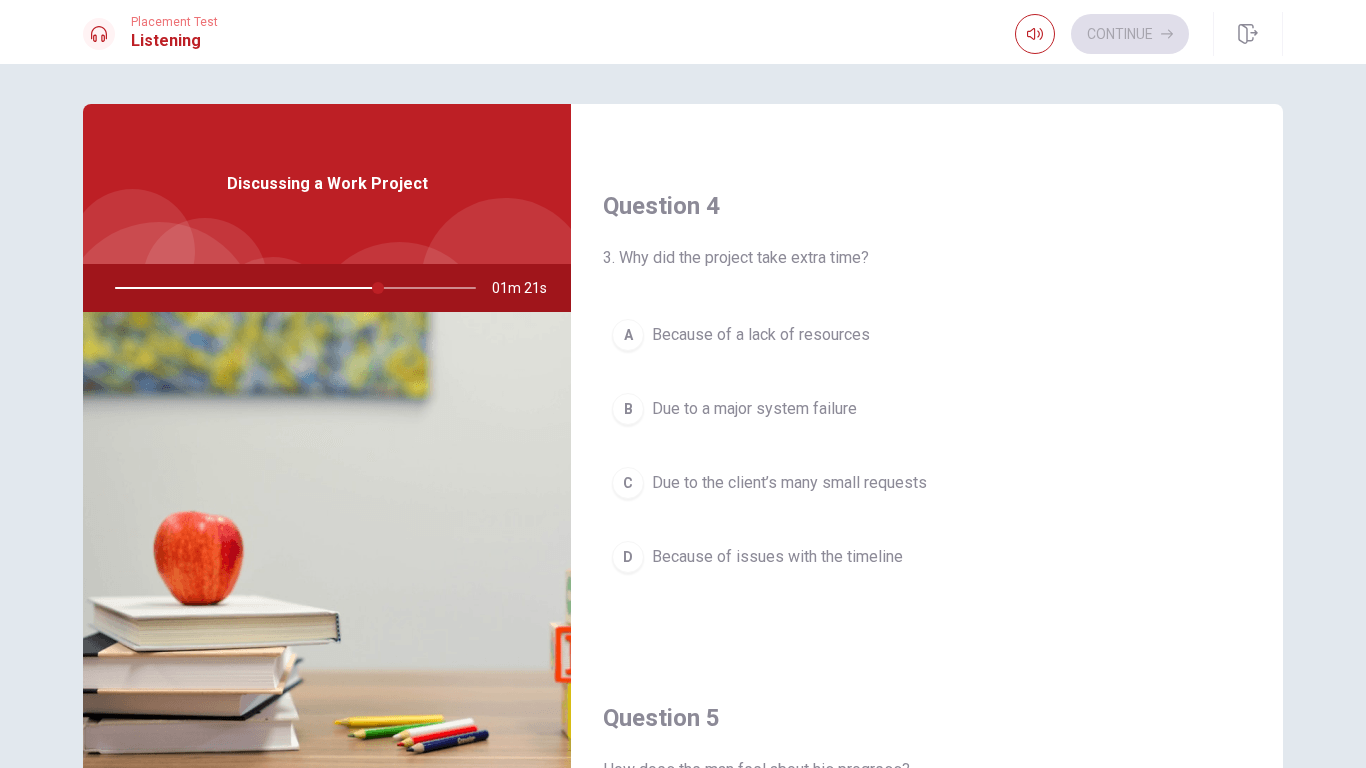 click on "Due to the client’s many small requests" at bounding box center (789, 483) 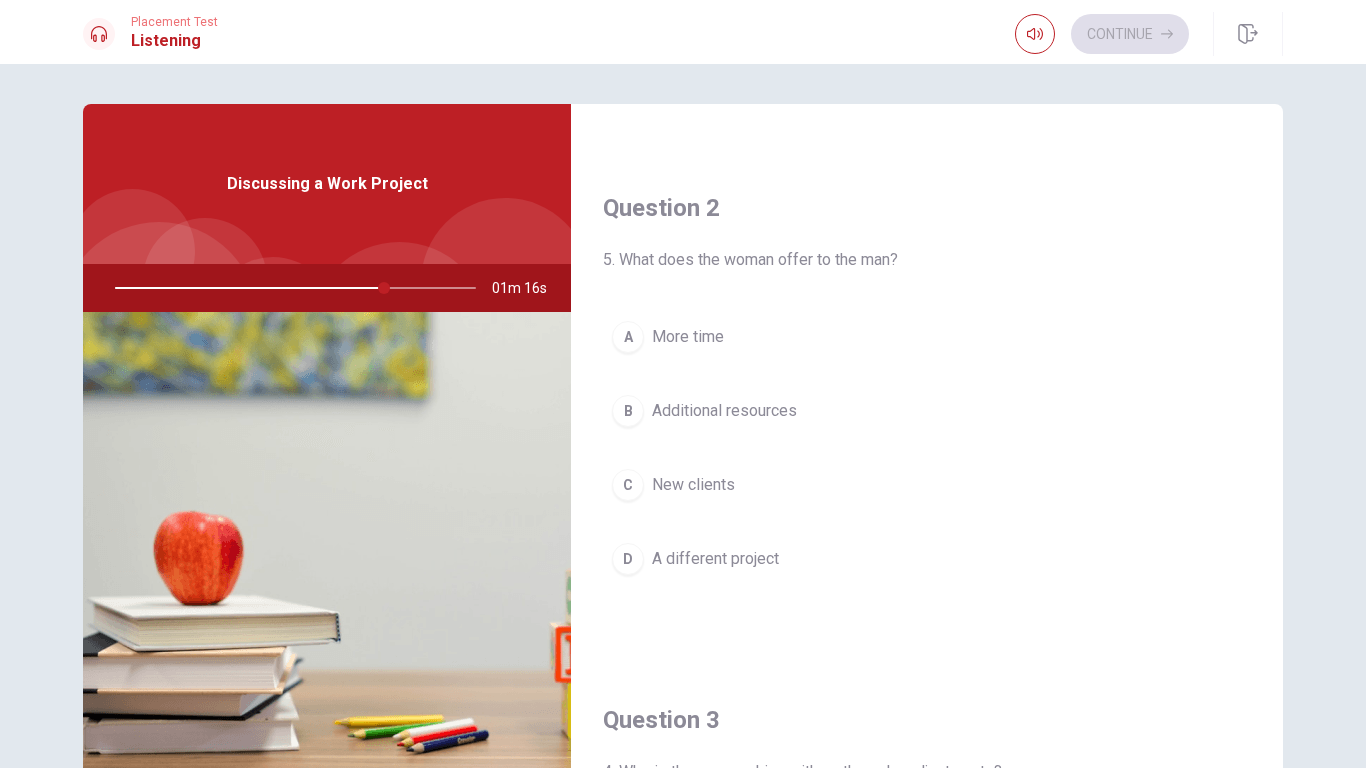 scroll, scrollTop: 449, scrollLeft: 0, axis: vertical 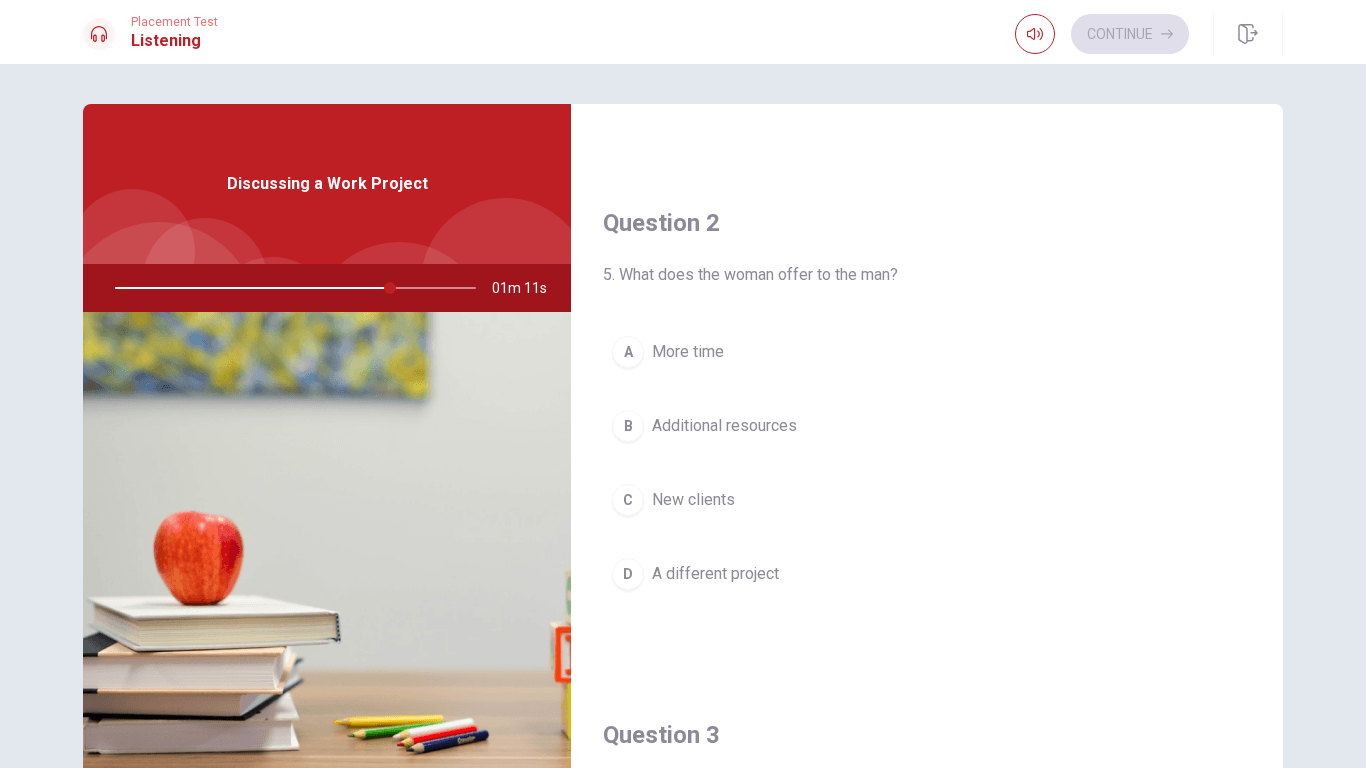 click on "Additional resources" at bounding box center (724, 426) 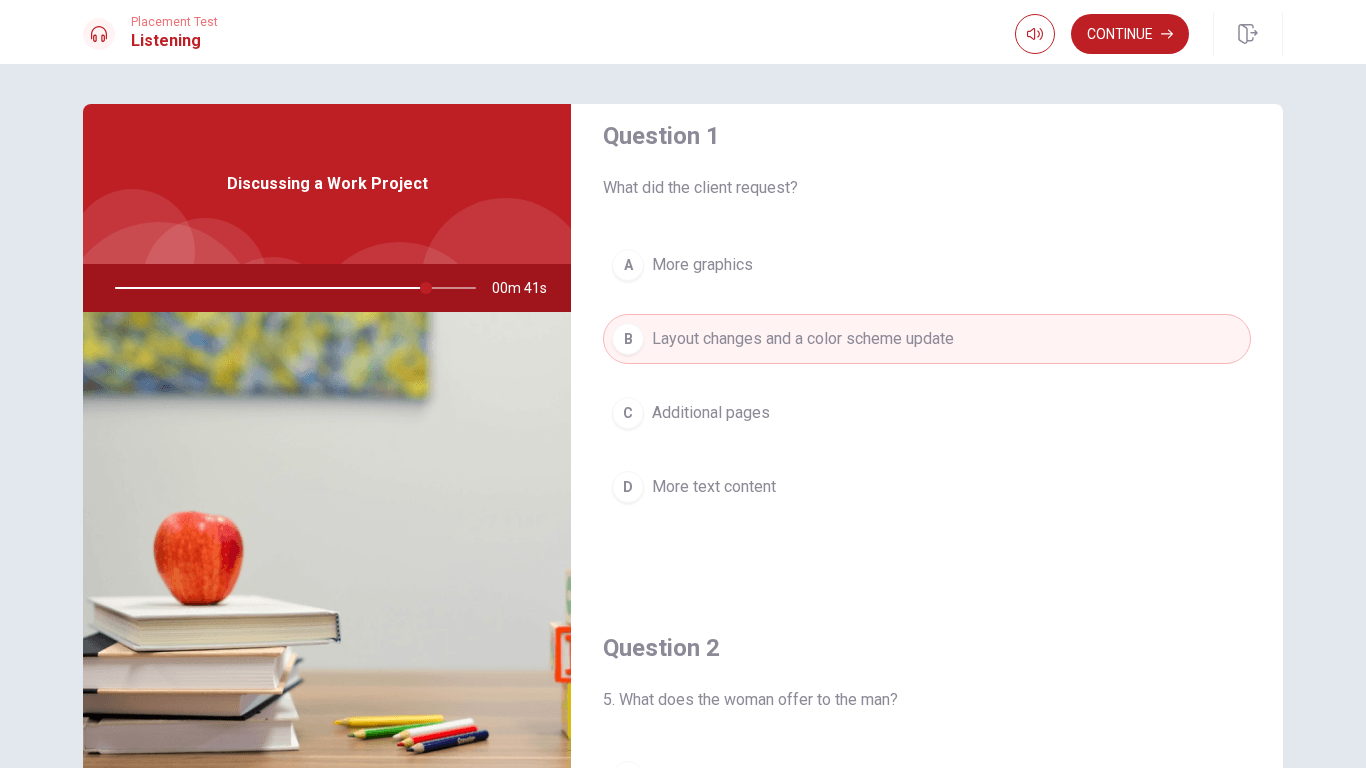 scroll, scrollTop: 0, scrollLeft: 0, axis: both 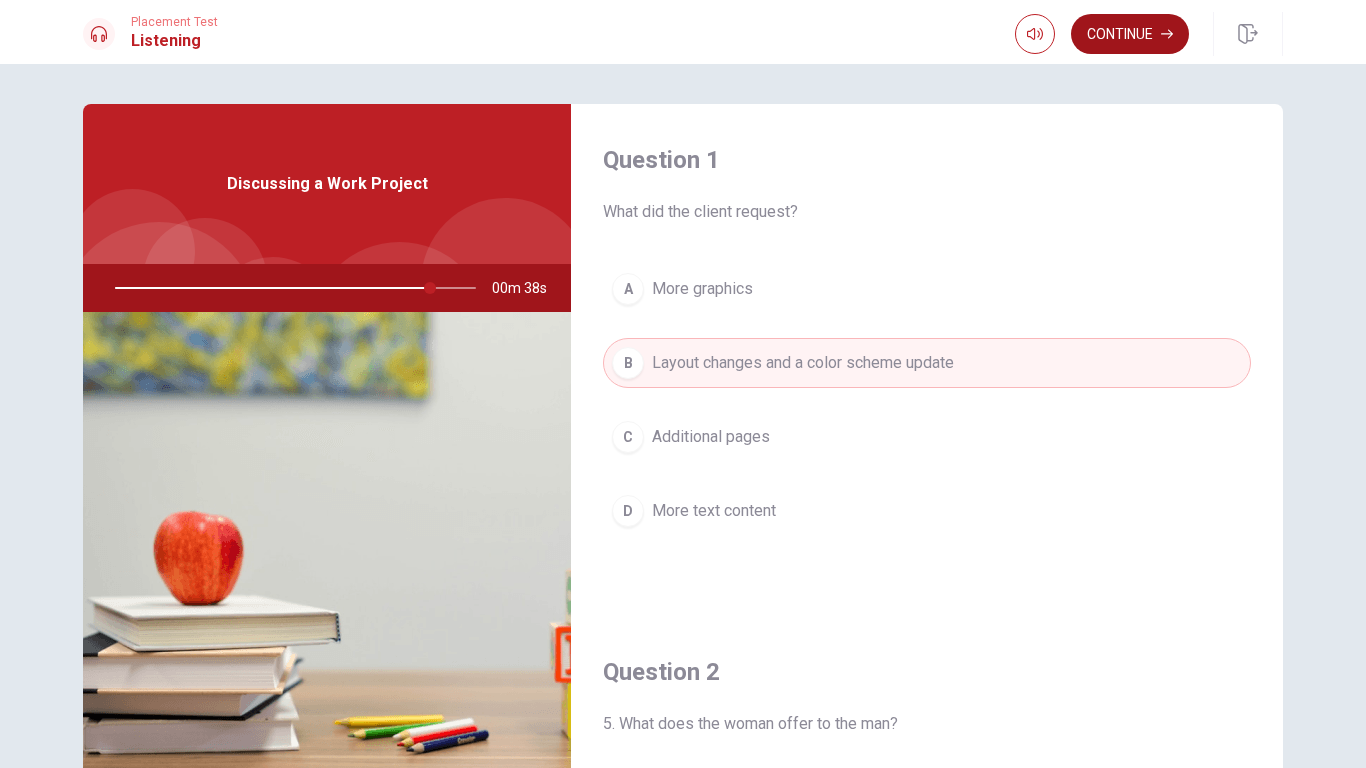 click on "Continue" at bounding box center (1130, 34) 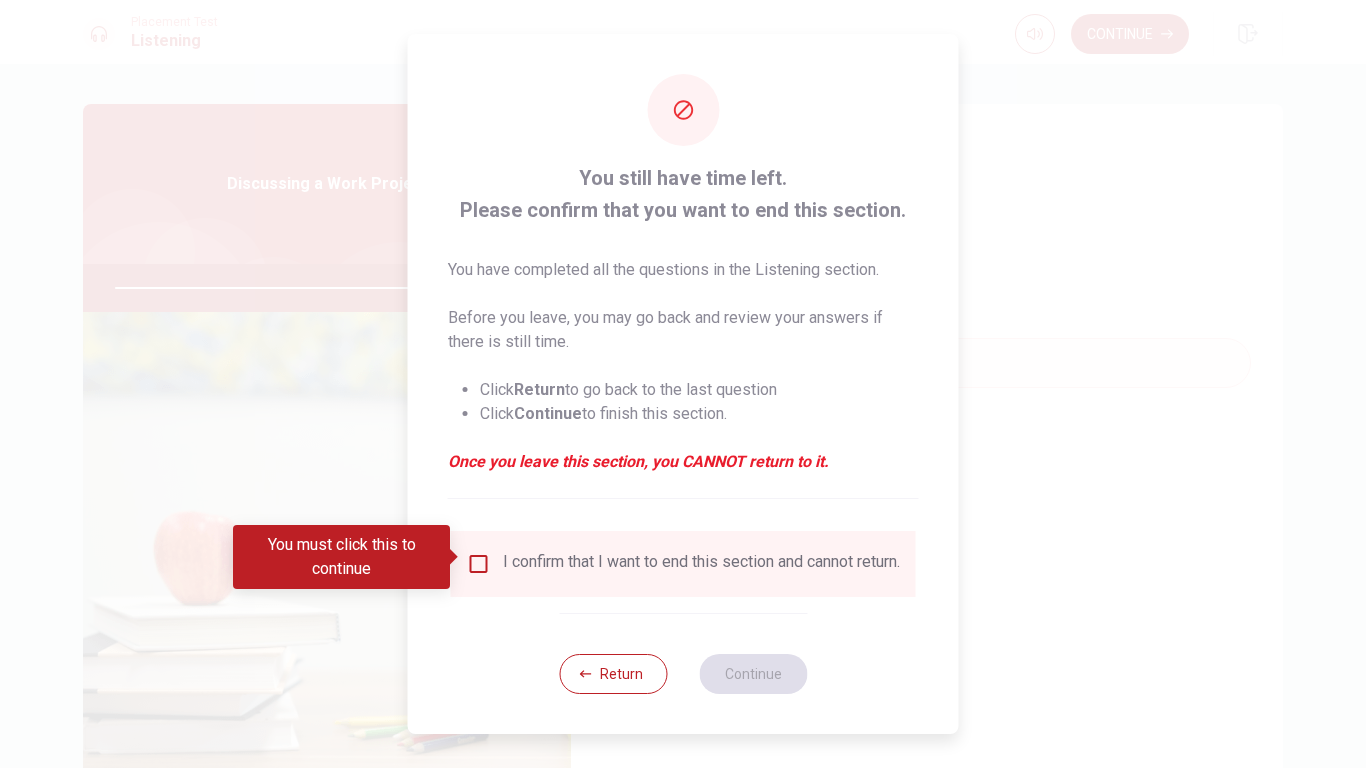 click on "I confirm that I want to end this section and cannot return." at bounding box center [701, 564] 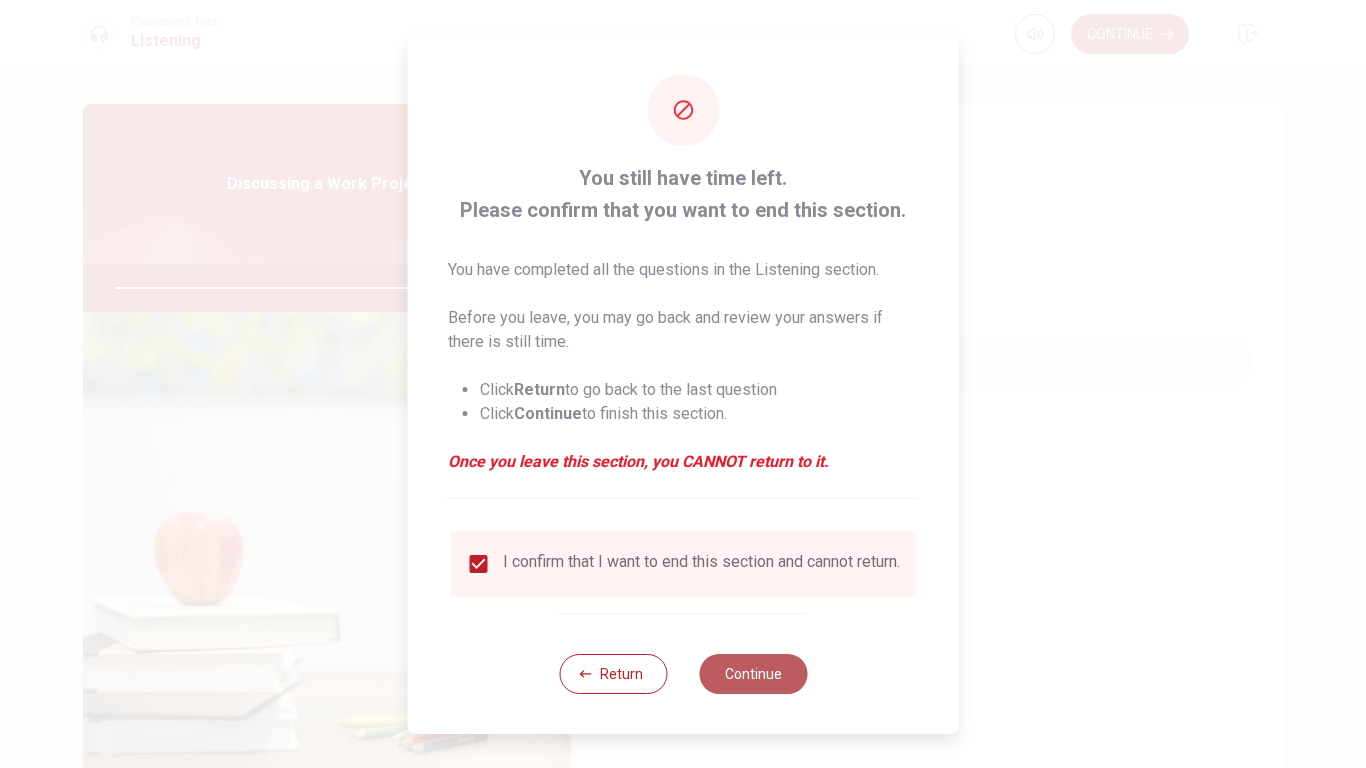 click on "Continue" at bounding box center [753, 674] 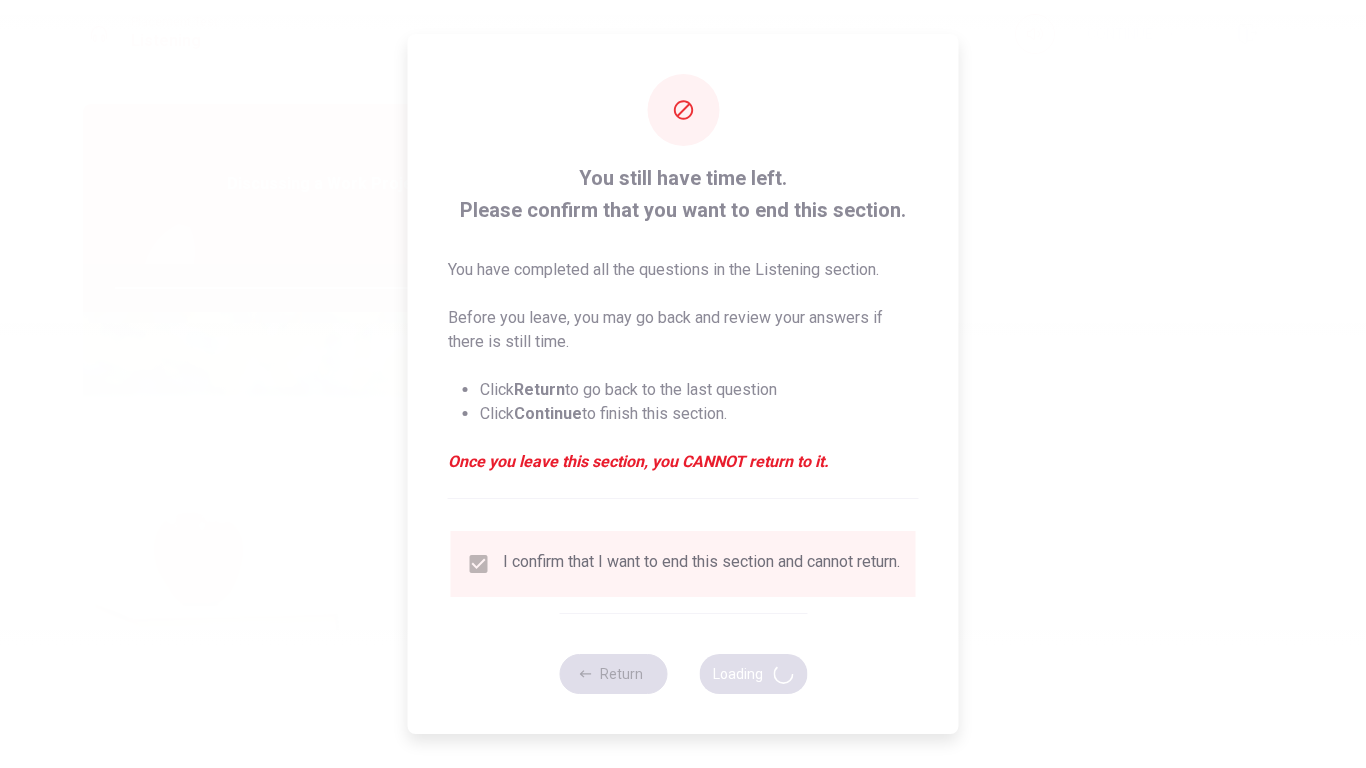 type on "90" 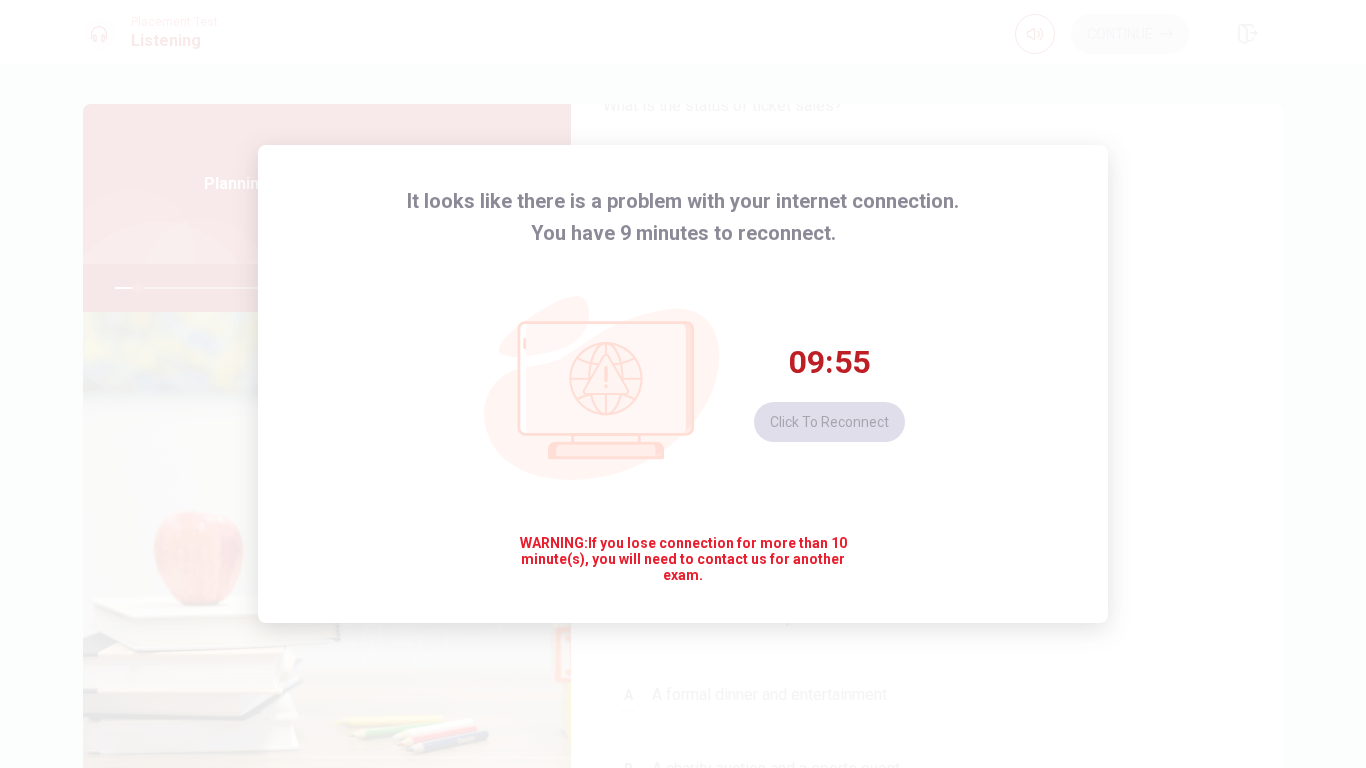 scroll, scrollTop: 132, scrollLeft: 0, axis: vertical 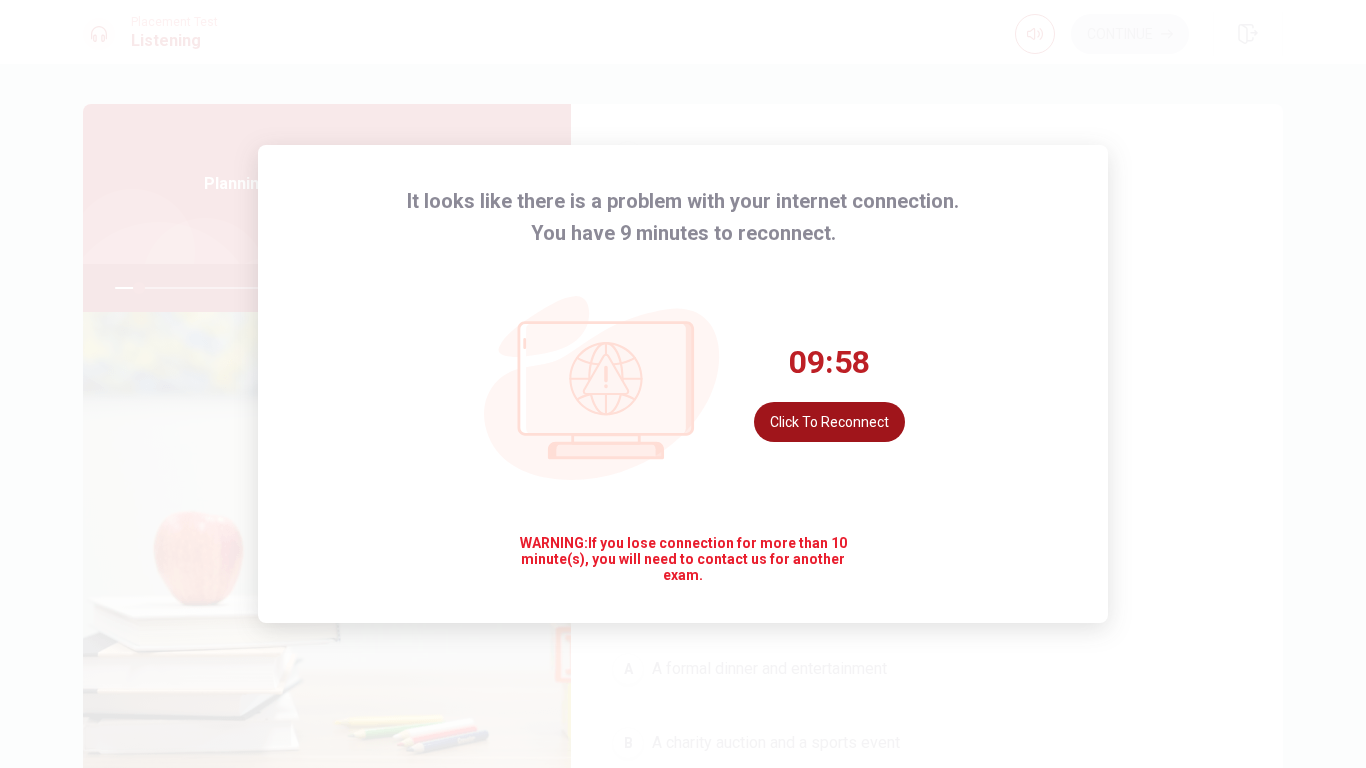 click on "Click to reconnect" at bounding box center [829, 422] 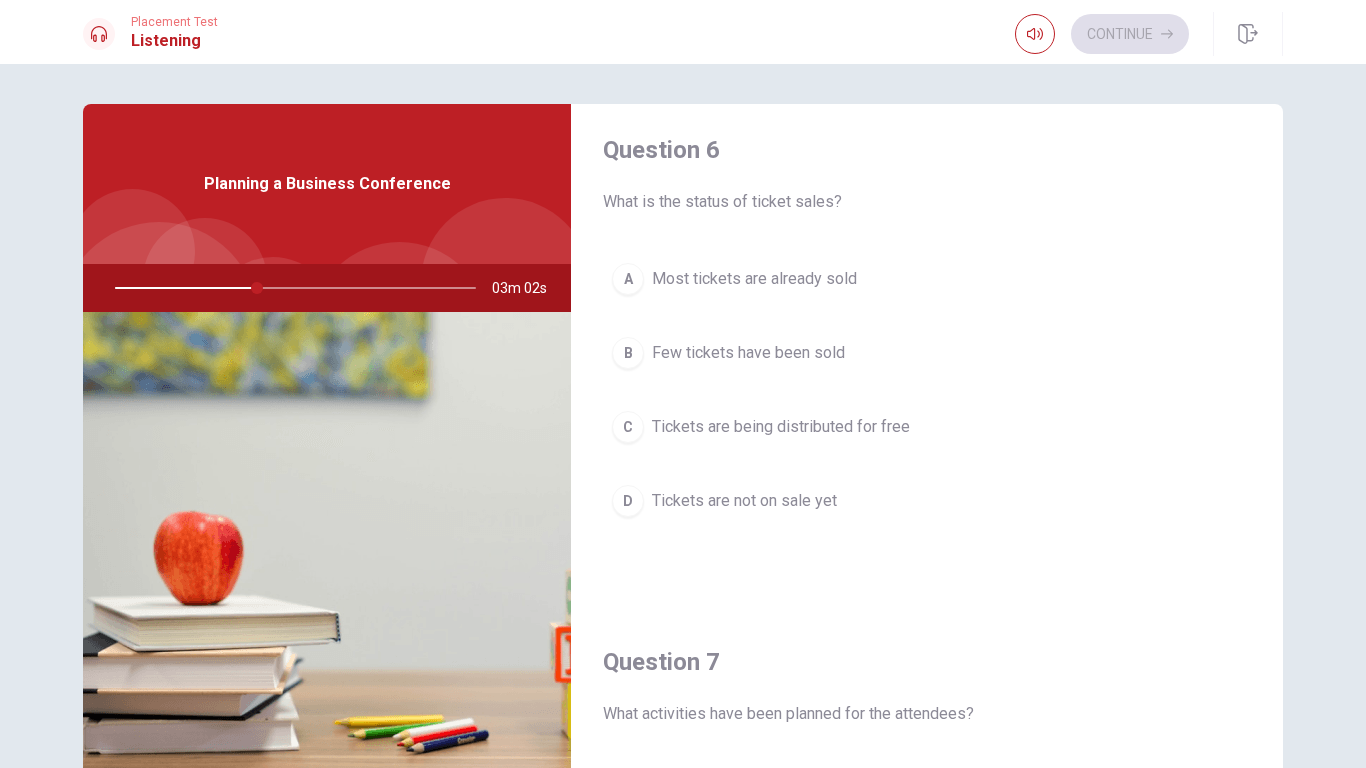 scroll, scrollTop: 9, scrollLeft: 0, axis: vertical 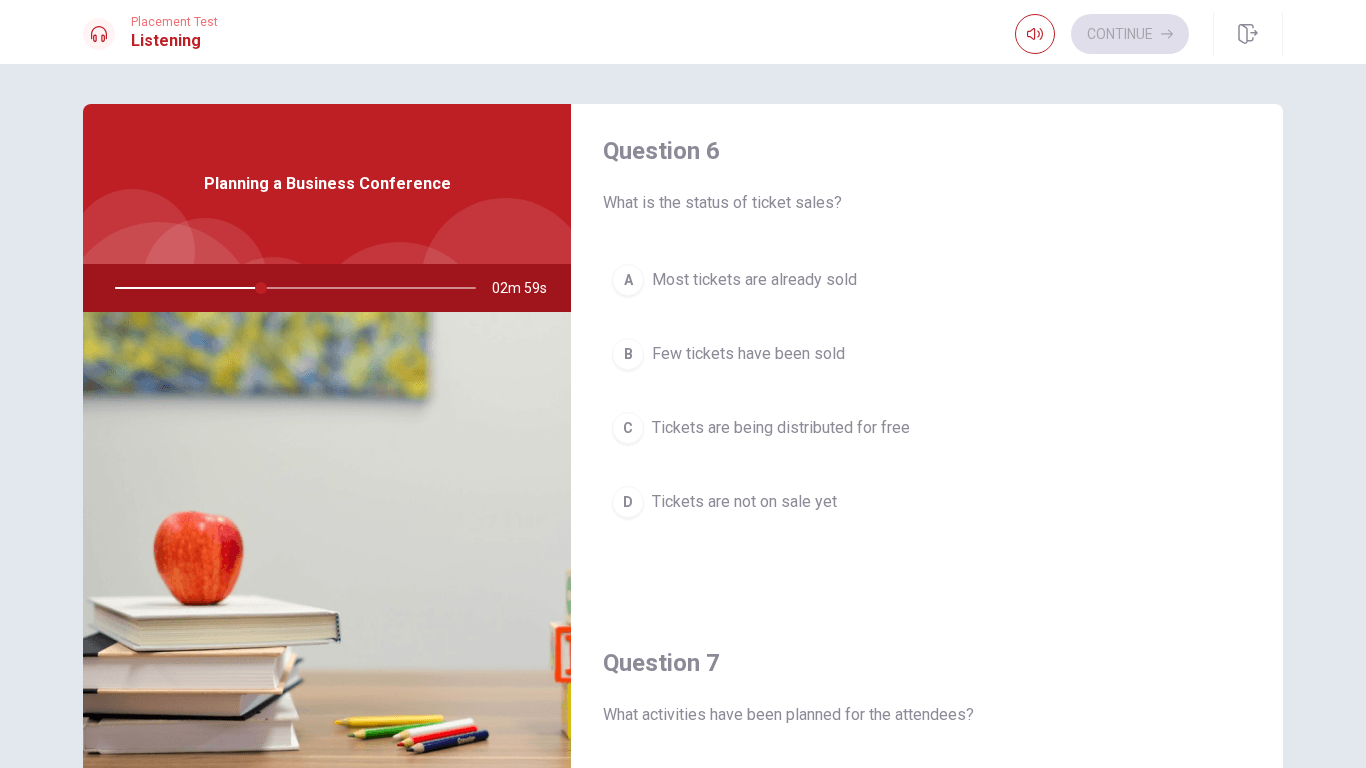 click on "A Most tickets are already sold" at bounding box center (927, 280) 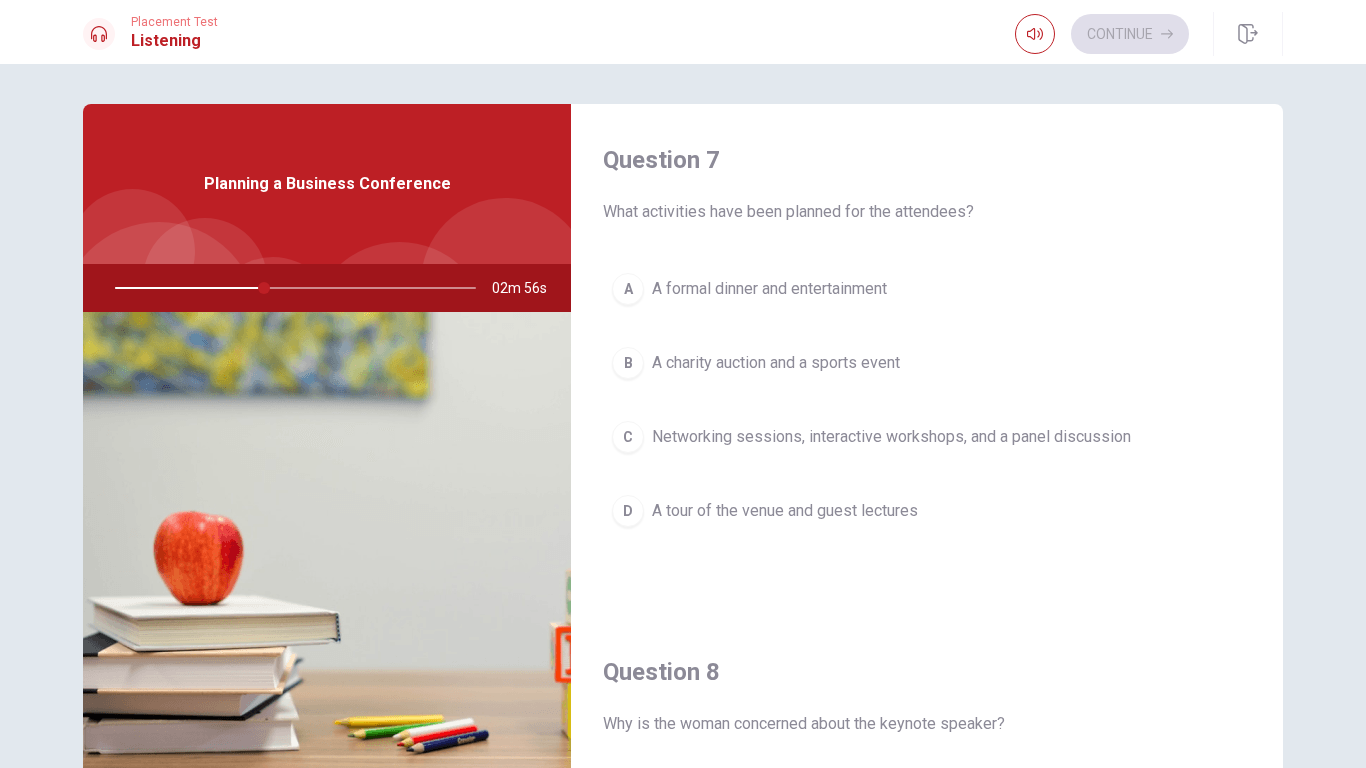 scroll, scrollTop: 532, scrollLeft: 0, axis: vertical 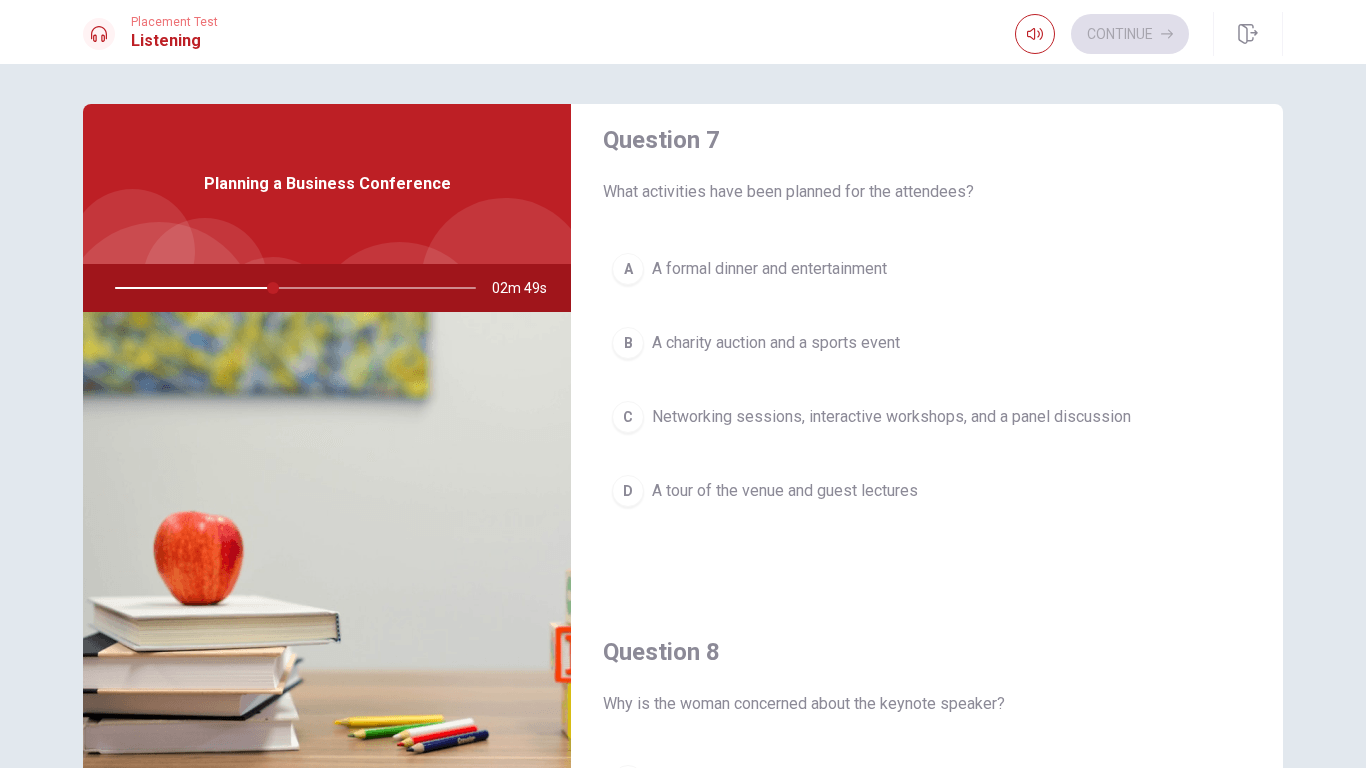 click on "Networking sessions, interactive workshops, and a panel discussion" at bounding box center [891, 417] 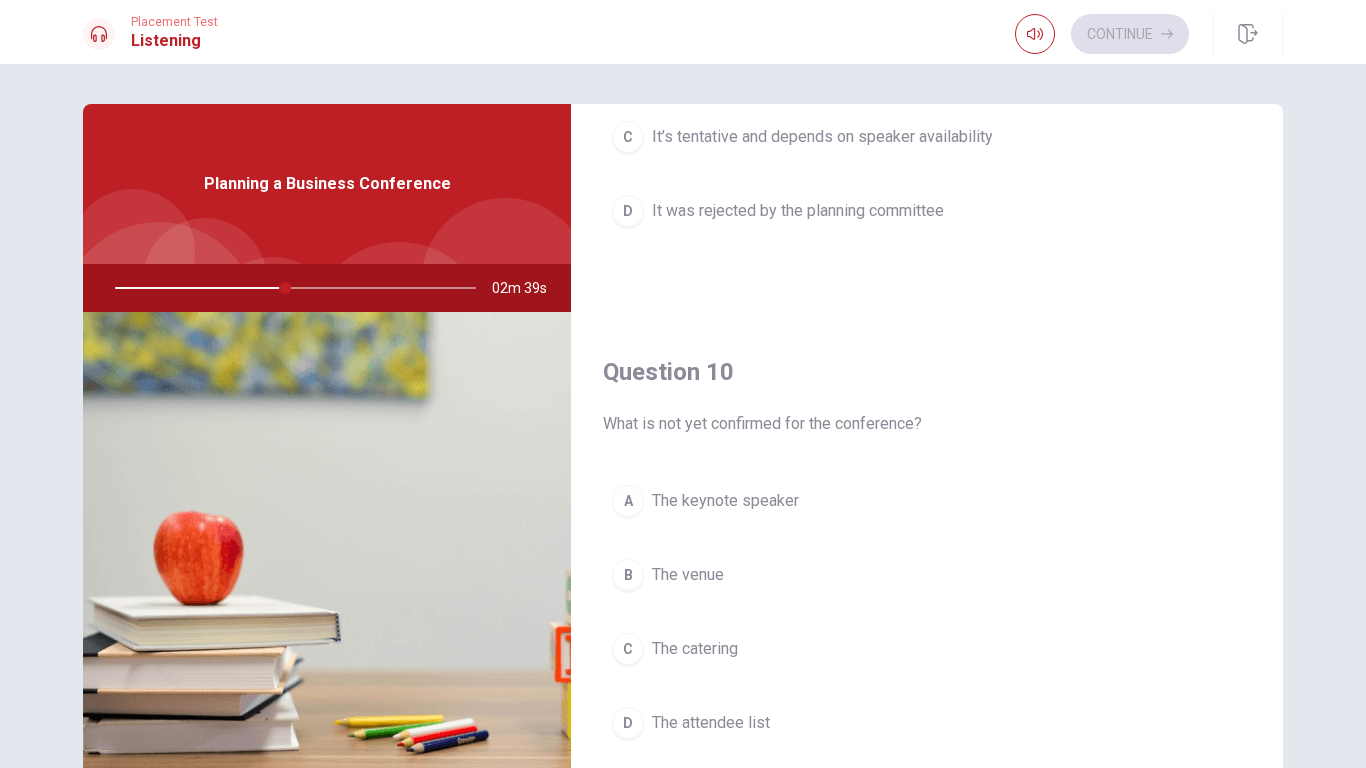 scroll, scrollTop: 1865, scrollLeft: 0, axis: vertical 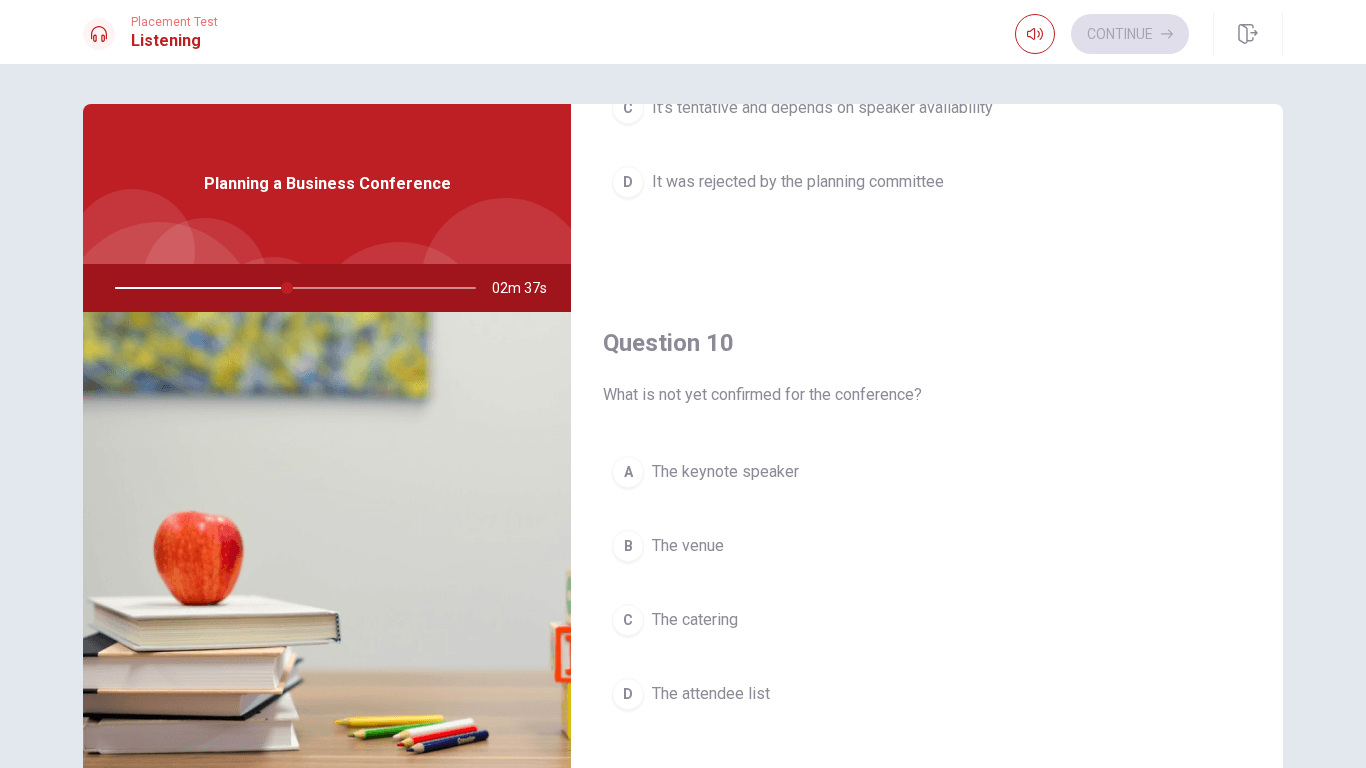 click on "A The keynote speaker" at bounding box center (927, 472) 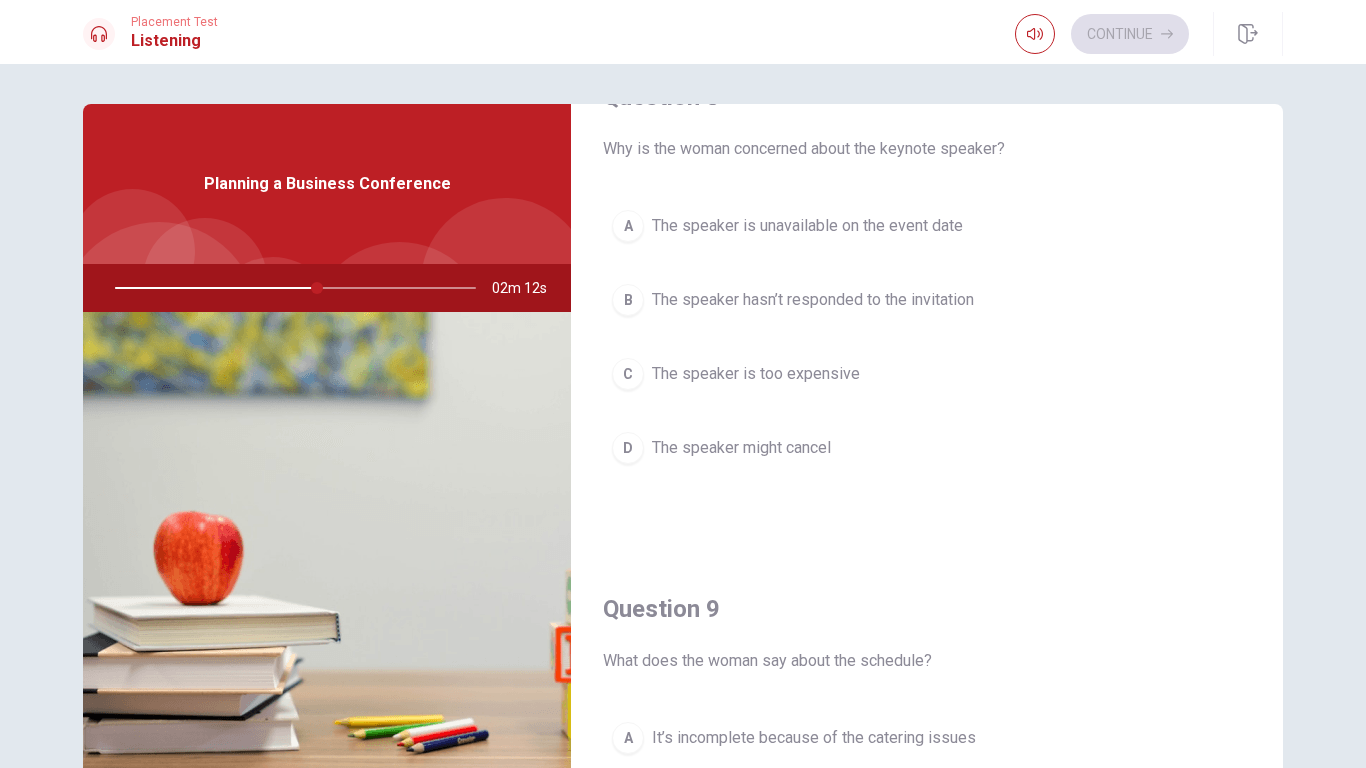 scroll, scrollTop: 1089, scrollLeft: 0, axis: vertical 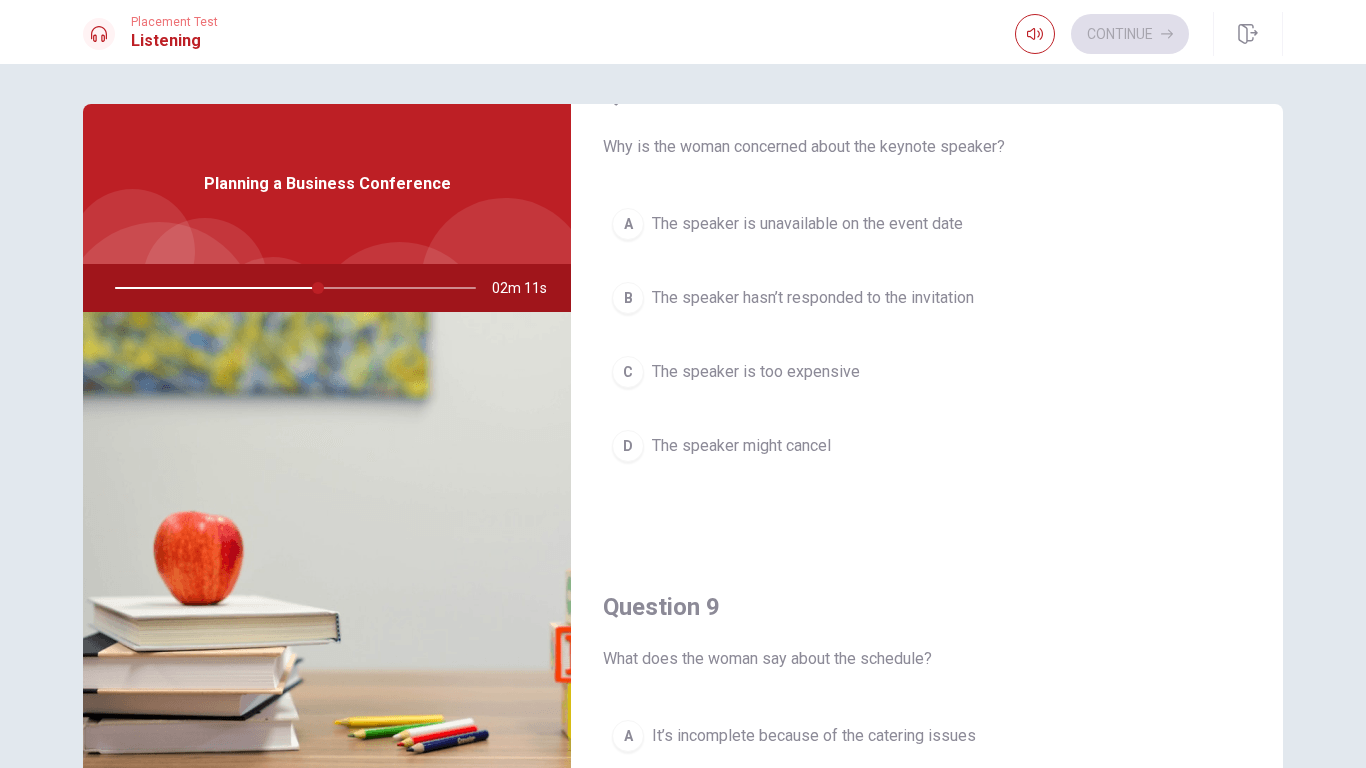 click on "The speaker hasn’t responded to the invitation" at bounding box center [813, 298] 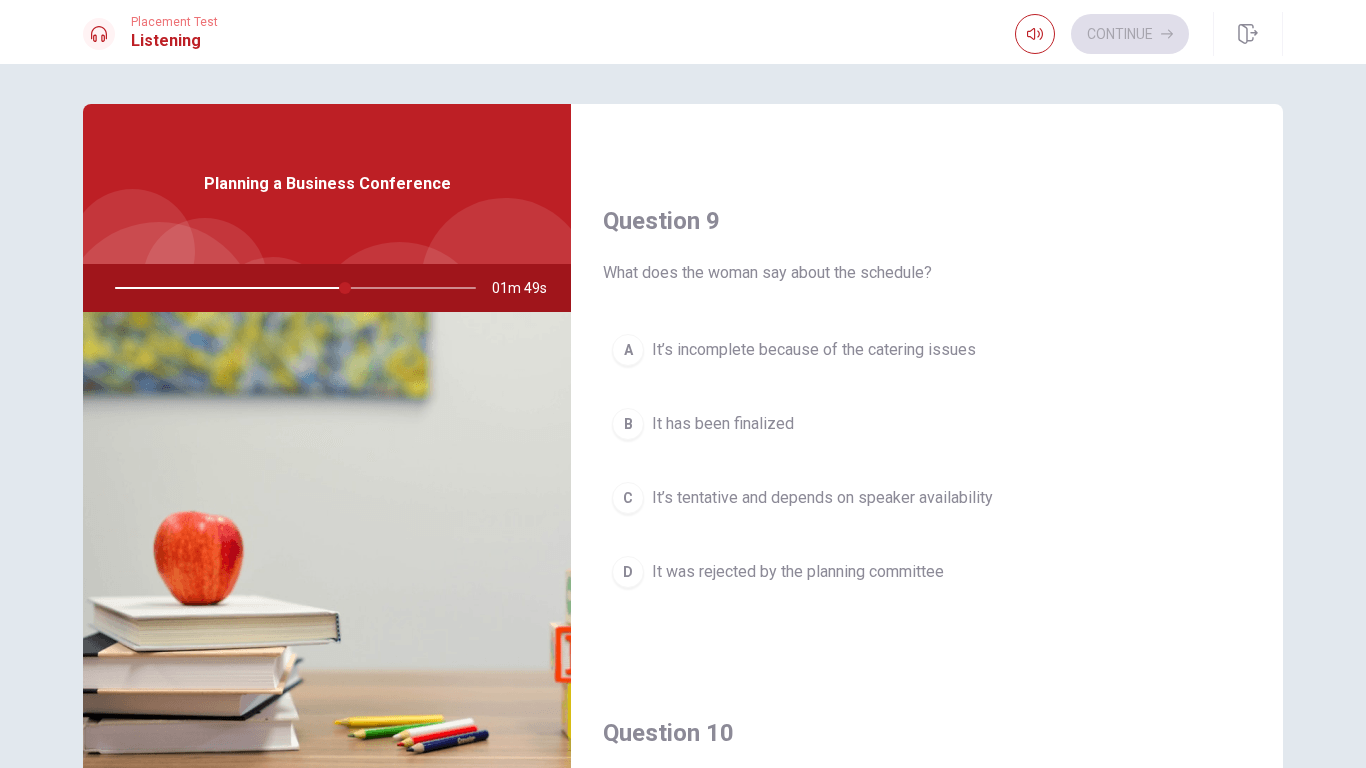 scroll, scrollTop: 1476, scrollLeft: 0, axis: vertical 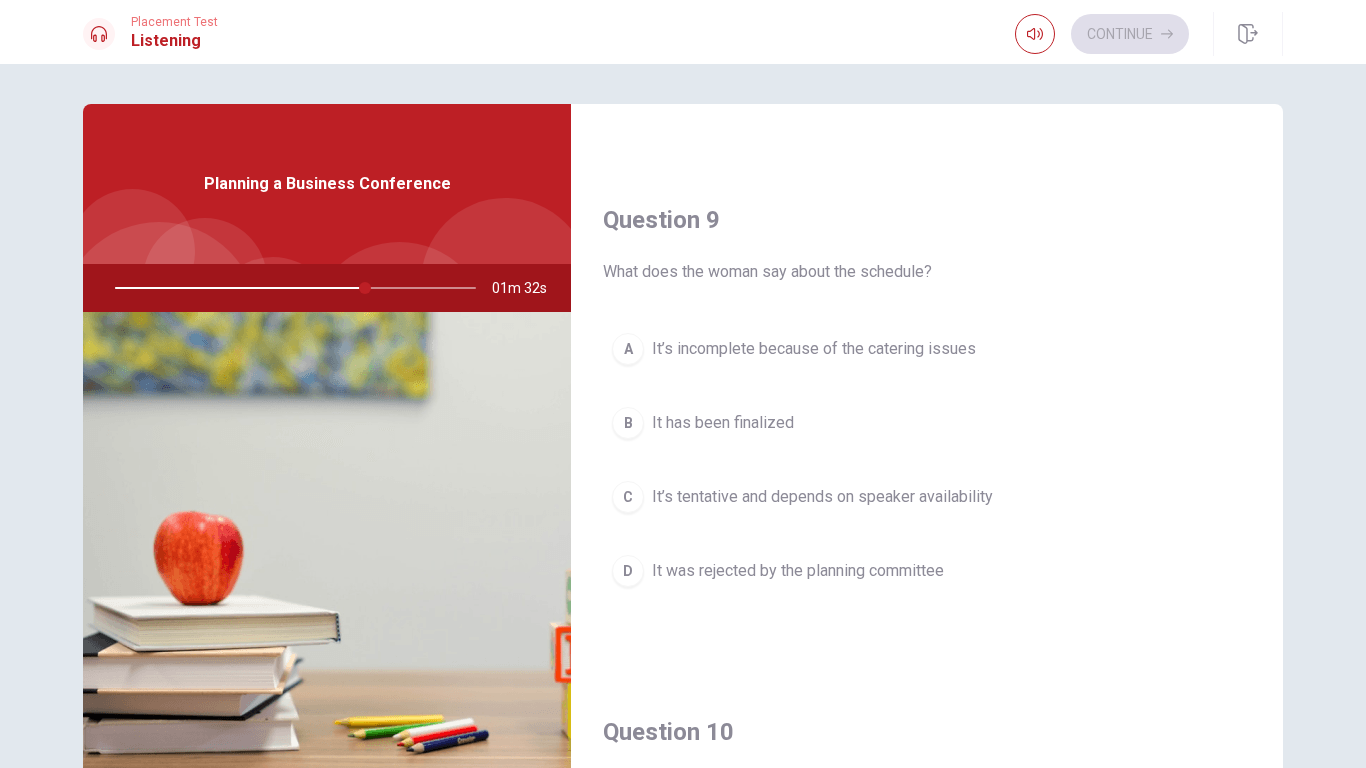 click on "It’s tentative and depends on speaker availability" at bounding box center (822, 497) 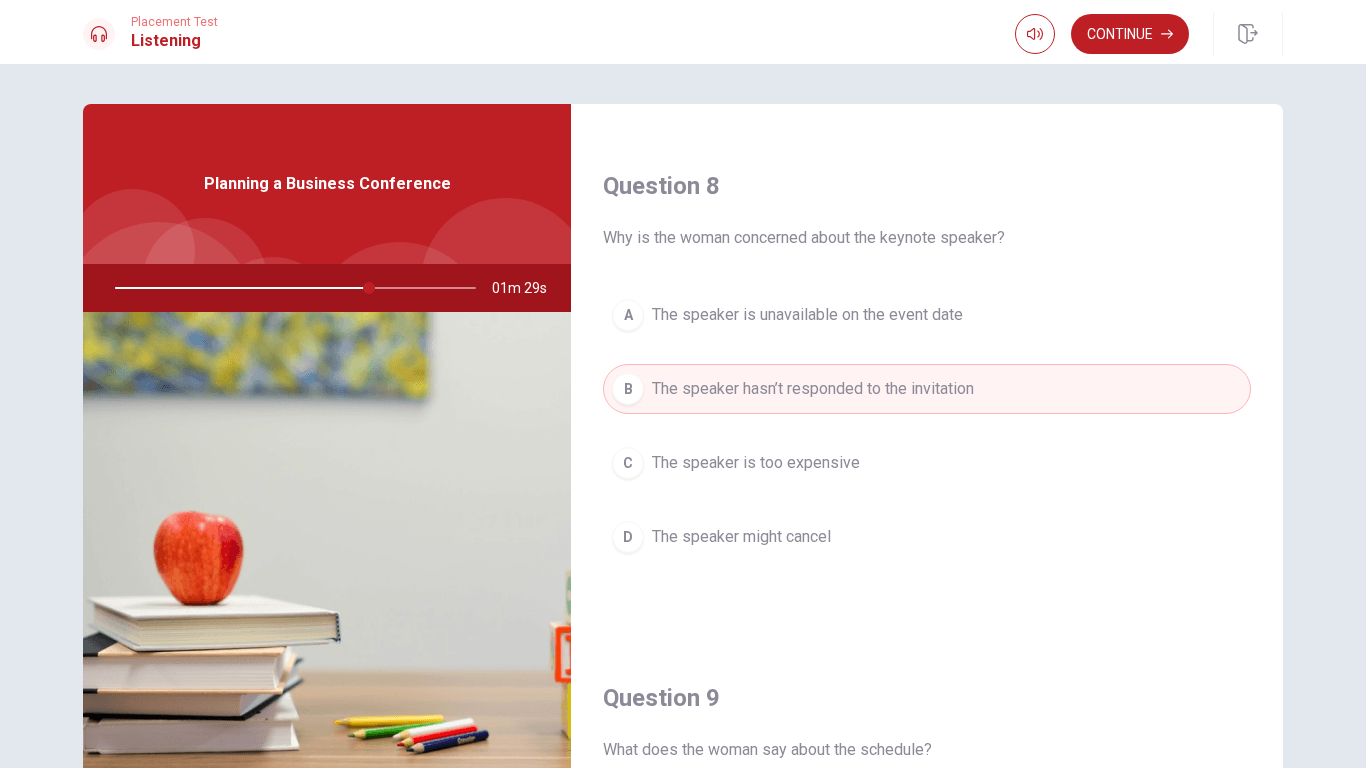 scroll, scrollTop: 962, scrollLeft: 0, axis: vertical 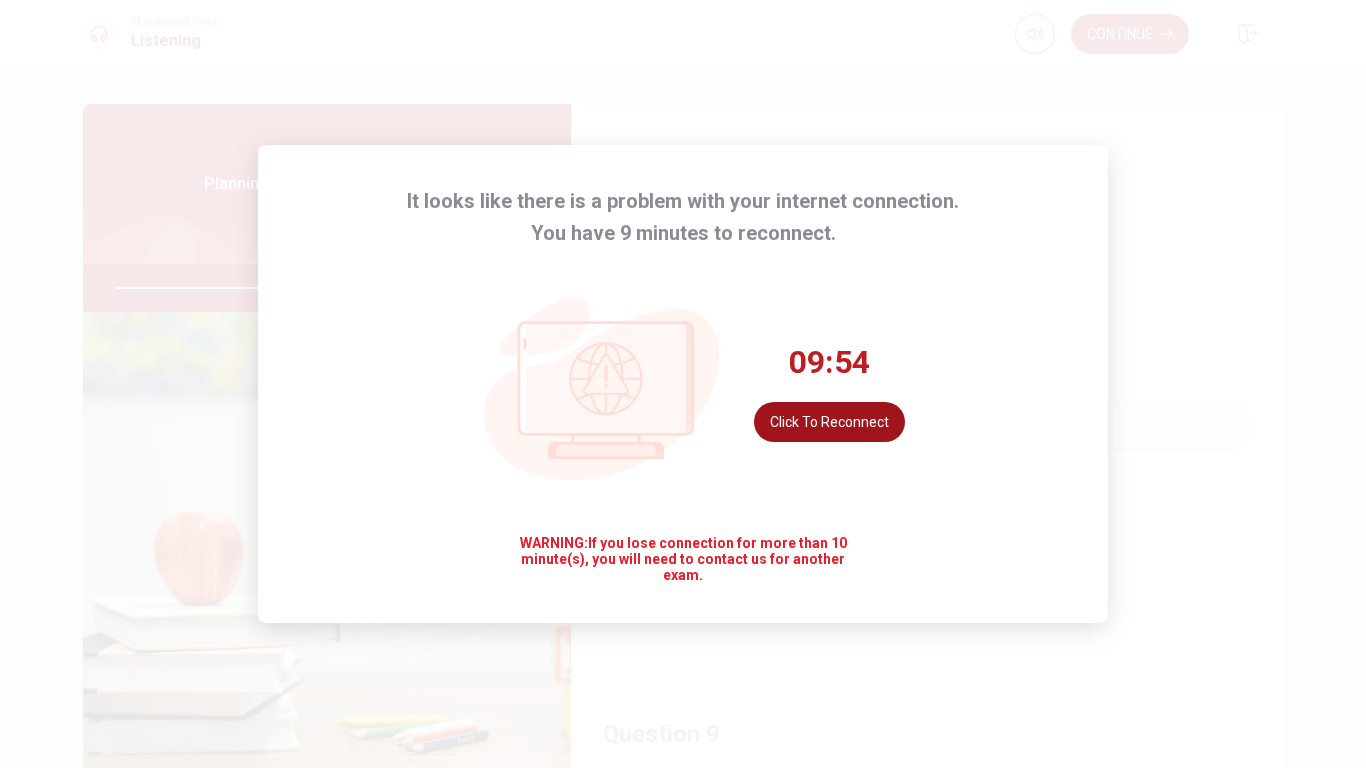 click on "Click to reconnect" at bounding box center (829, 422) 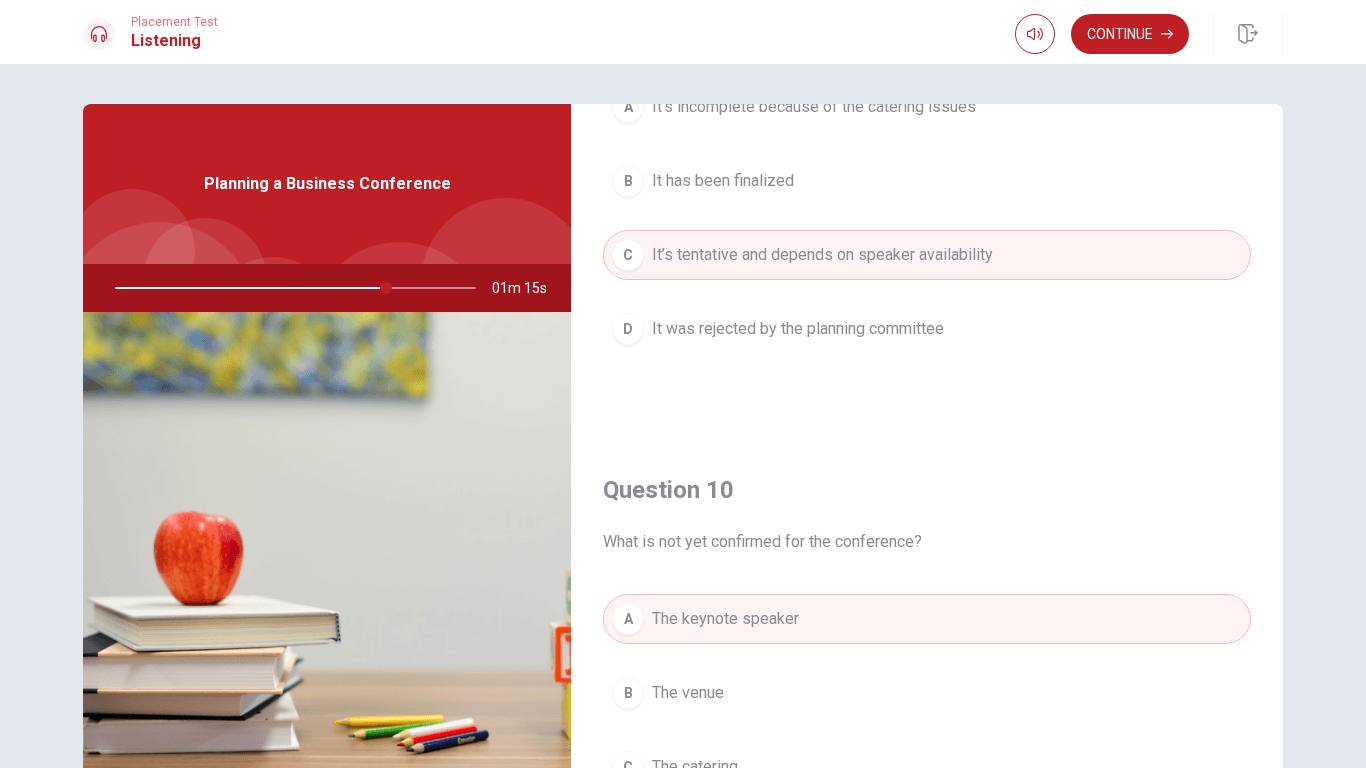scroll, scrollTop: 1865, scrollLeft: 0, axis: vertical 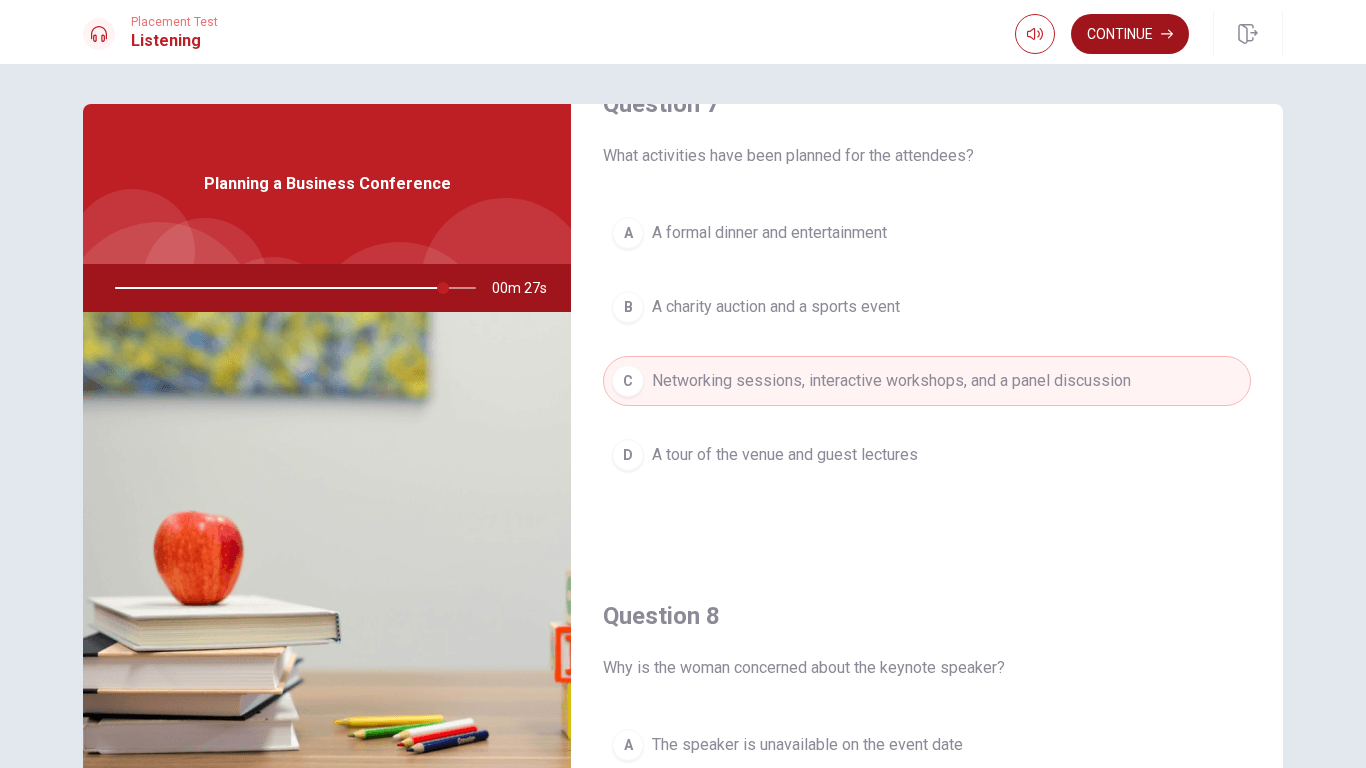 click on "Continue" at bounding box center (1130, 34) 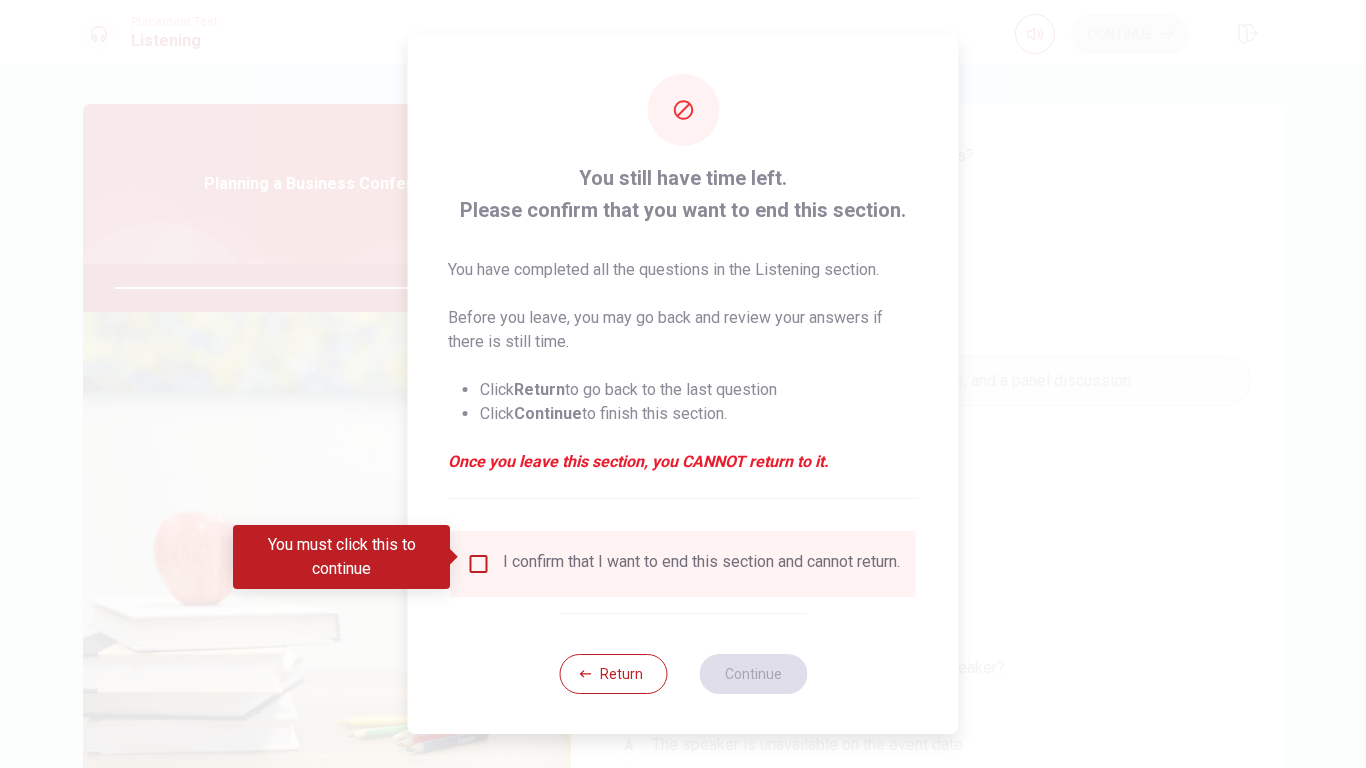 click at bounding box center [479, 564] 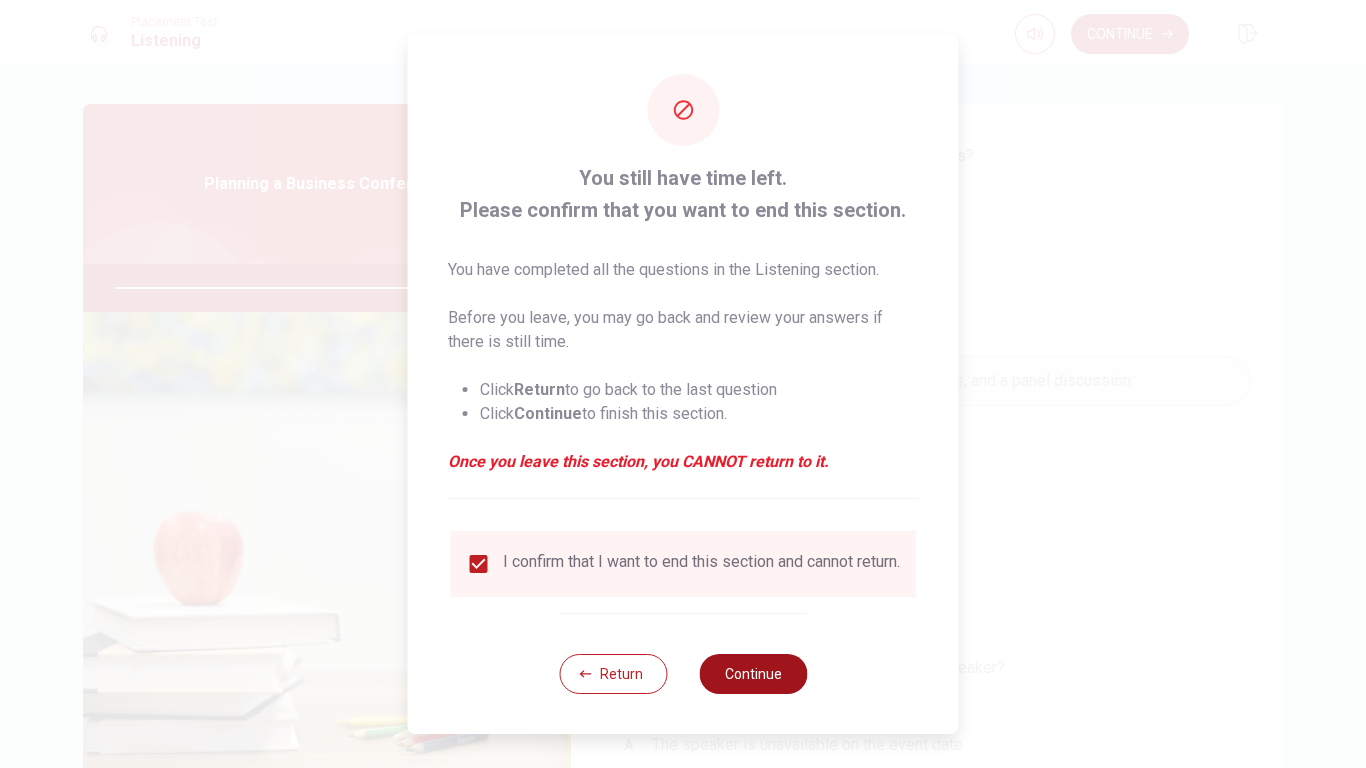 click on "Continue" at bounding box center [753, 674] 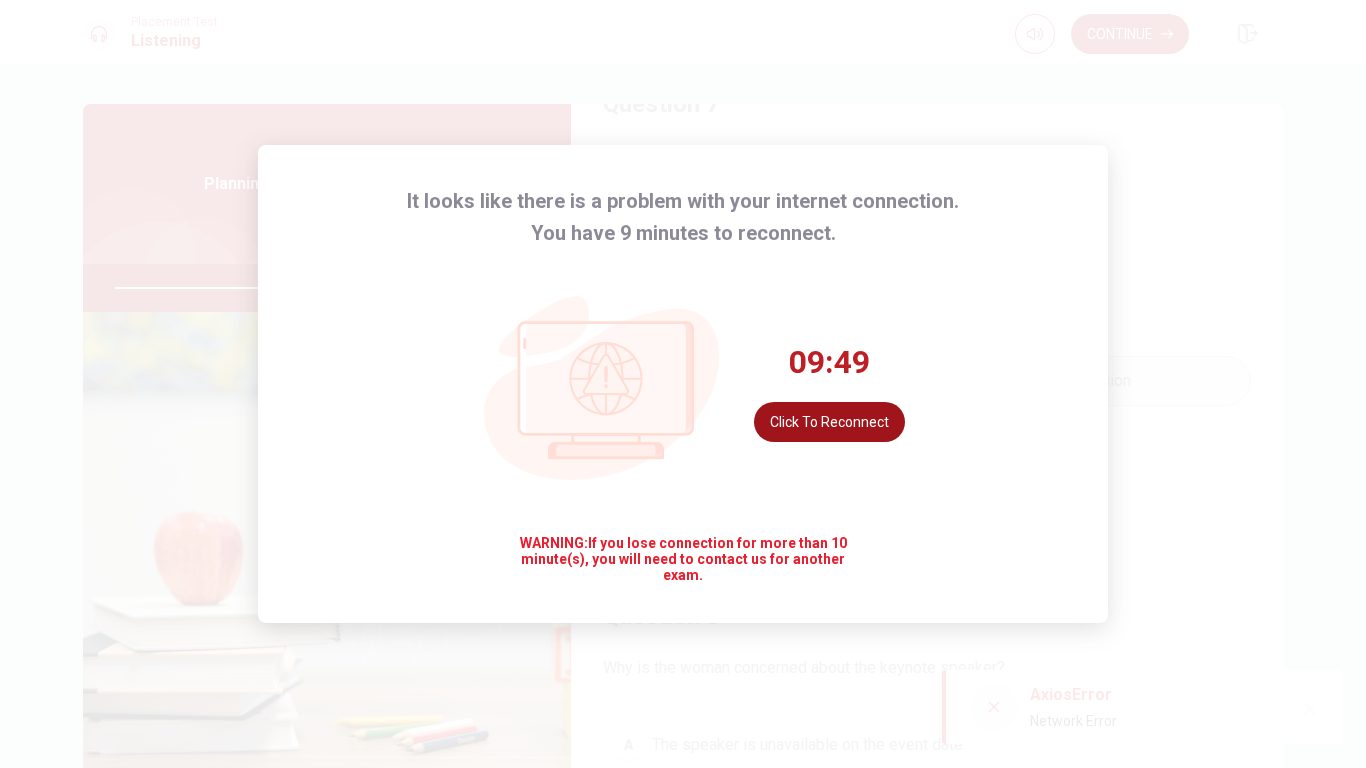 click on "Click to reconnect" at bounding box center [829, 422] 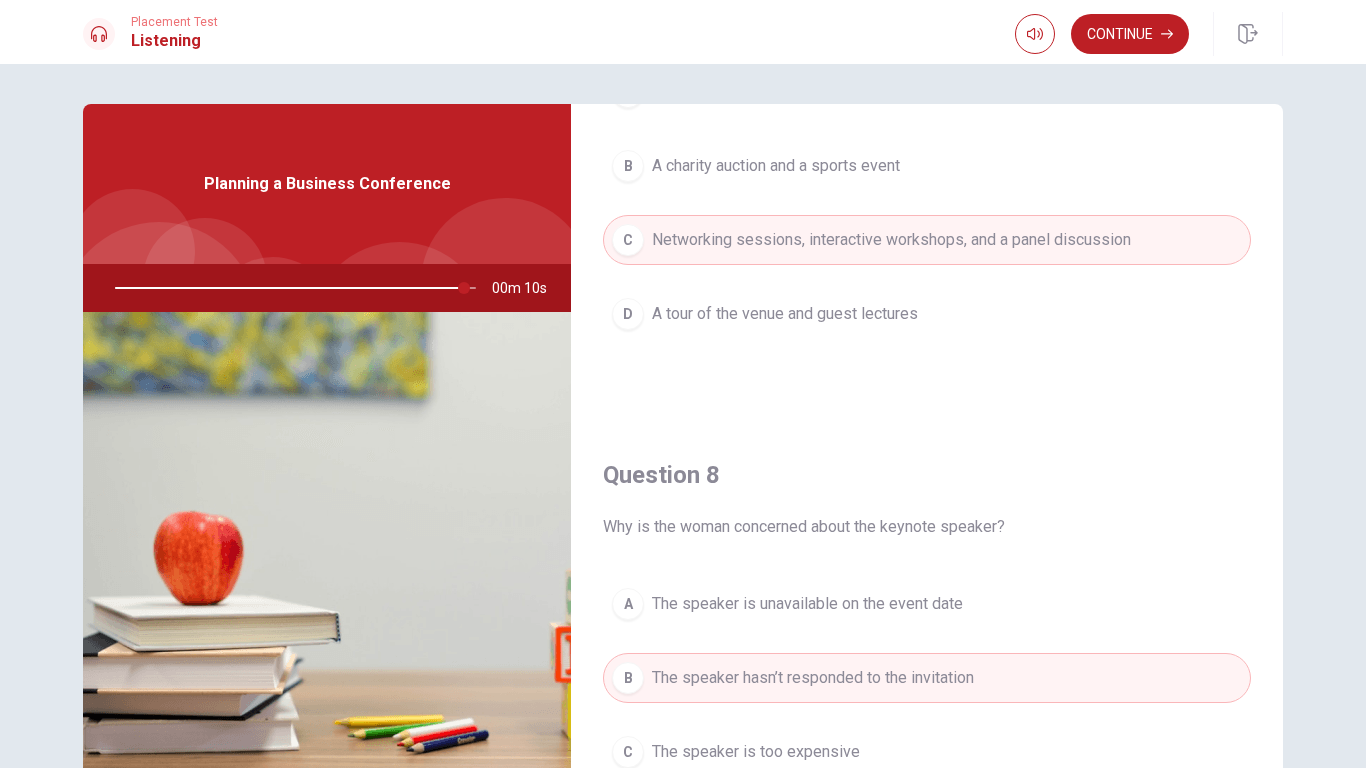 scroll, scrollTop: 710, scrollLeft: 0, axis: vertical 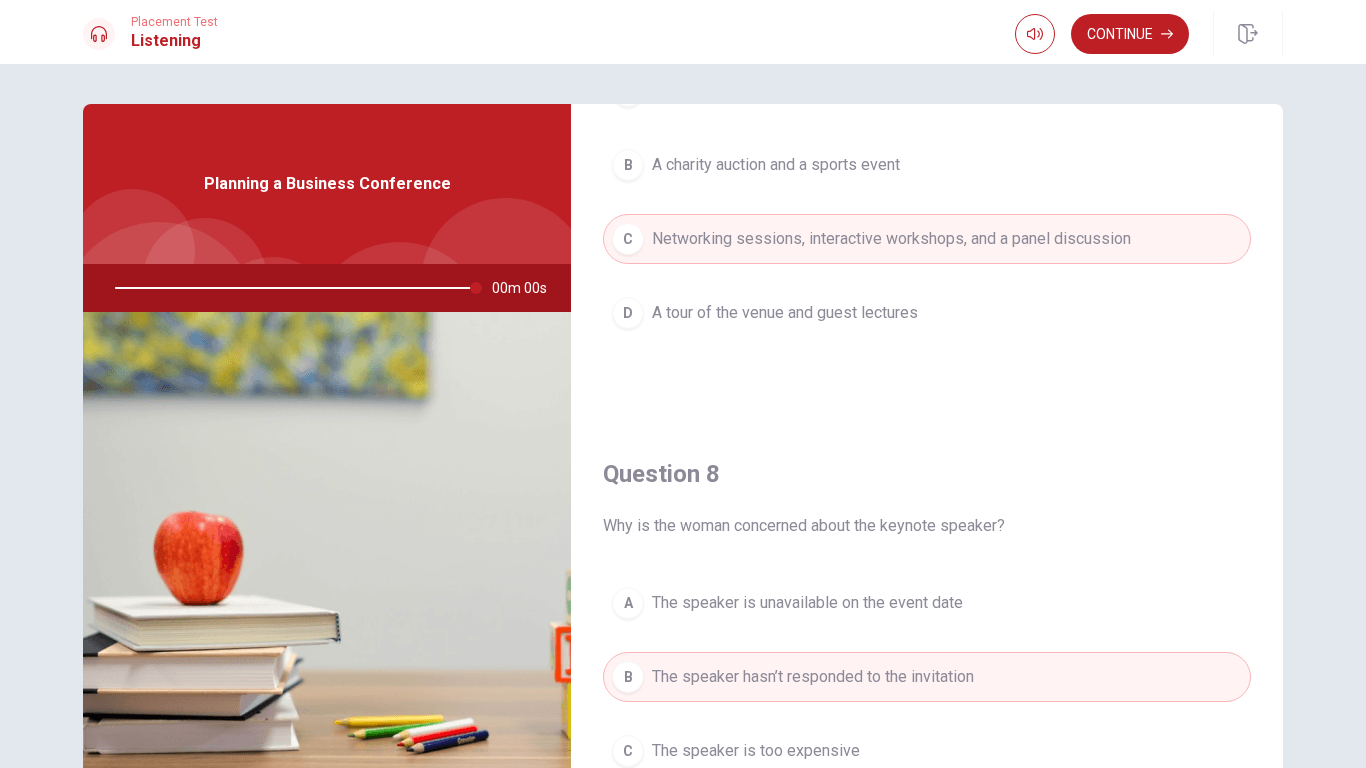 type on "0" 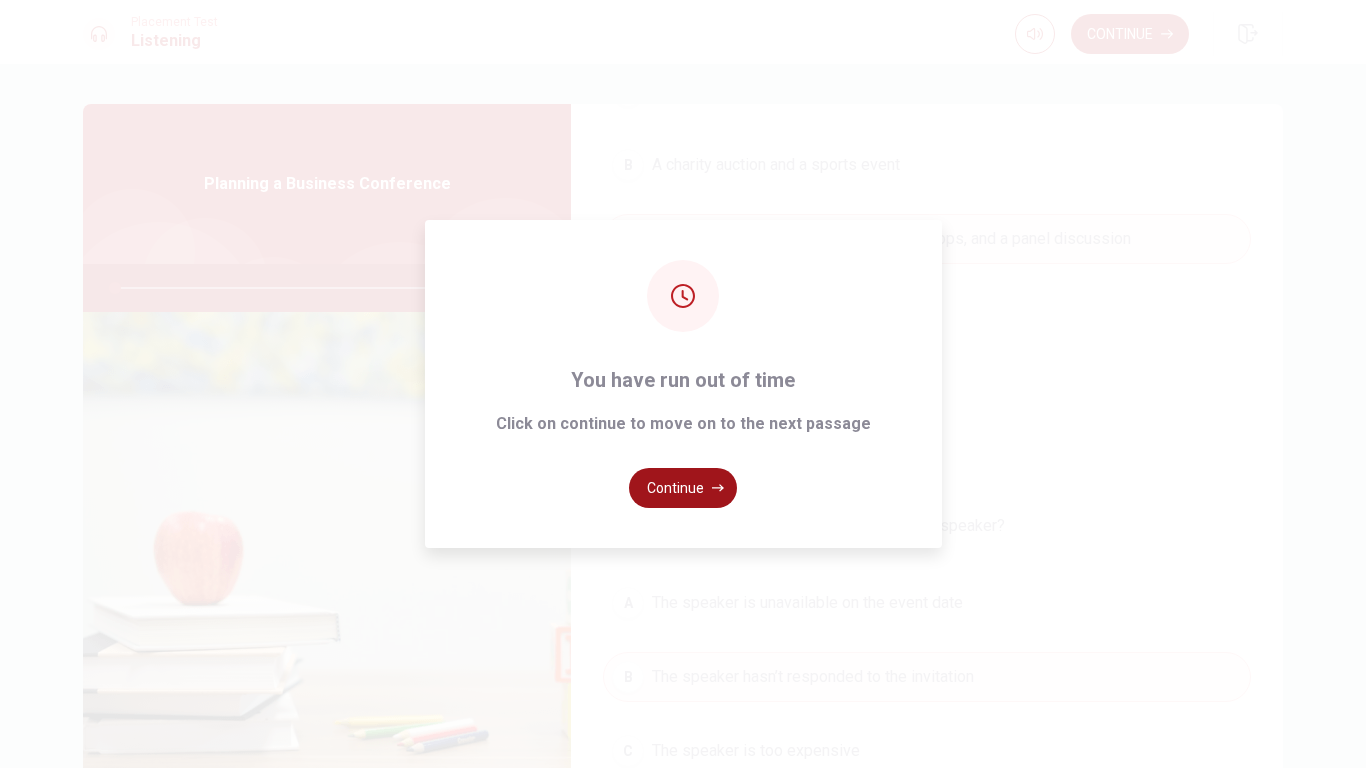 click on "Continue" at bounding box center (683, 488) 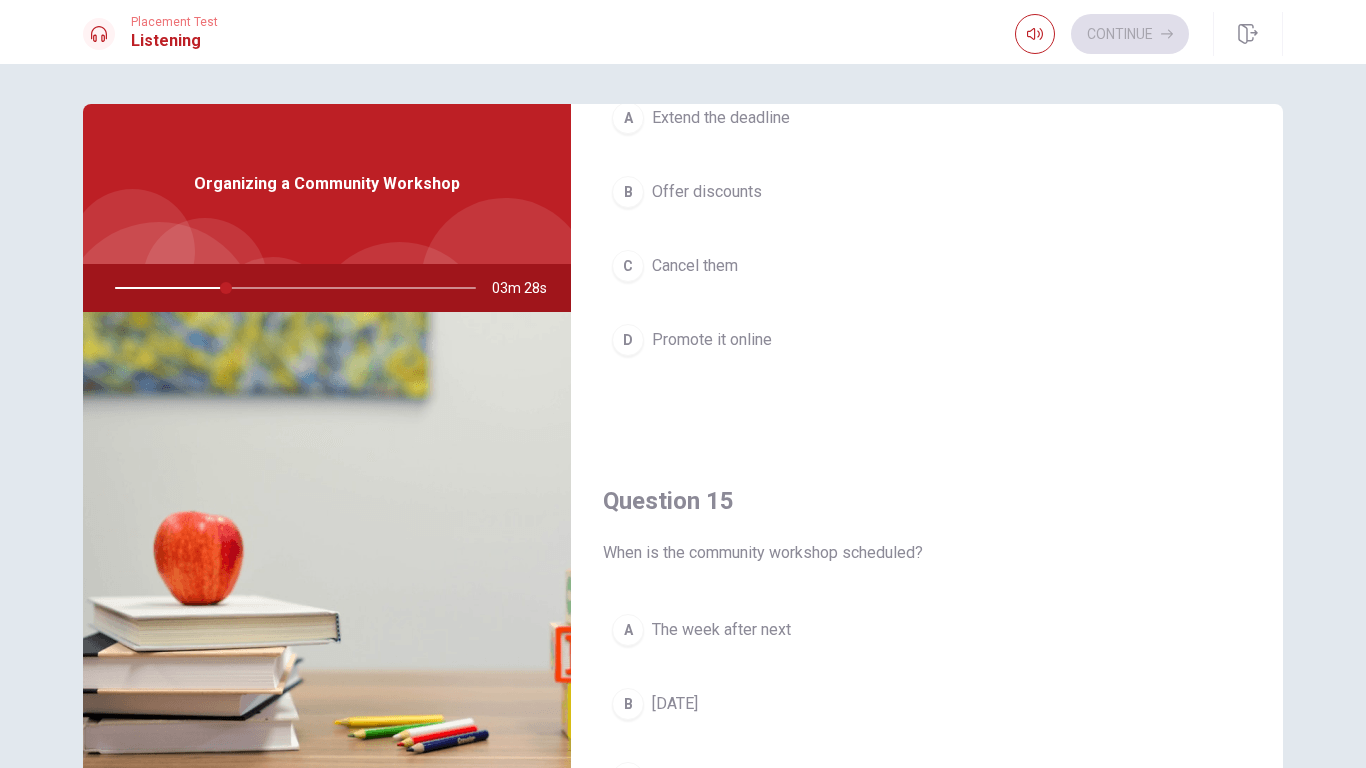 scroll, scrollTop: 1865, scrollLeft: 0, axis: vertical 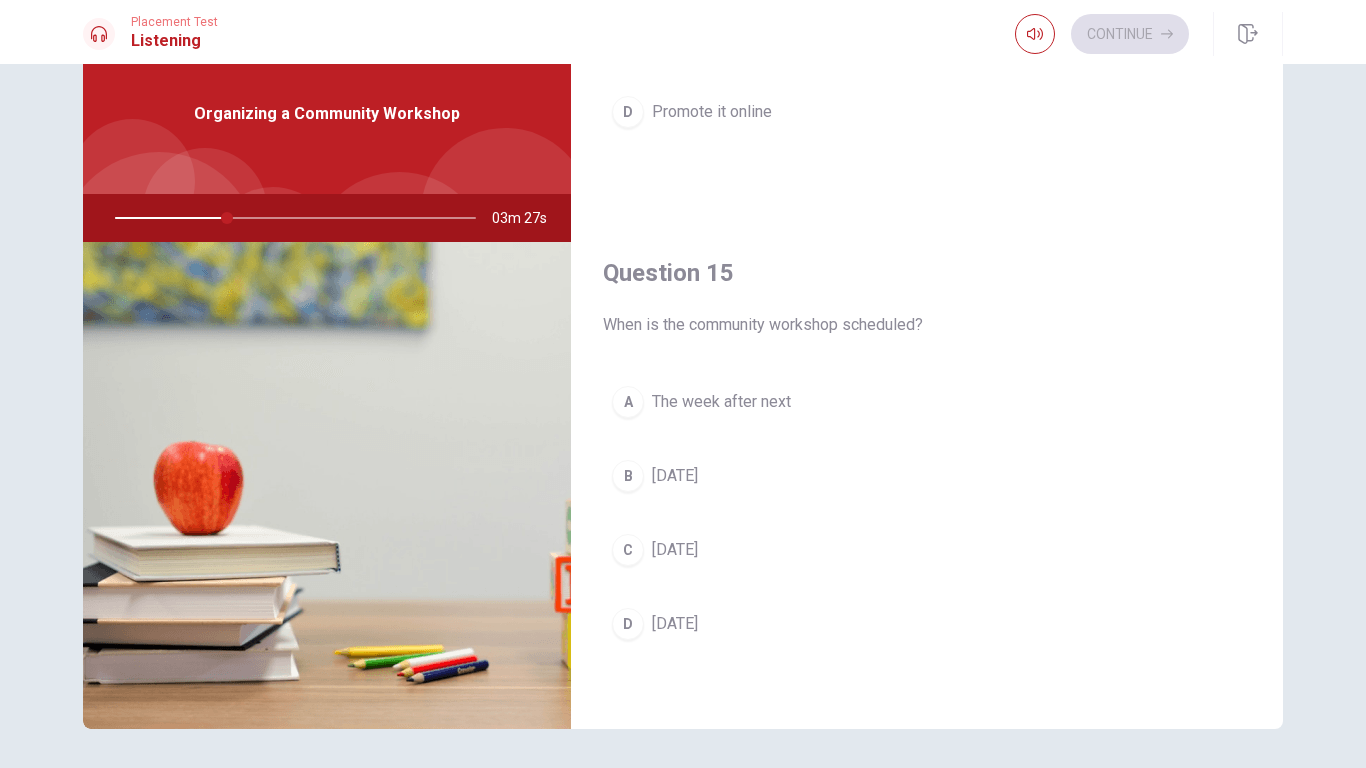 click on "[DATE]" at bounding box center [675, 550] 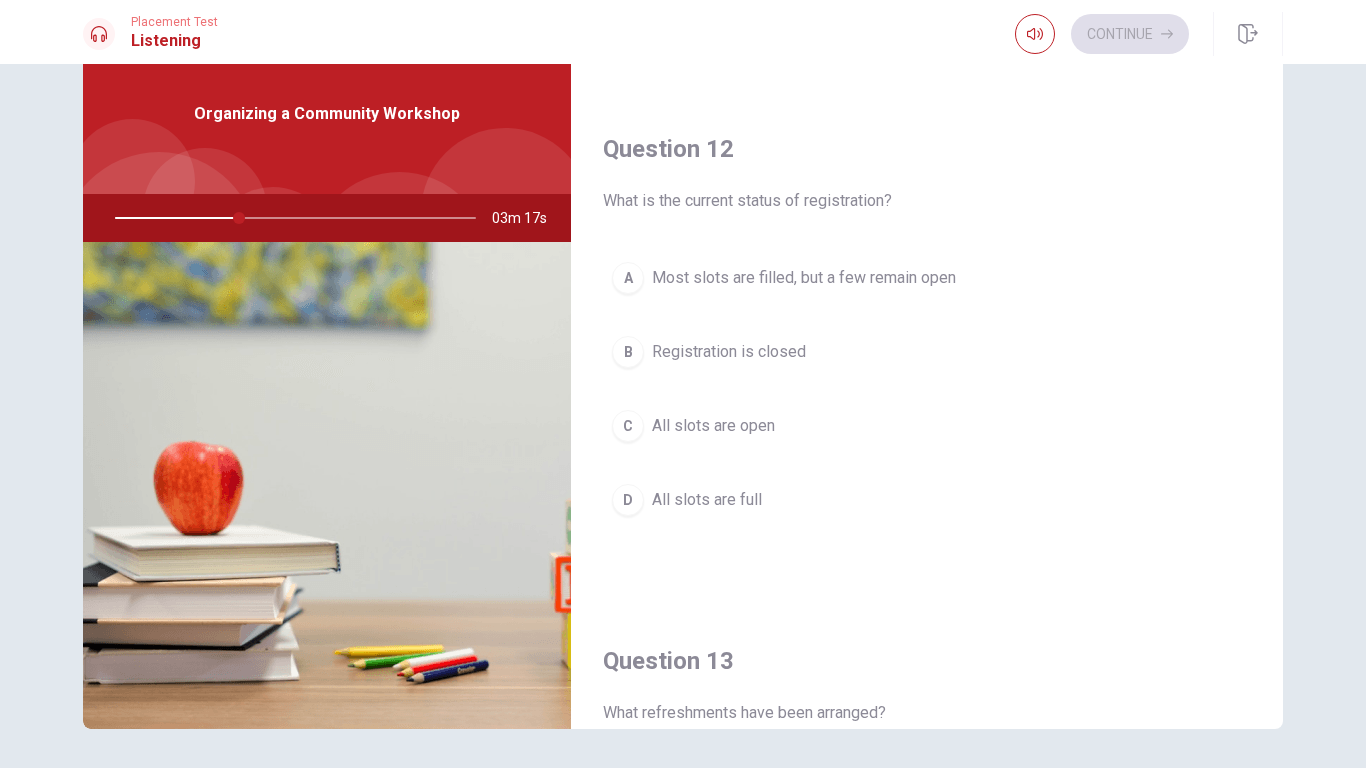 scroll, scrollTop: 449, scrollLeft: 0, axis: vertical 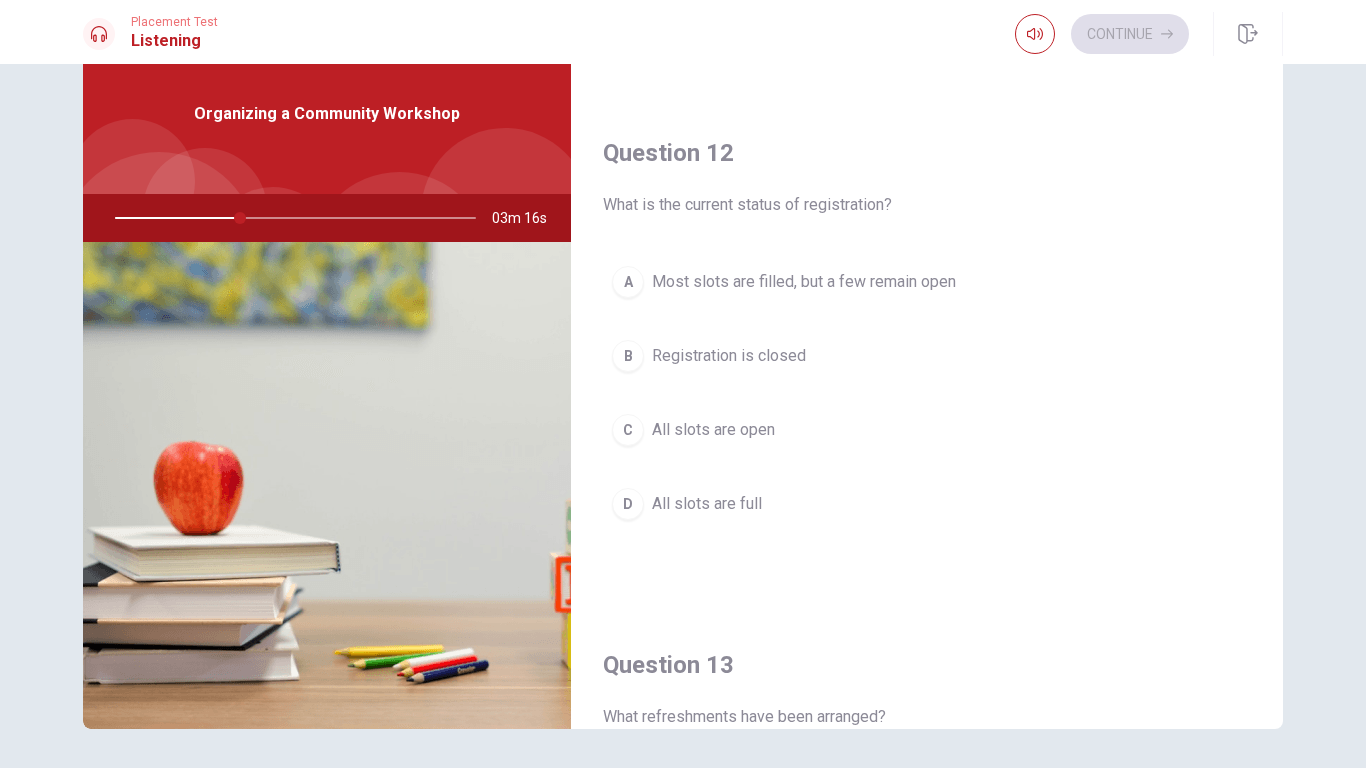 click on "Most slots are filled, but a few remain open" at bounding box center (804, 282) 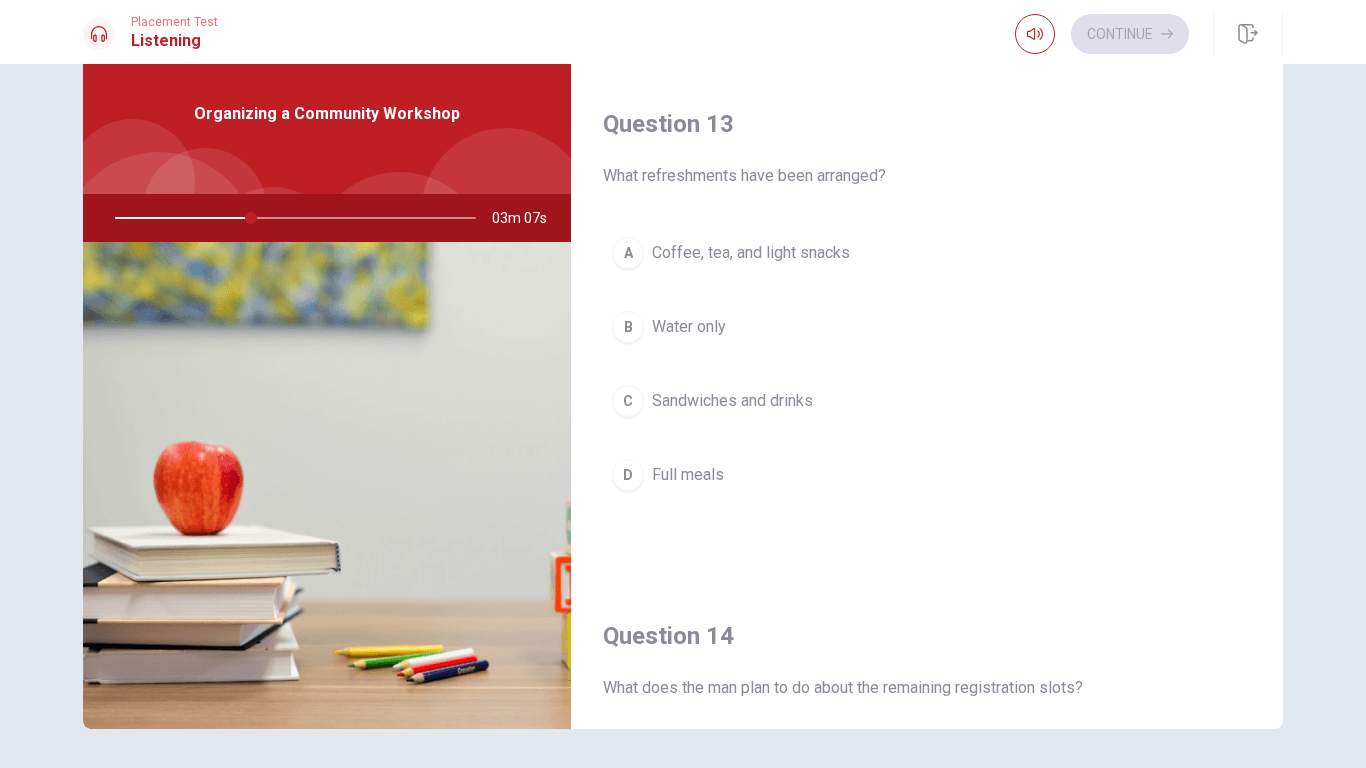 scroll, scrollTop: 1004, scrollLeft: 0, axis: vertical 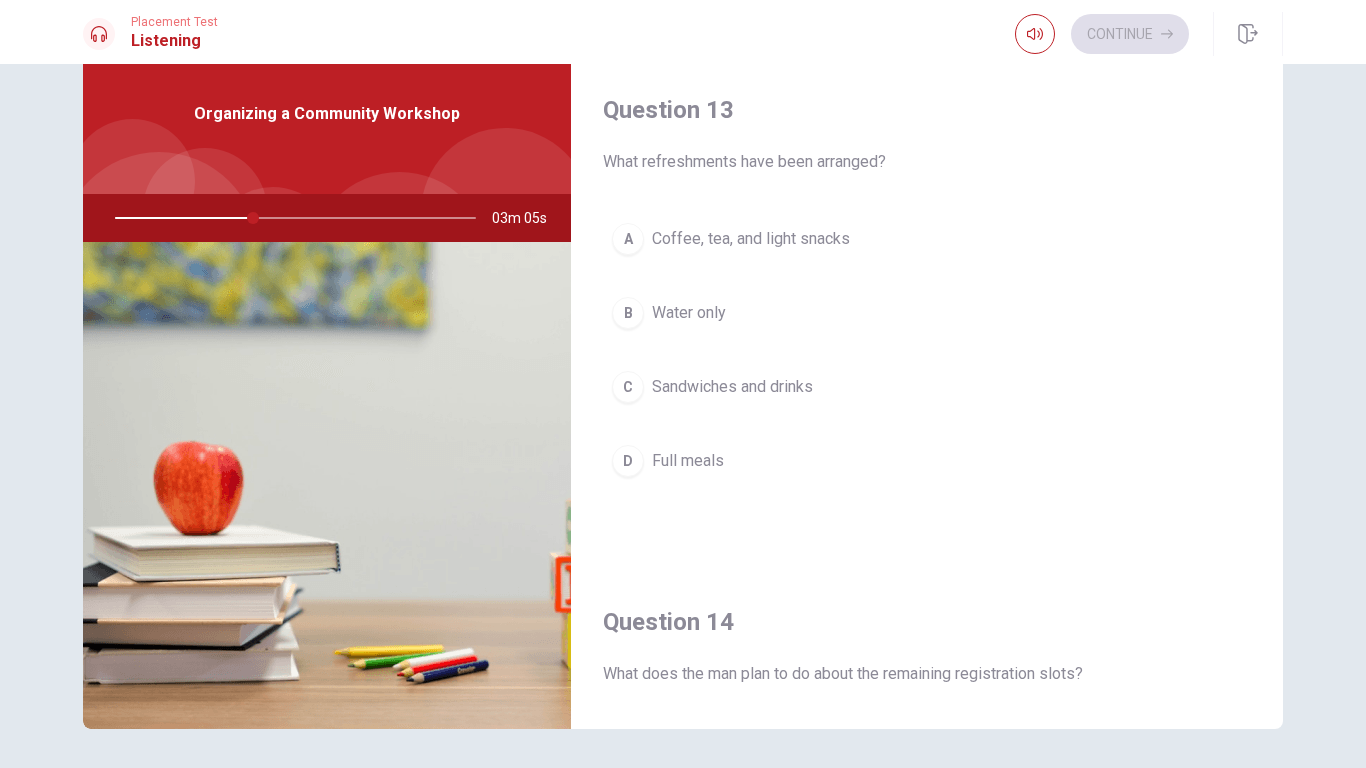 click on "Coffee, tea, and light snacks" at bounding box center [751, 239] 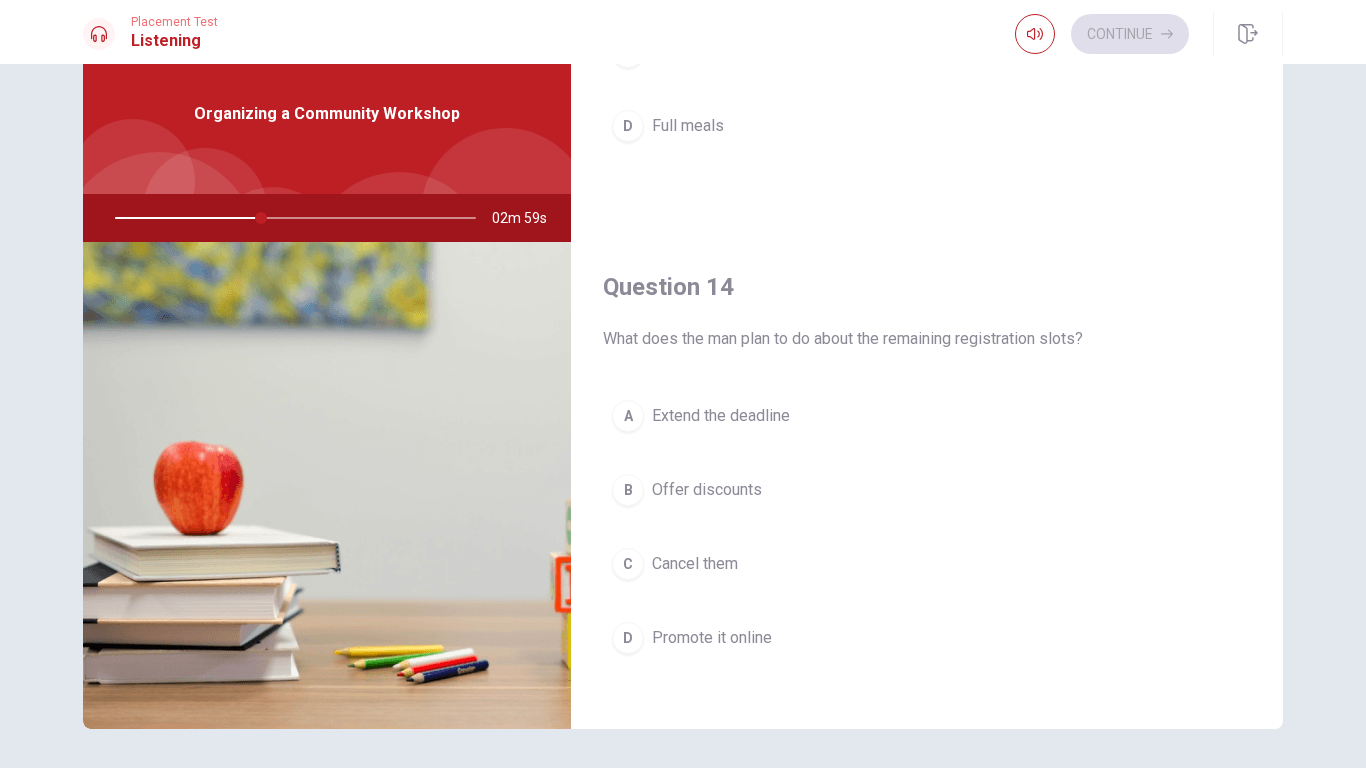 scroll, scrollTop: 1340, scrollLeft: 0, axis: vertical 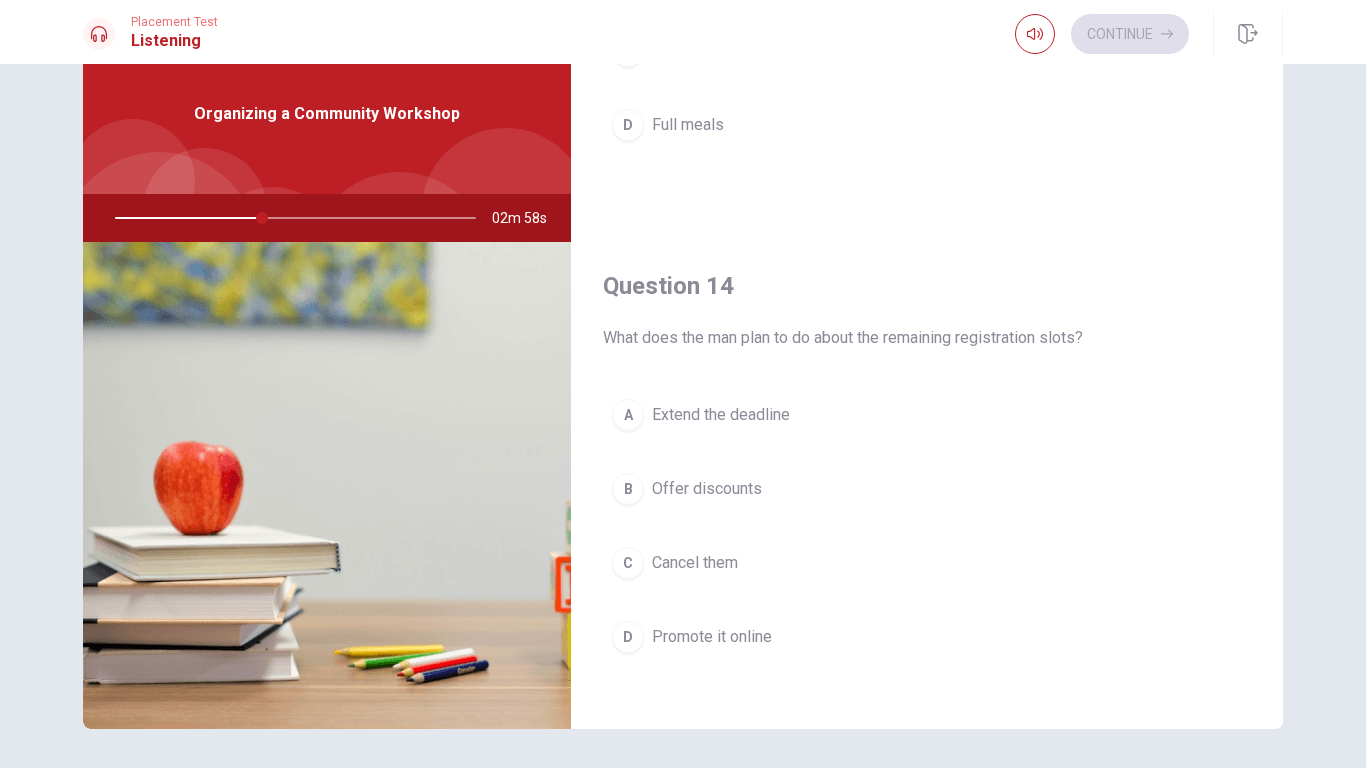 click on "Promote it online" at bounding box center (712, 637) 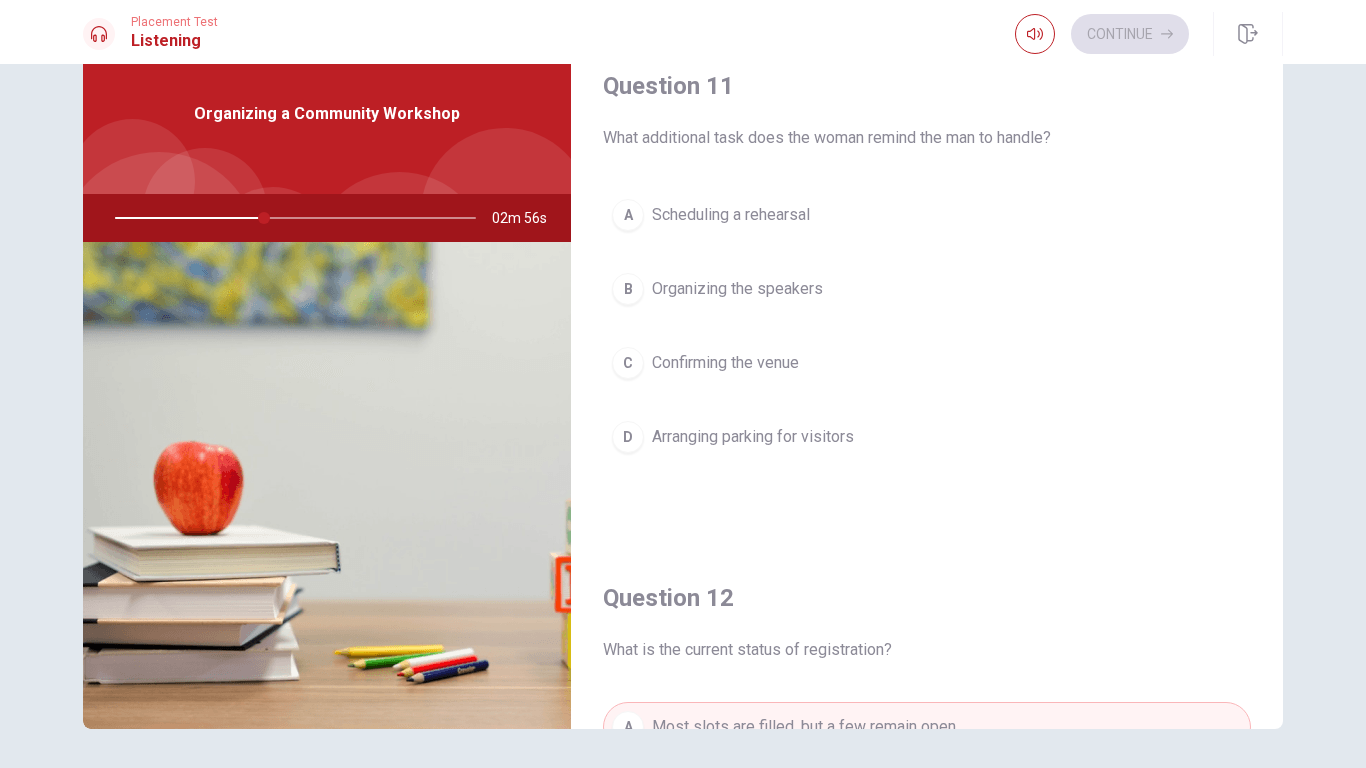 scroll, scrollTop: 0, scrollLeft: 0, axis: both 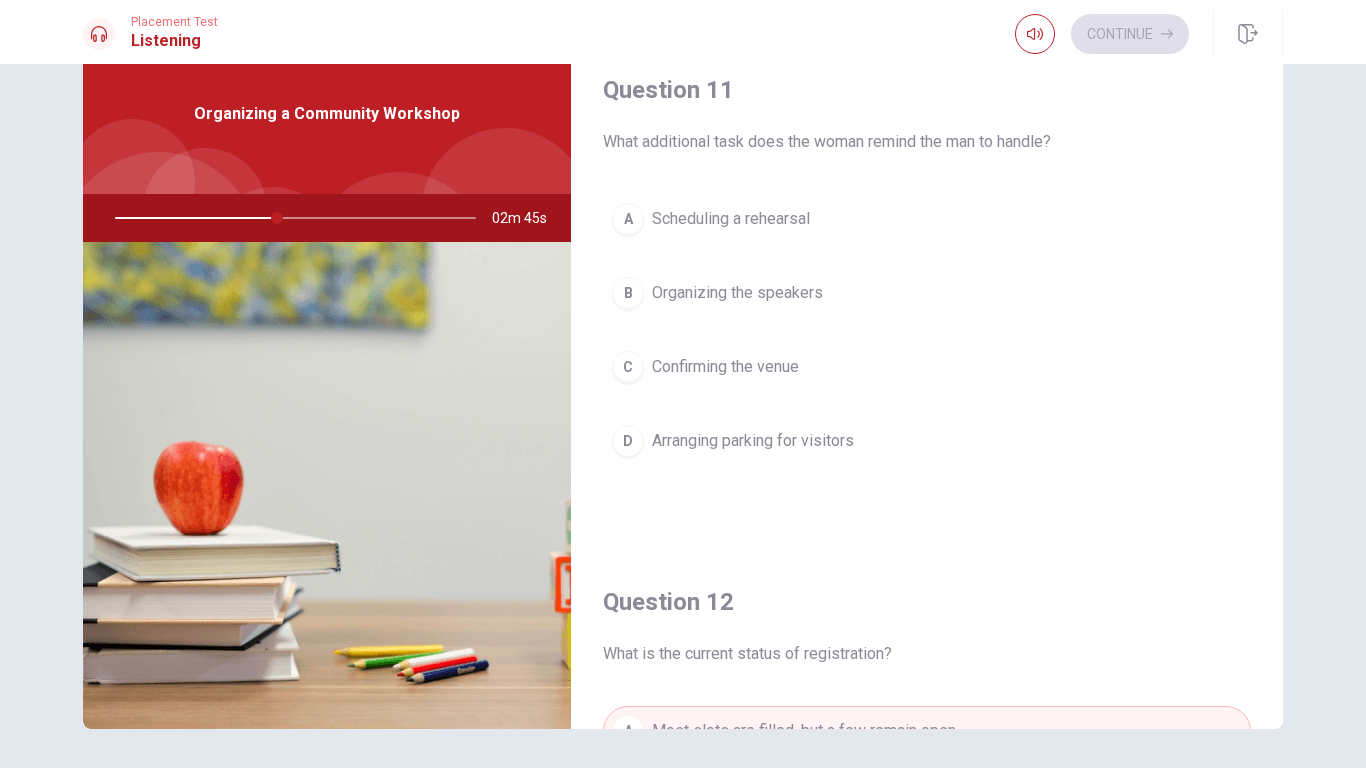 click on "Arranging parking for visitors" at bounding box center [753, 441] 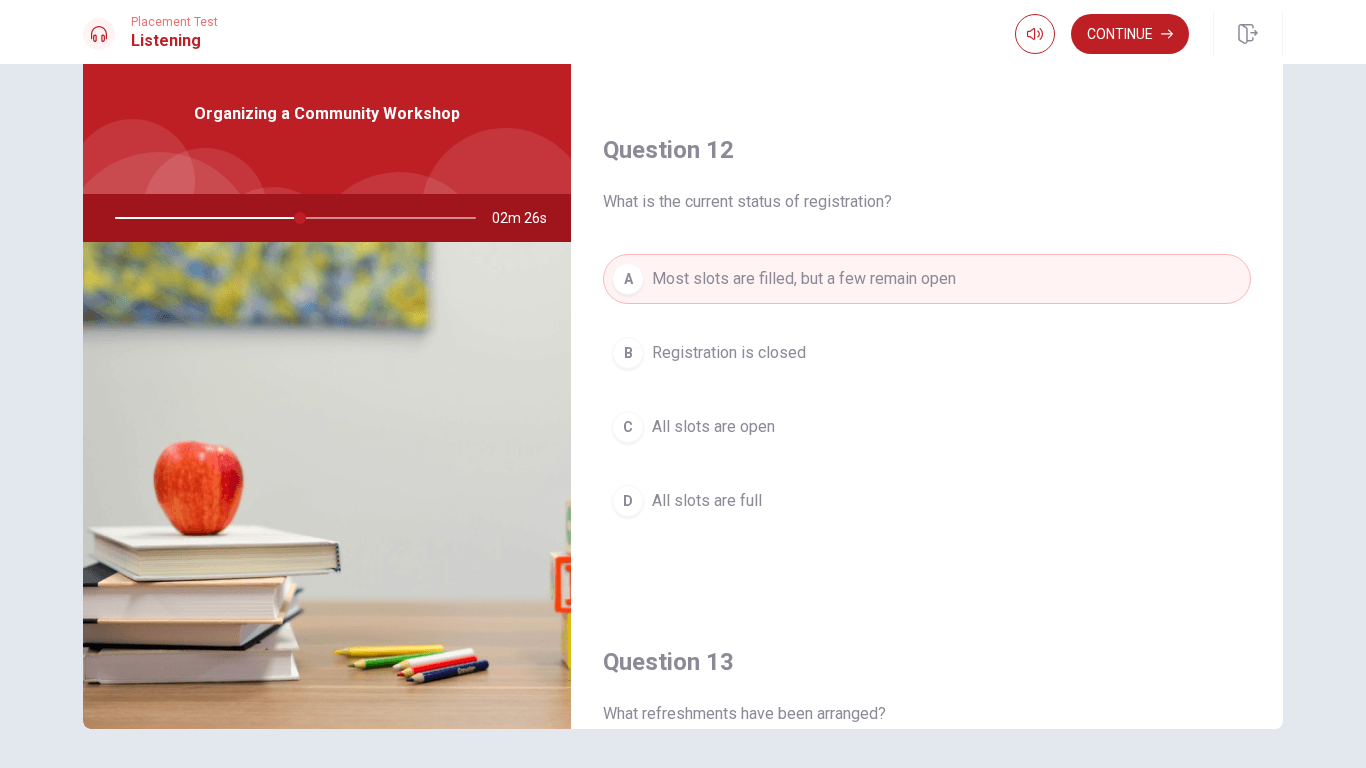 scroll, scrollTop: 454, scrollLeft: 0, axis: vertical 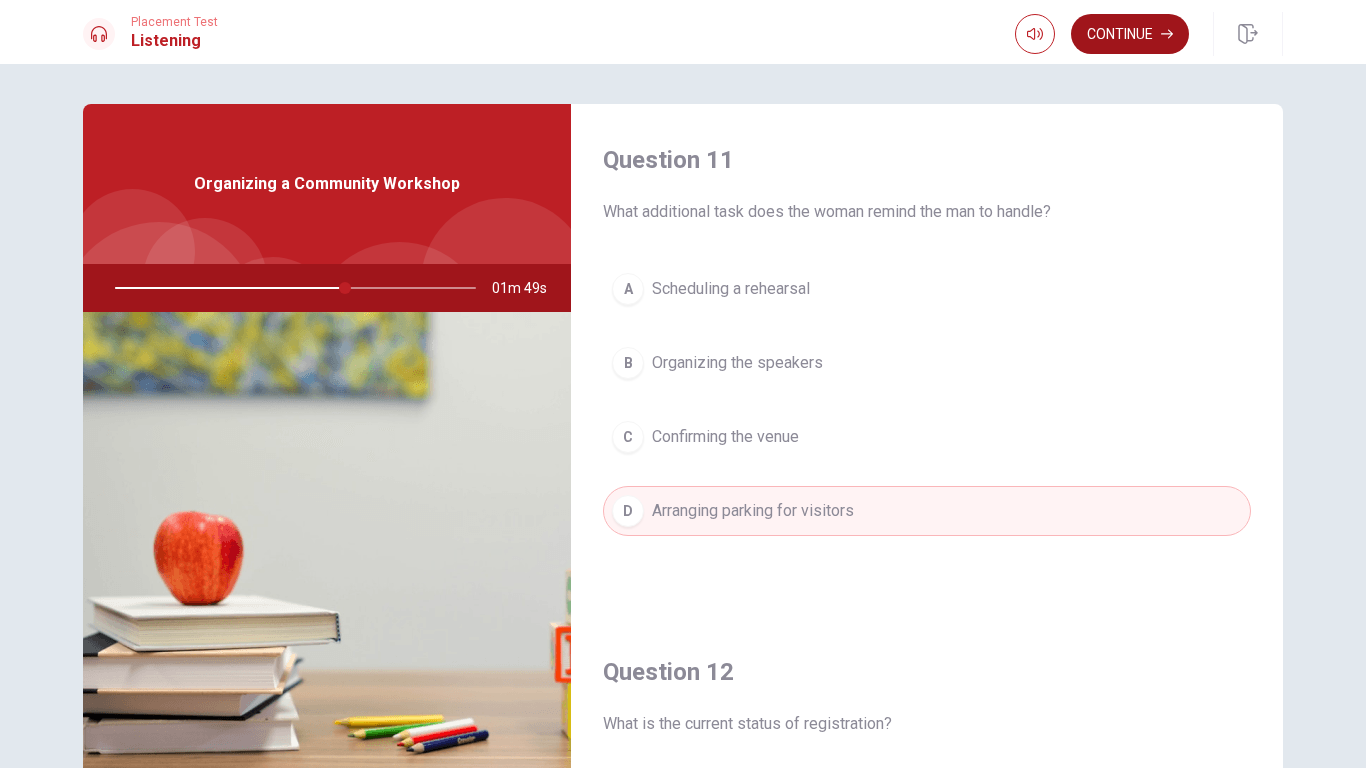 click on "Continue" at bounding box center (1130, 34) 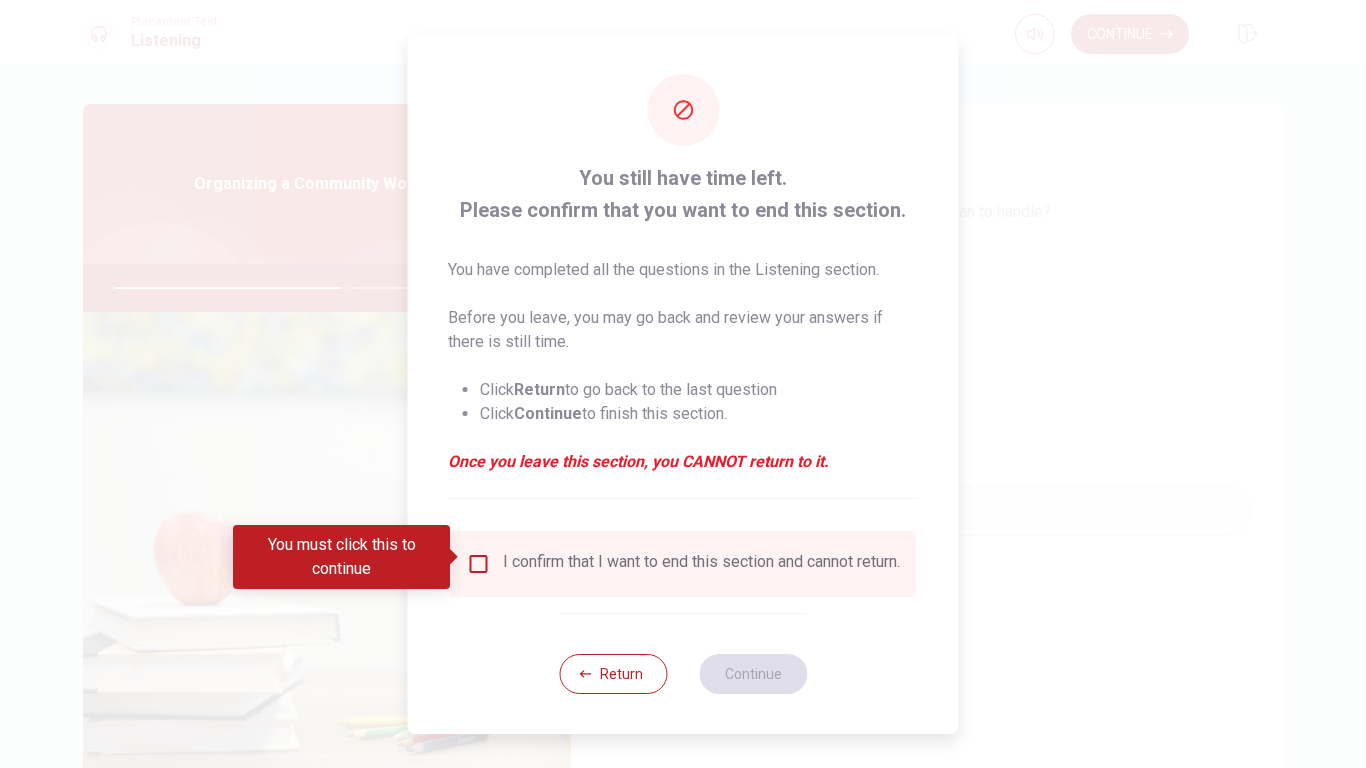 click at bounding box center [479, 564] 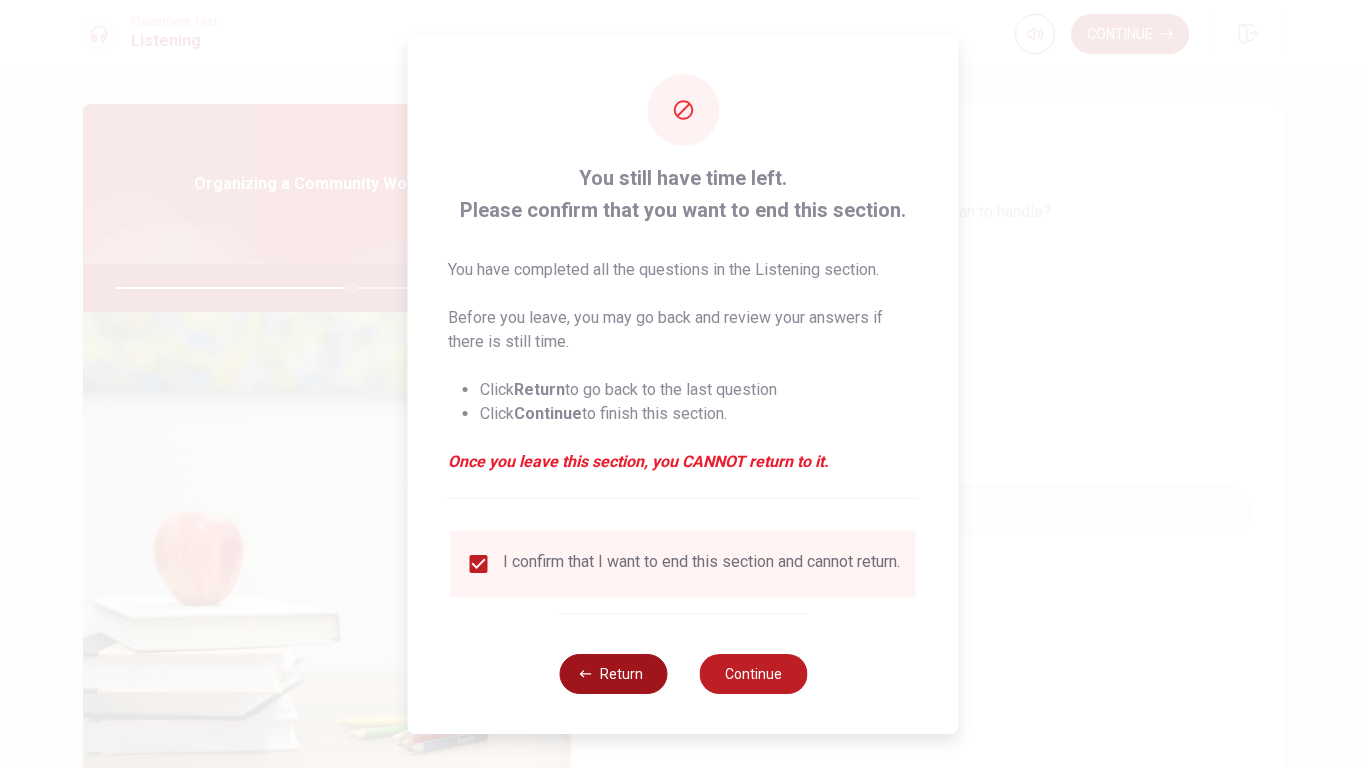 click on "Return" at bounding box center [613, 674] 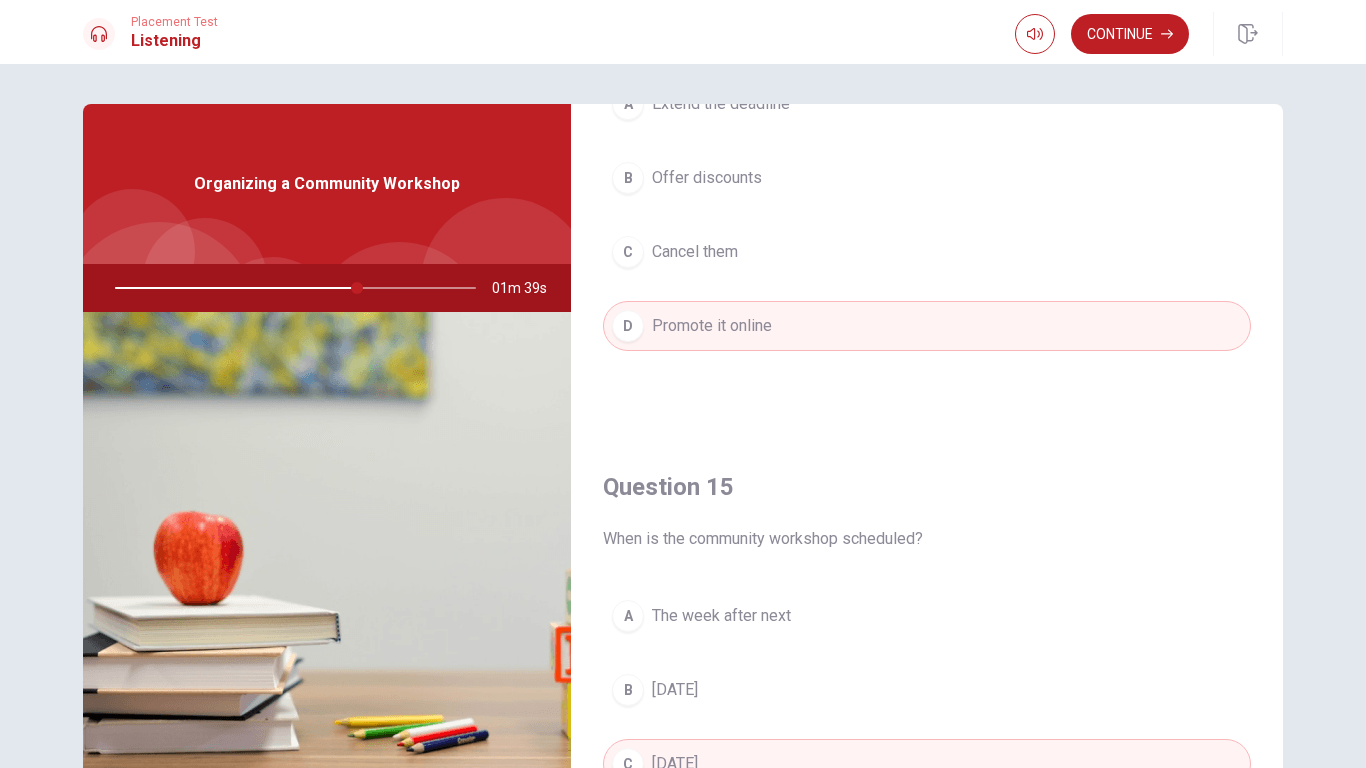scroll, scrollTop: 1865, scrollLeft: 0, axis: vertical 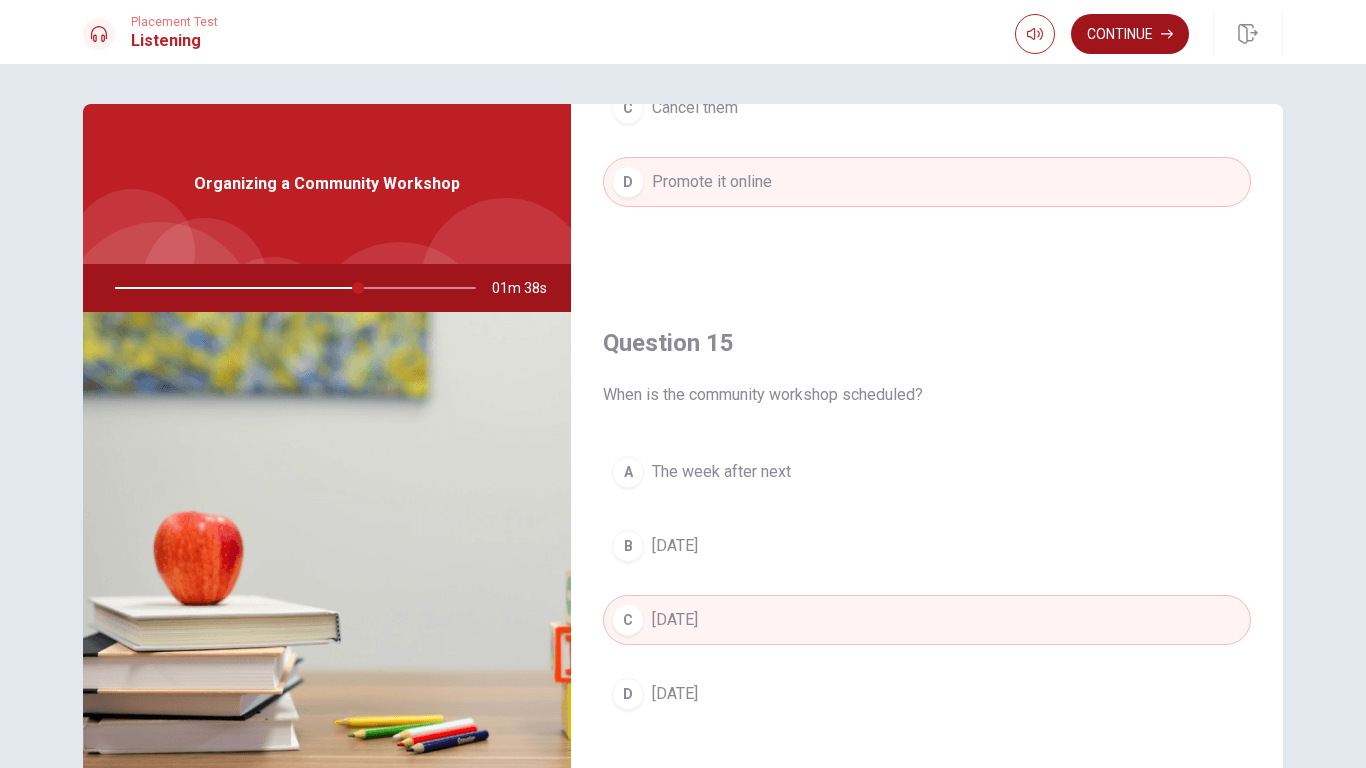 click on "Continue" at bounding box center (1130, 34) 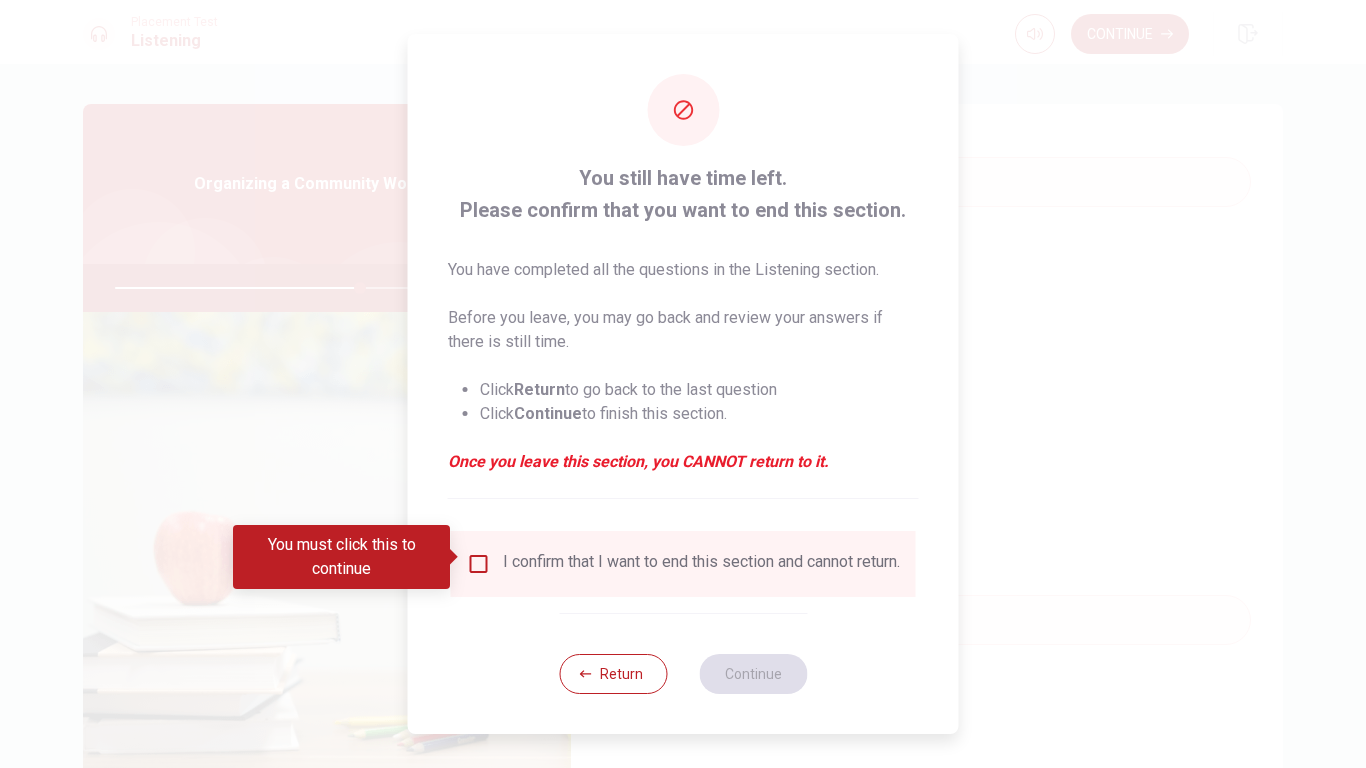click on "I confirm that I want to end this section and cannot return." at bounding box center [701, 564] 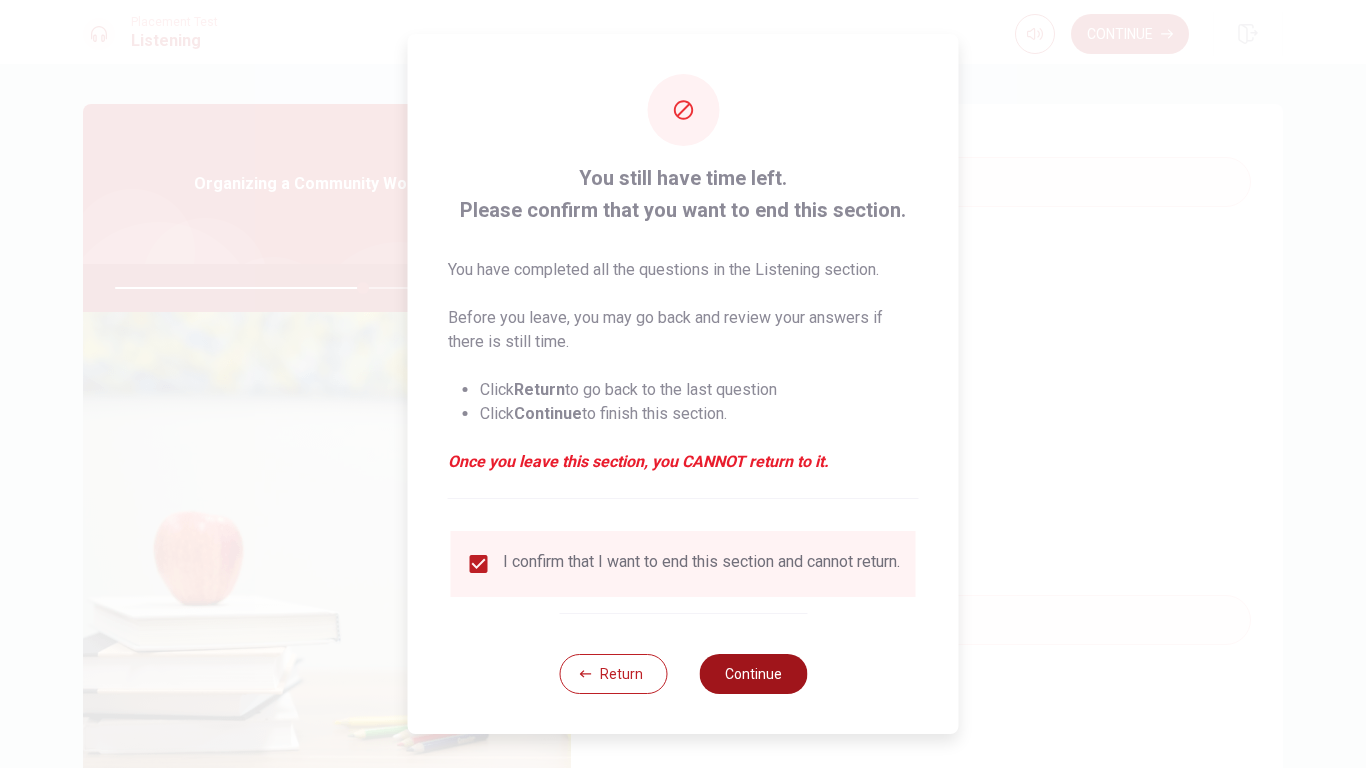 click on "Continue" at bounding box center (753, 674) 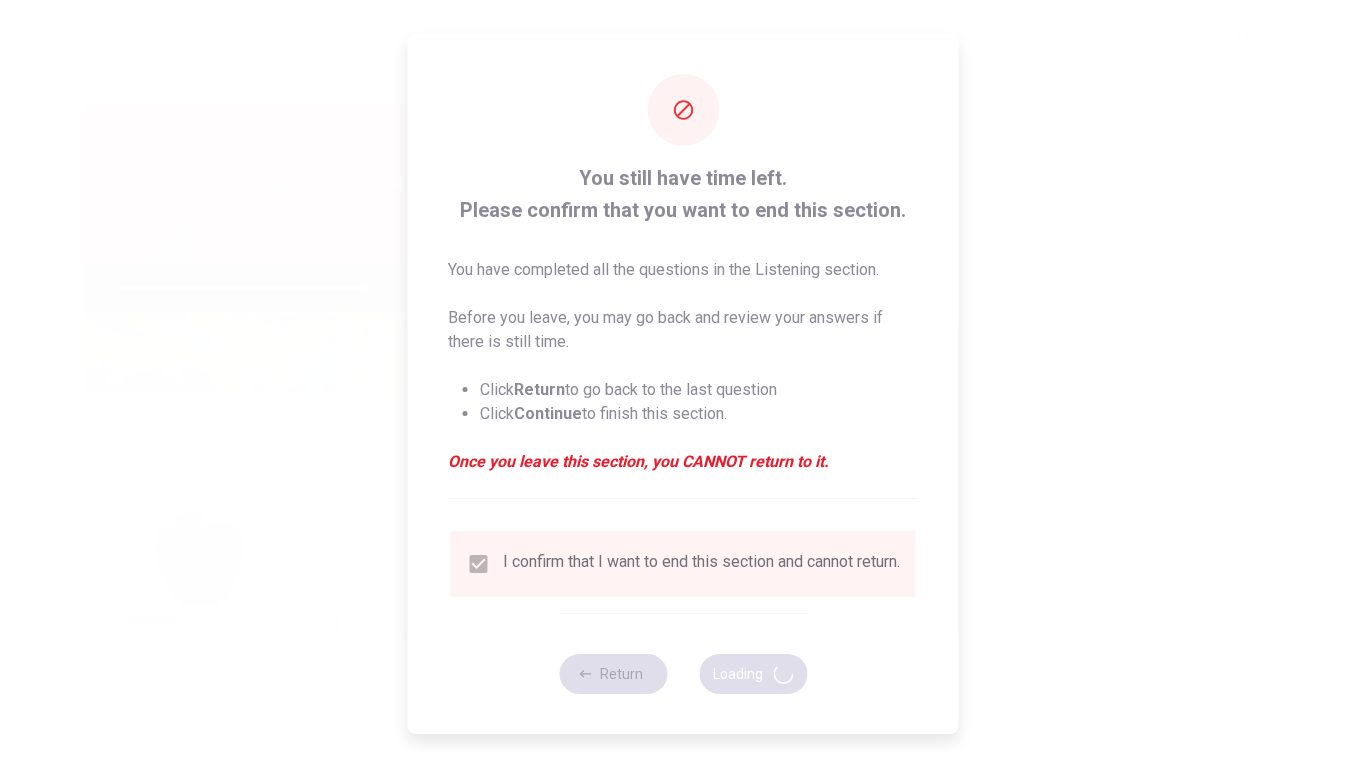 type on "70" 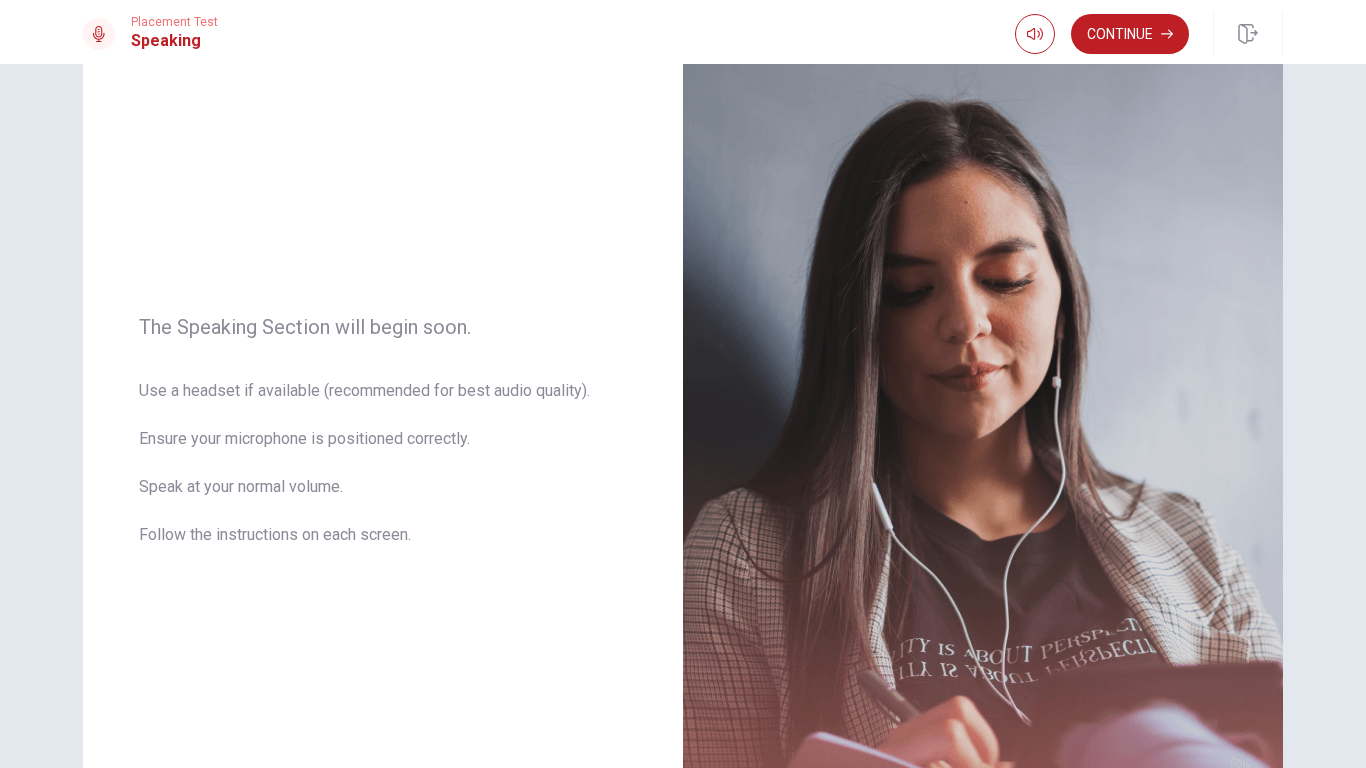 scroll, scrollTop: 96, scrollLeft: 0, axis: vertical 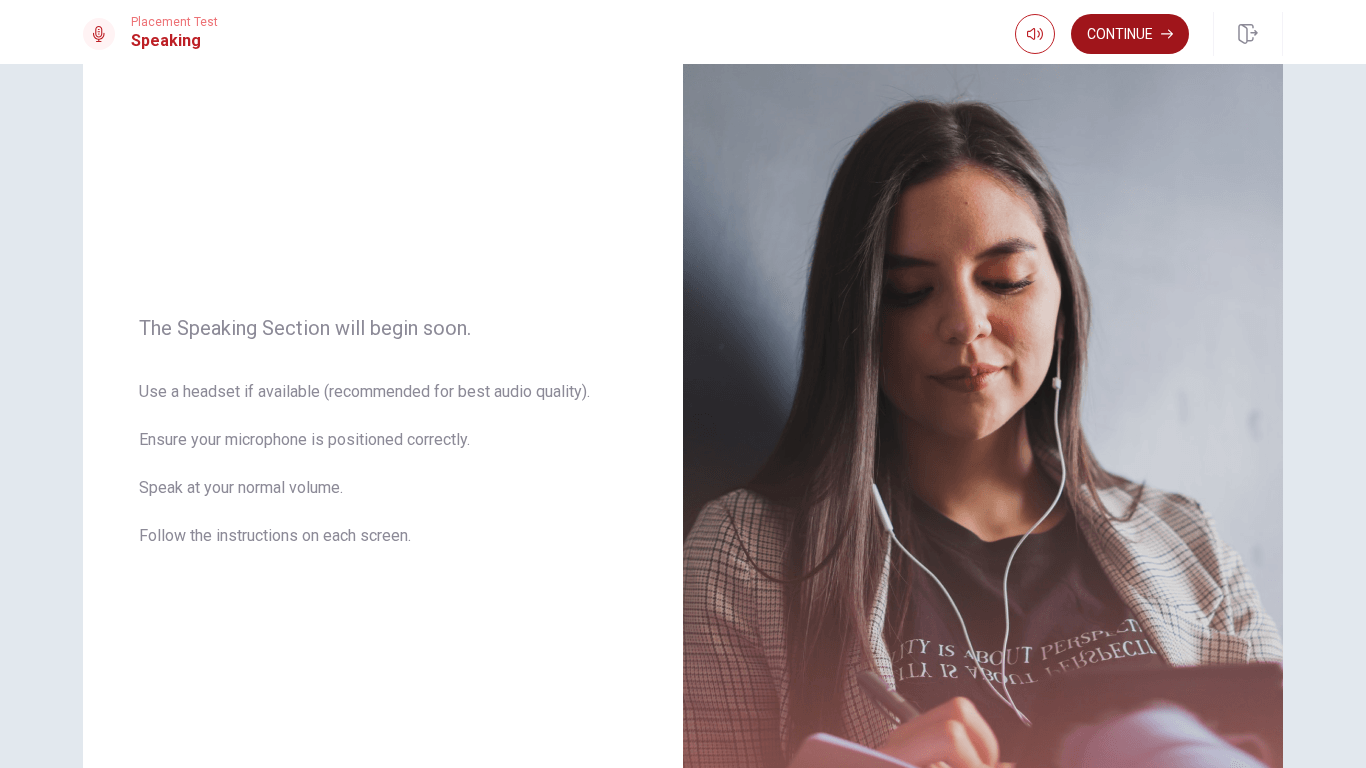 click 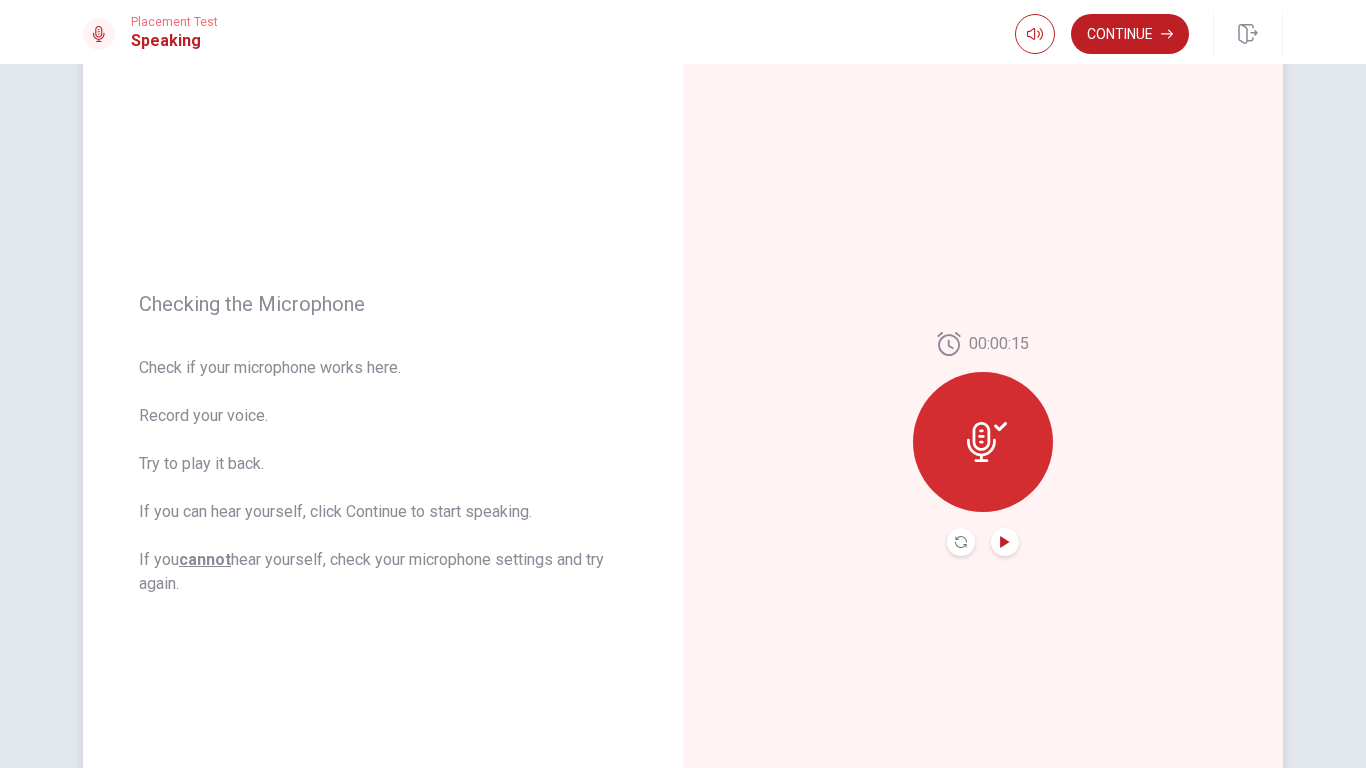 click 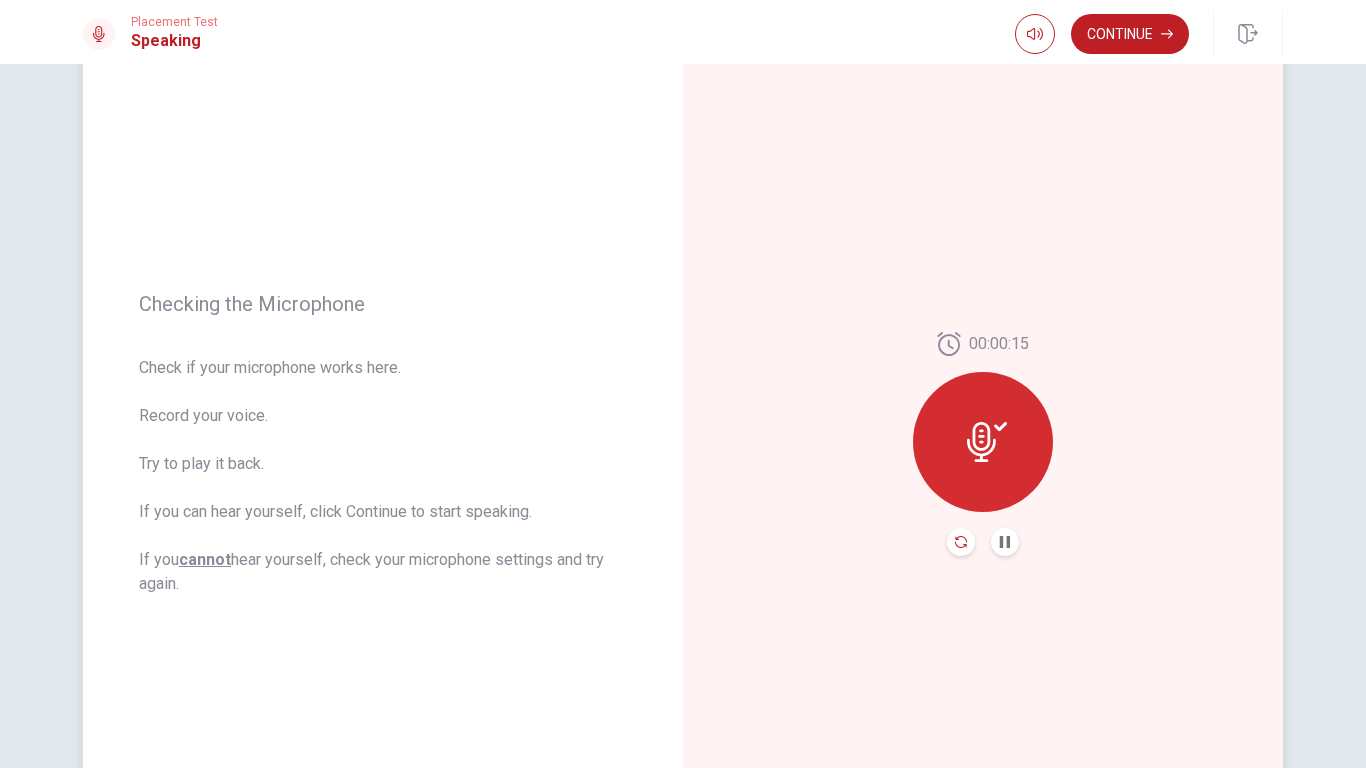 click 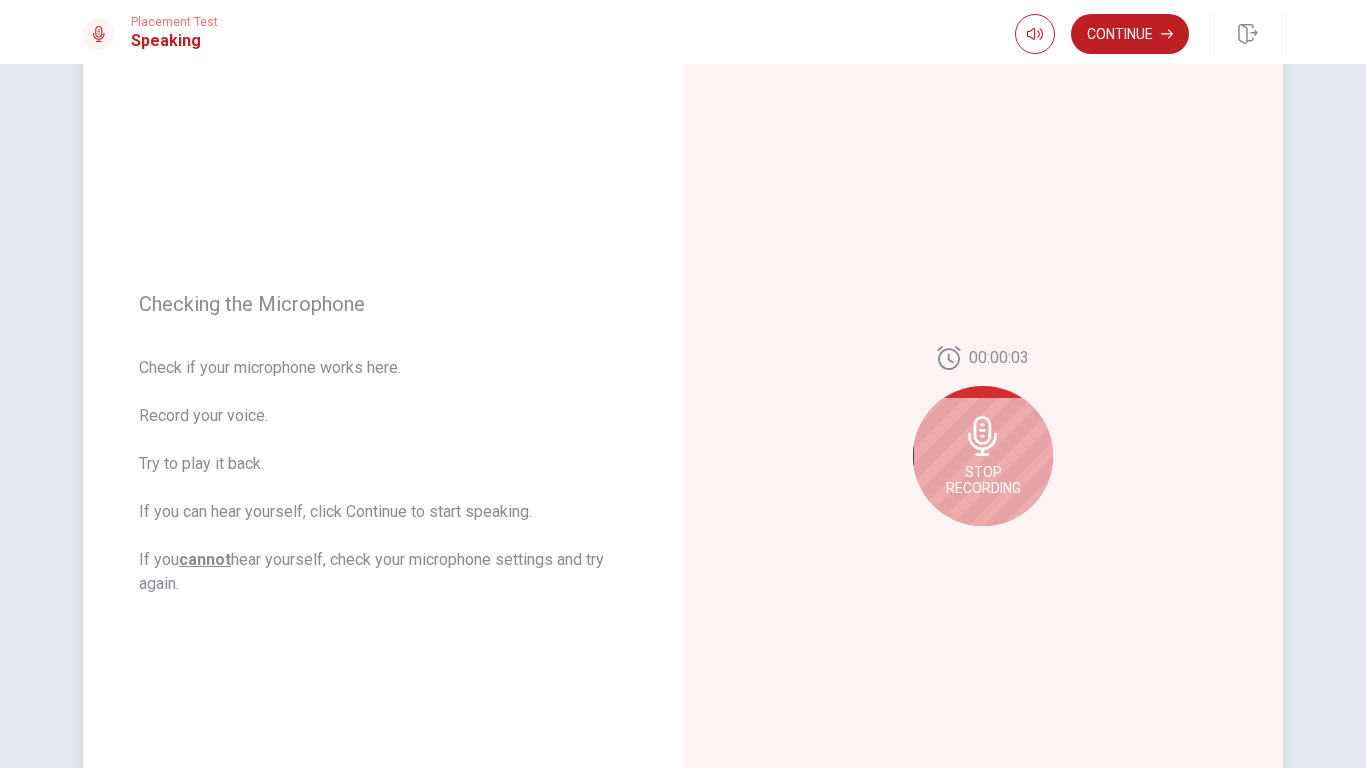 click 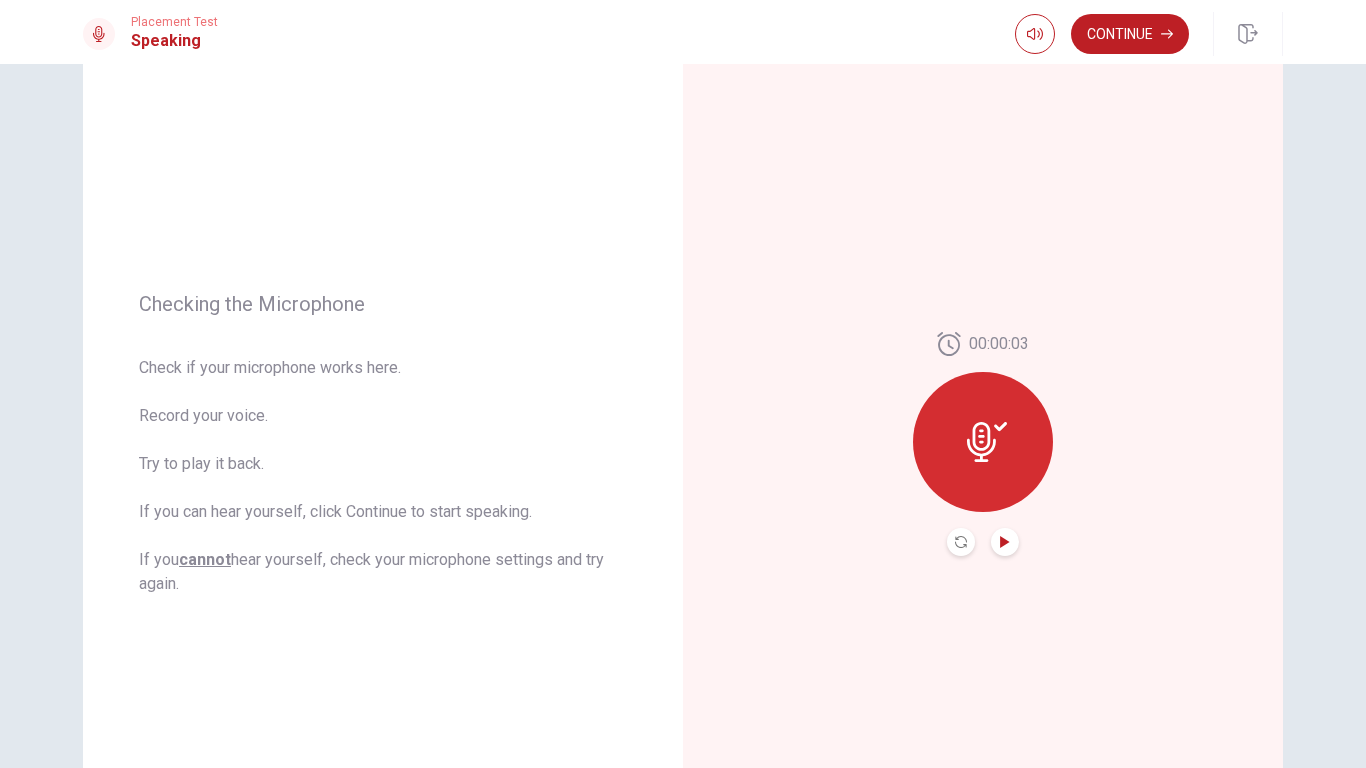 click 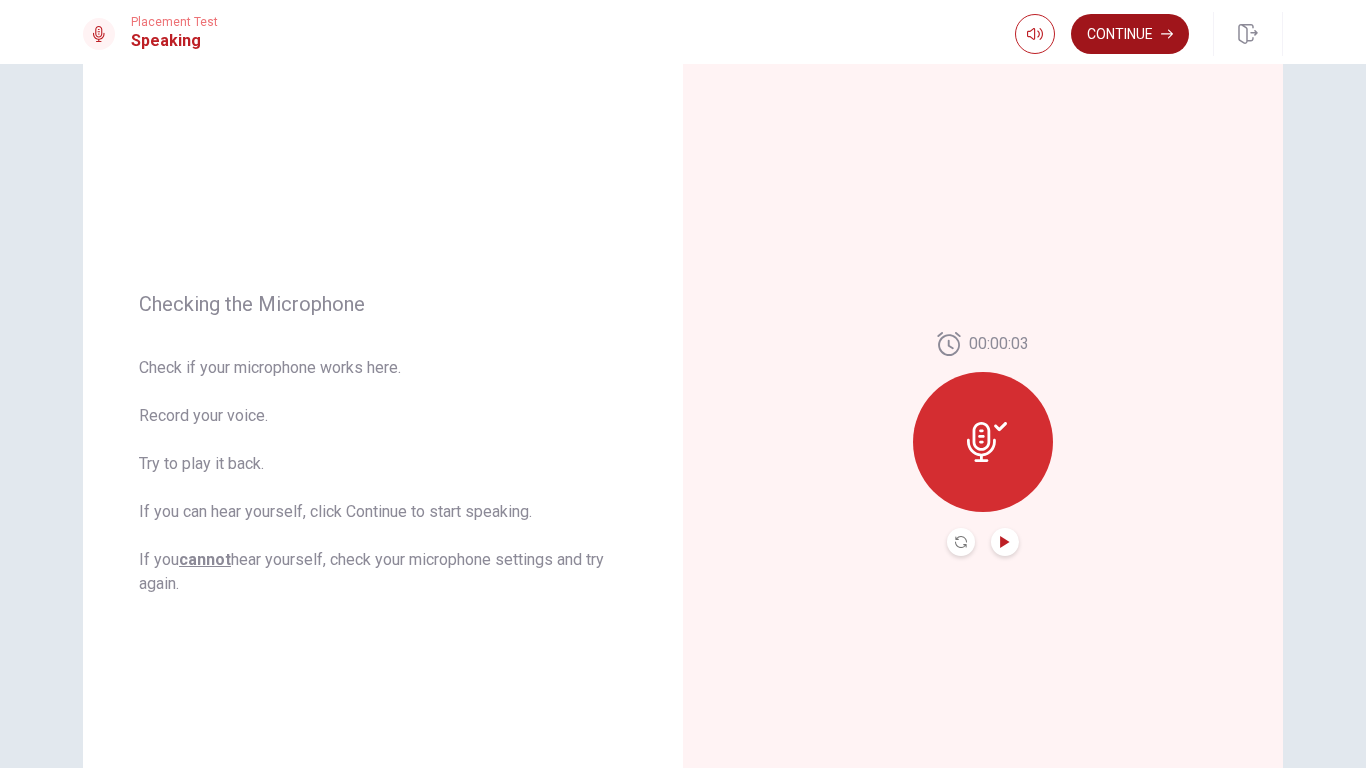 click on "Continue" at bounding box center (1130, 34) 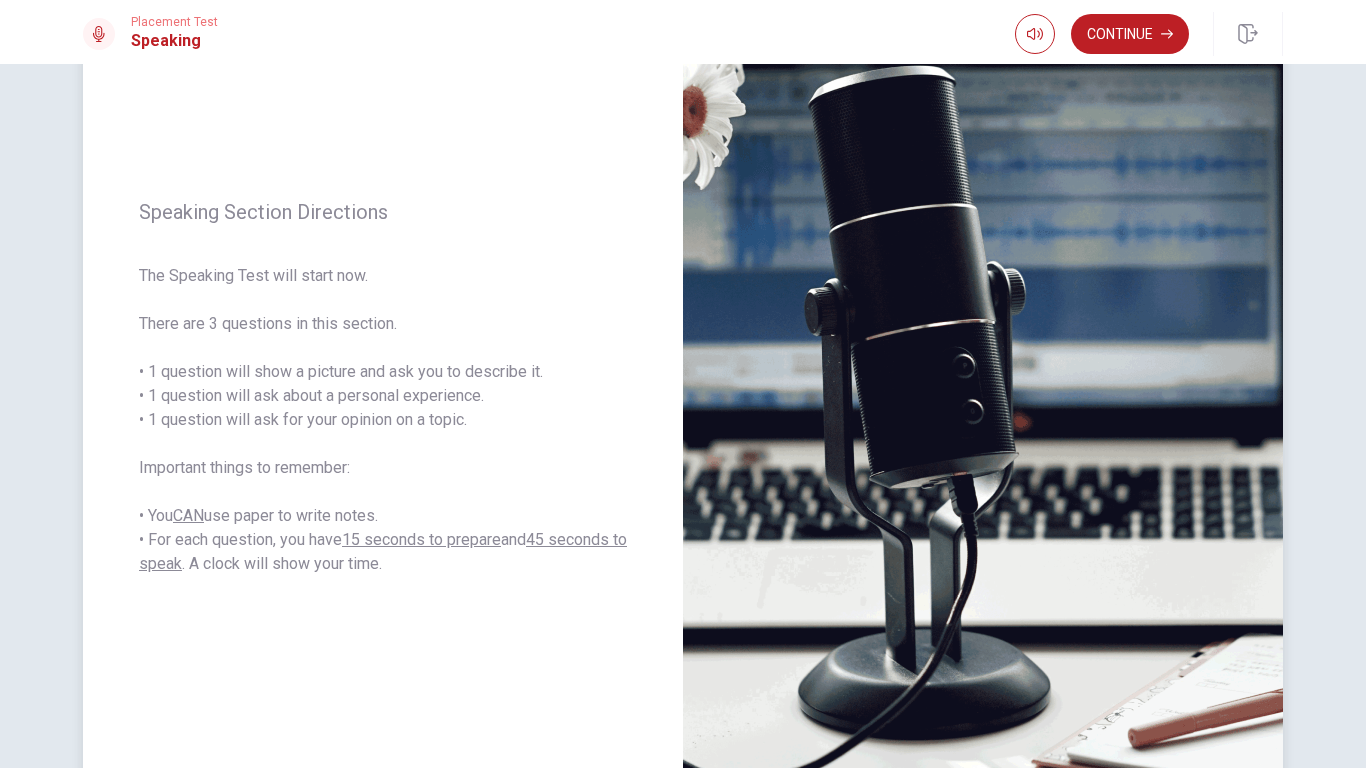 scroll, scrollTop: 156, scrollLeft: 0, axis: vertical 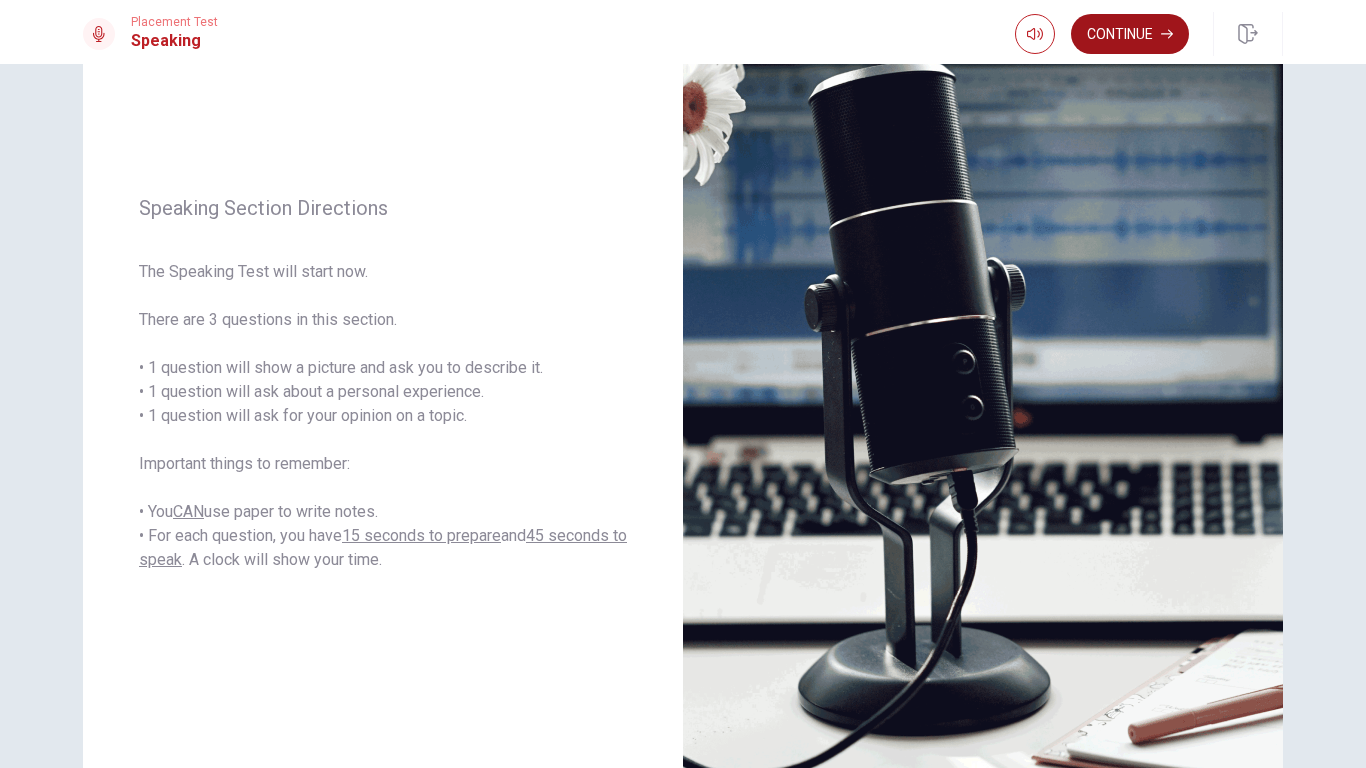 click on "Continue" at bounding box center [1130, 34] 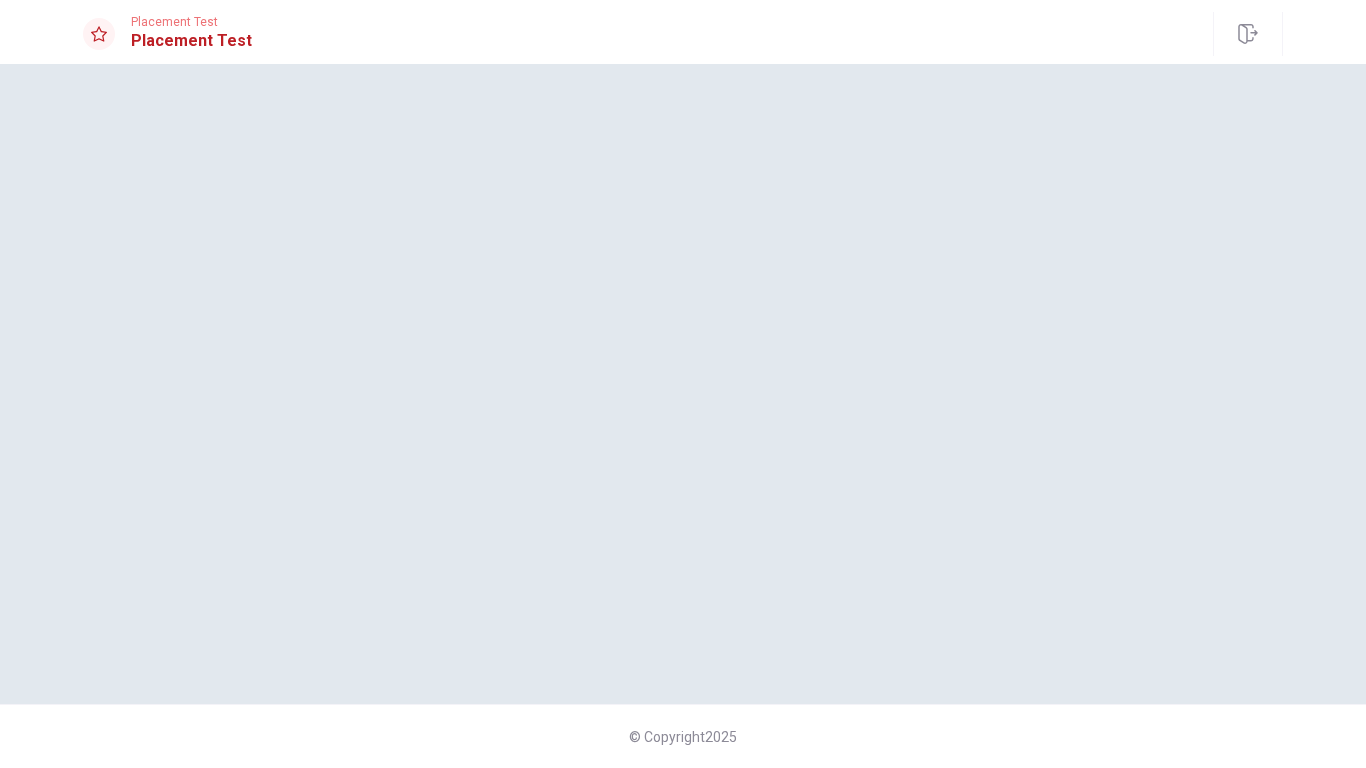 scroll, scrollTop: 0, scrollLeft: 0, axis: both 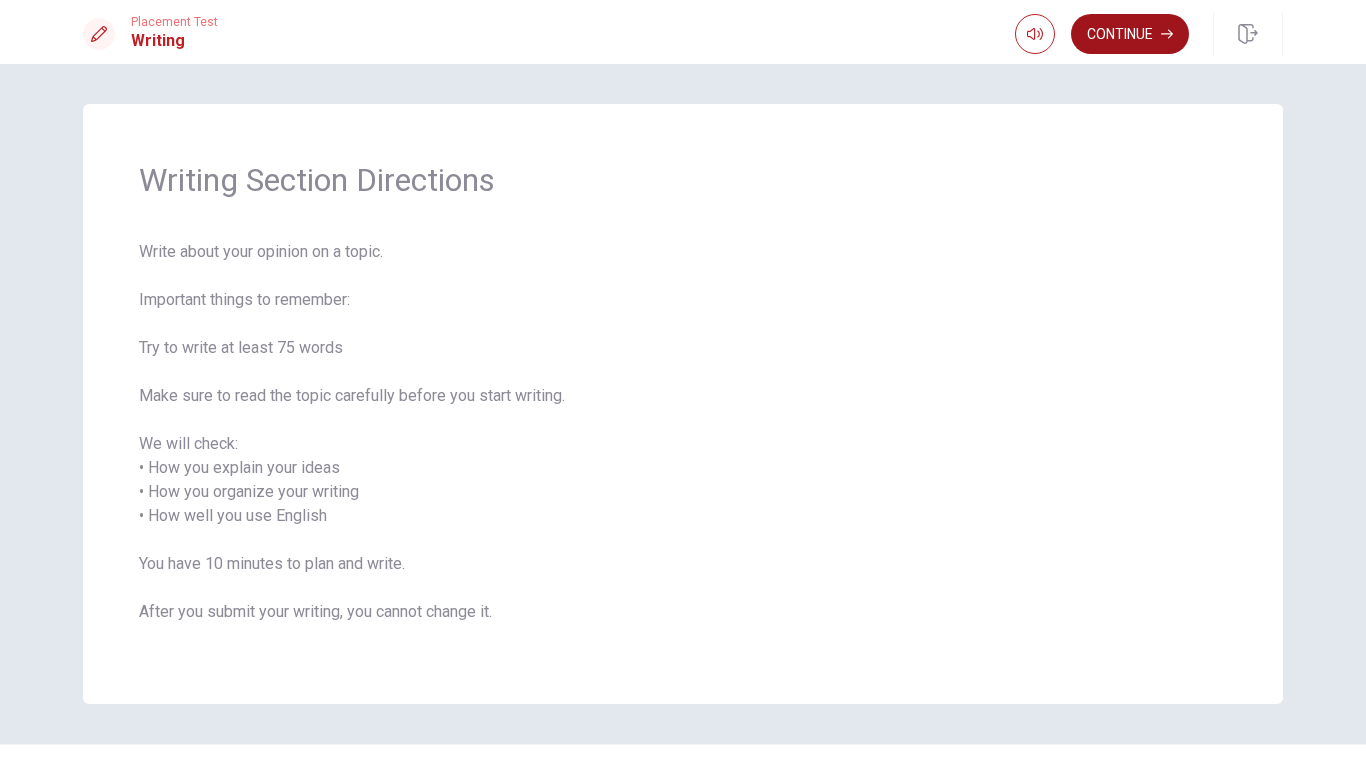 click on "Continue" at bounding box center [1130, 34] 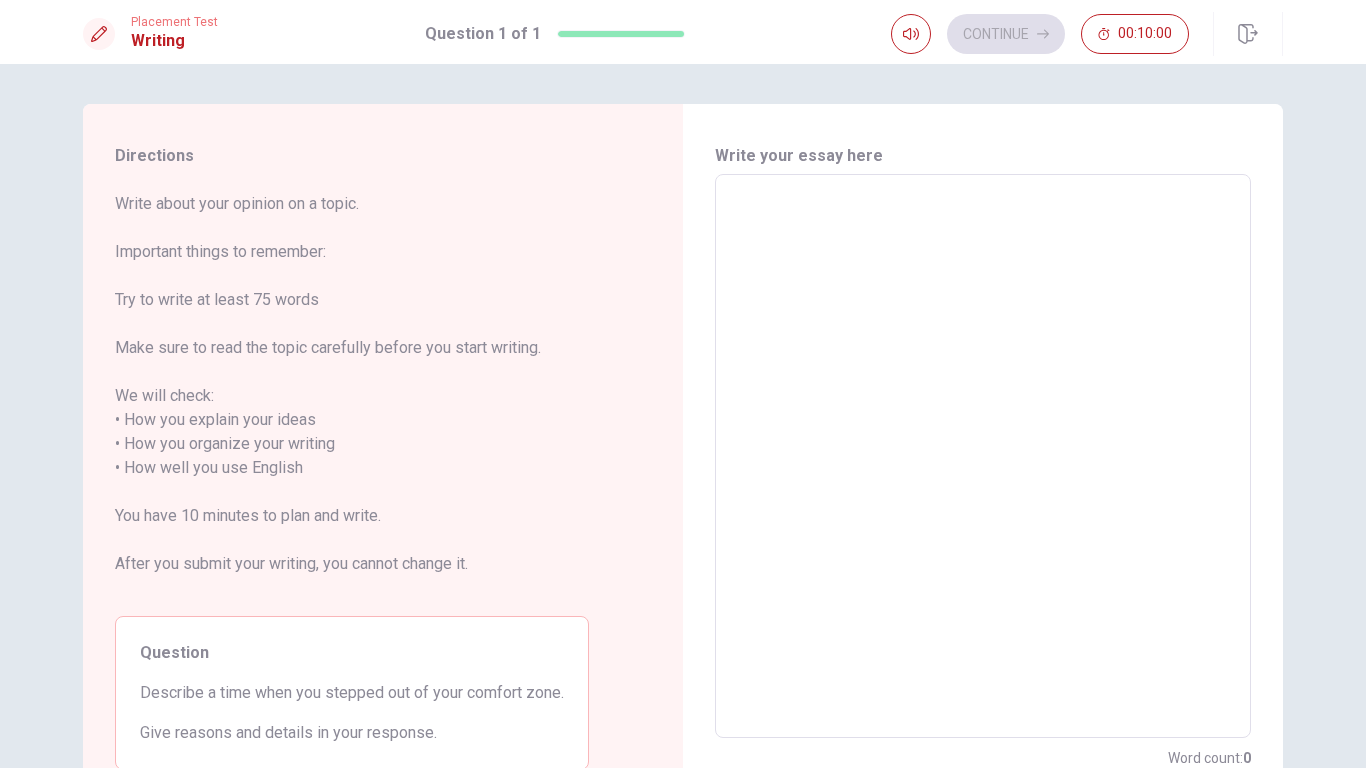 click at bounding box center [983, 456] 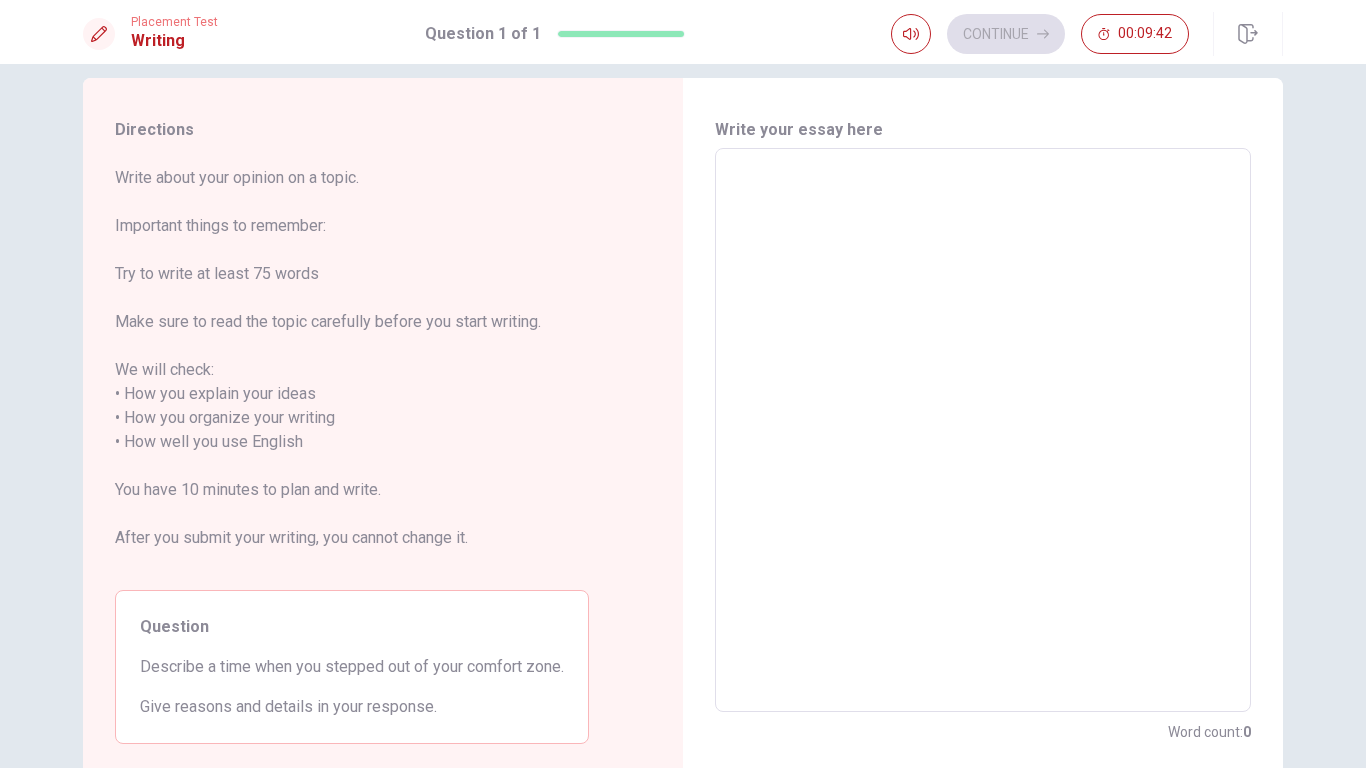 scroll, scrollTop: 19, scrollLeft: 0, axis: vertical 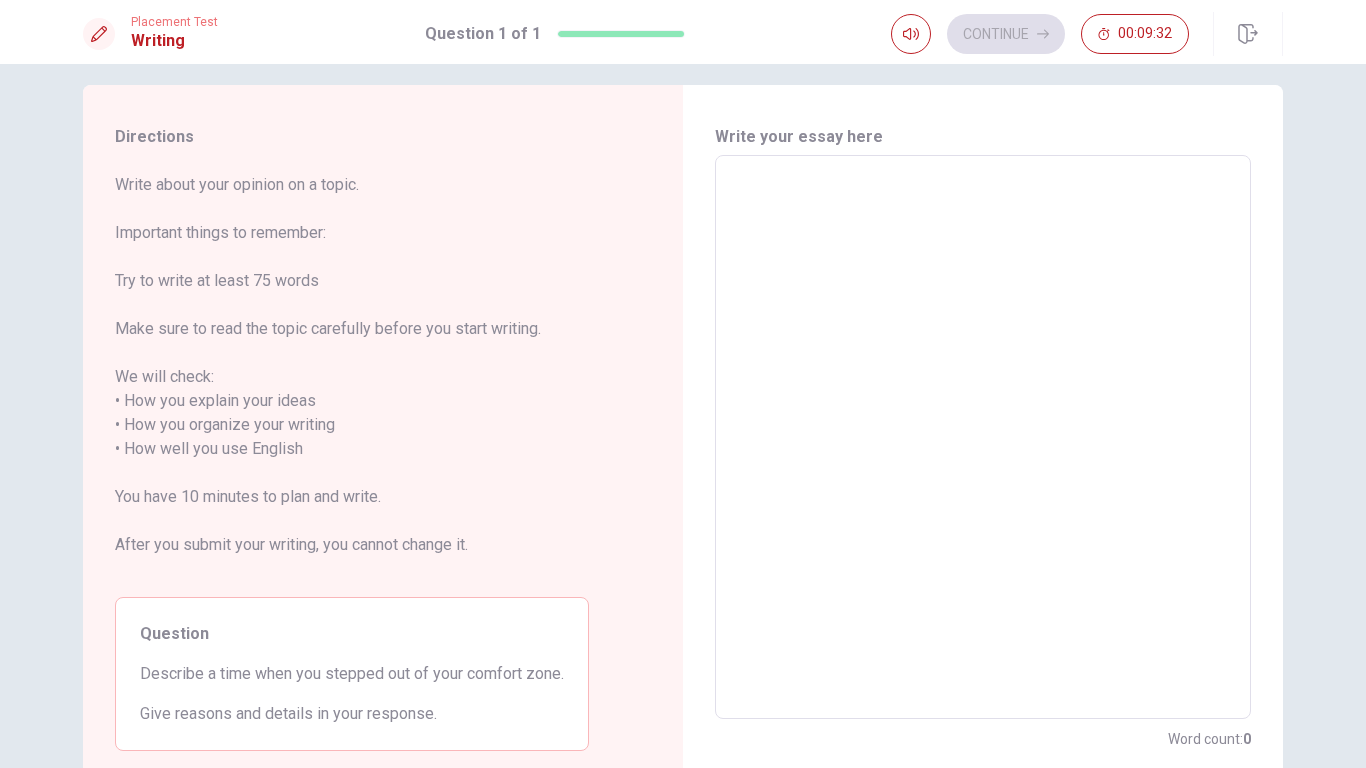type on "I" 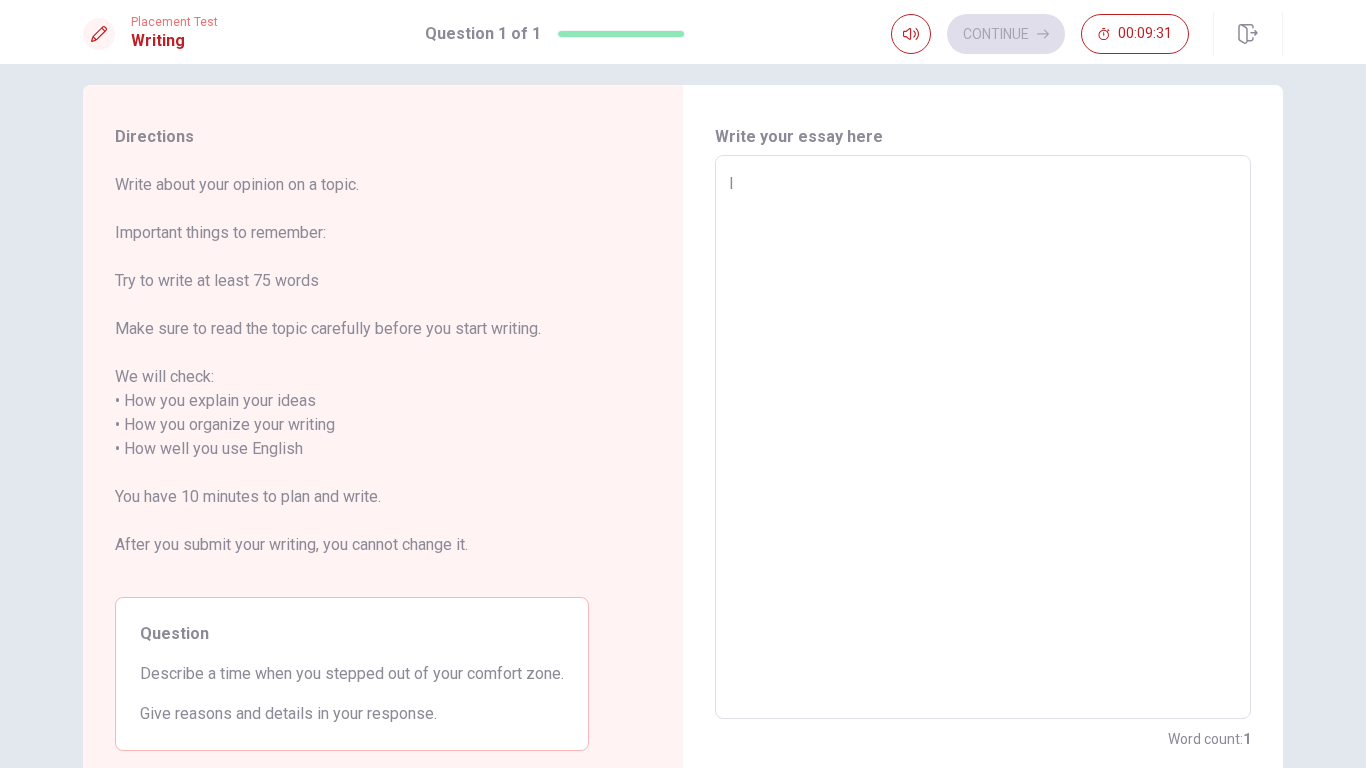 type on "x" 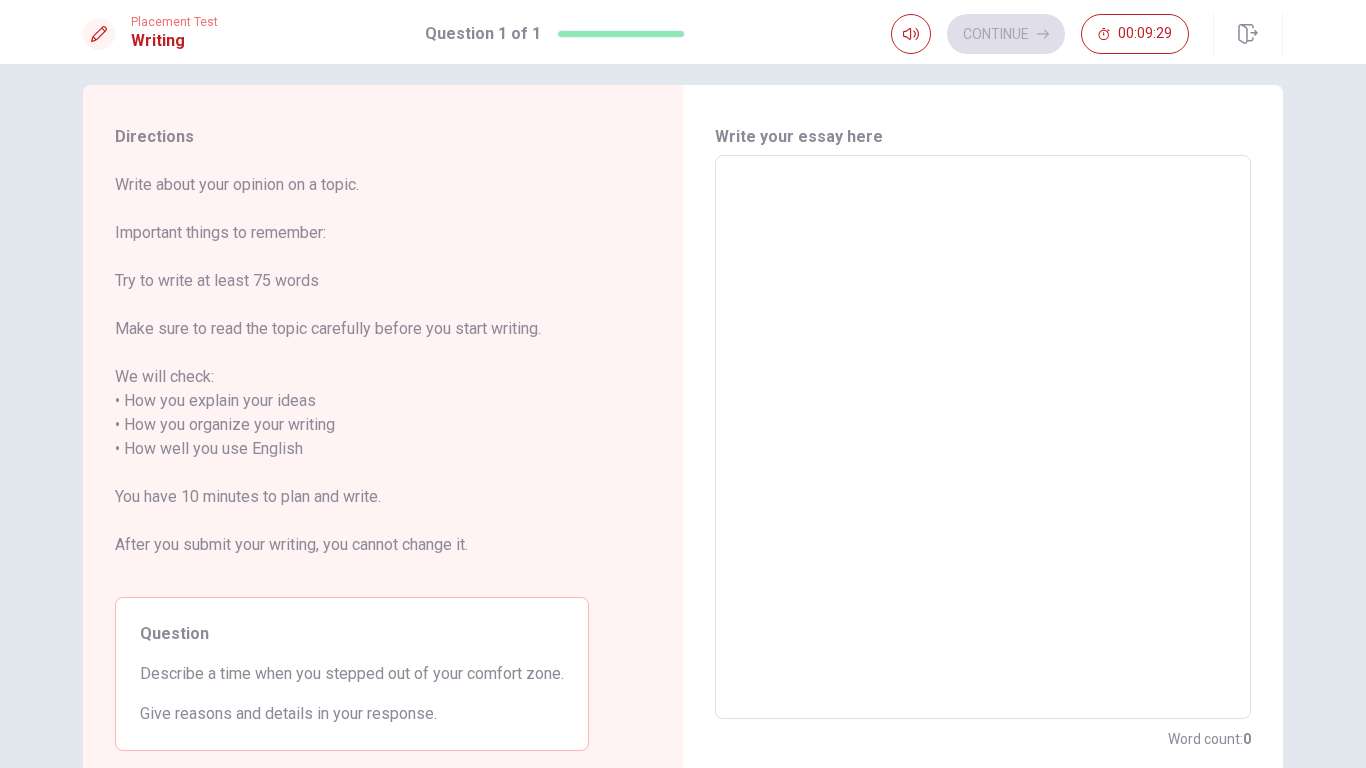 type on "I" 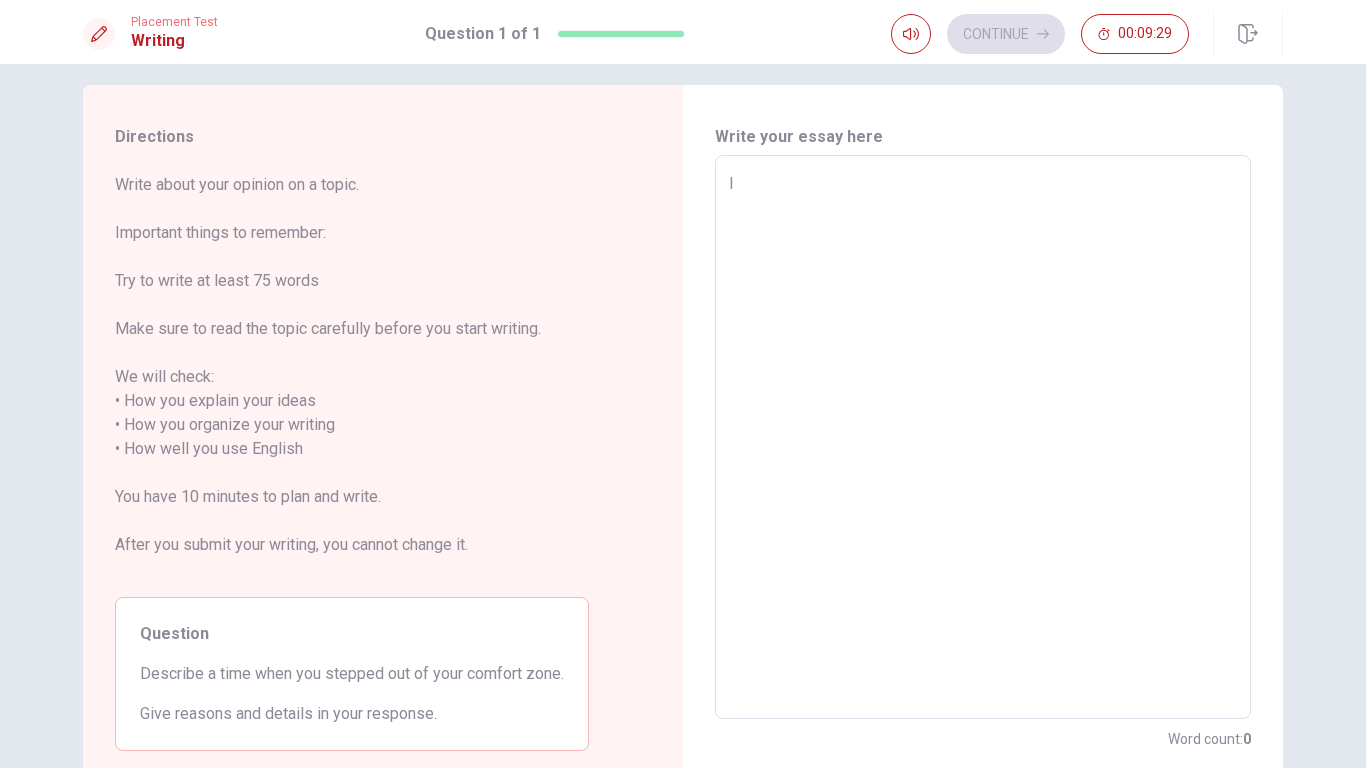 type on "x" 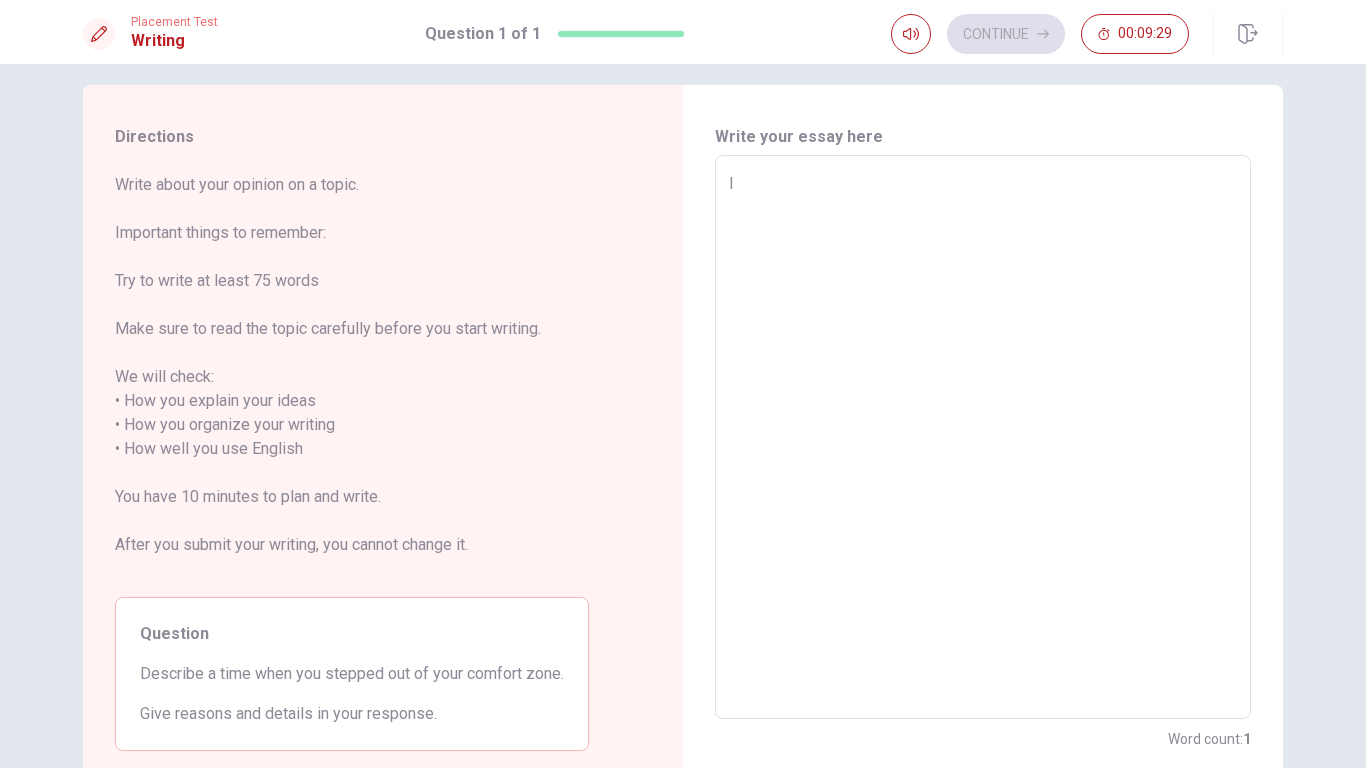 type on "I" 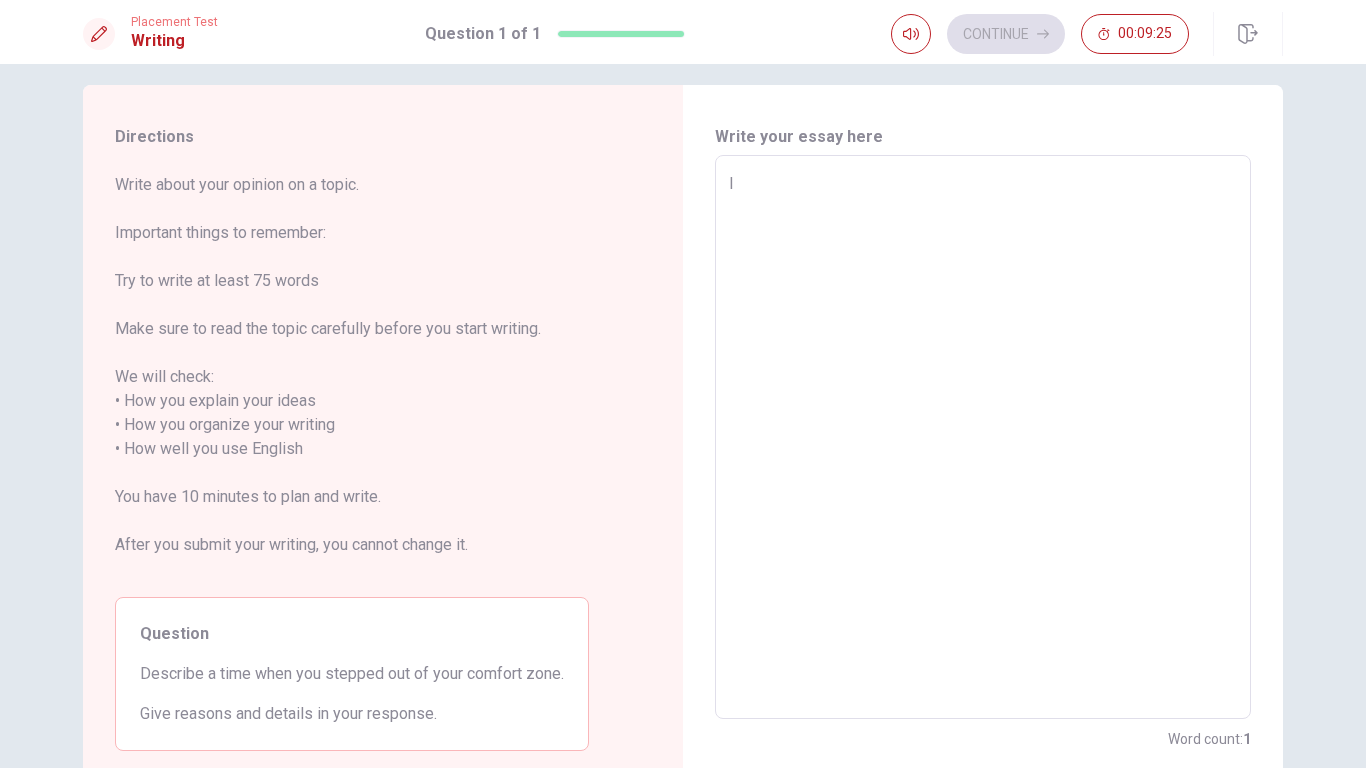 type on "x" 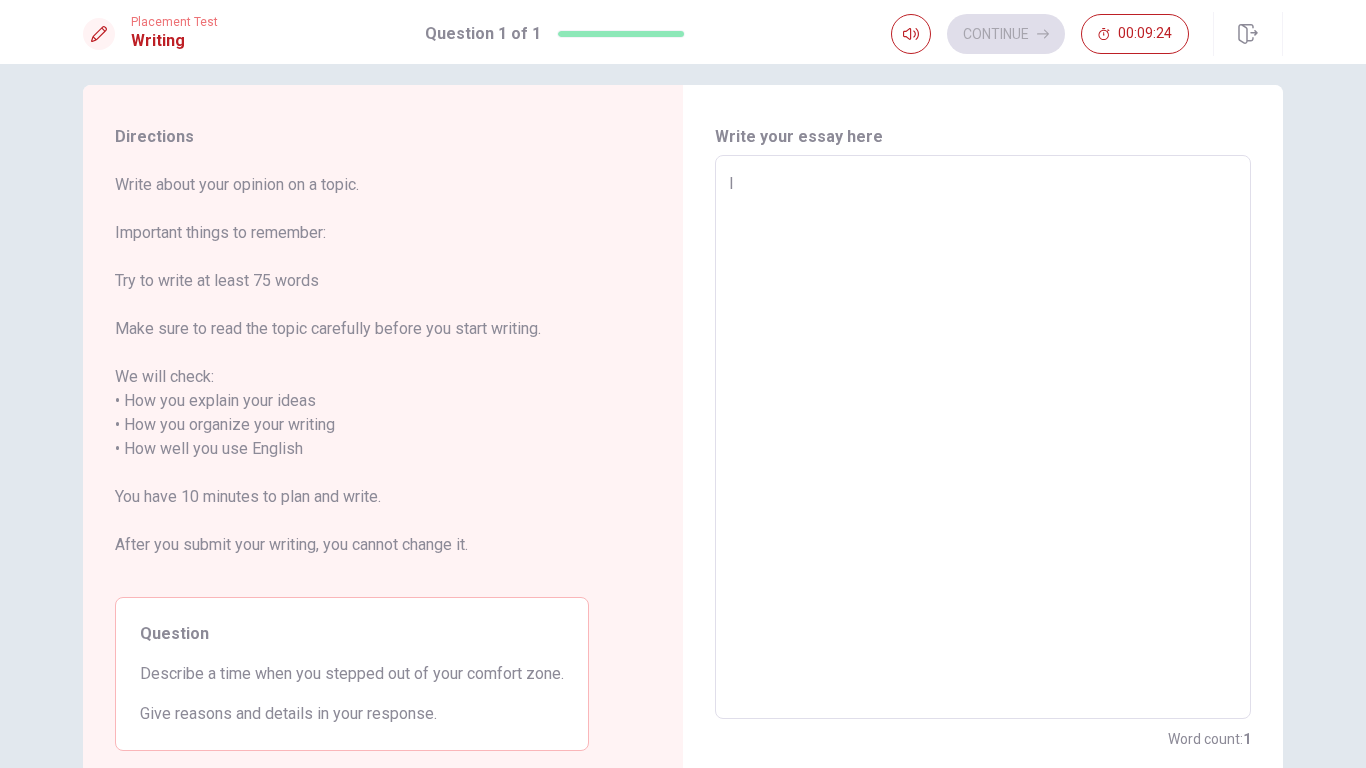 type on "I s" 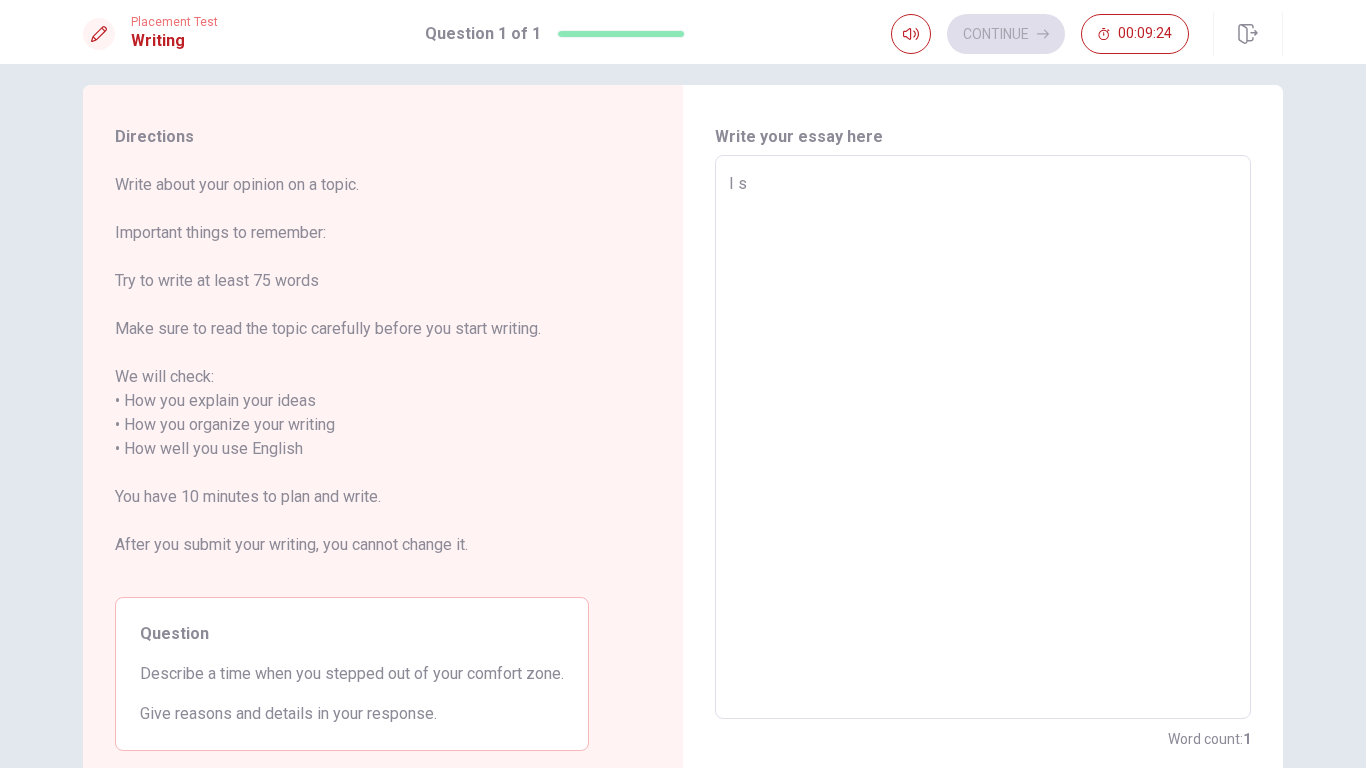 type on "x" 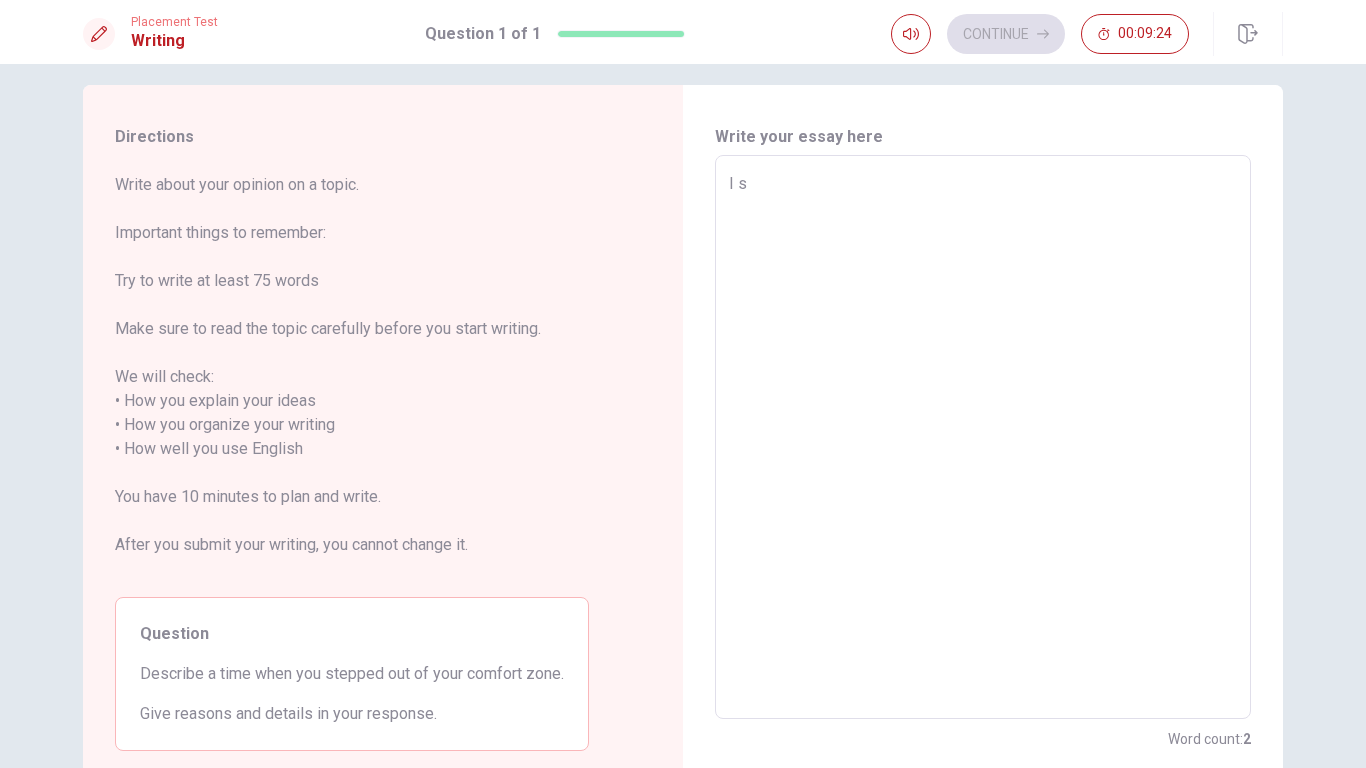 type on "I st" 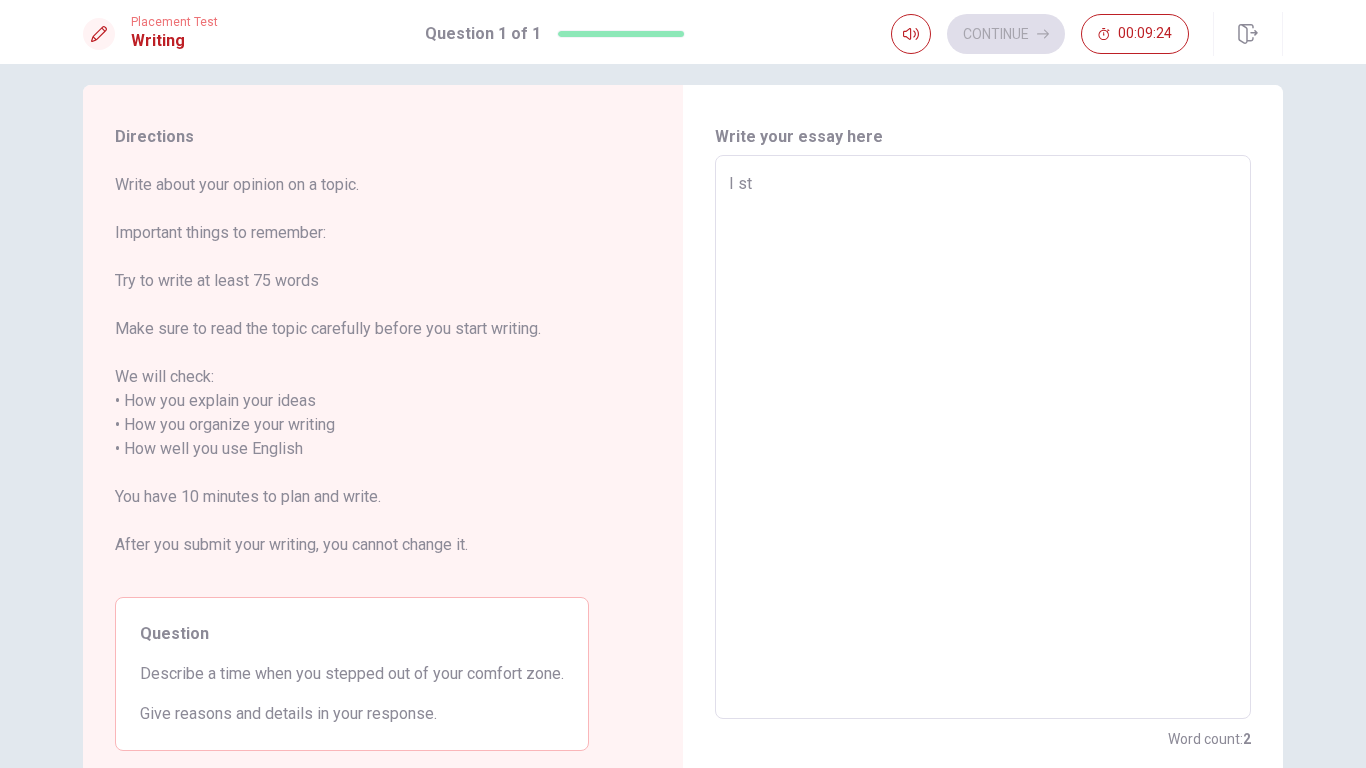 type on "x" 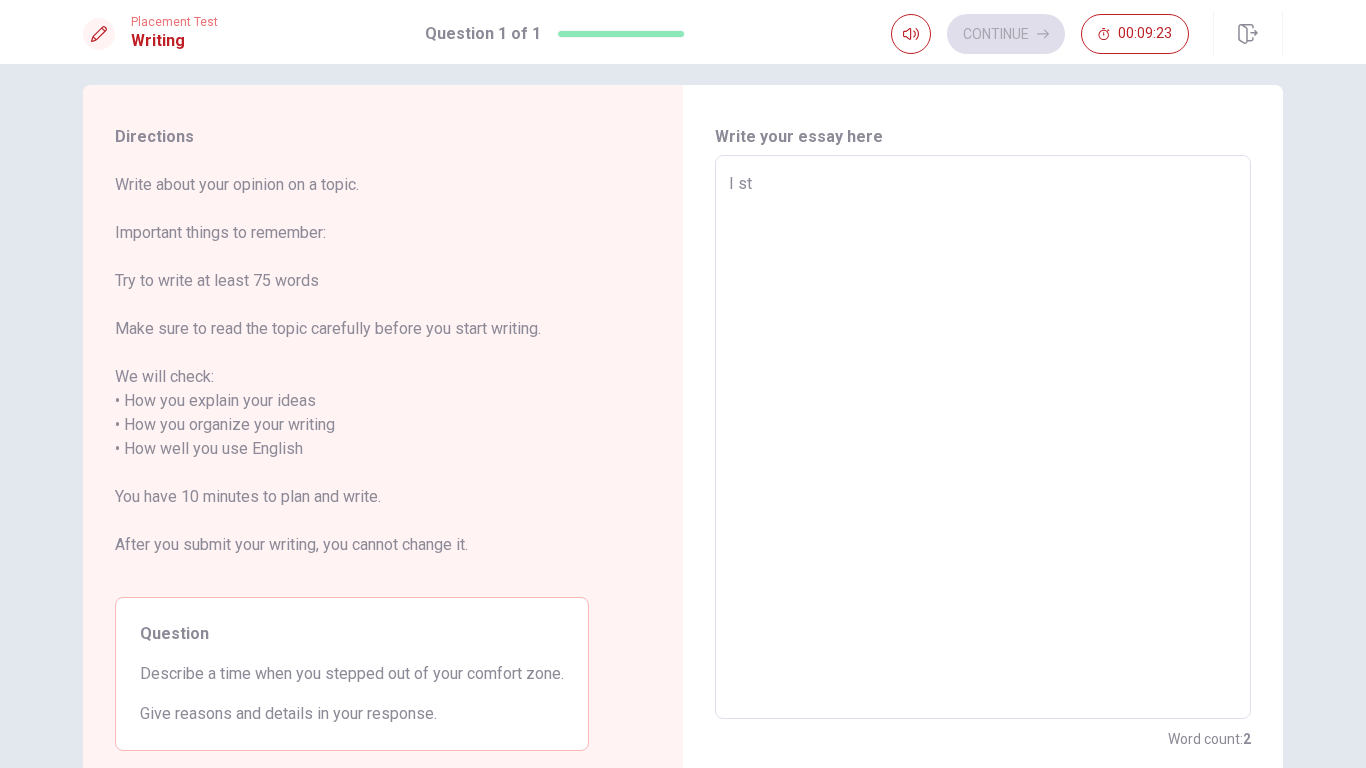 type on "I ste" 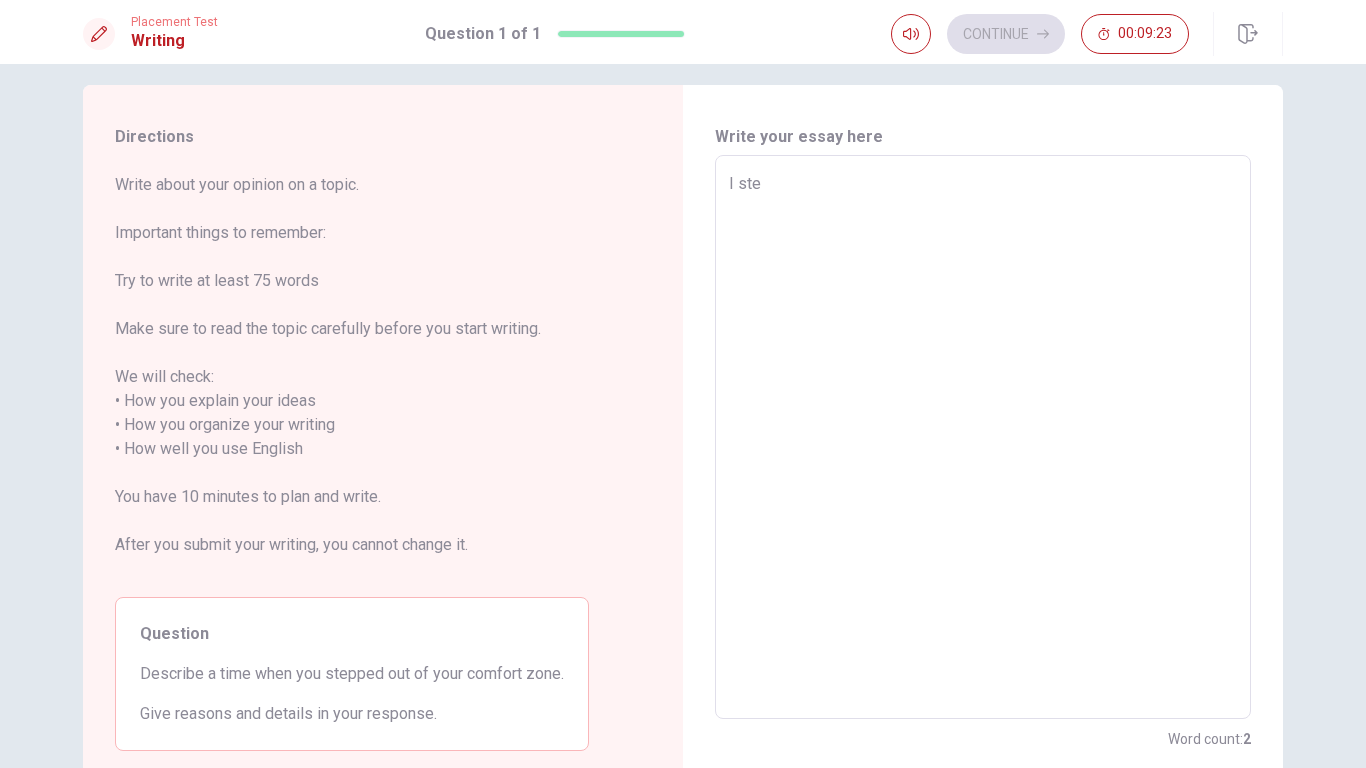 type on "I step" 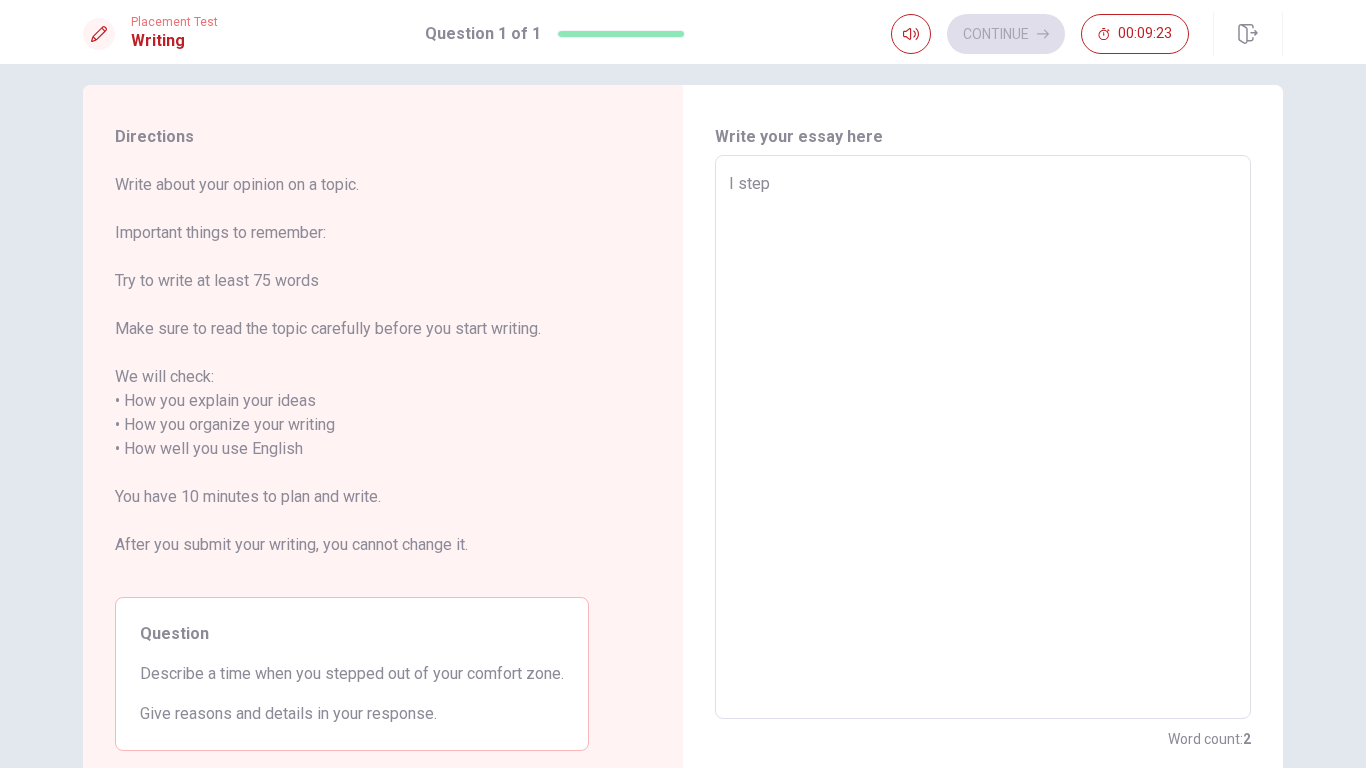 type on "x" 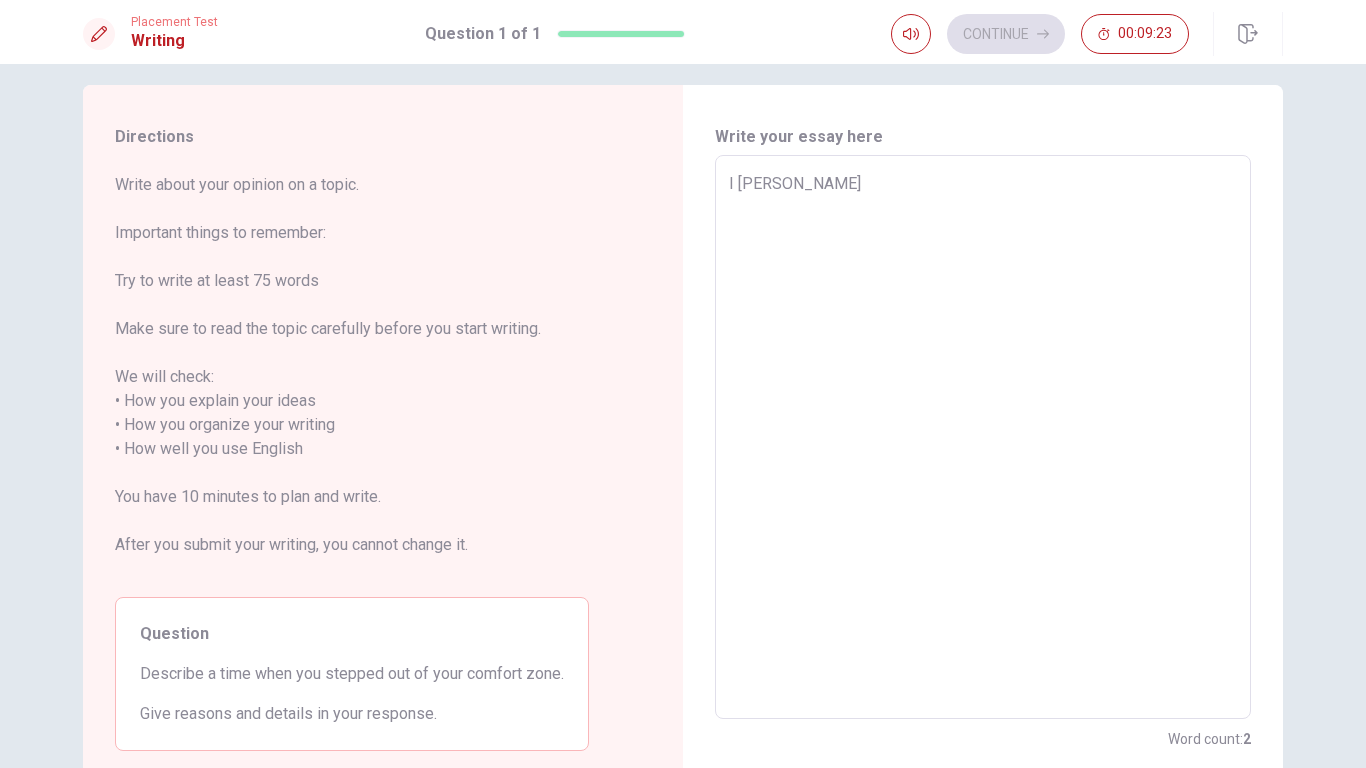 type on "x" 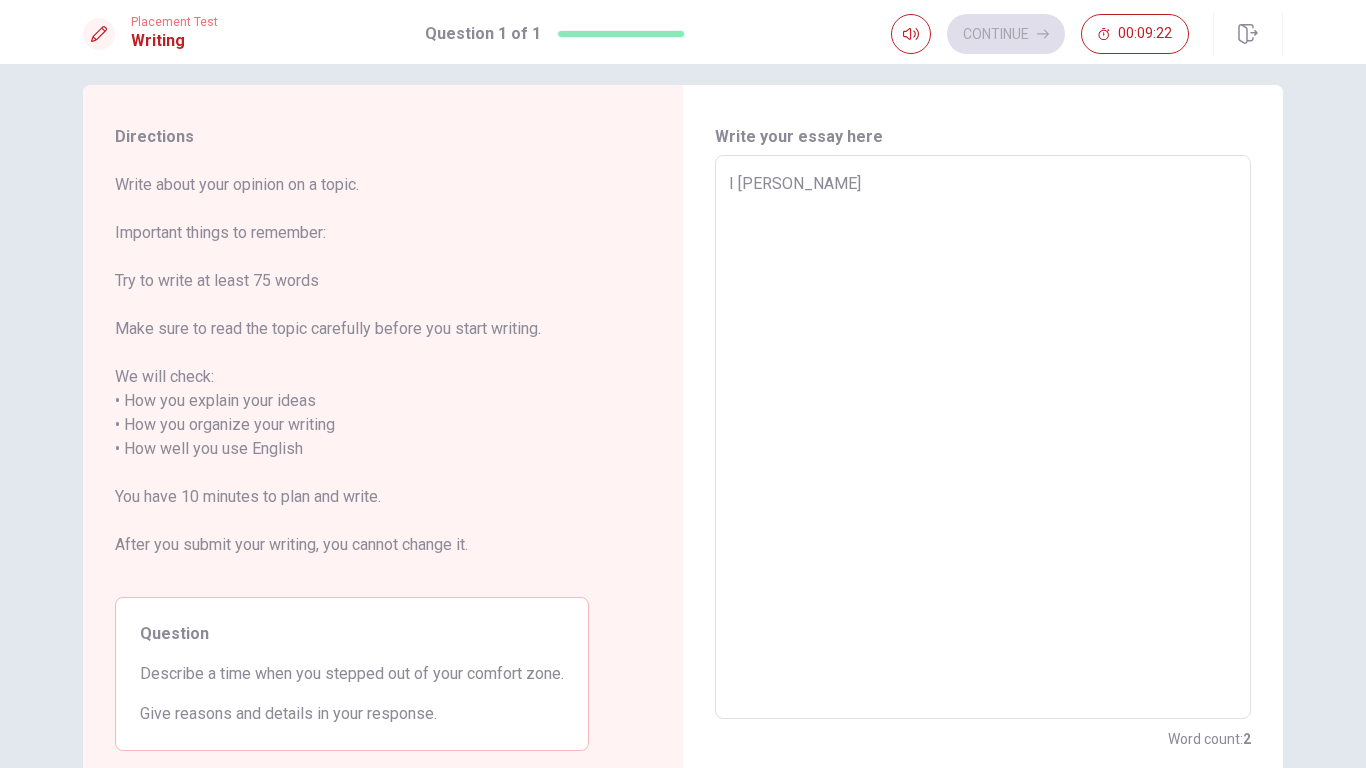 type on "I [PERSON_NAME]" 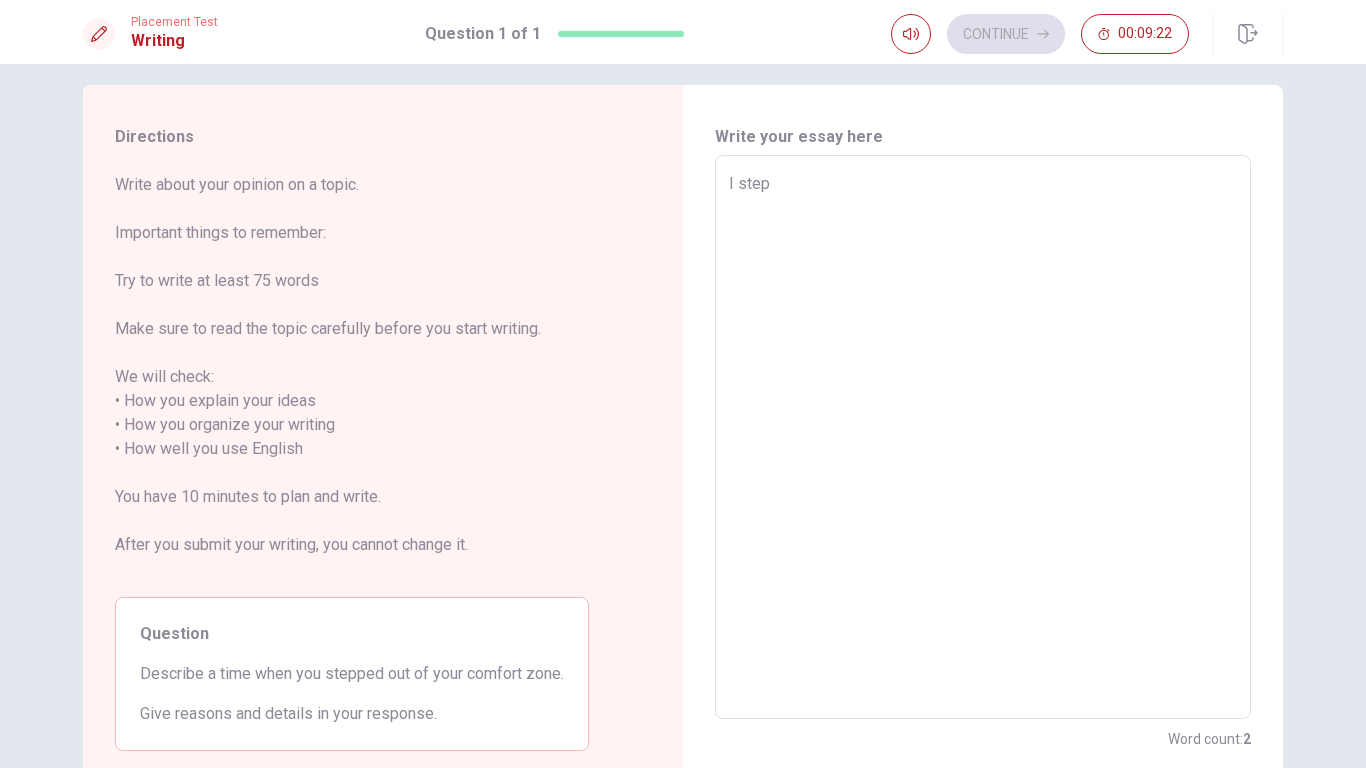 type on "x" 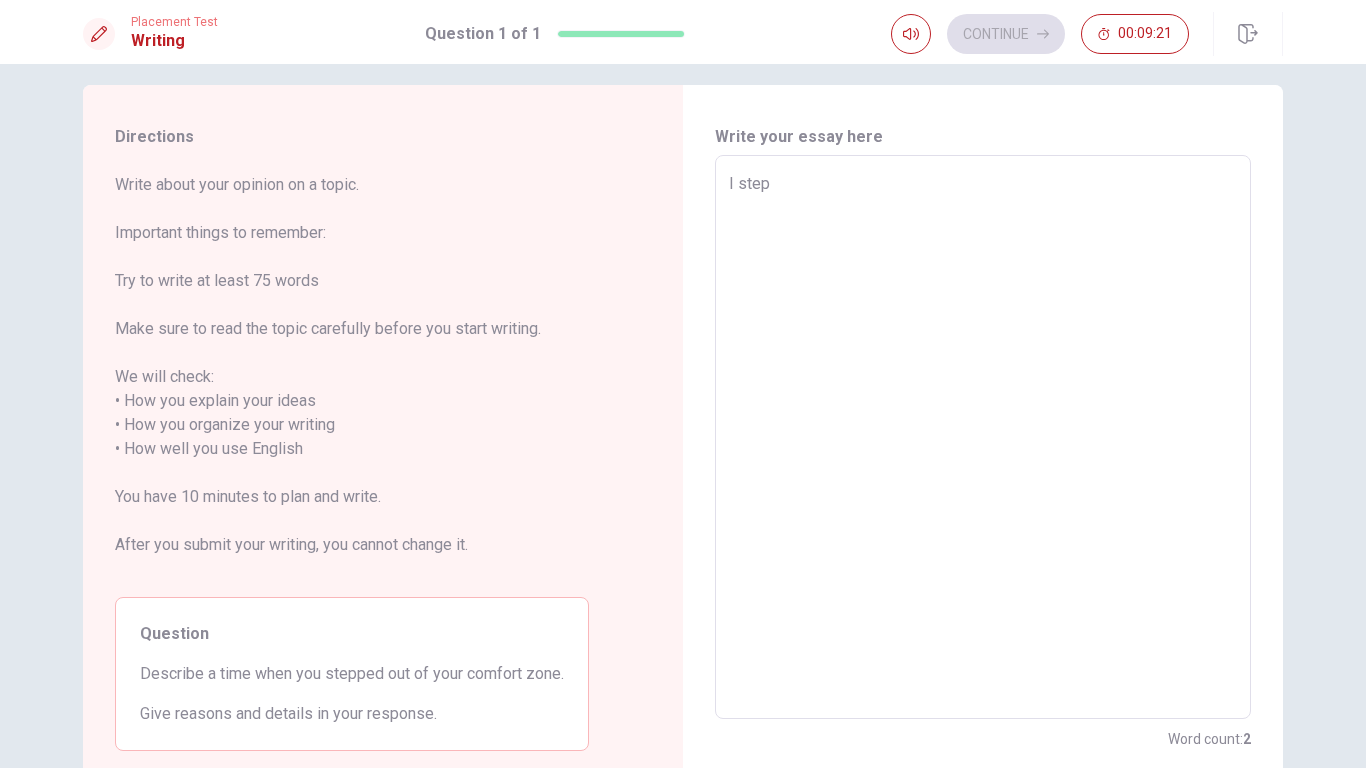 type on "I step" 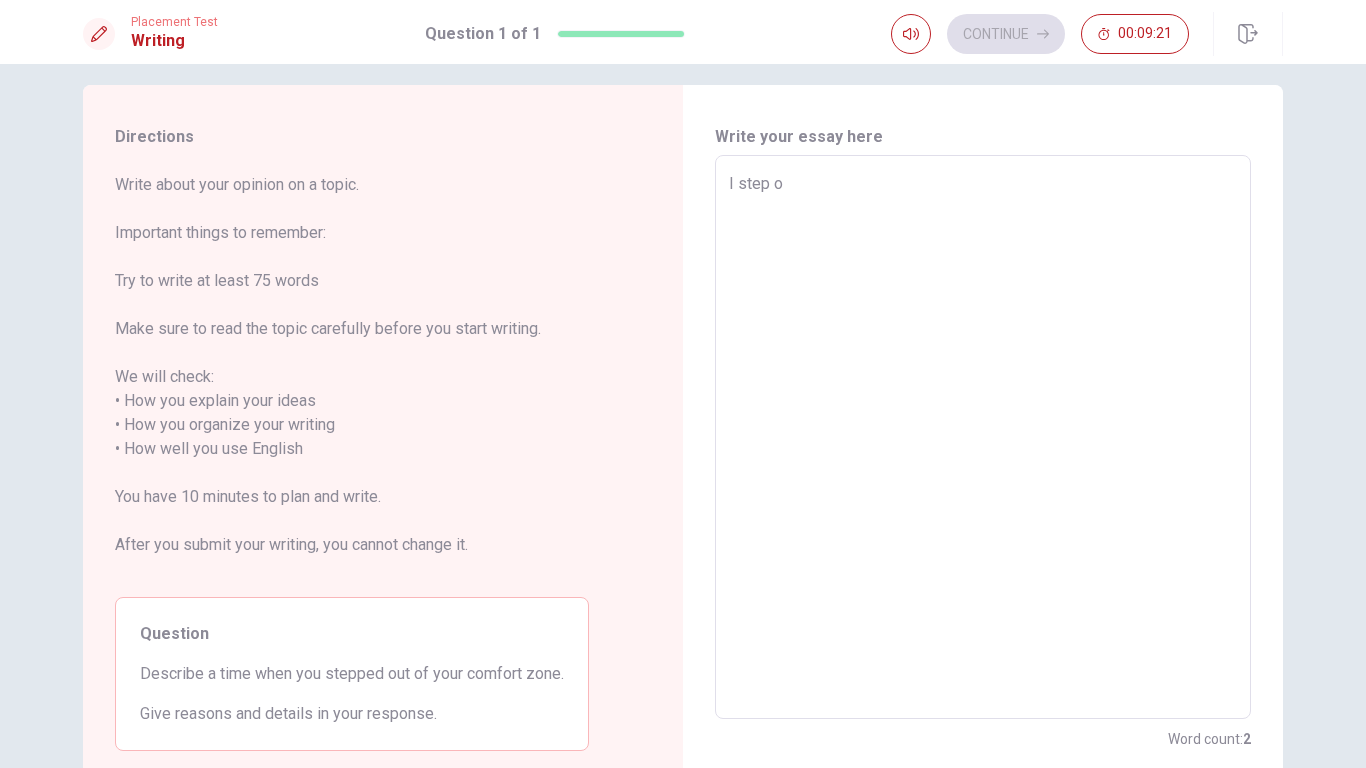 type on "x" 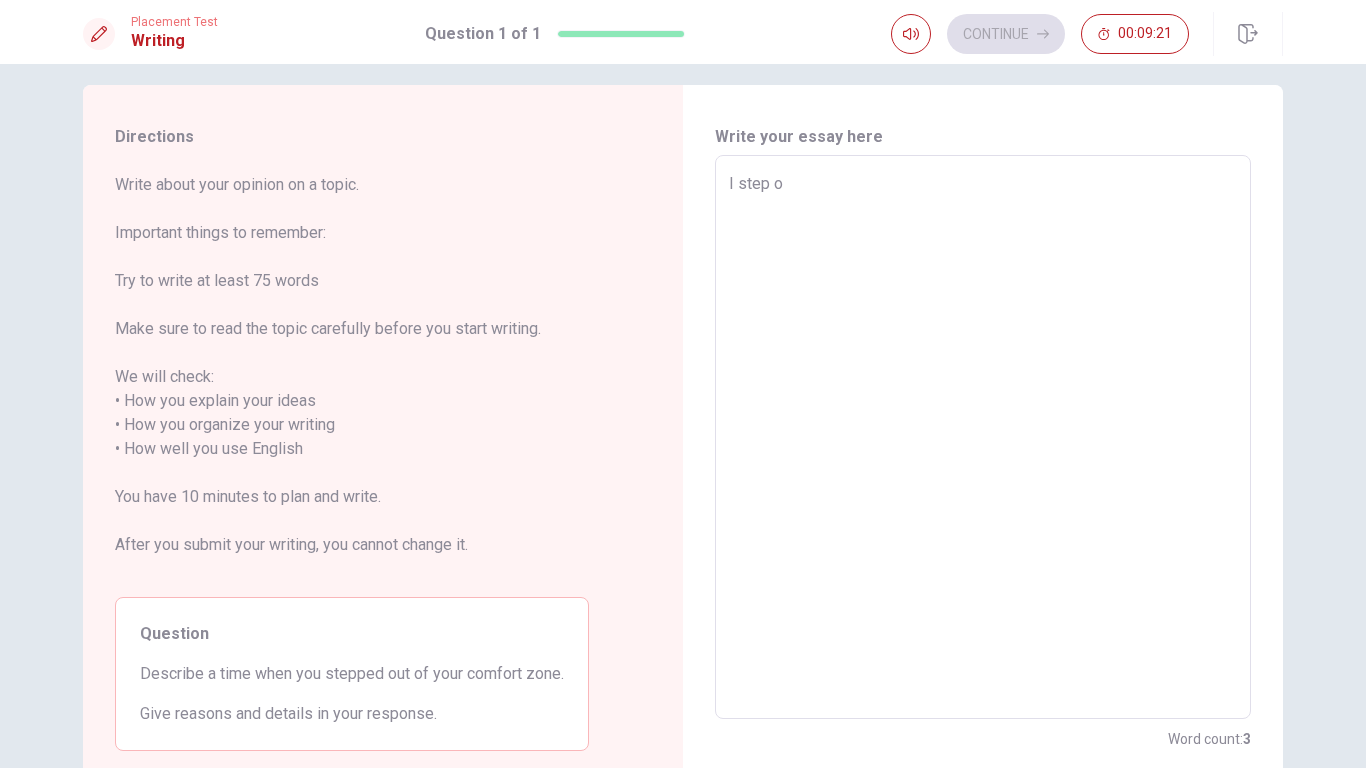 type on "I step ou" 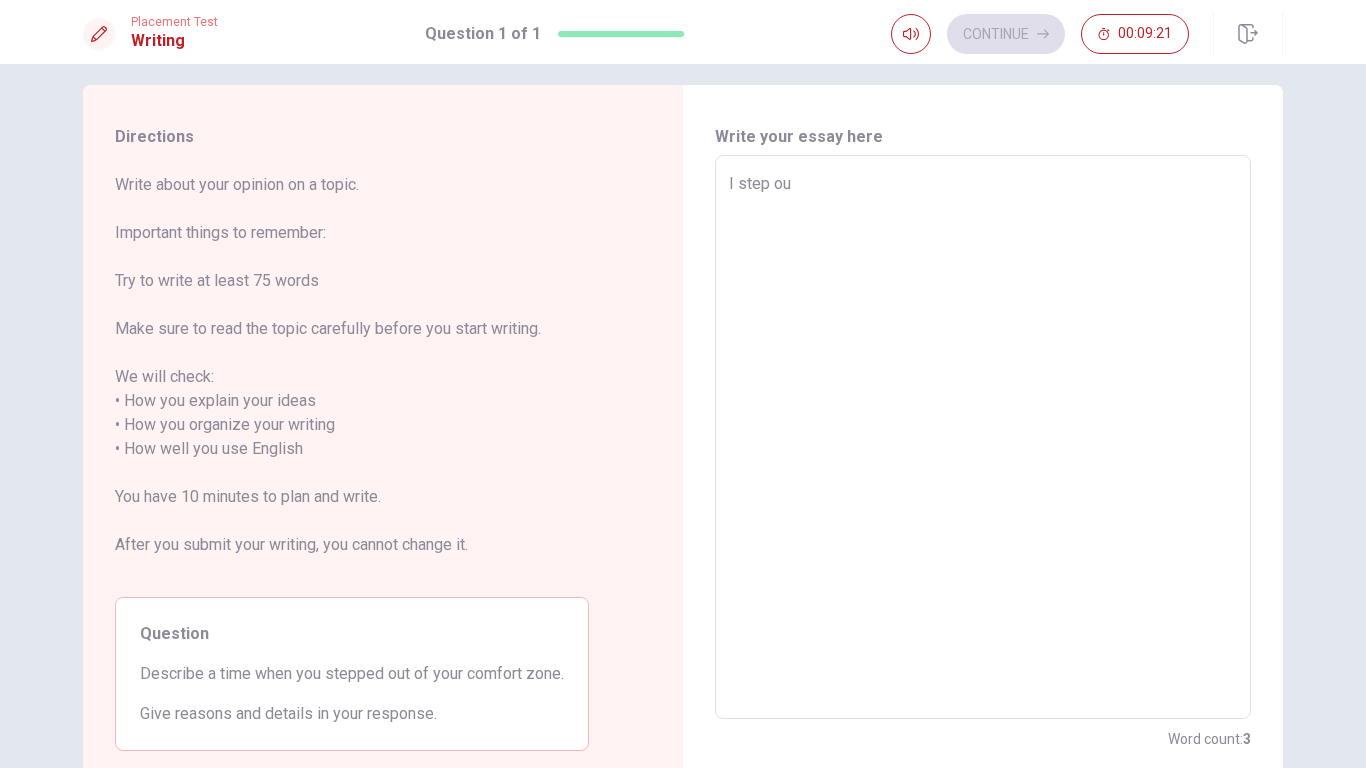 type on "x" 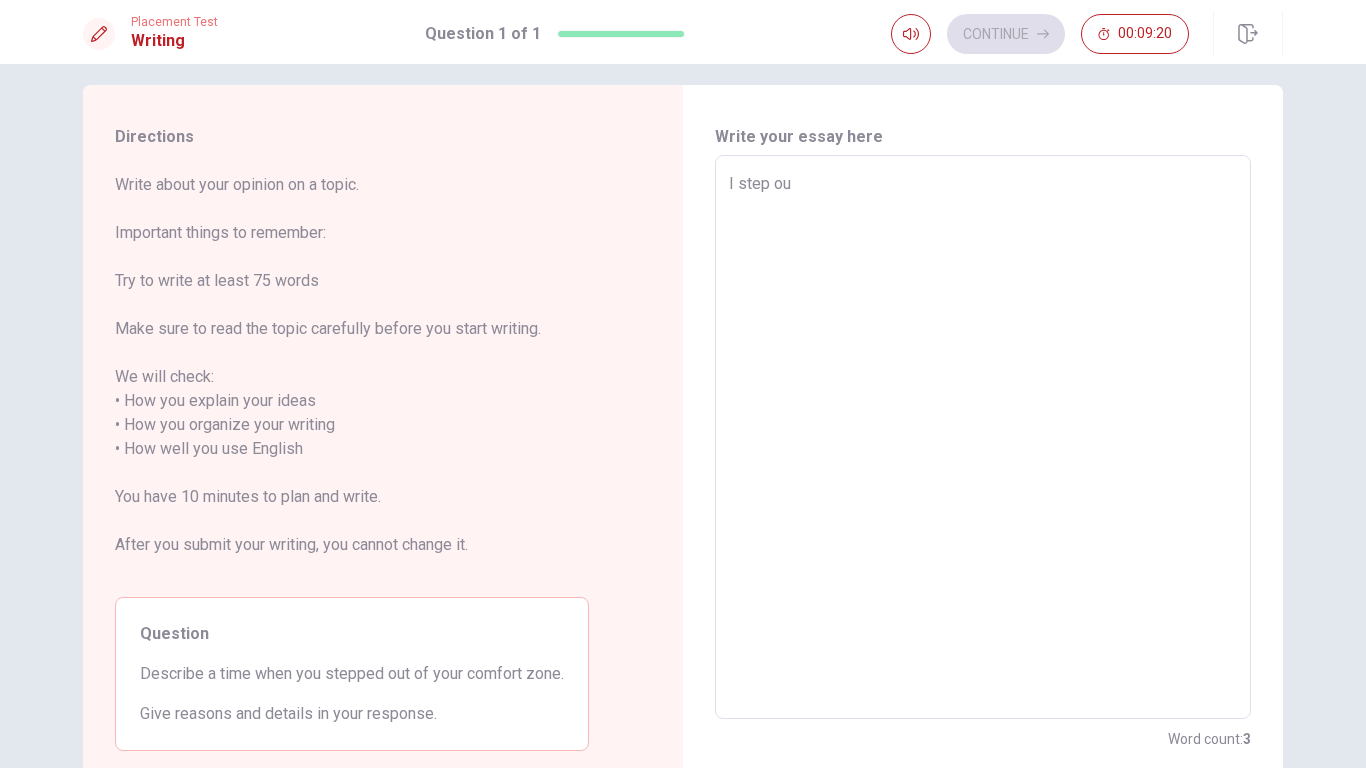 type on "I step out" 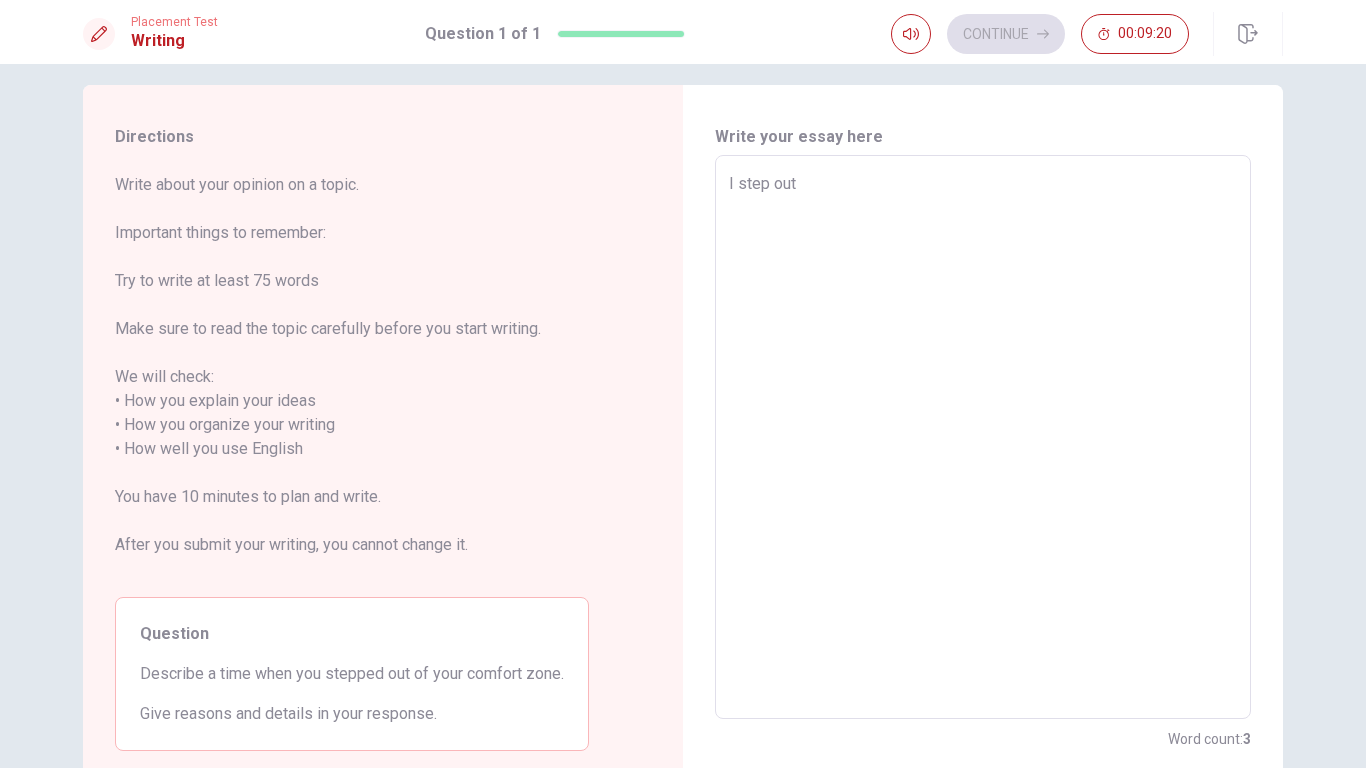 type on "x" 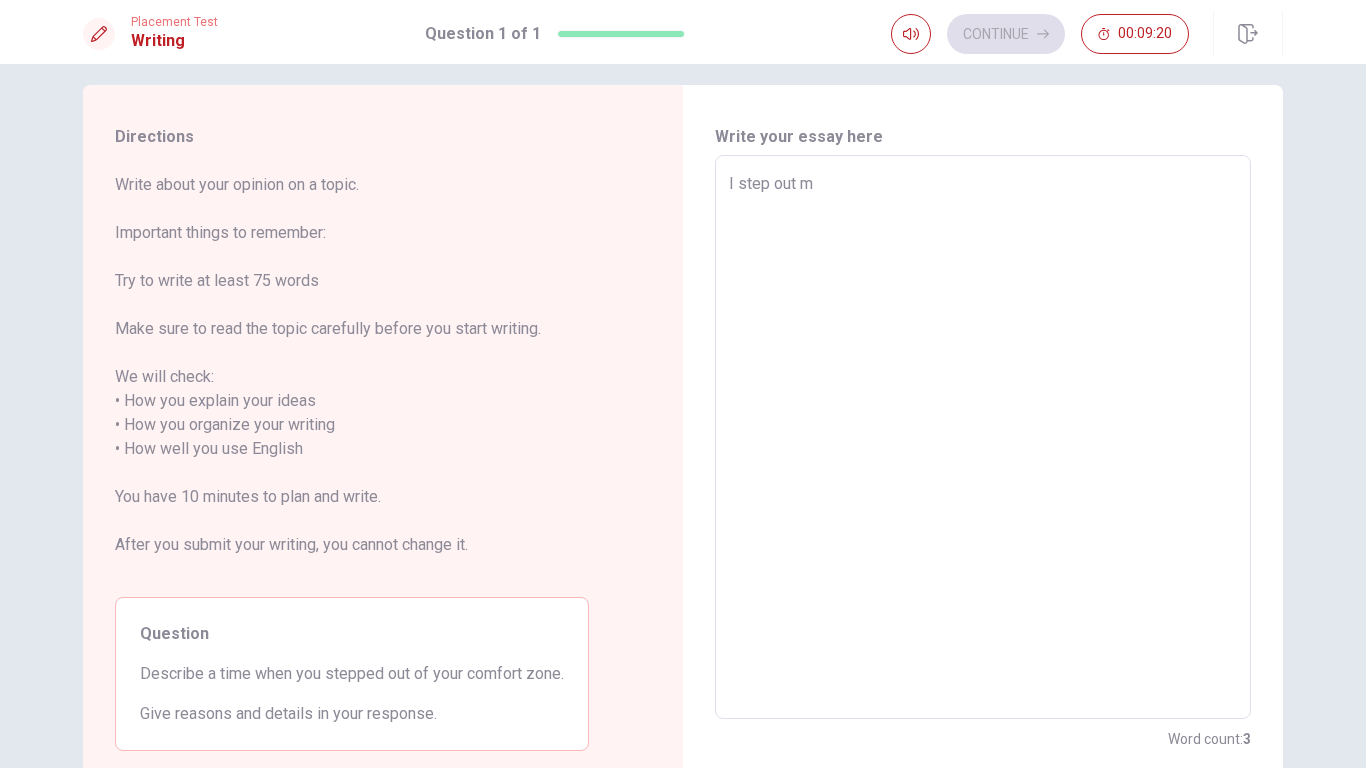 type on "x" 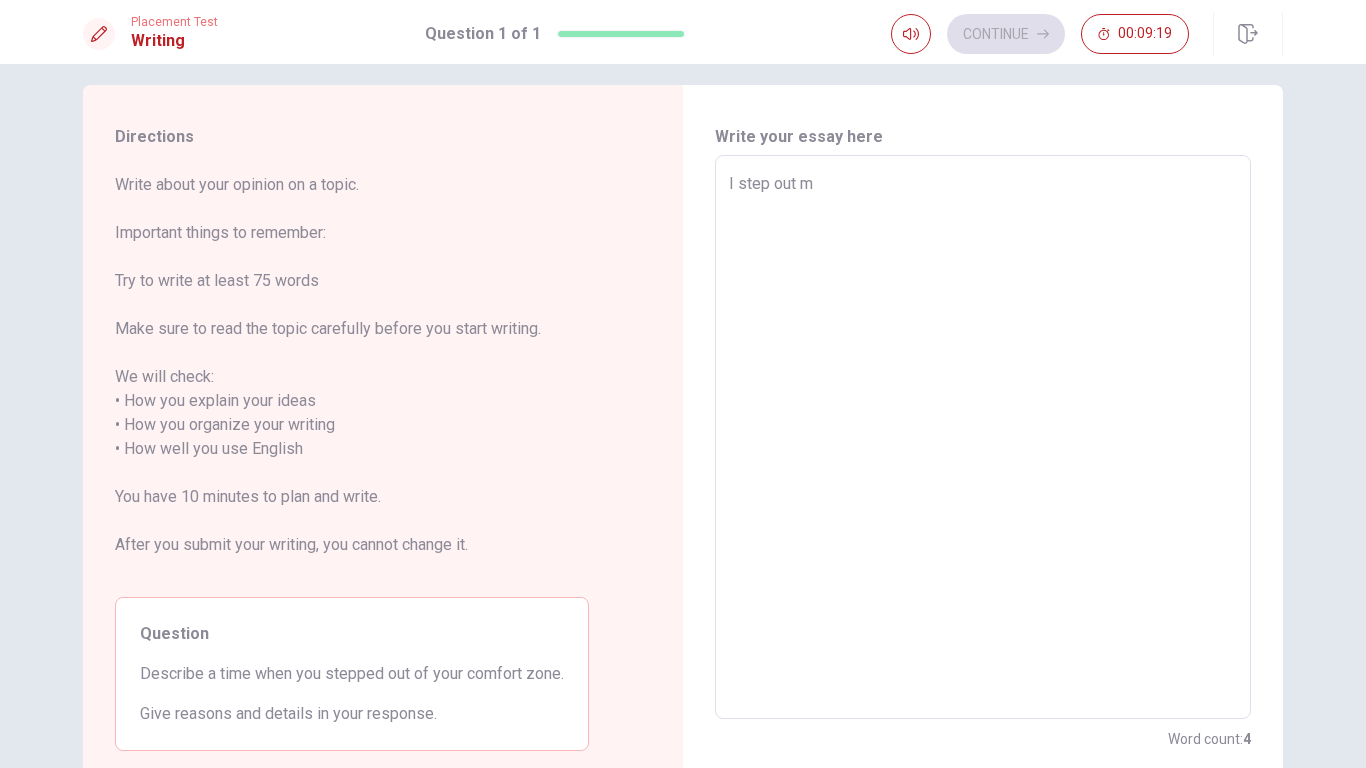 type on "I step out my" 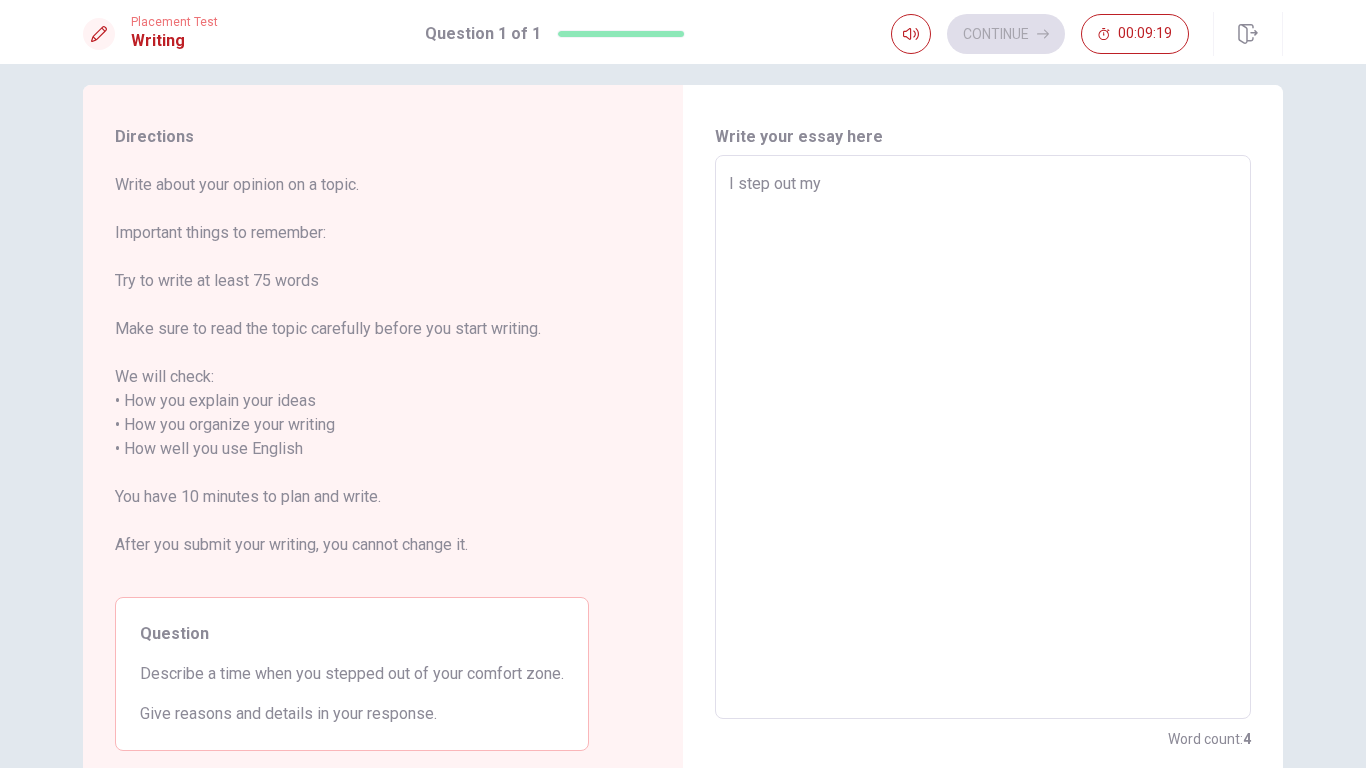 type on "x" 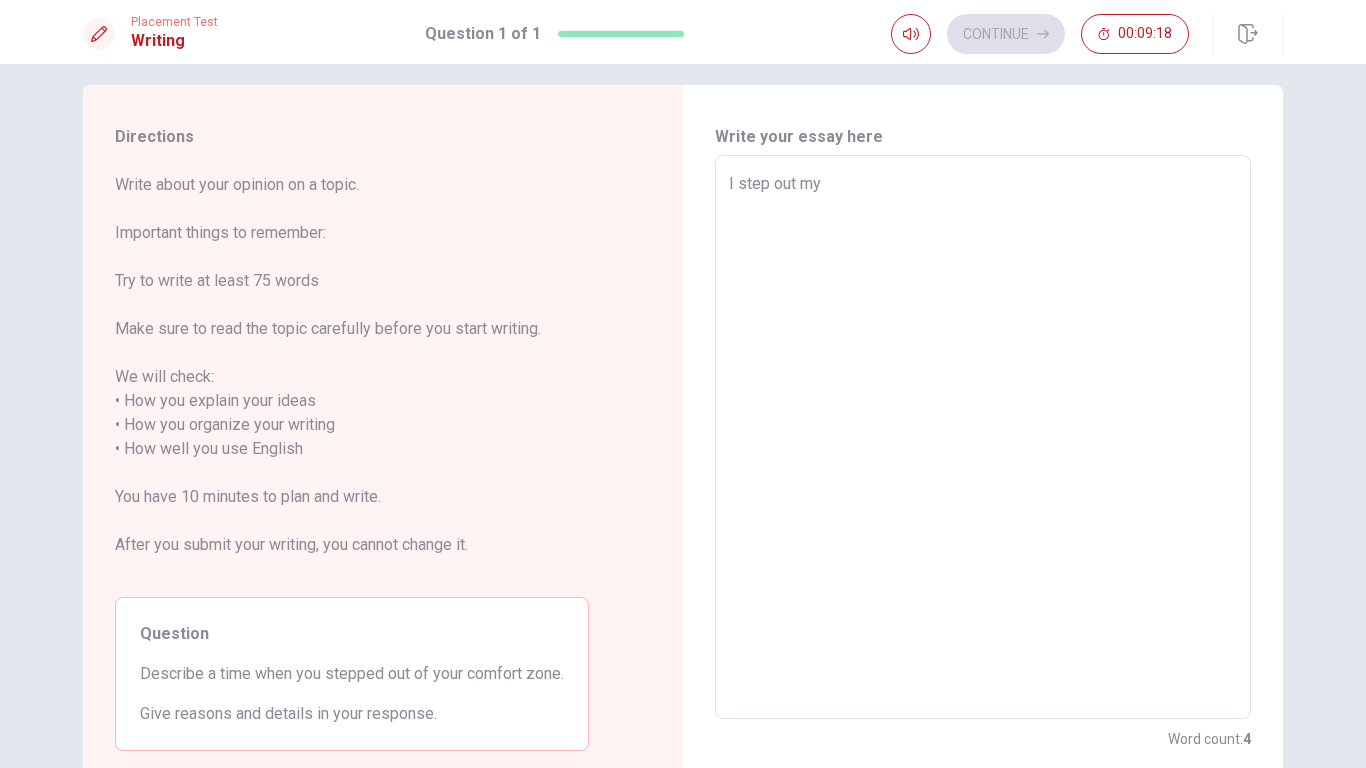 type on "x" 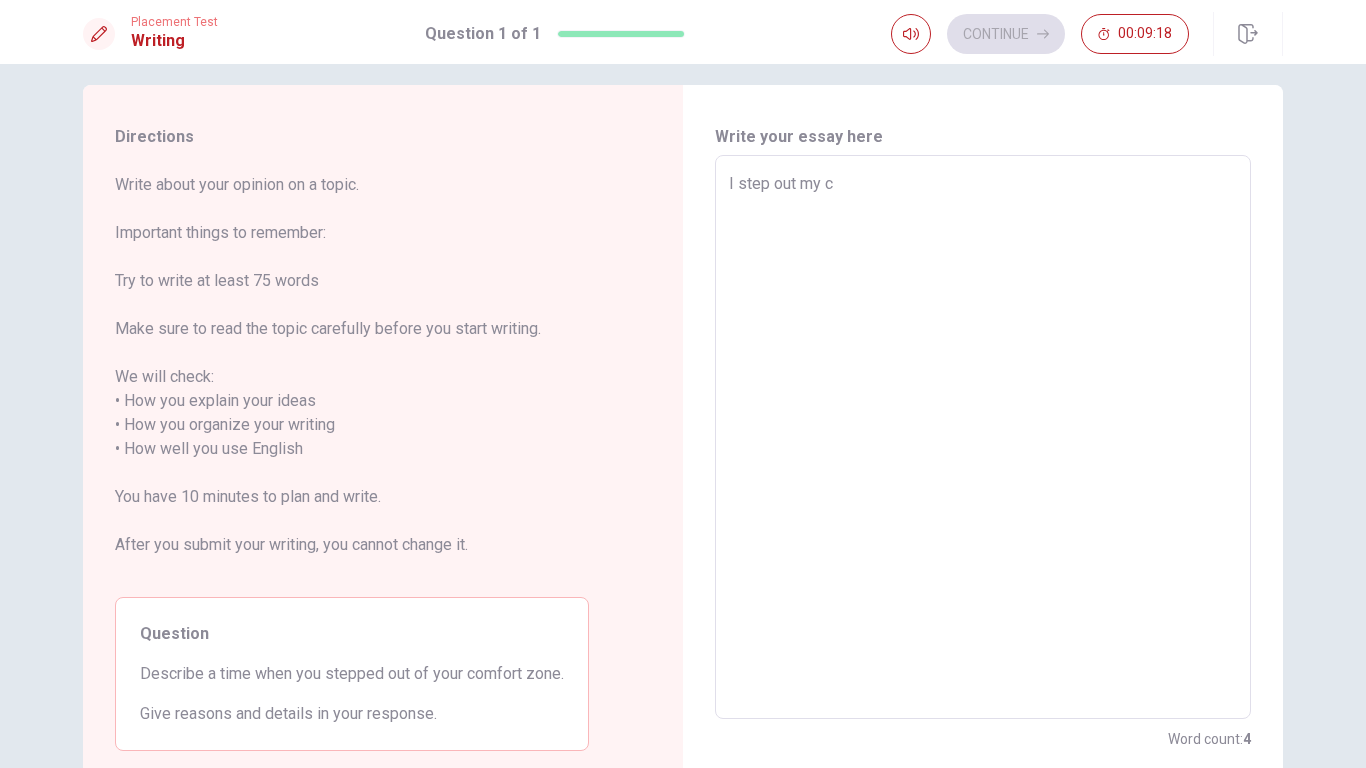 type on "x" 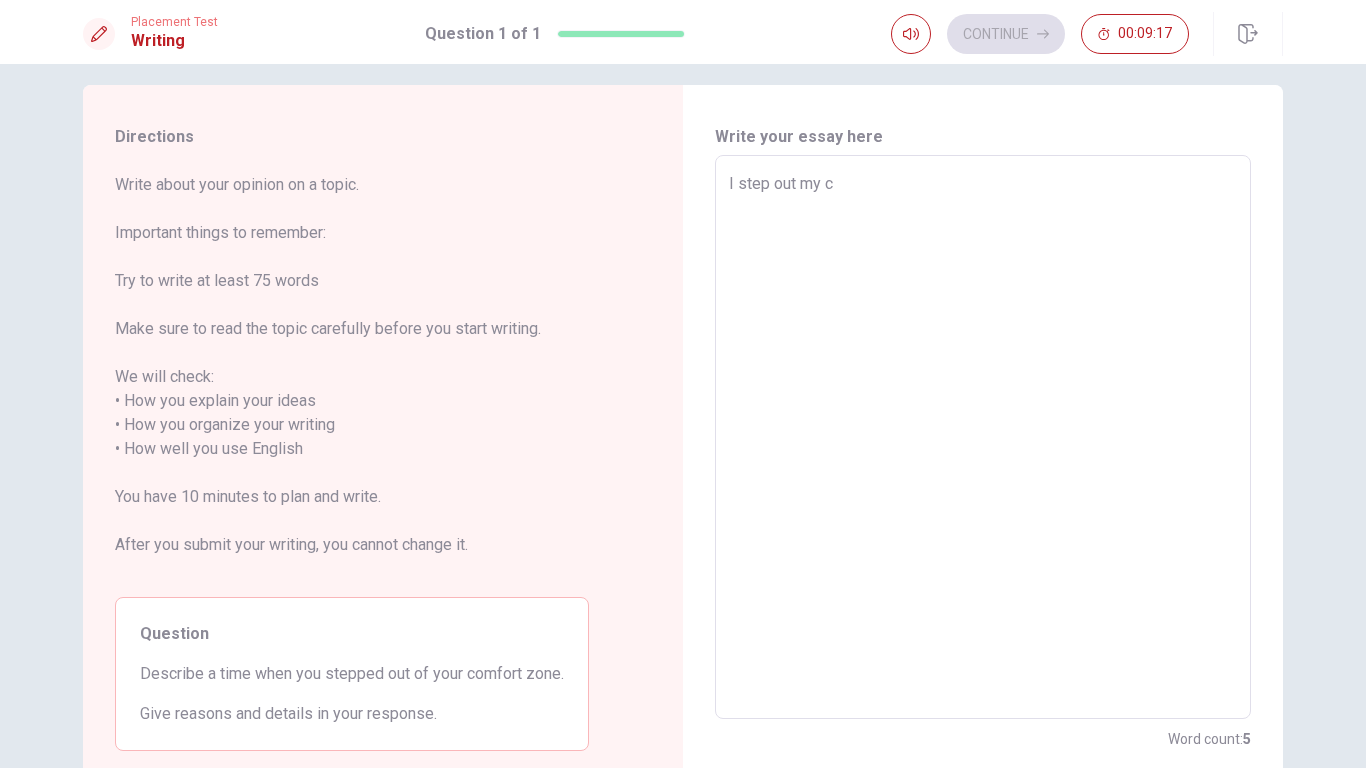 type on "I step out my co" 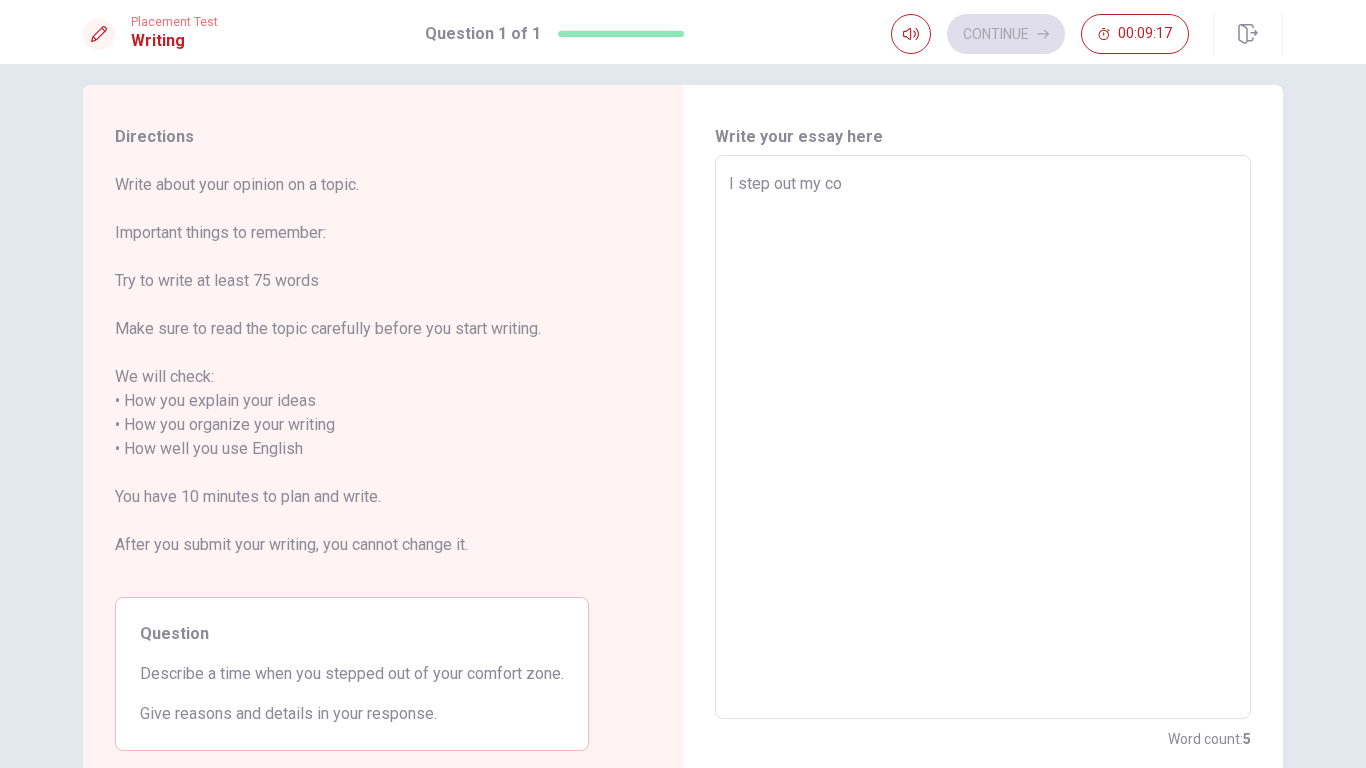 type on "x" 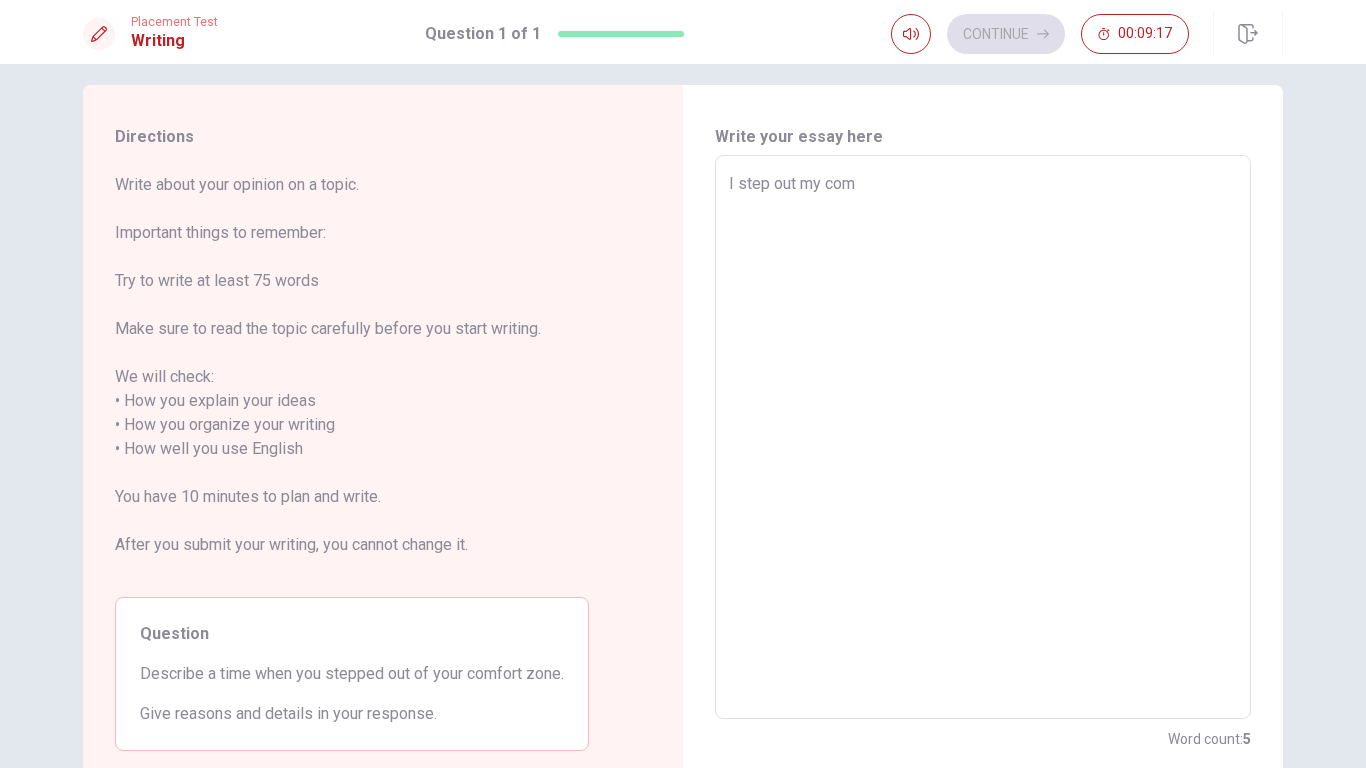 type on "x" 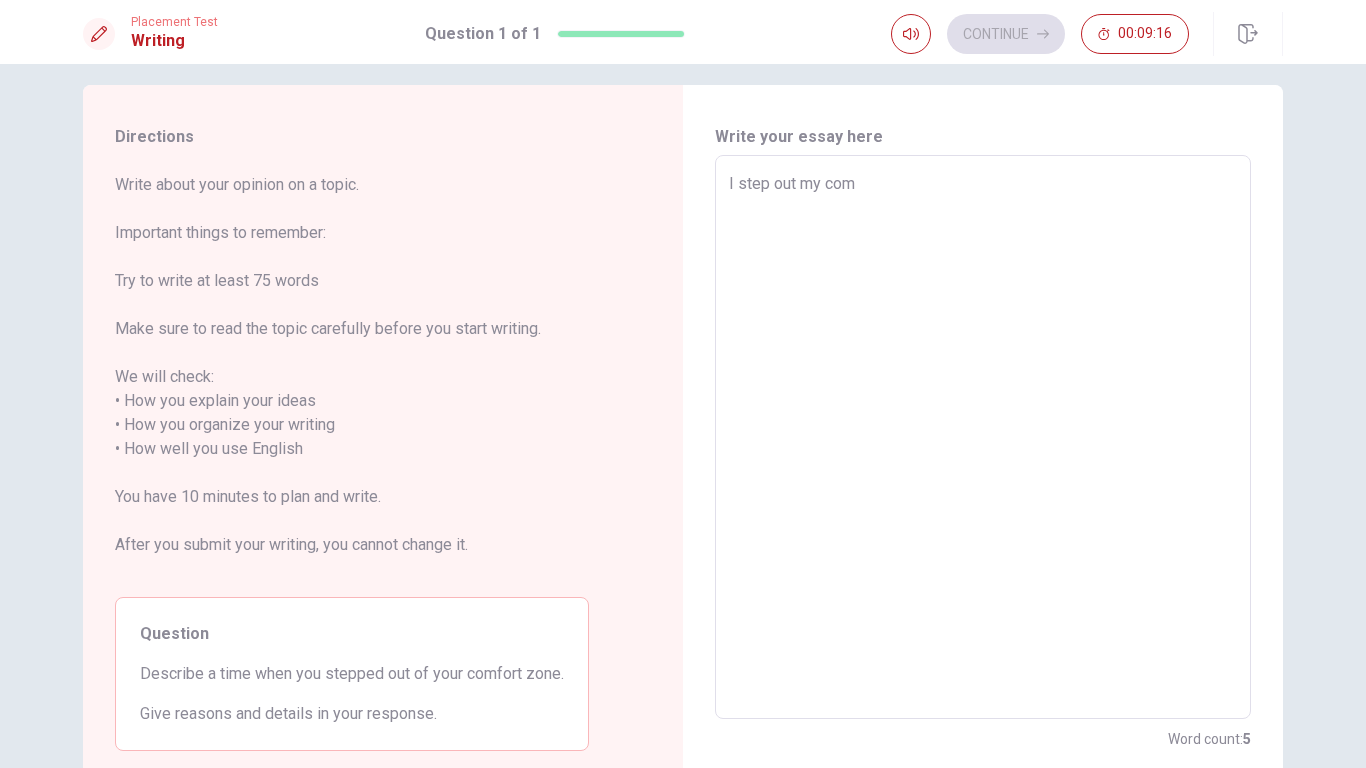 type on "I step out my comf" 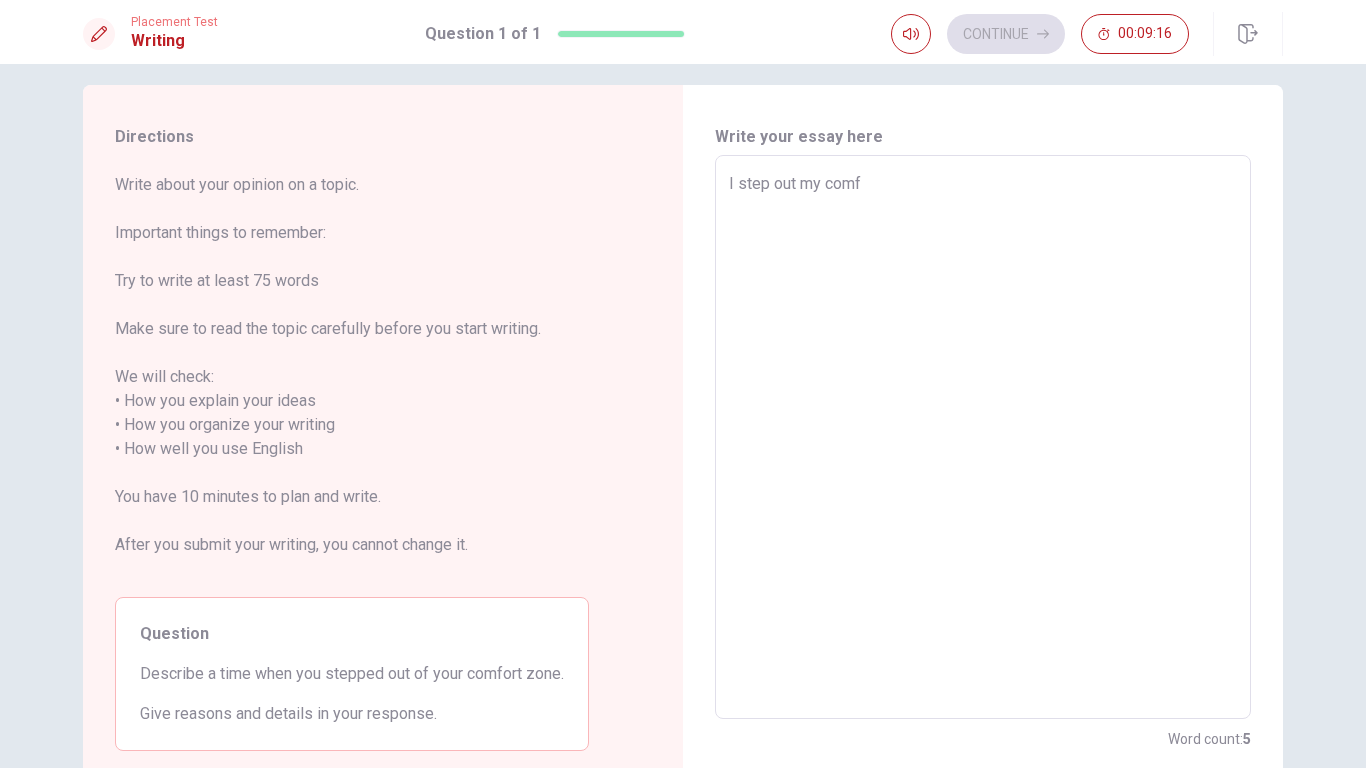 type on "x" 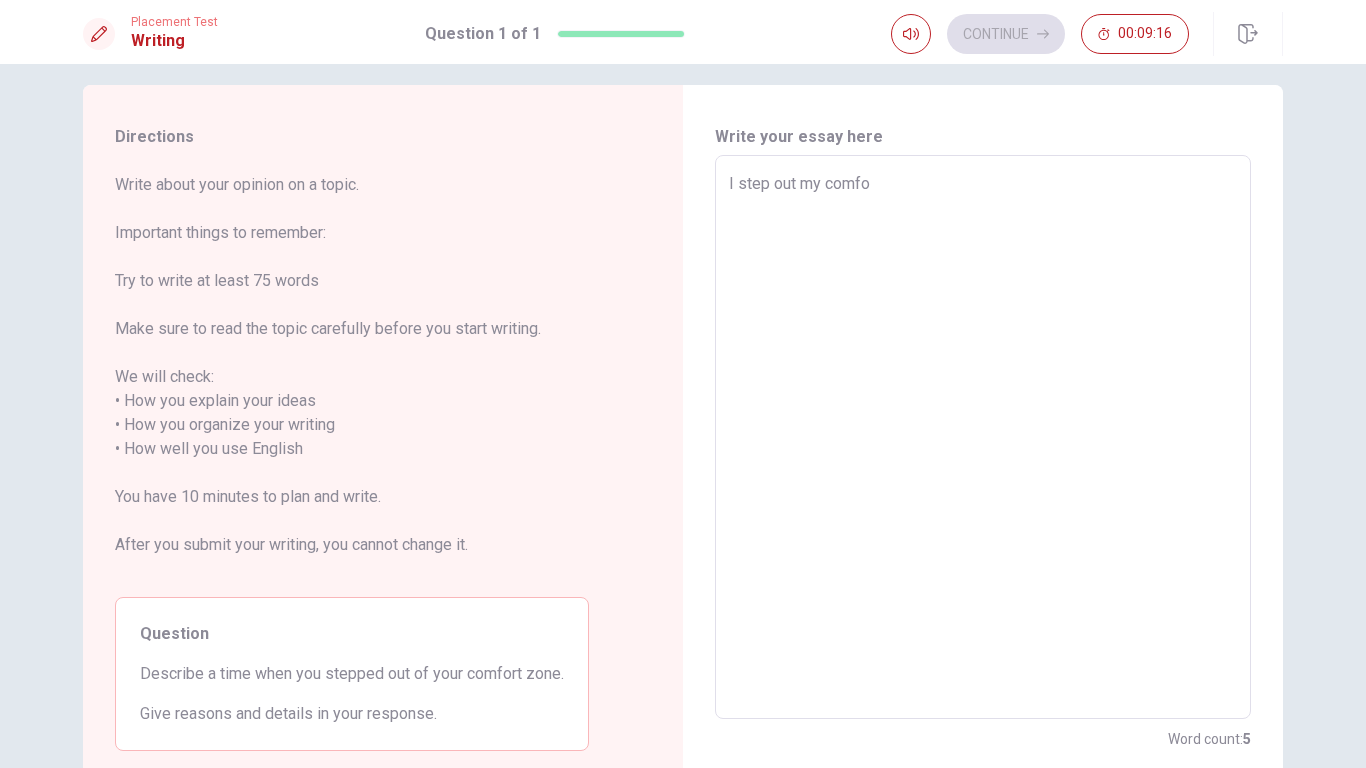 type on "x" 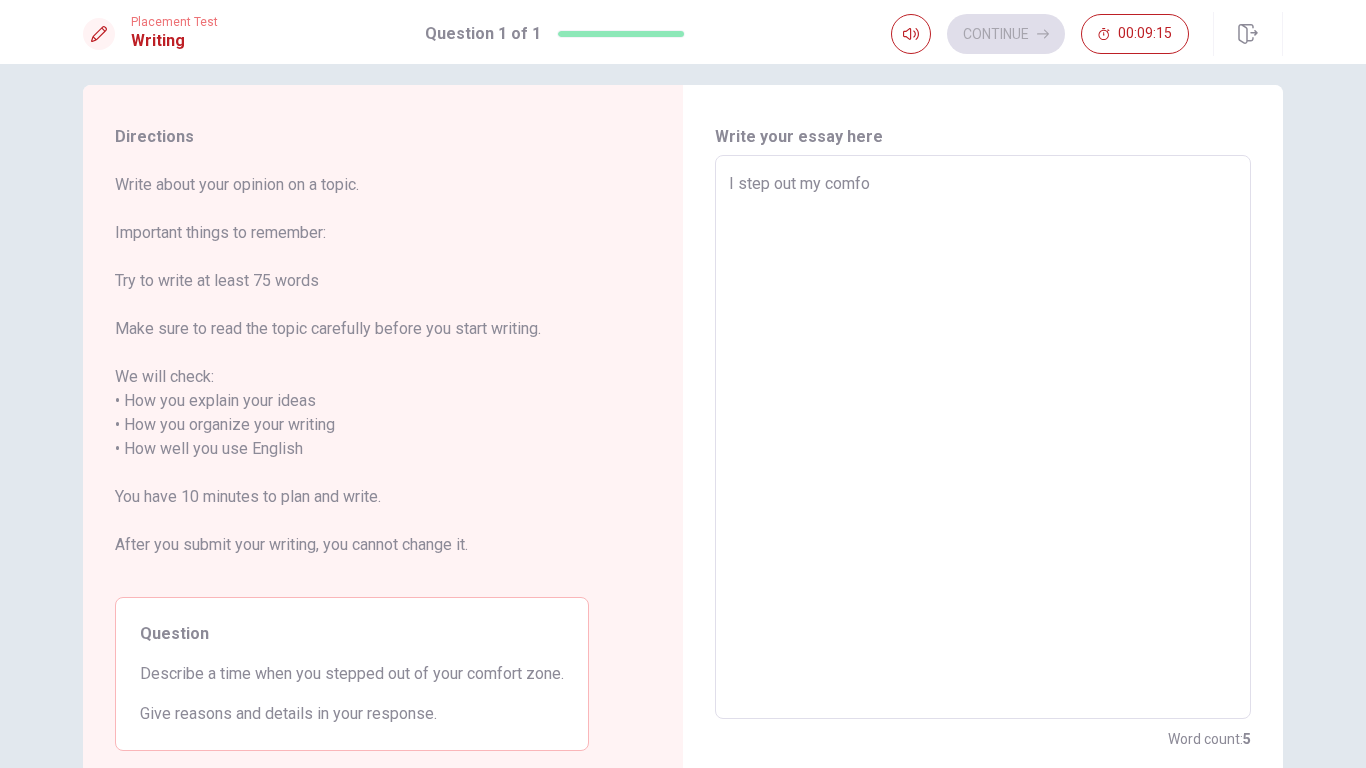 type on "I step out my comfor" 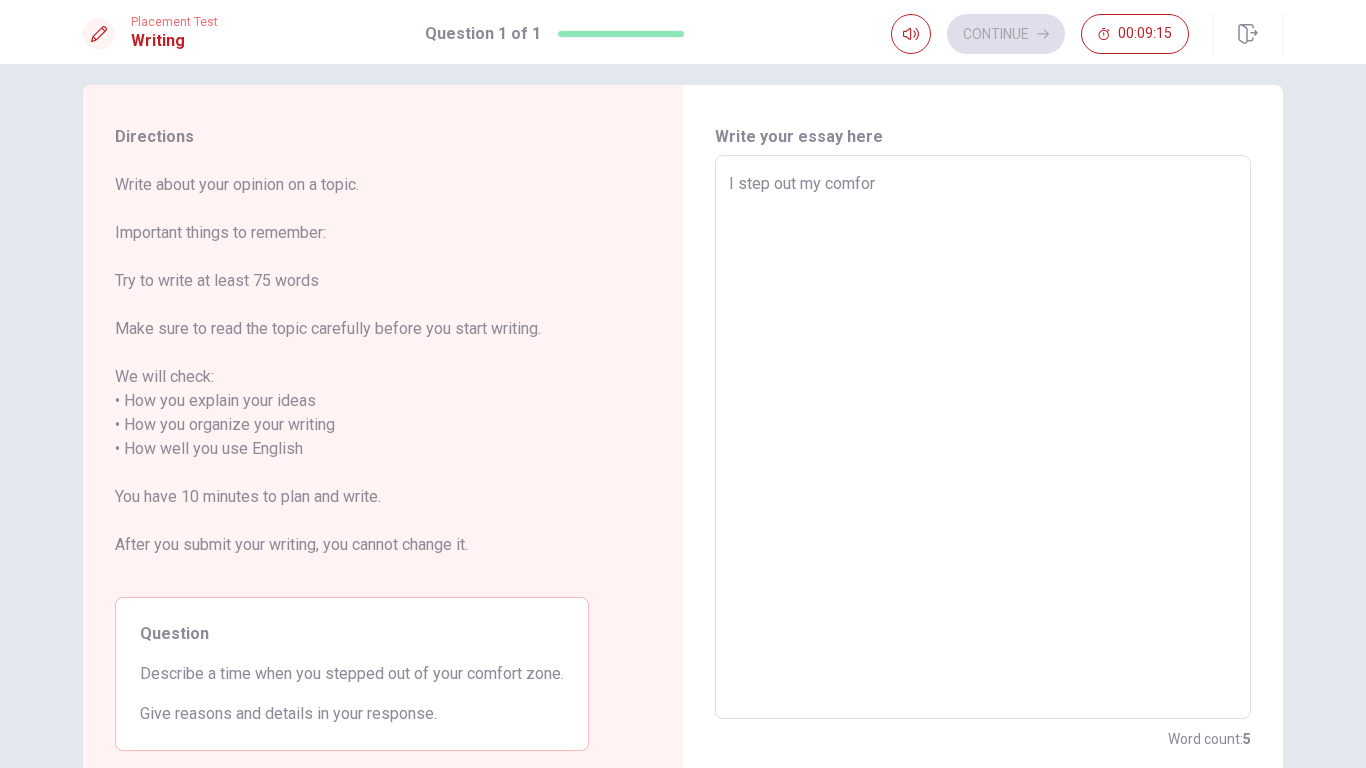 type on "x" 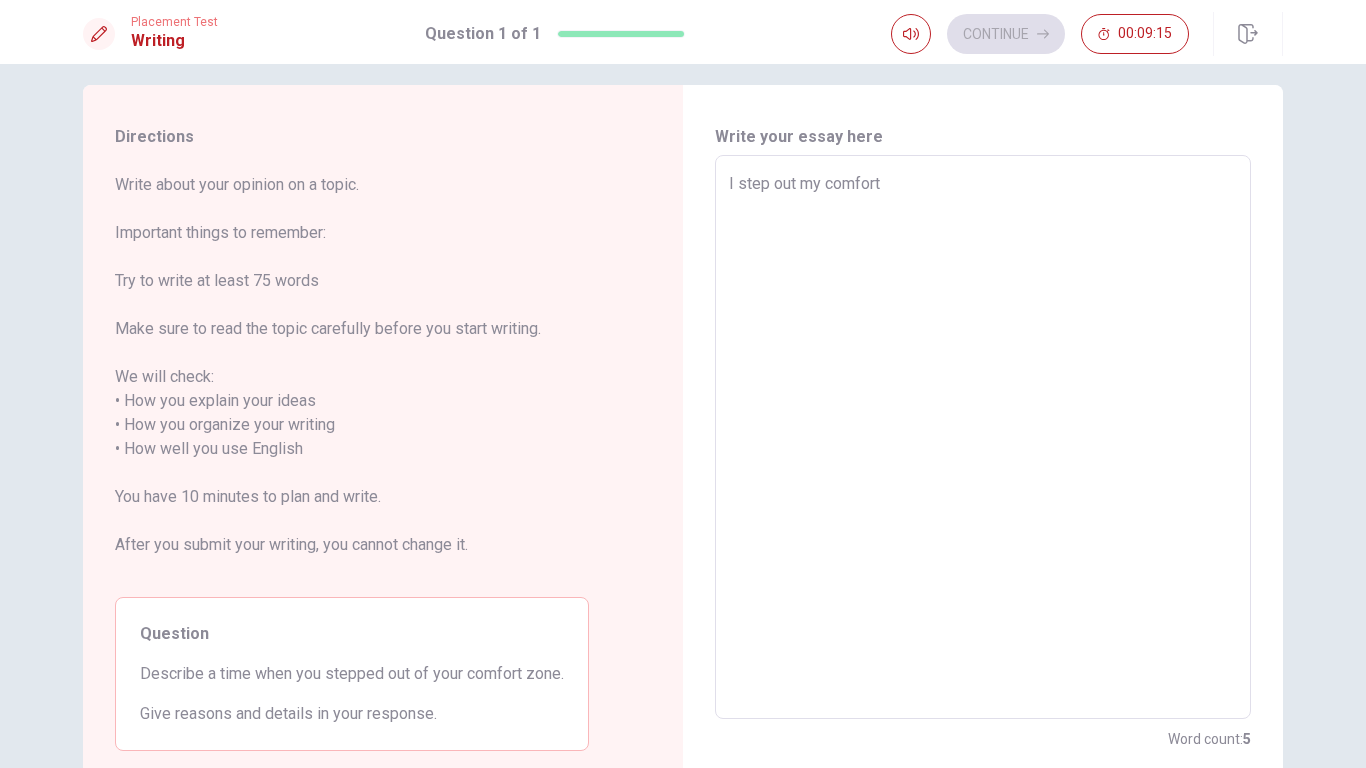 type on "x" 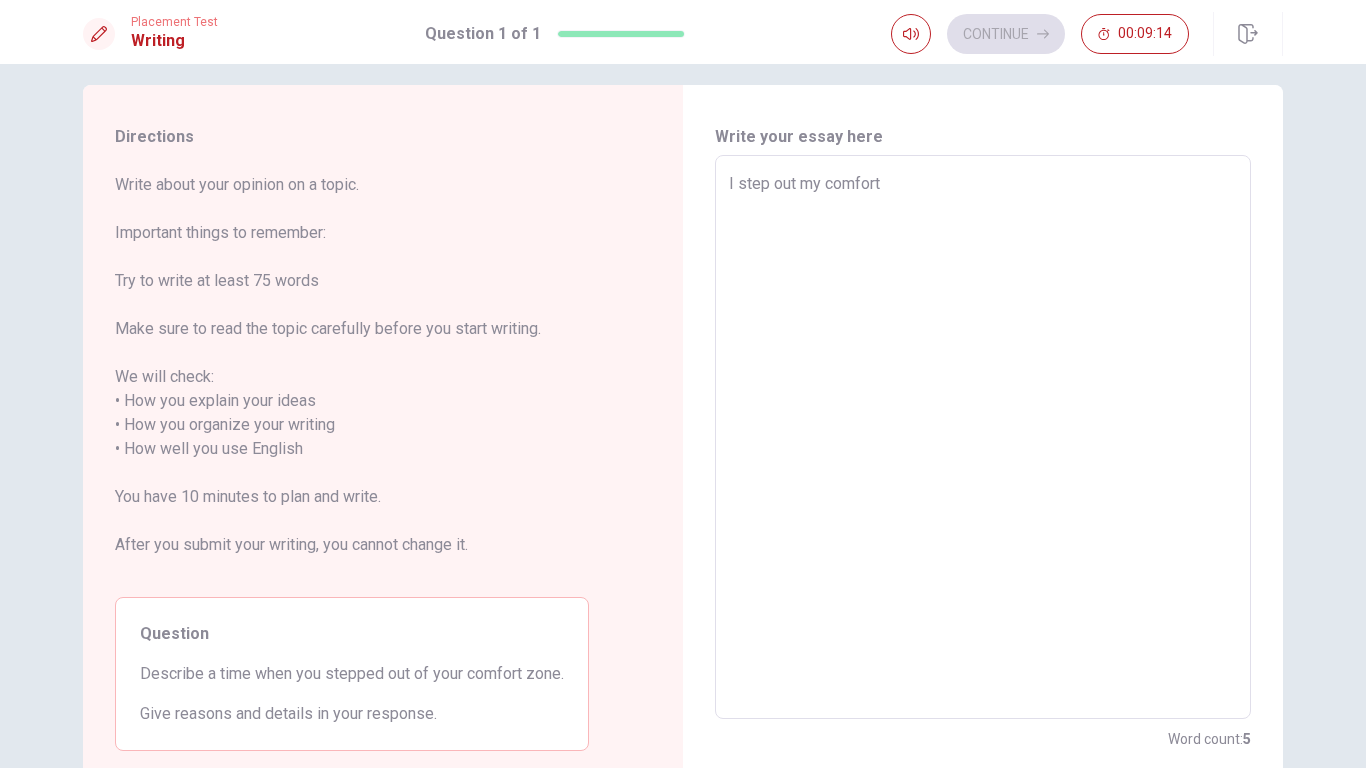 type on "I step out my comfort z" 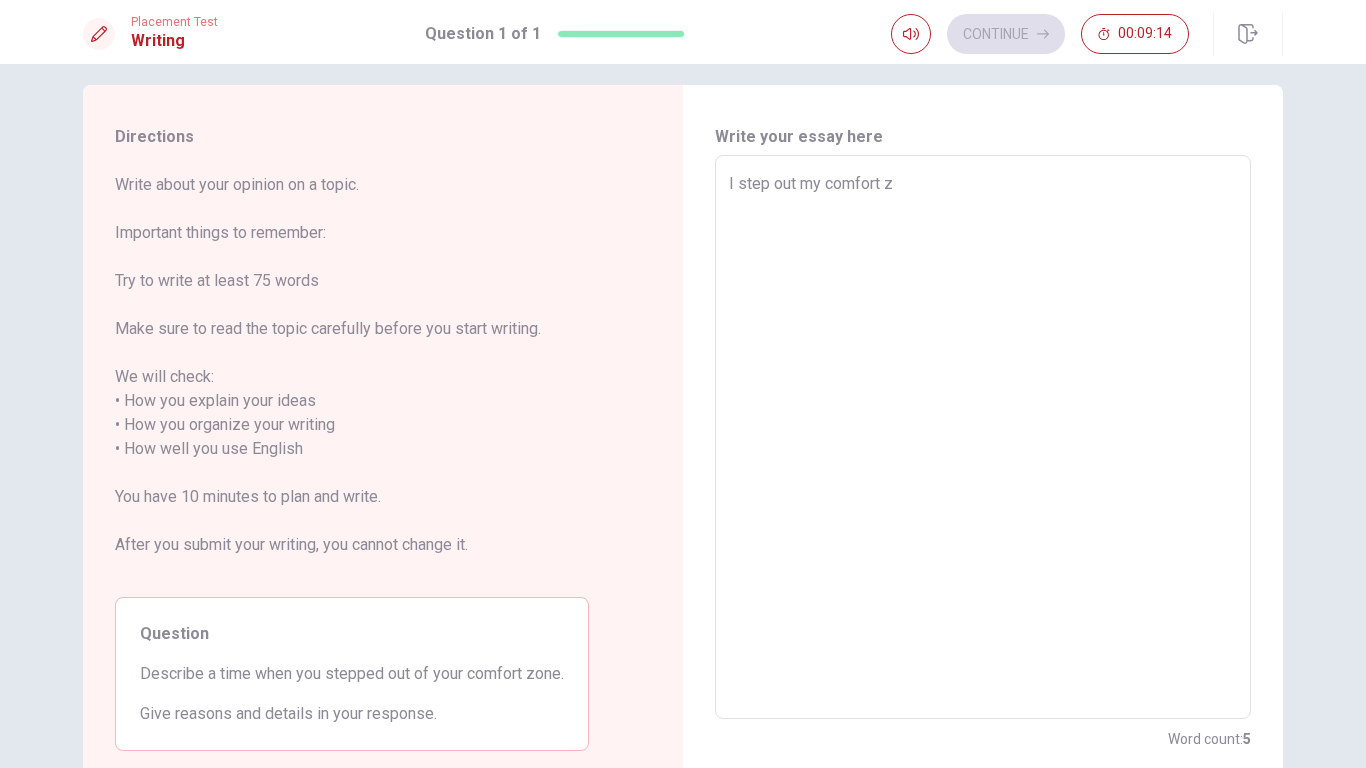 type on "x" 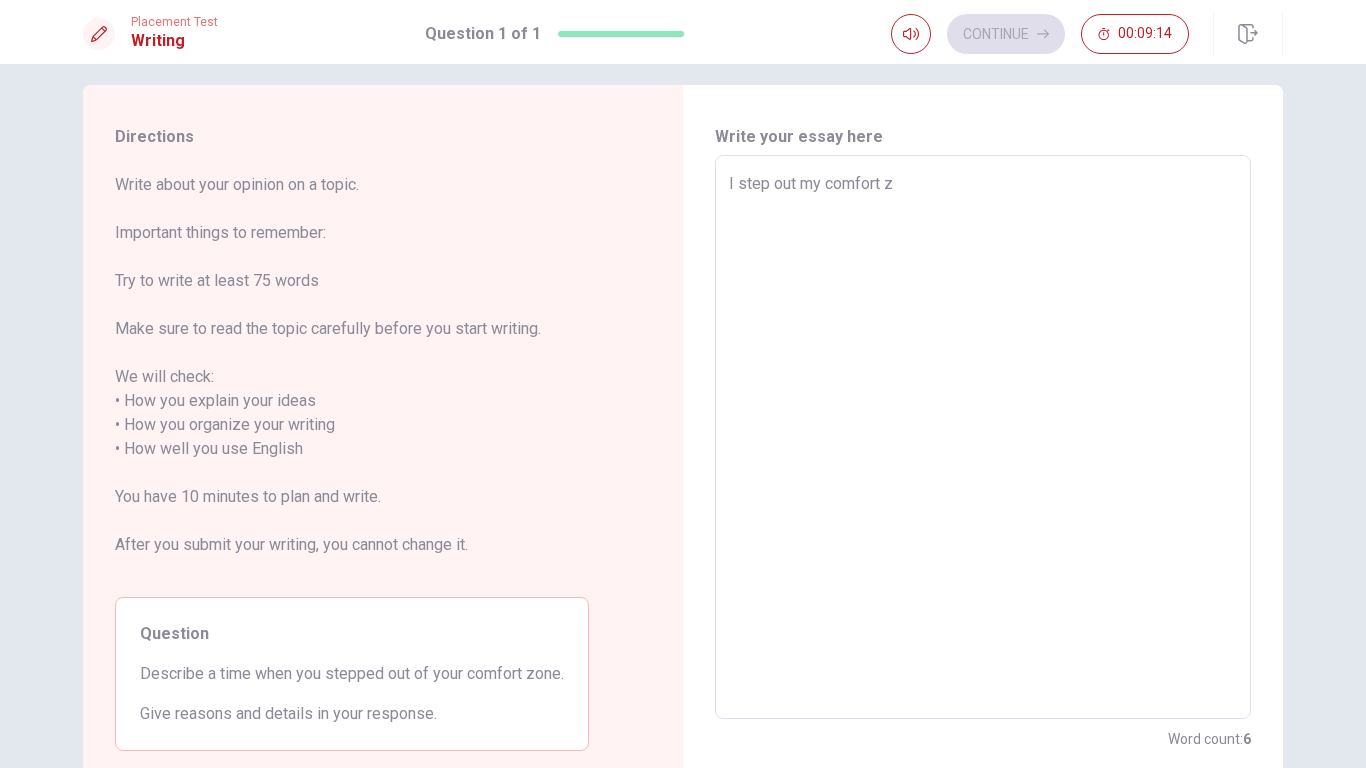 type on "I step out my comfort zo" 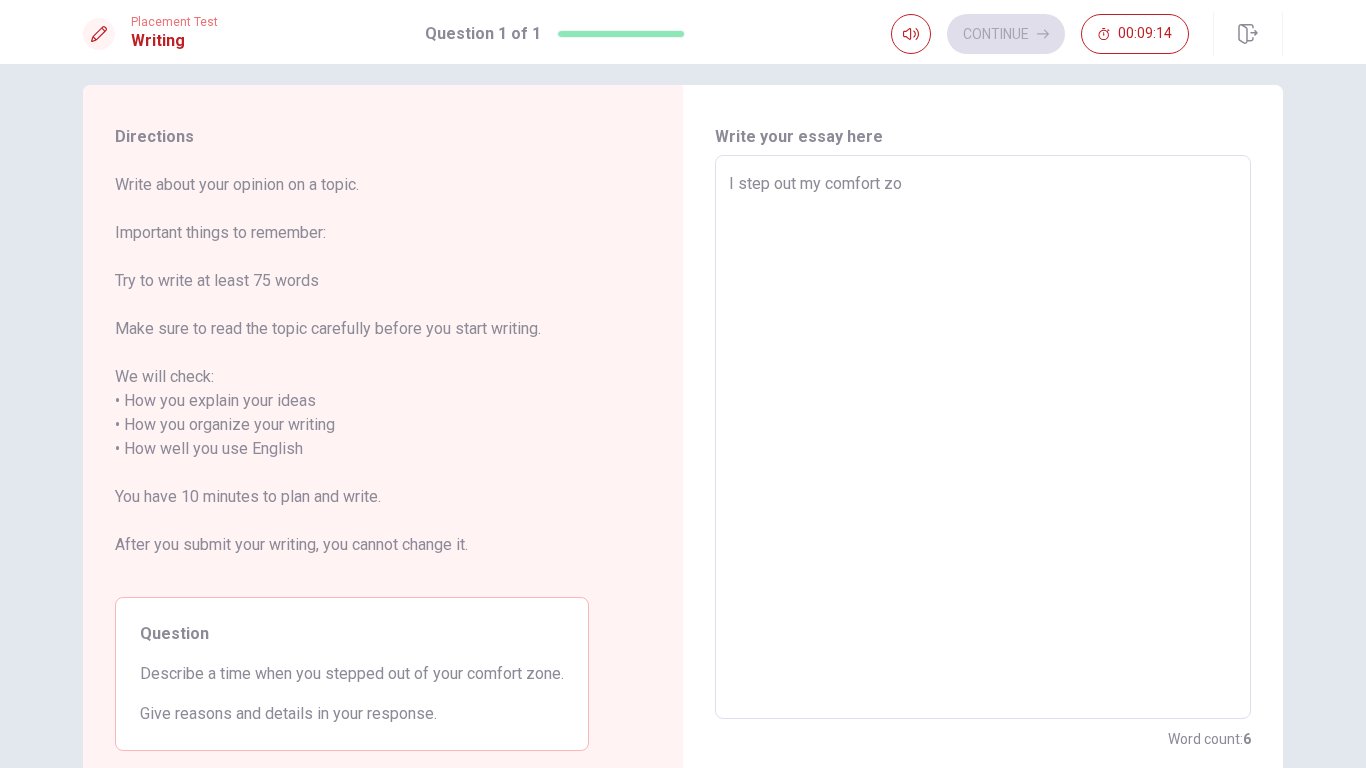 type on "x" 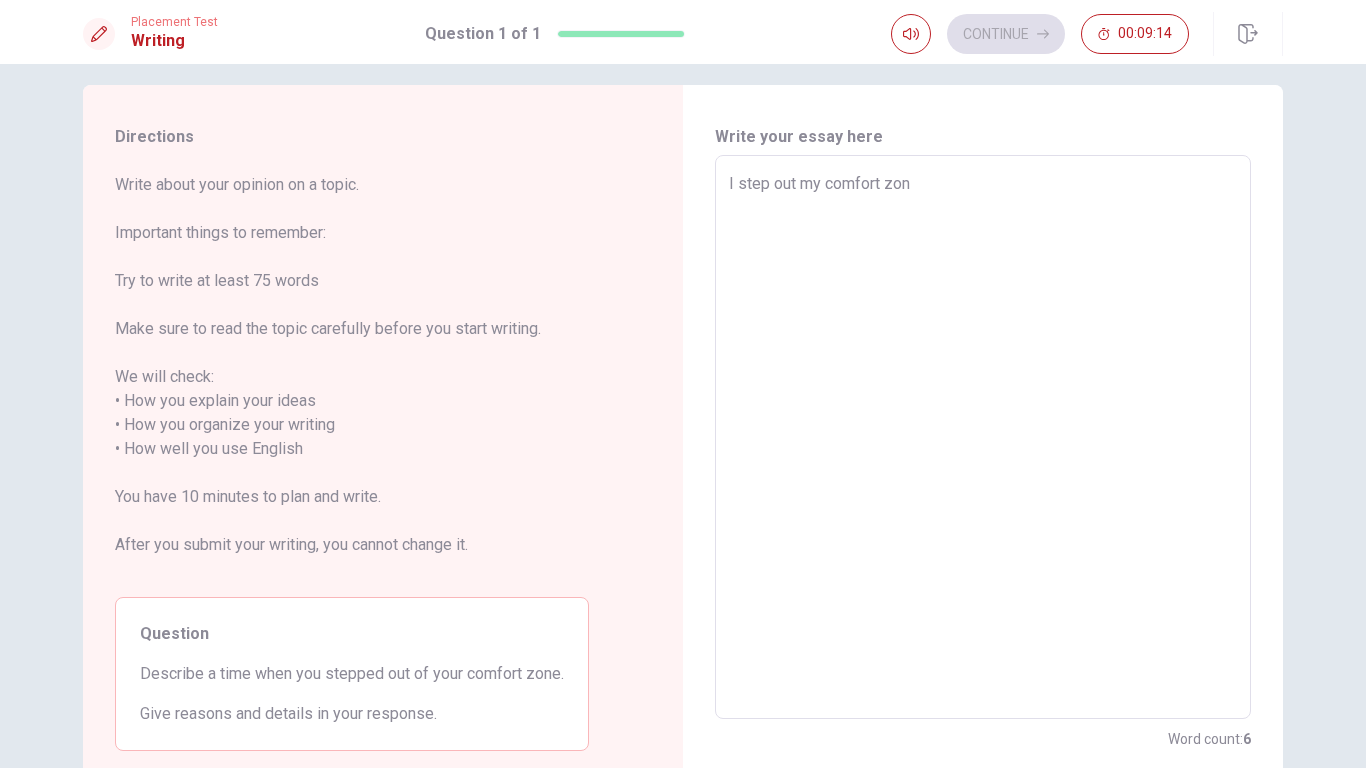 type on "x" 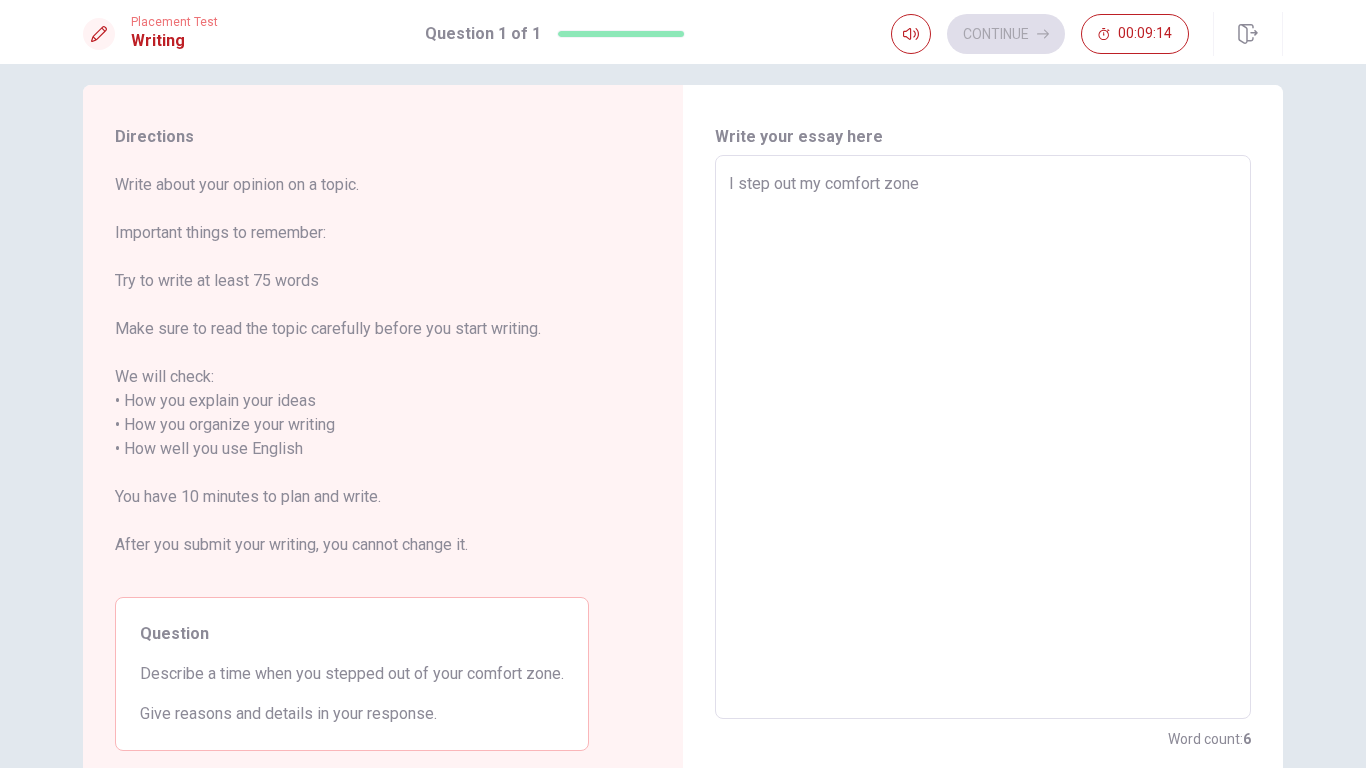 type on "x" 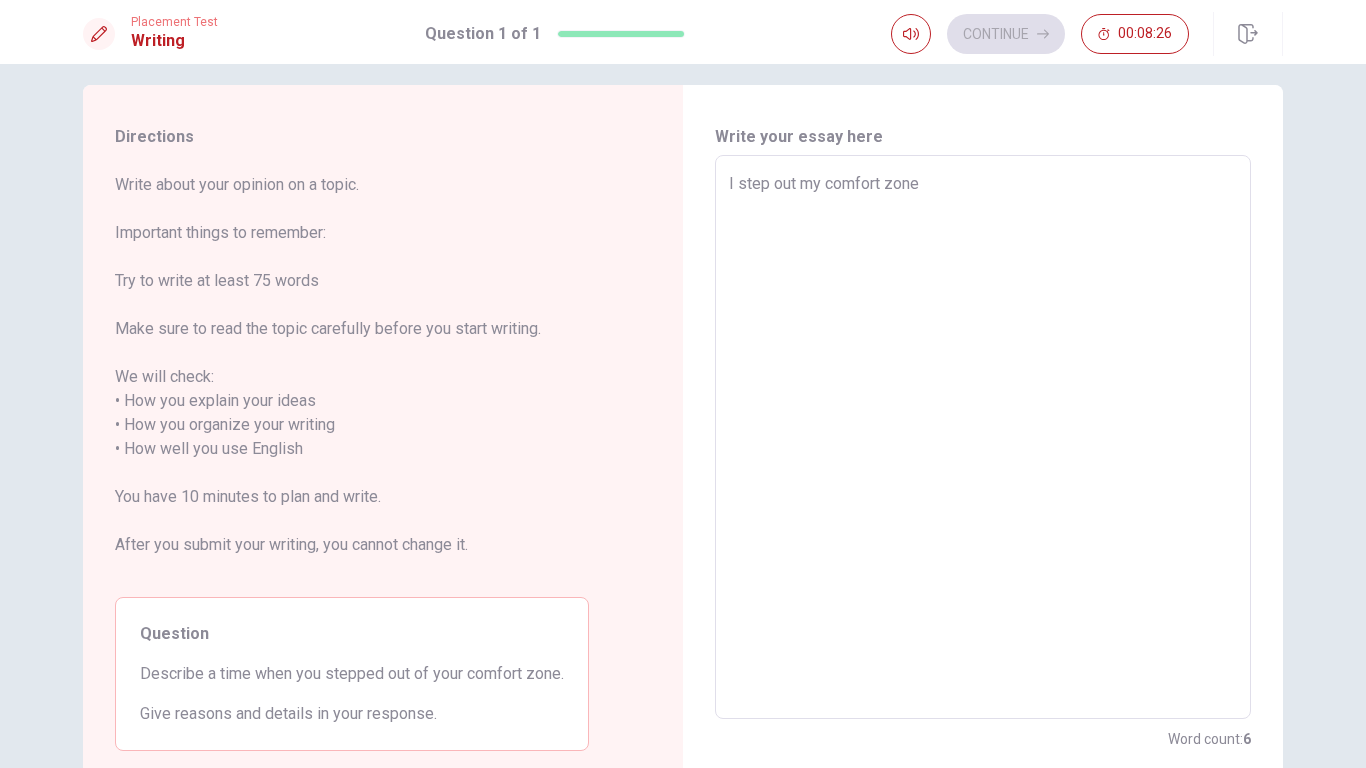 type on "x" 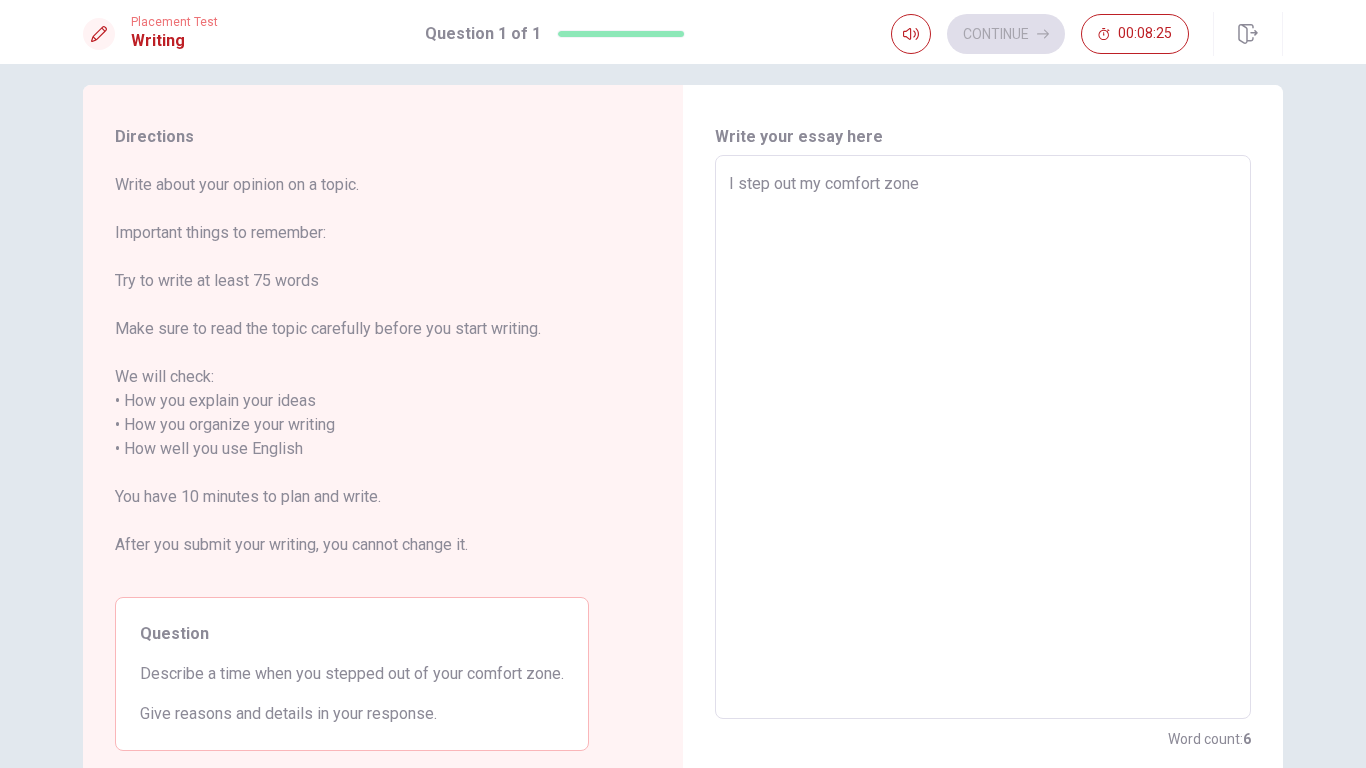 type on "I step out my comfort zone t" 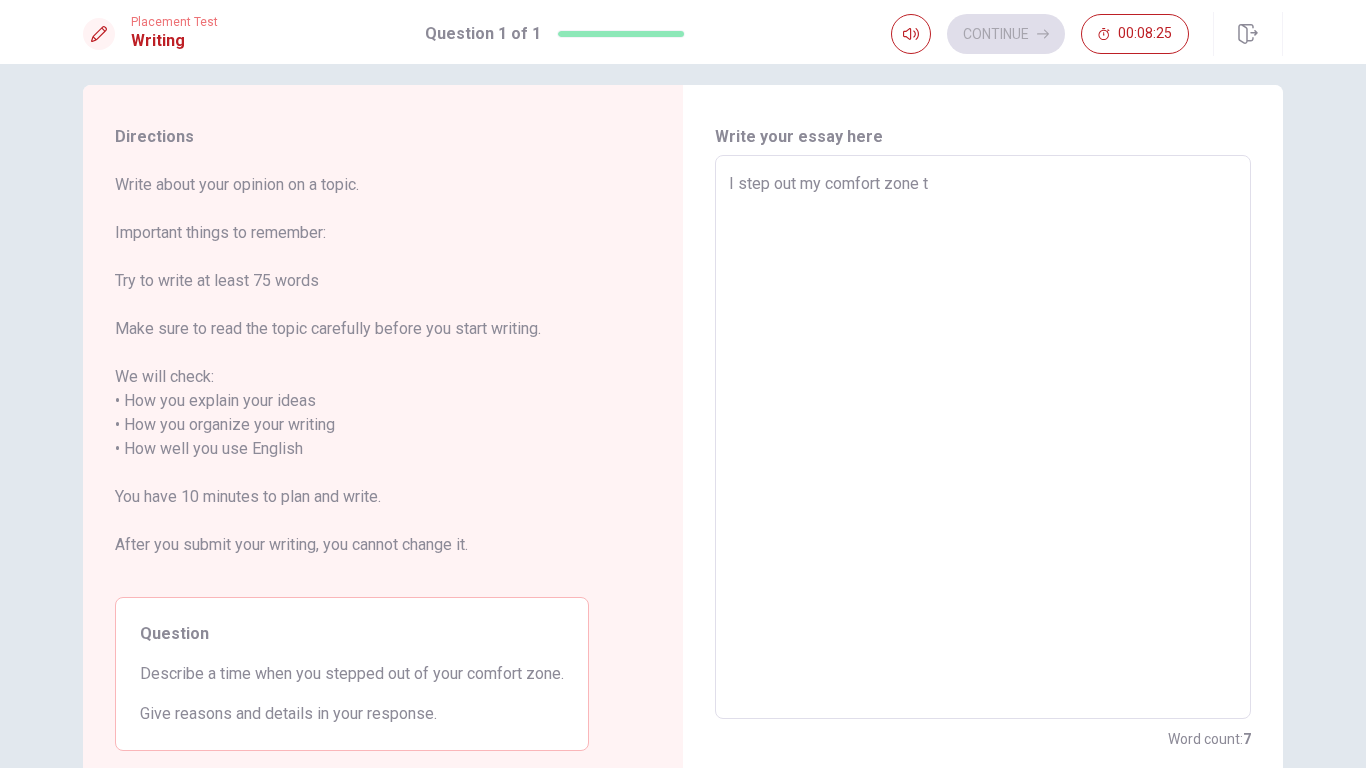 type on "I step out my comfort zone to" 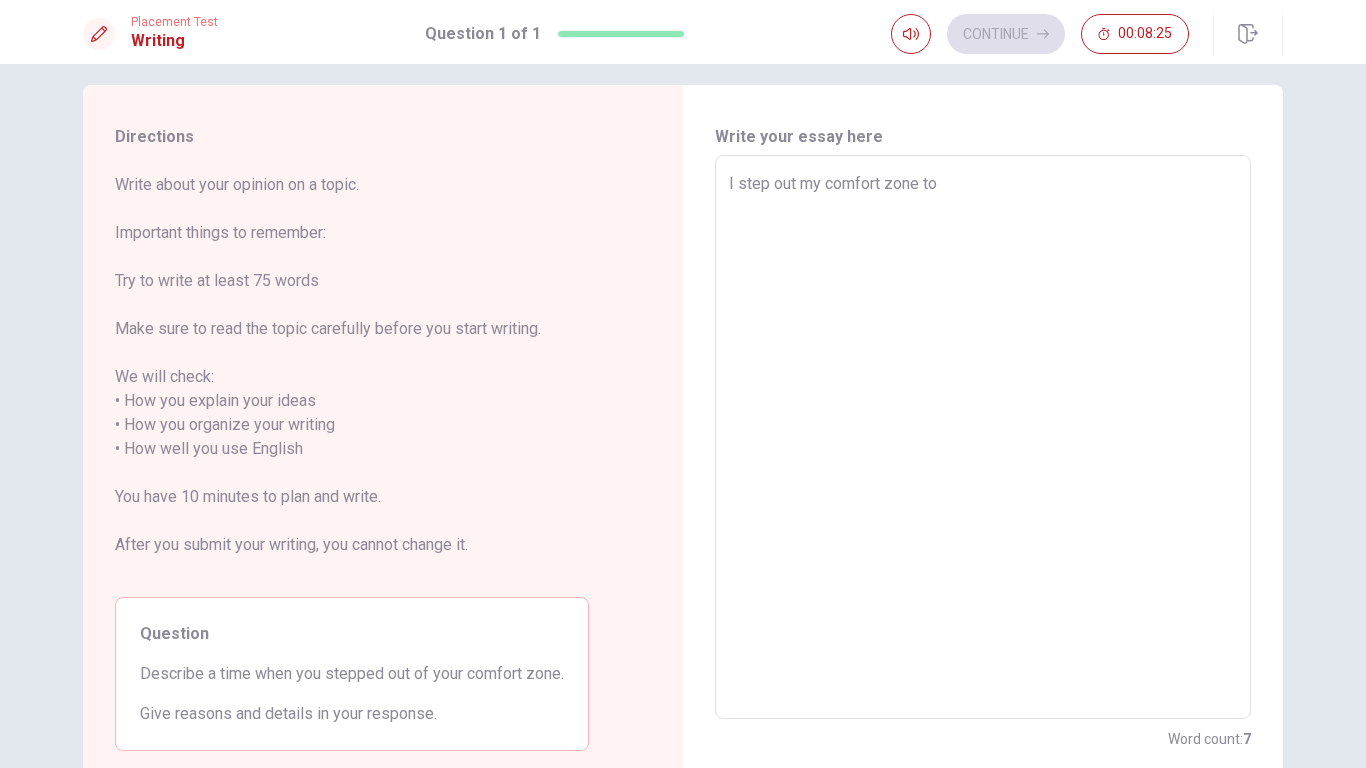 type on "x" 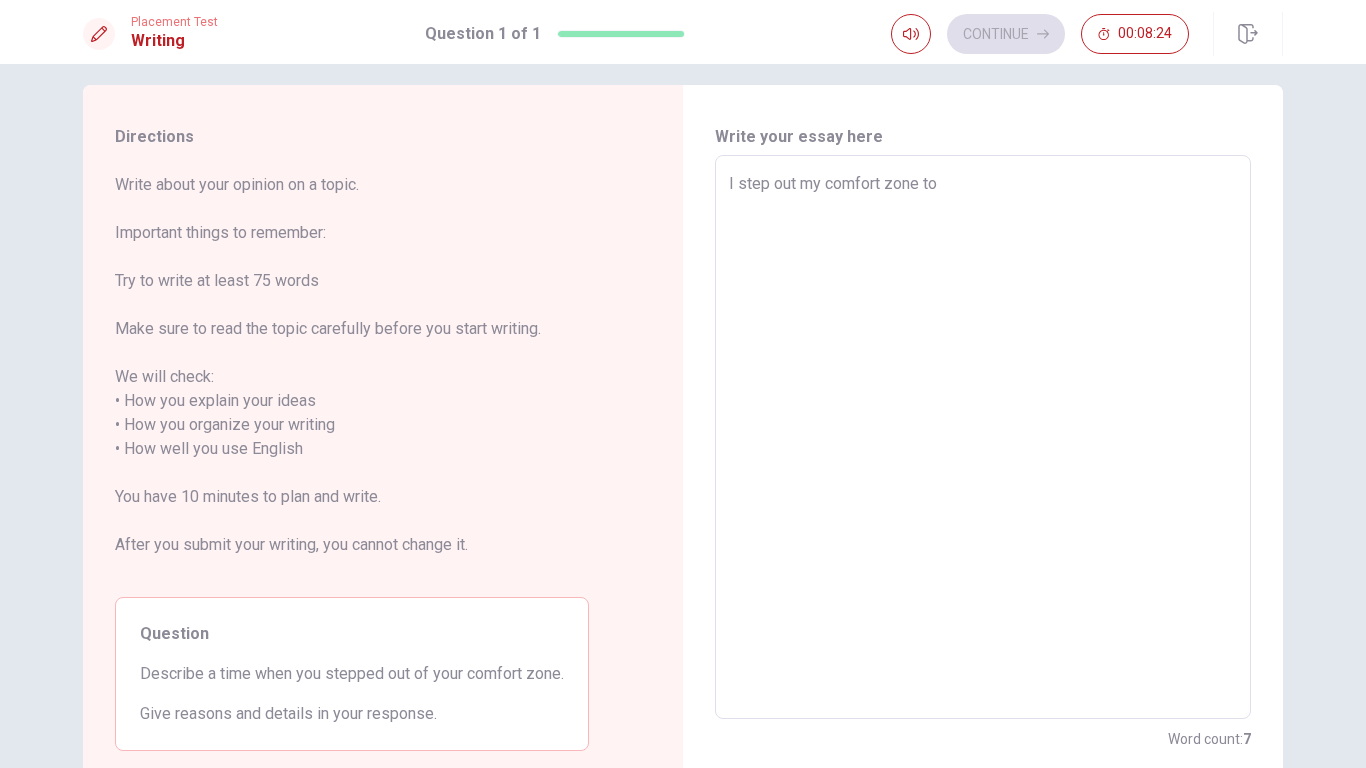 type on "I step out my comfort zone to" 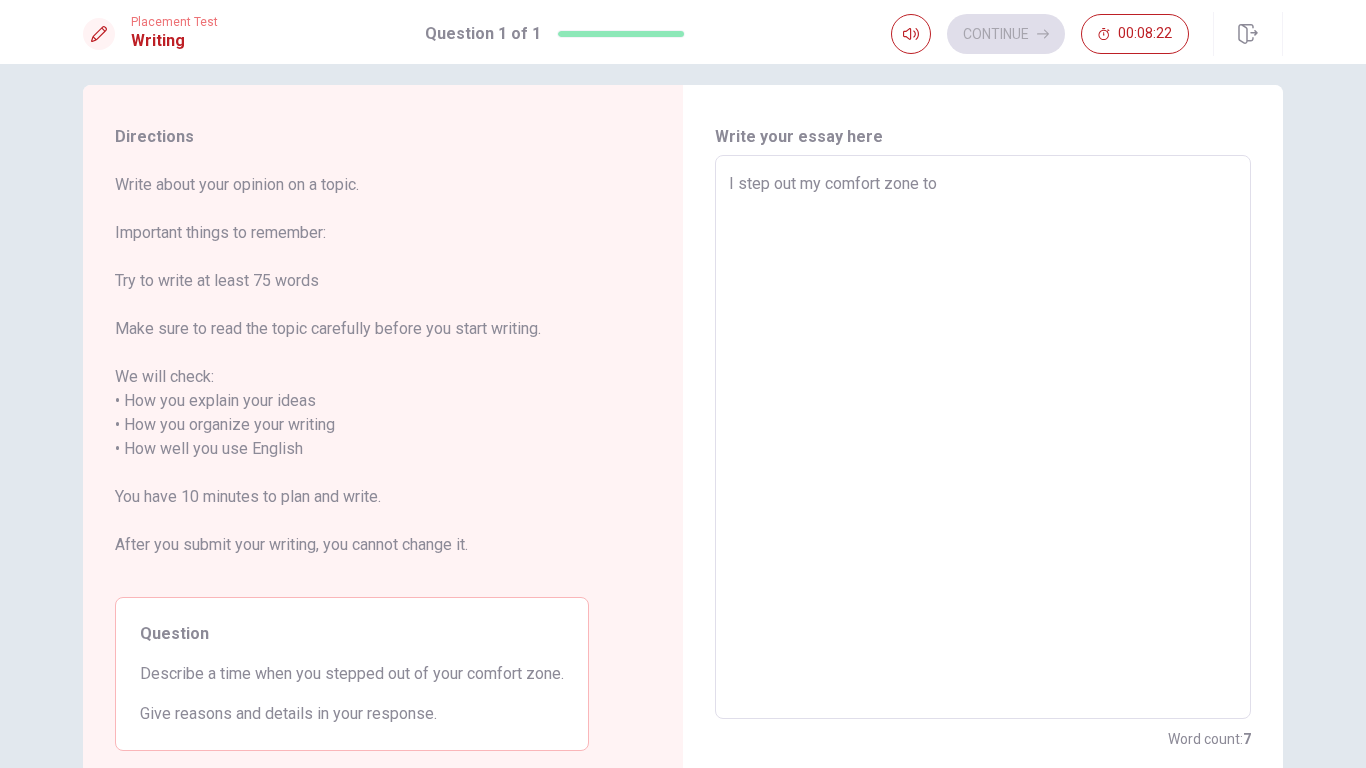 type on "x" 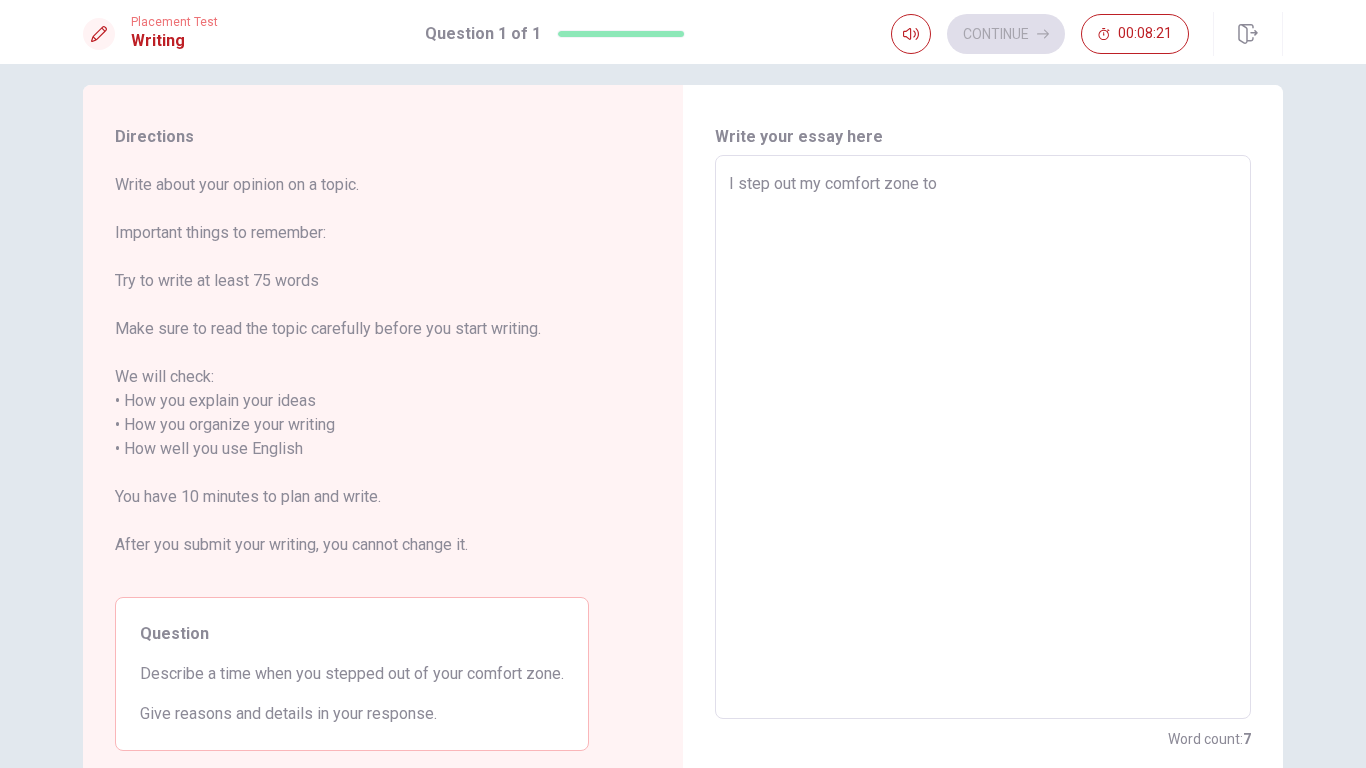 type on "I step out my comfort zone to m" 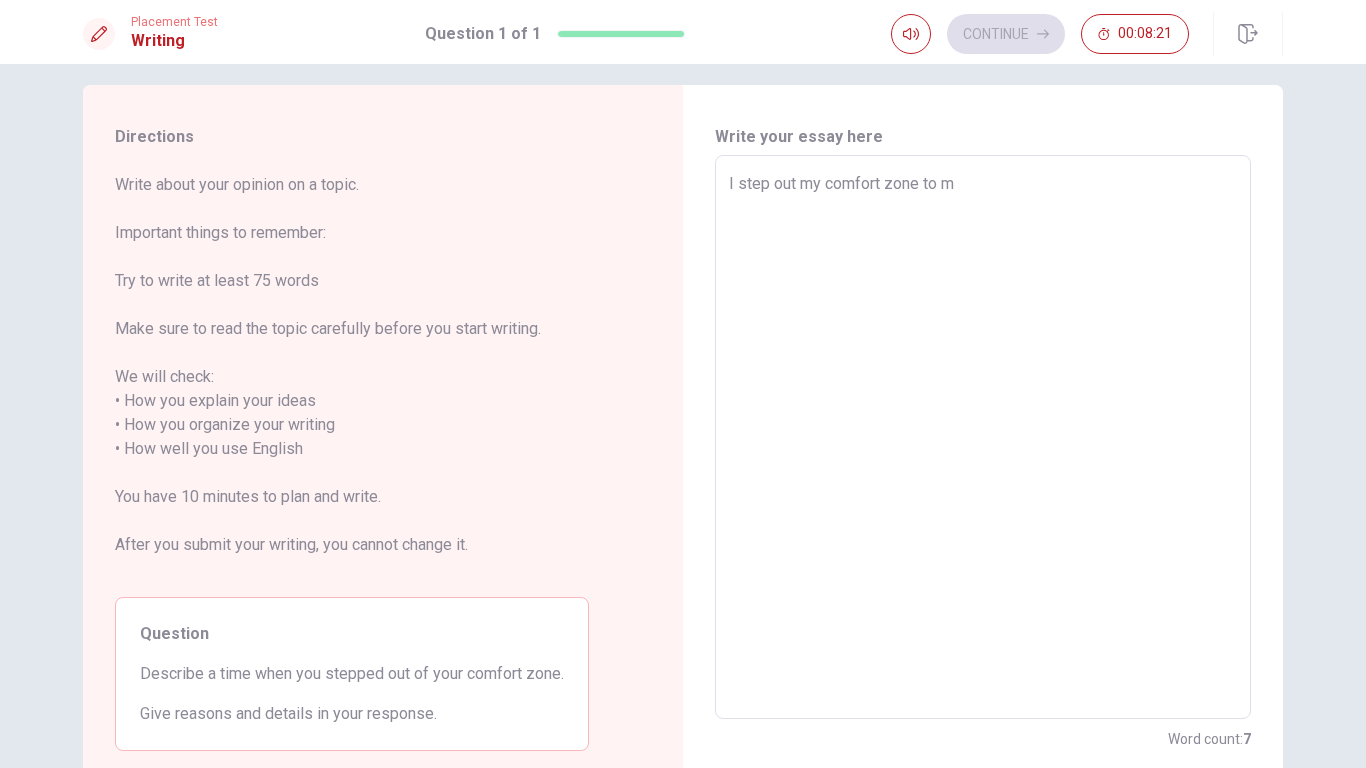 type on "x" 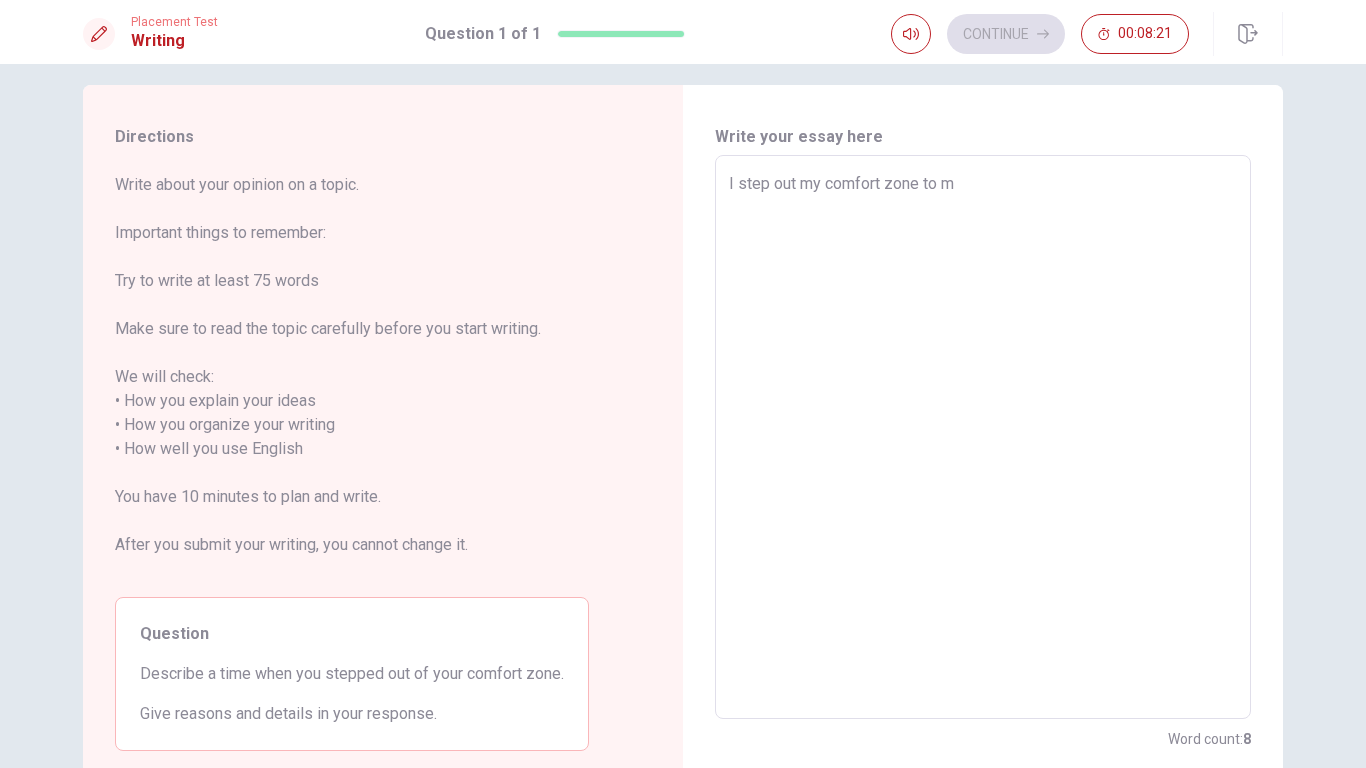 type on "I step out my comfort zone to ma" 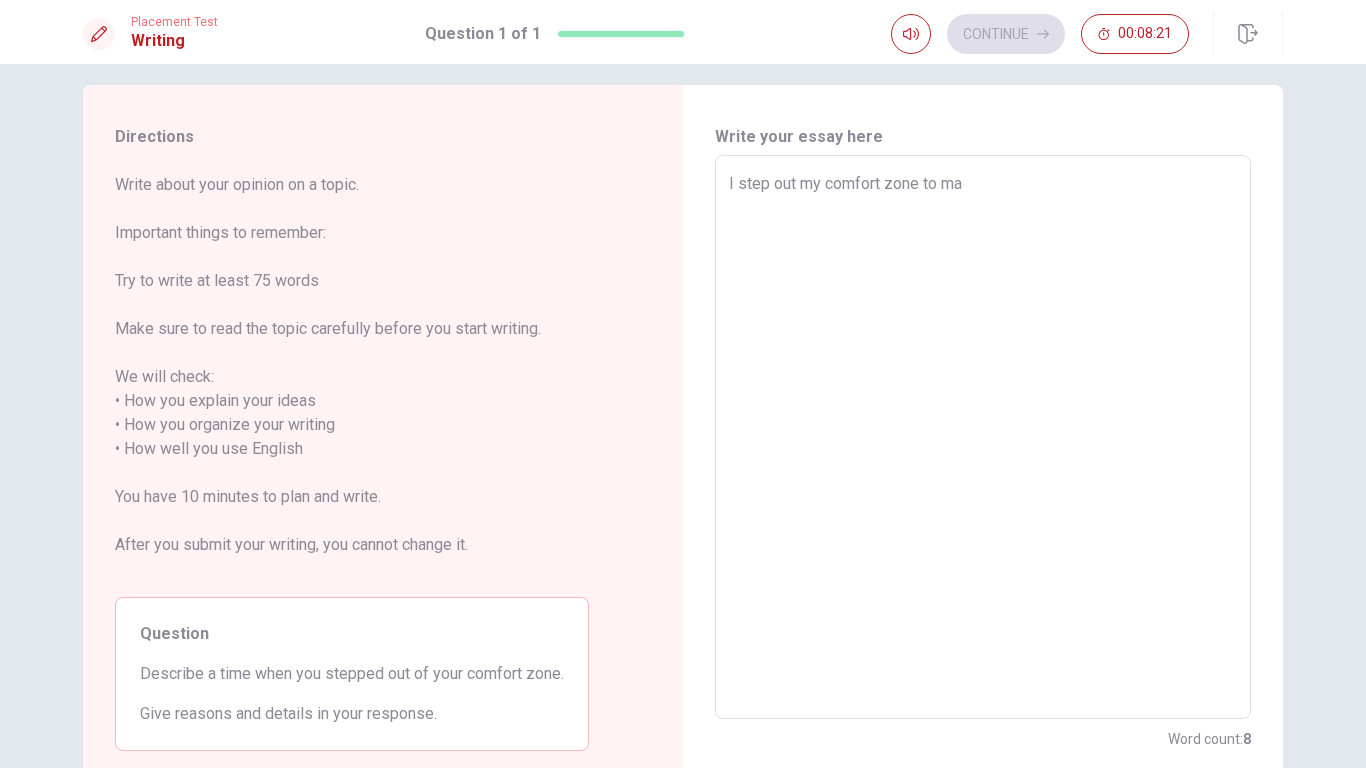 type on "I step out my comfort zone to mak" 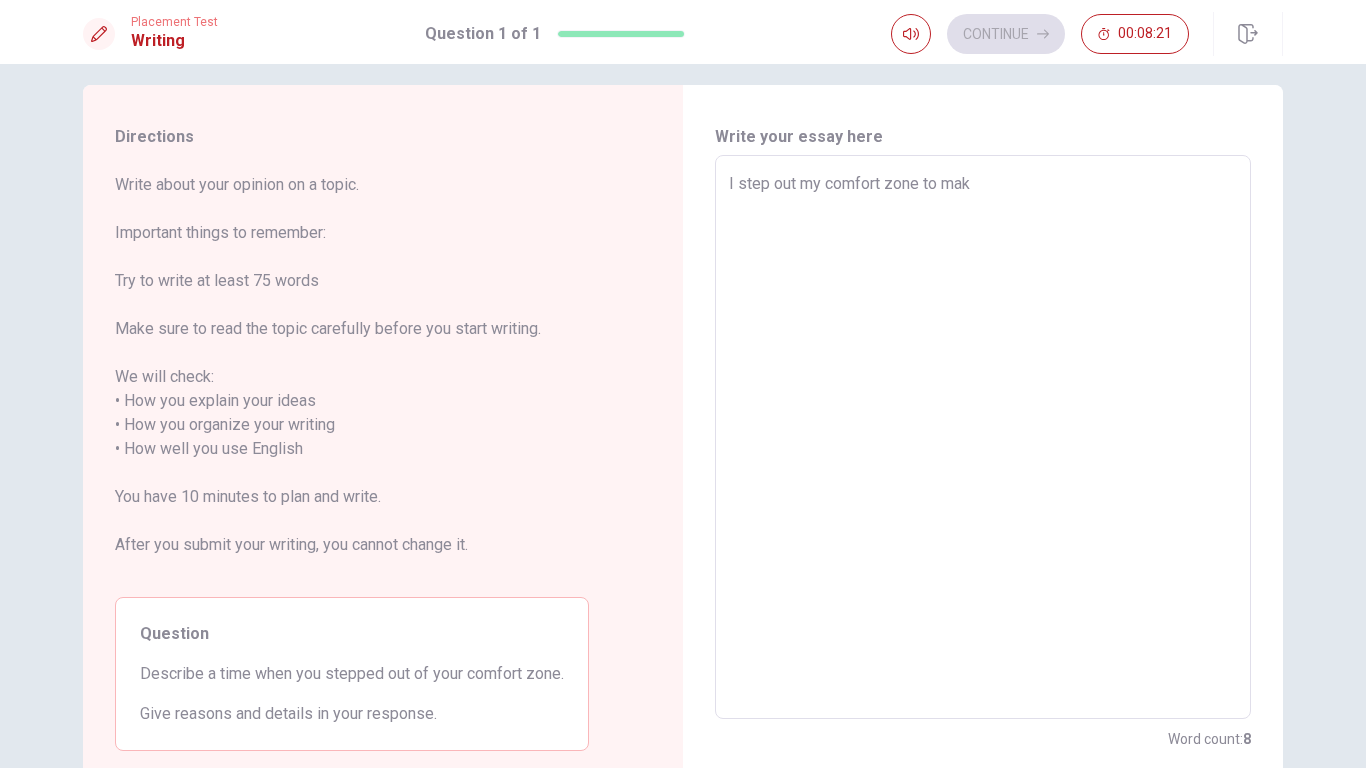 type on "x" 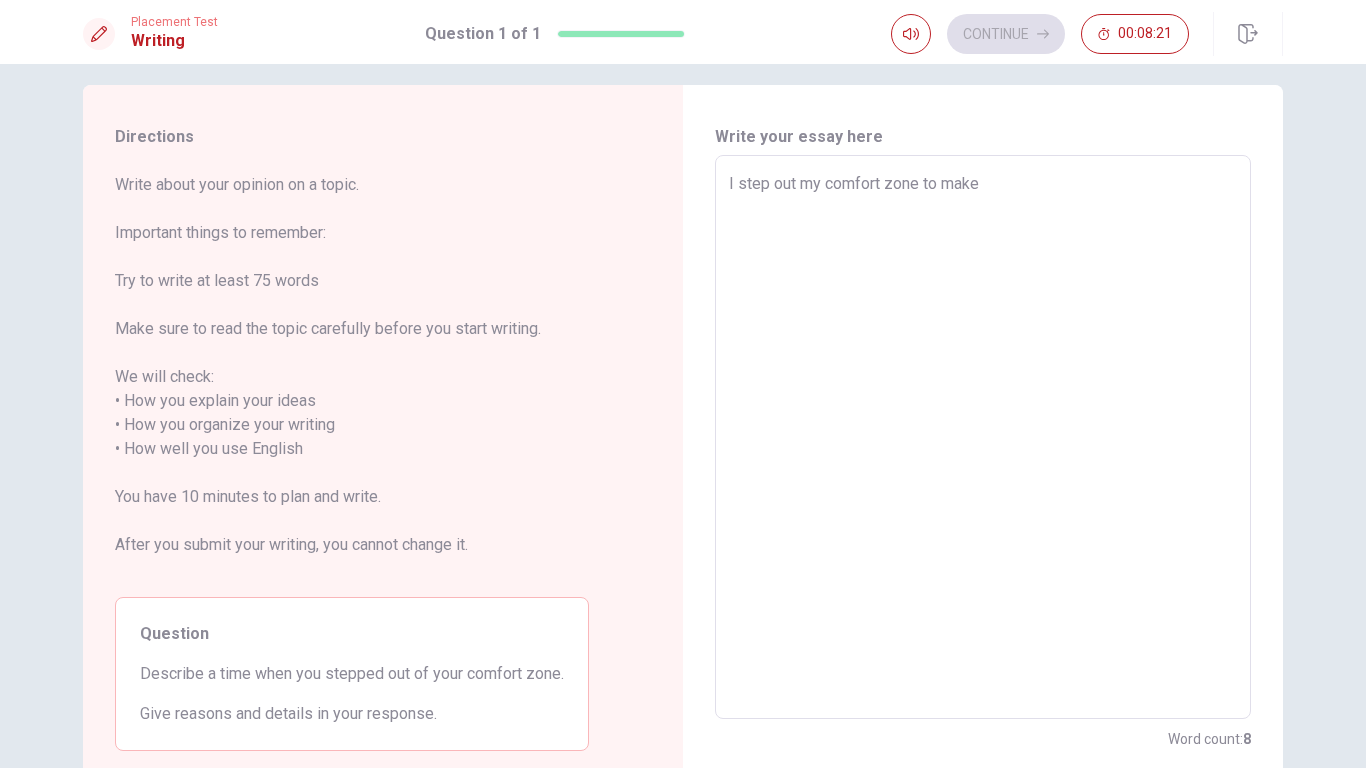 type on "I step out my comfort zone to make" 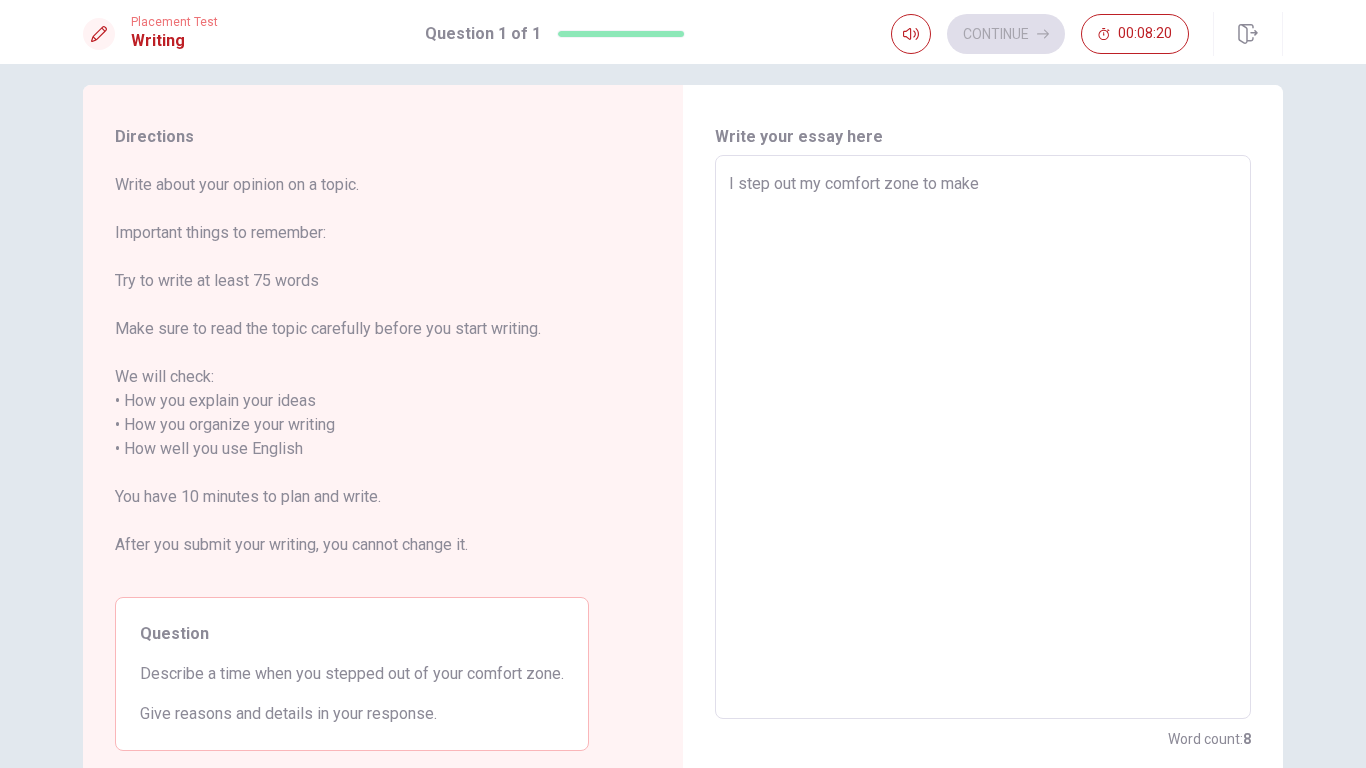 type on "I step out my comfort zone to make p" 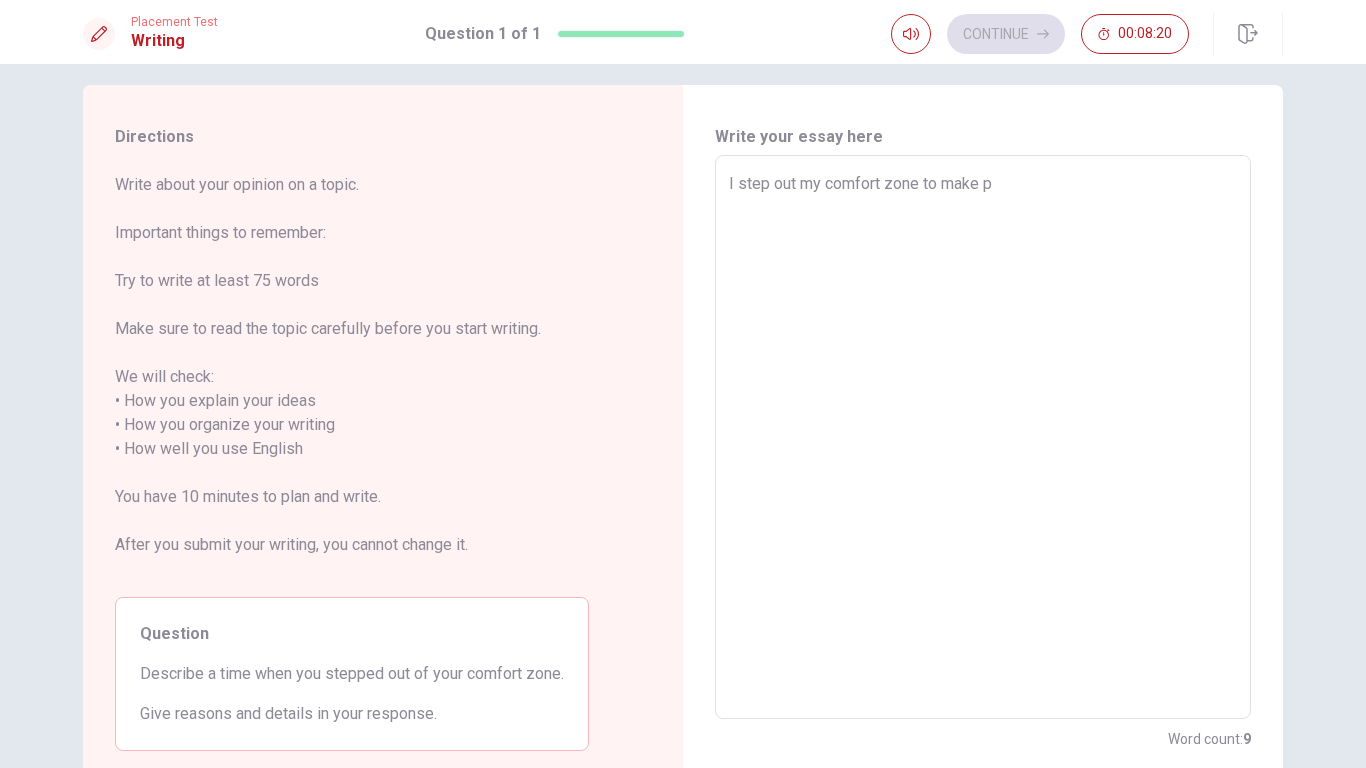 type on "x" 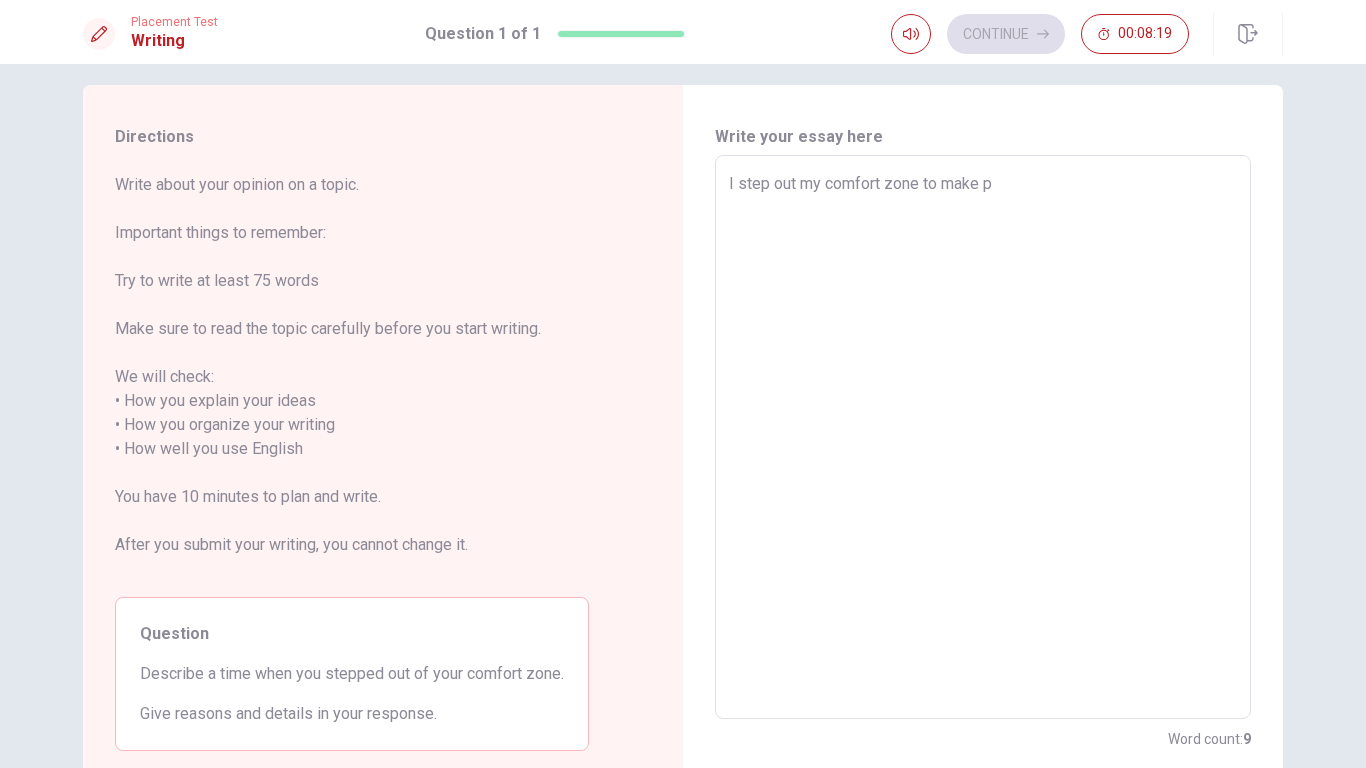type on "I step out my comfort zone to make pr" 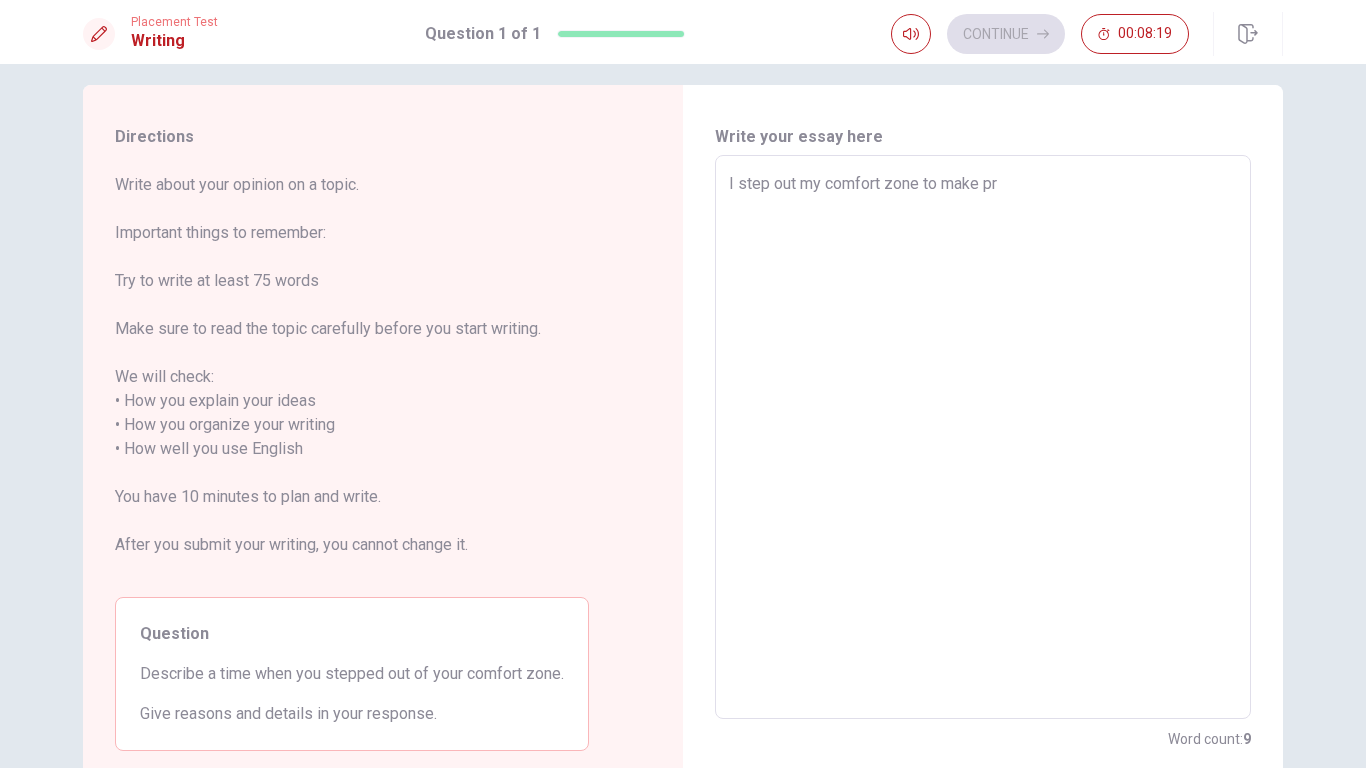 type on "x" 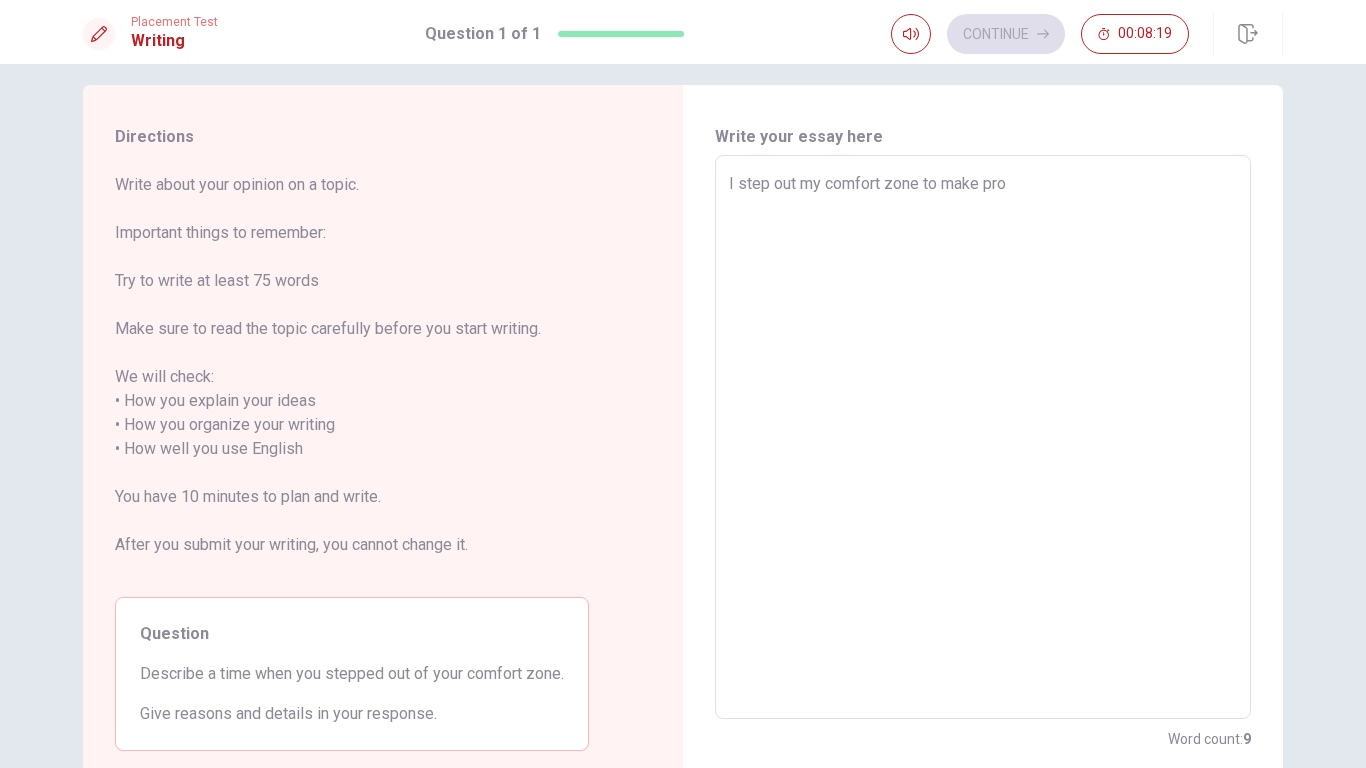 type on "x" 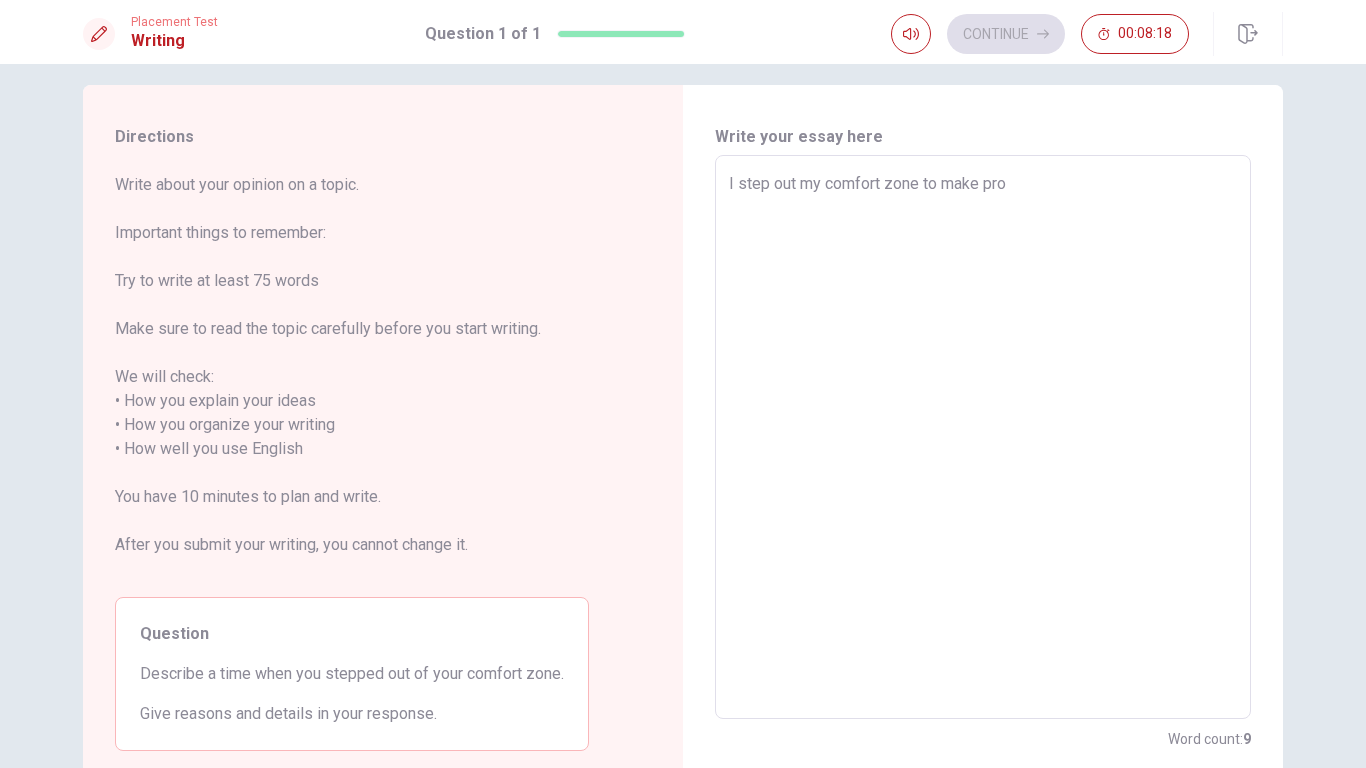type on "I step out my comfort zone to make prog" 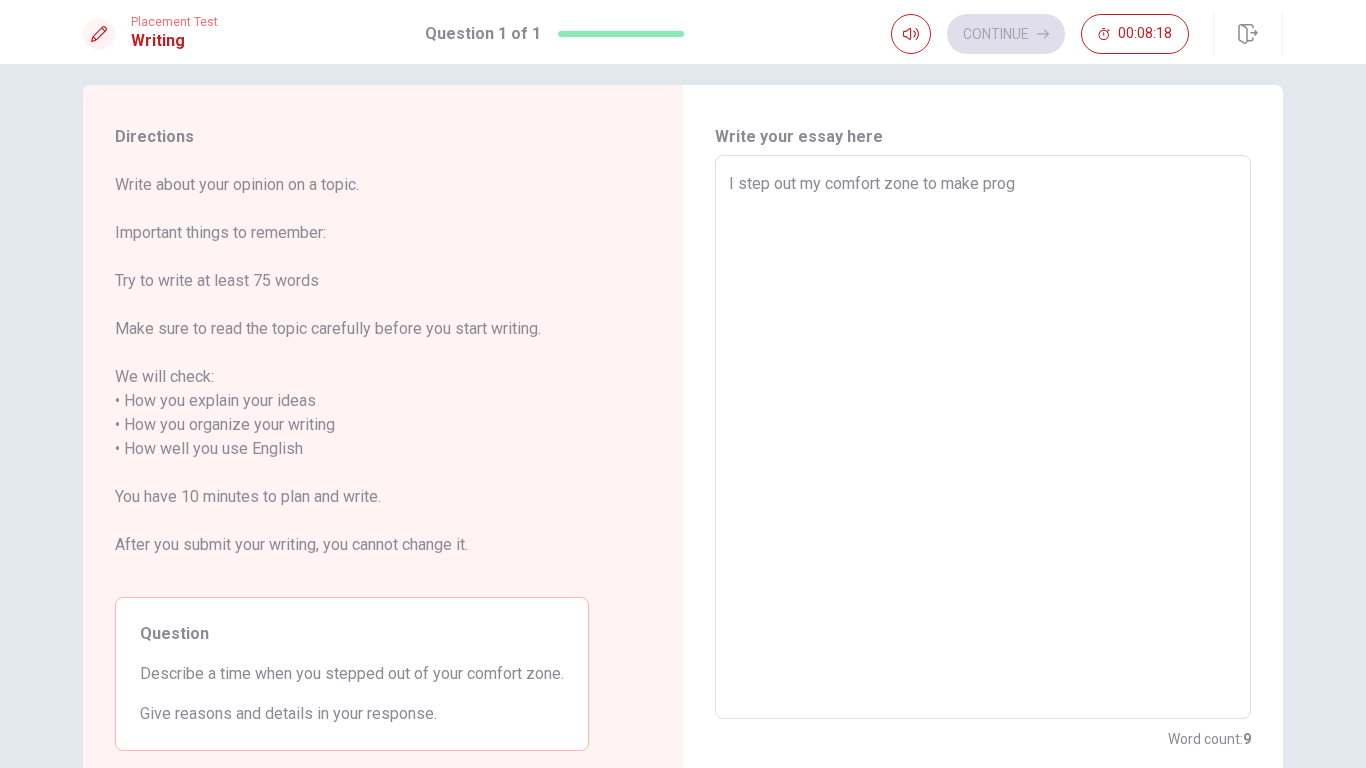 type on "x" 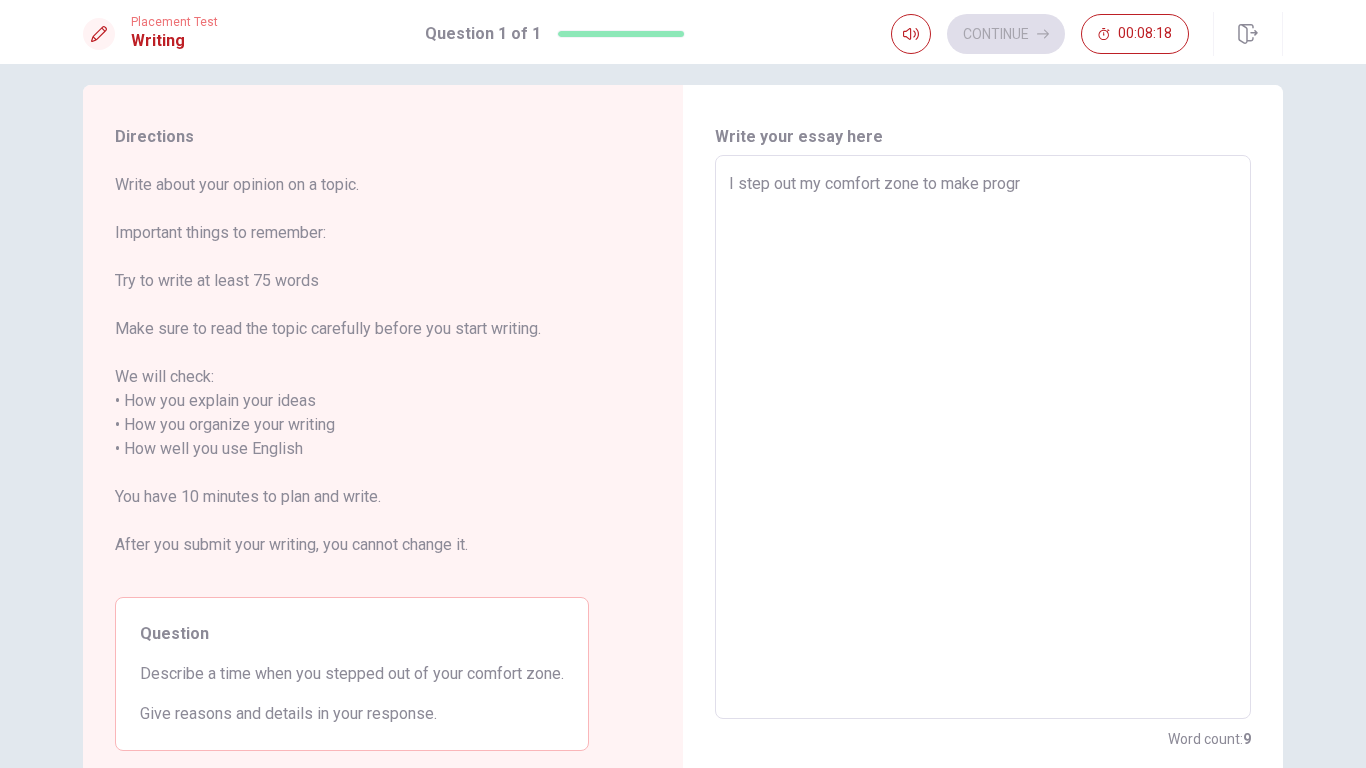 type on "x" 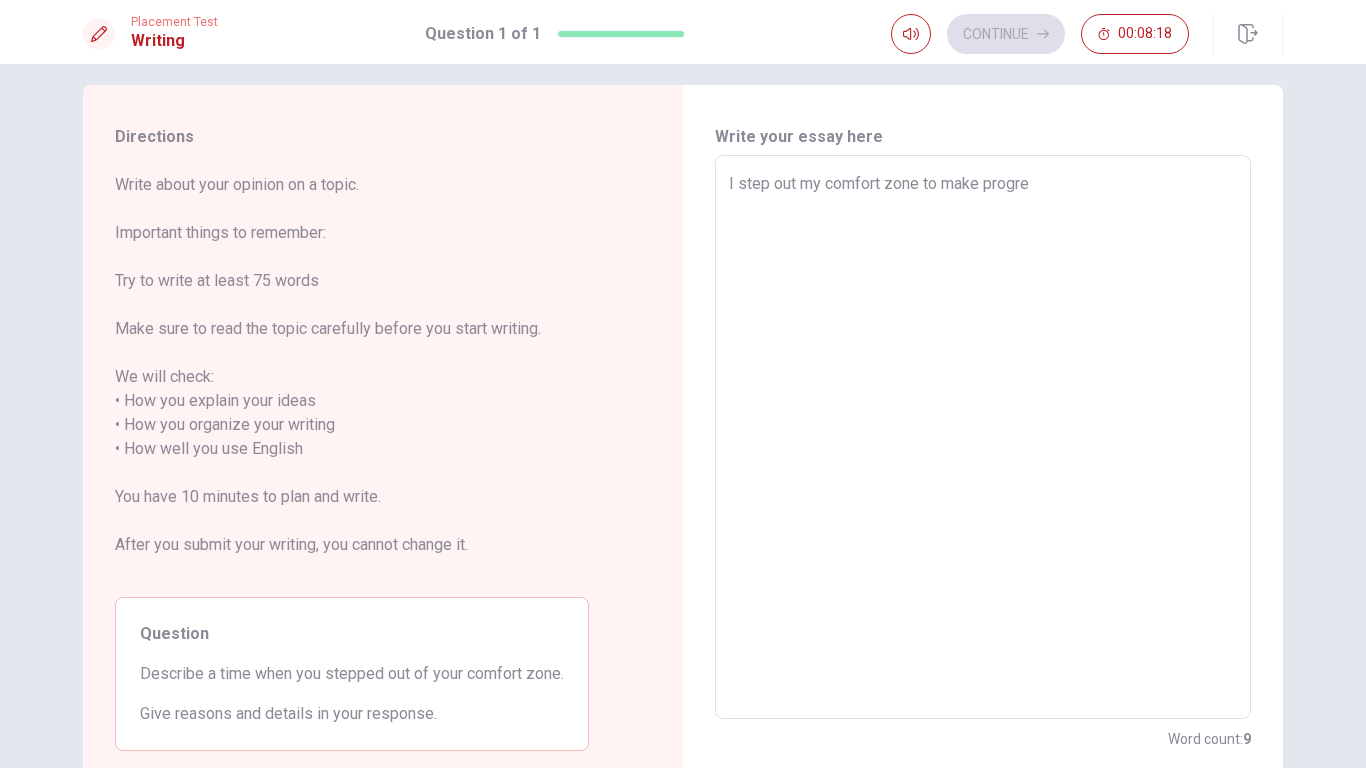 type on "x" 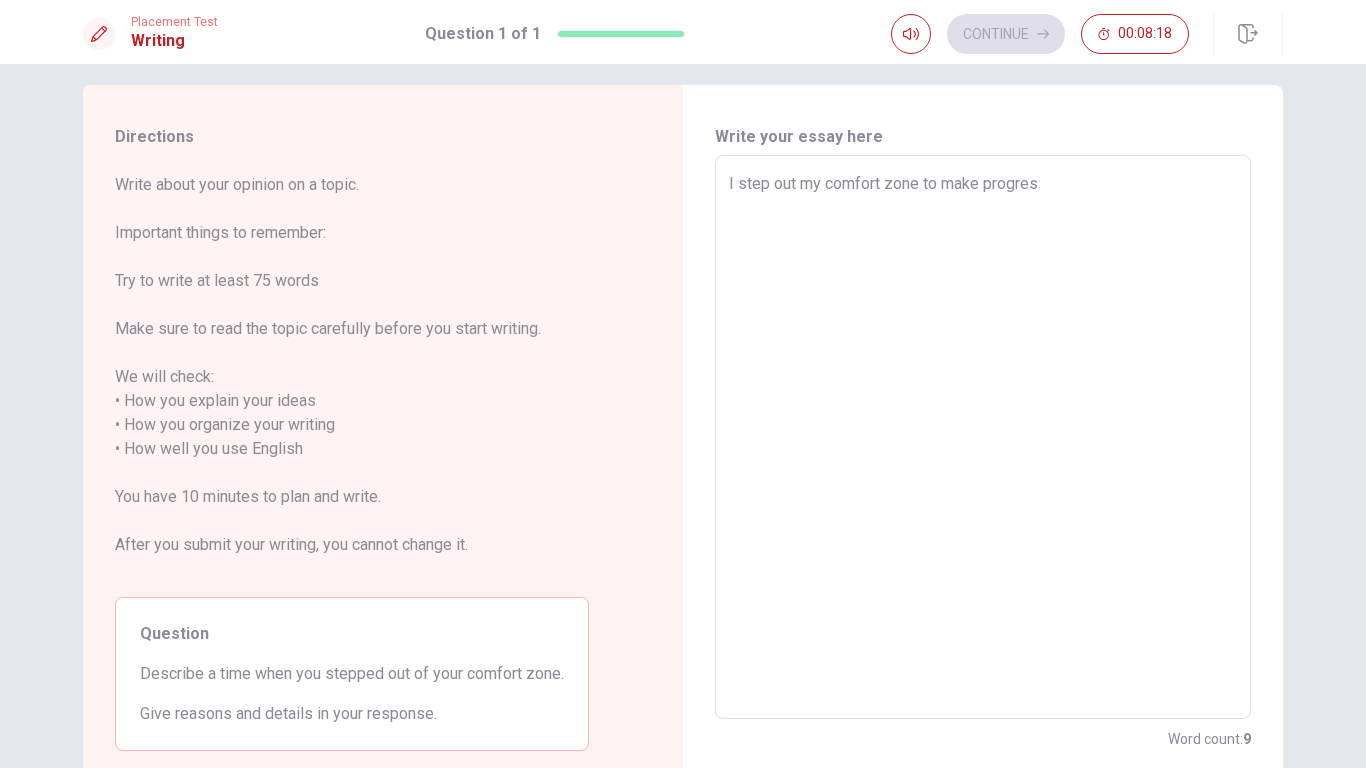 type on "x" 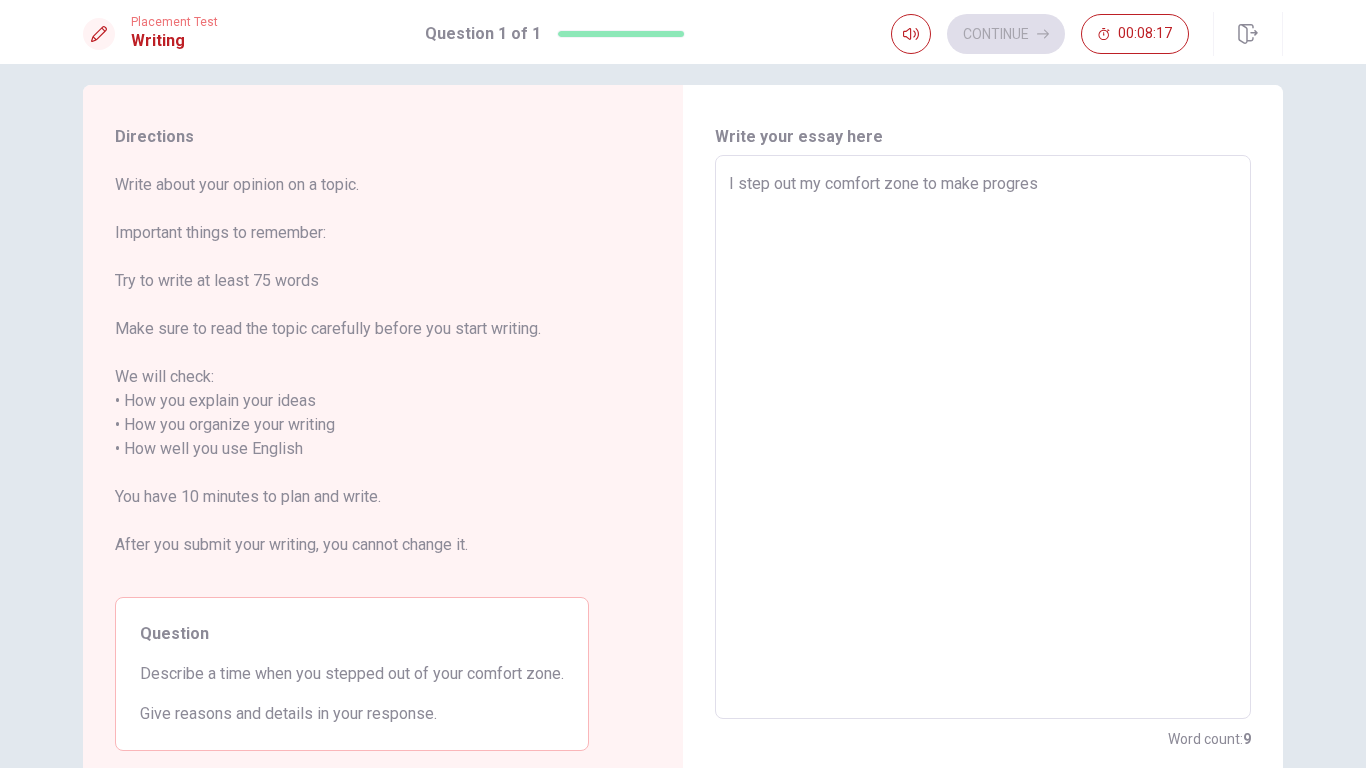 type on "I step out my comfort zone to make progress" 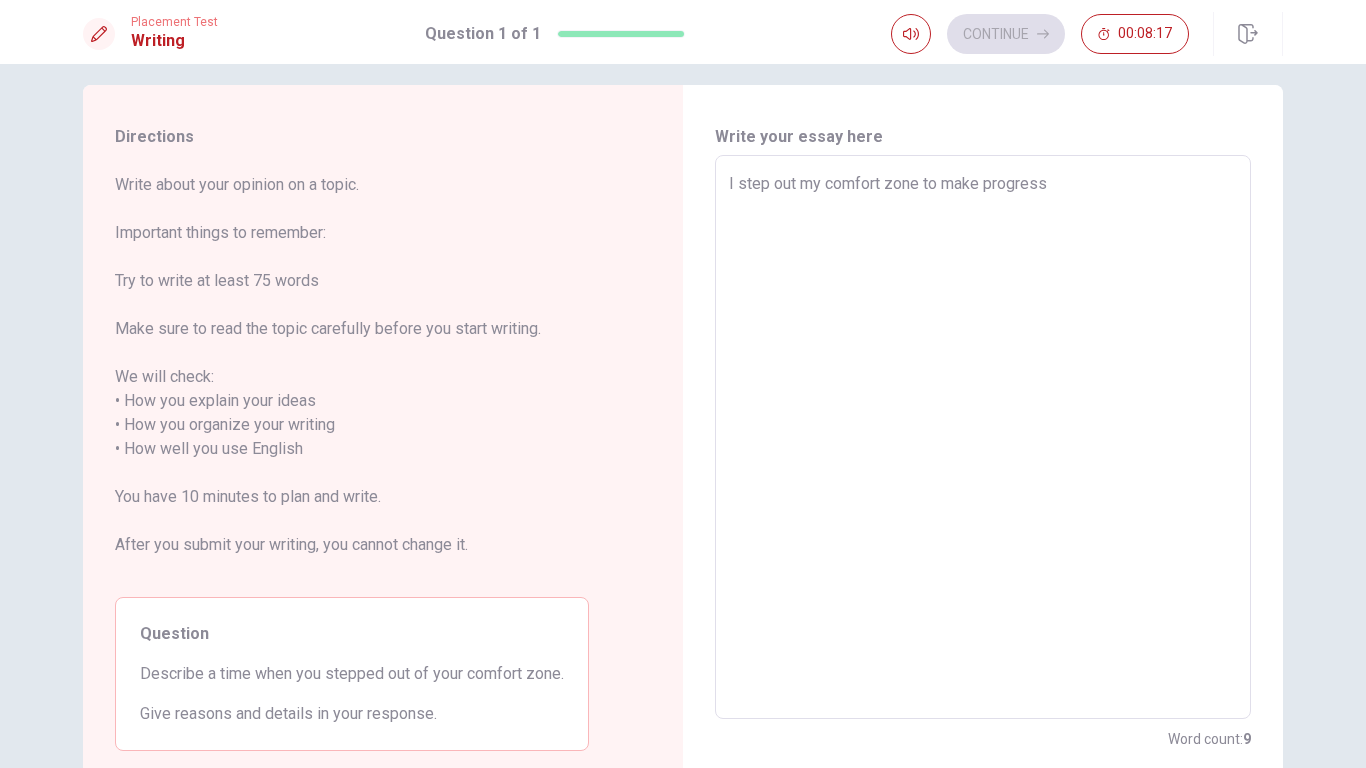 type on "x" 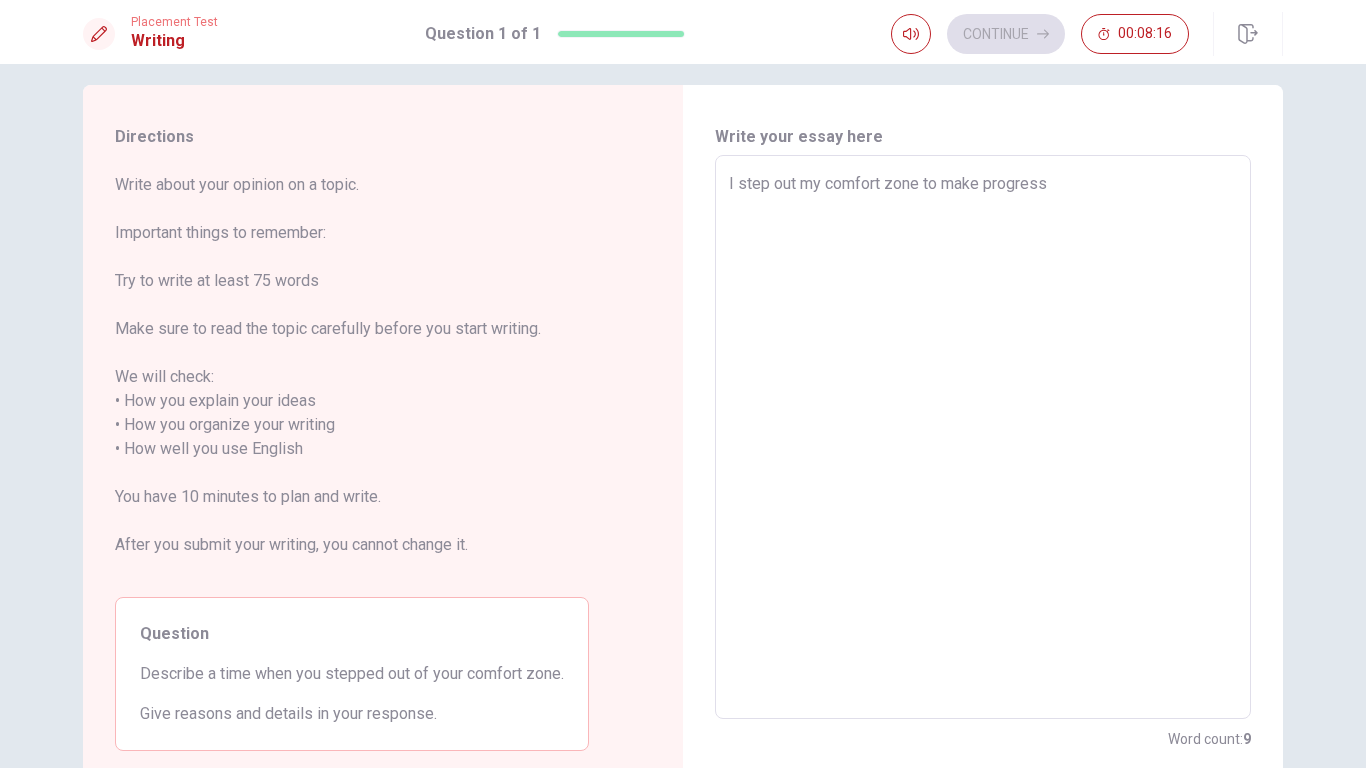 type on "x" 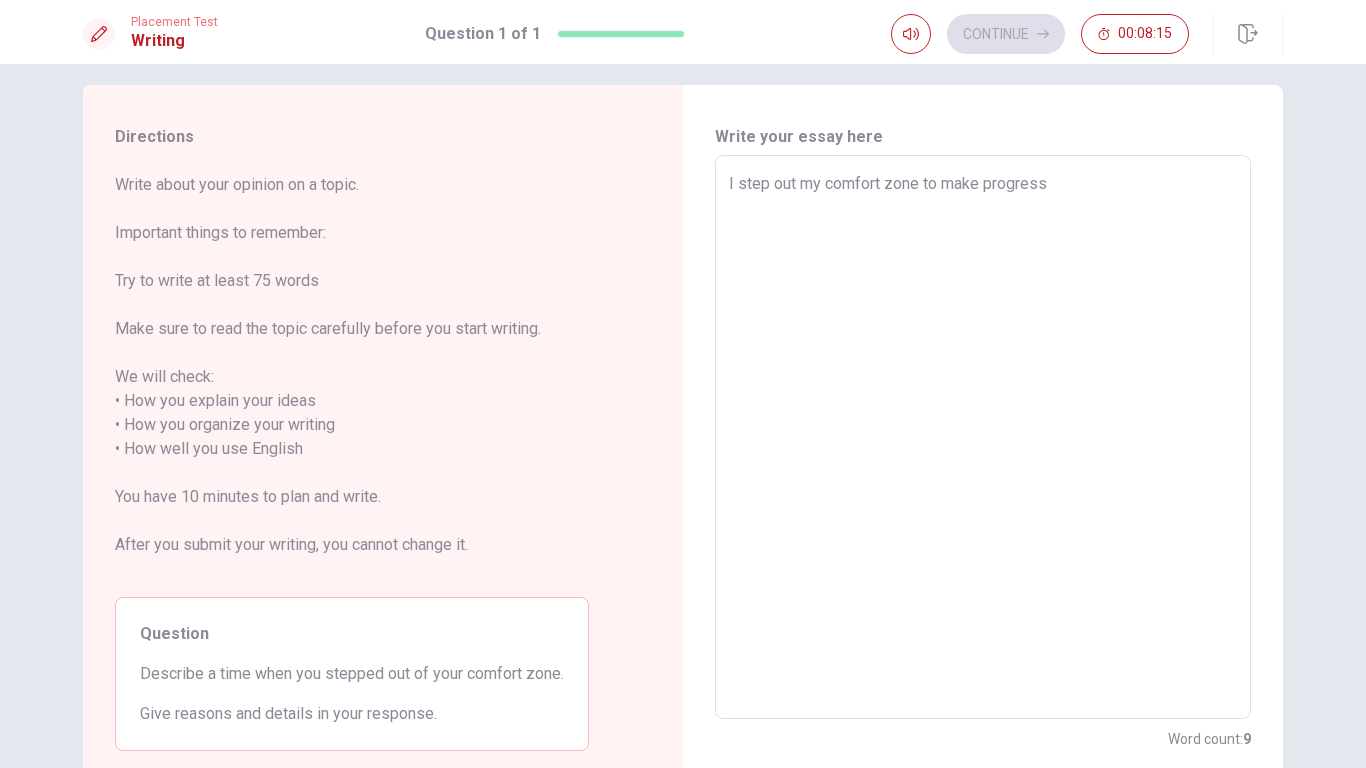type on "x" 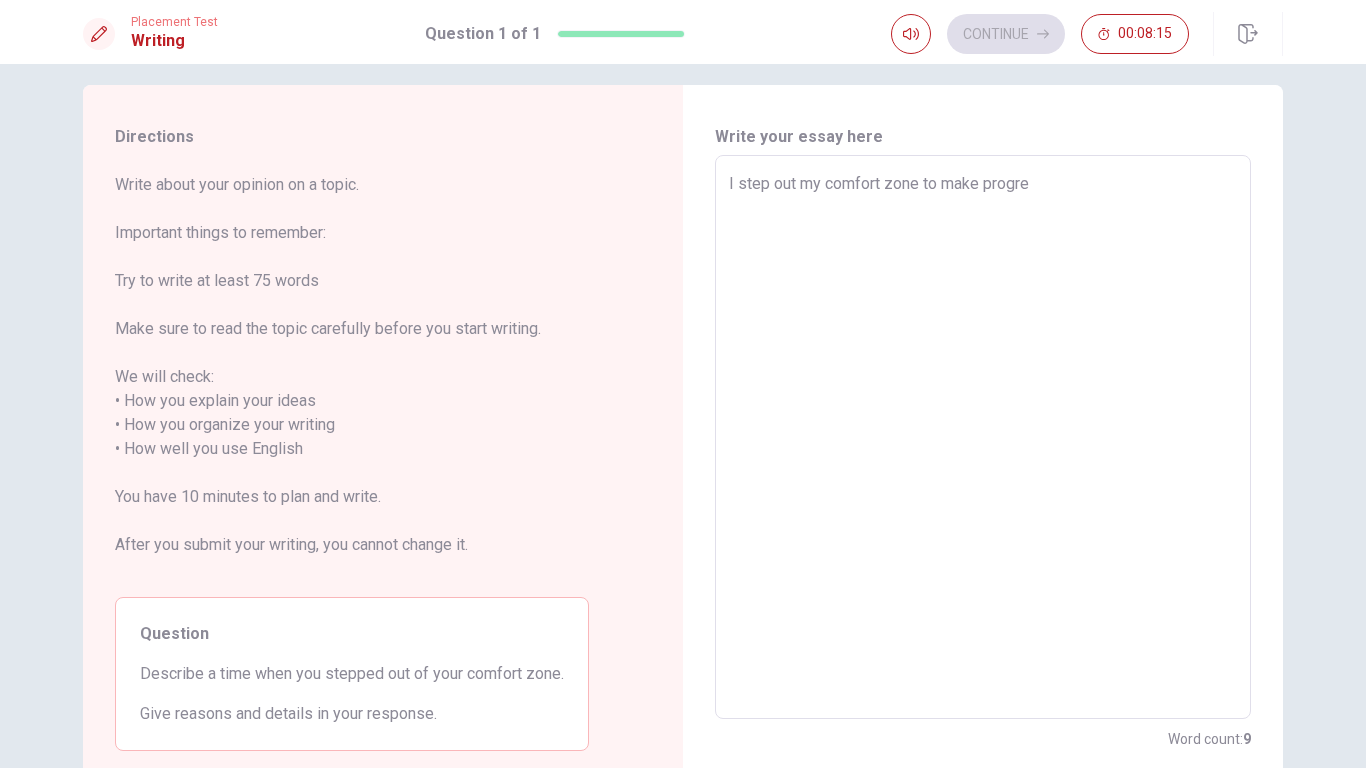 type on "I step out my comfort zone to make progr" 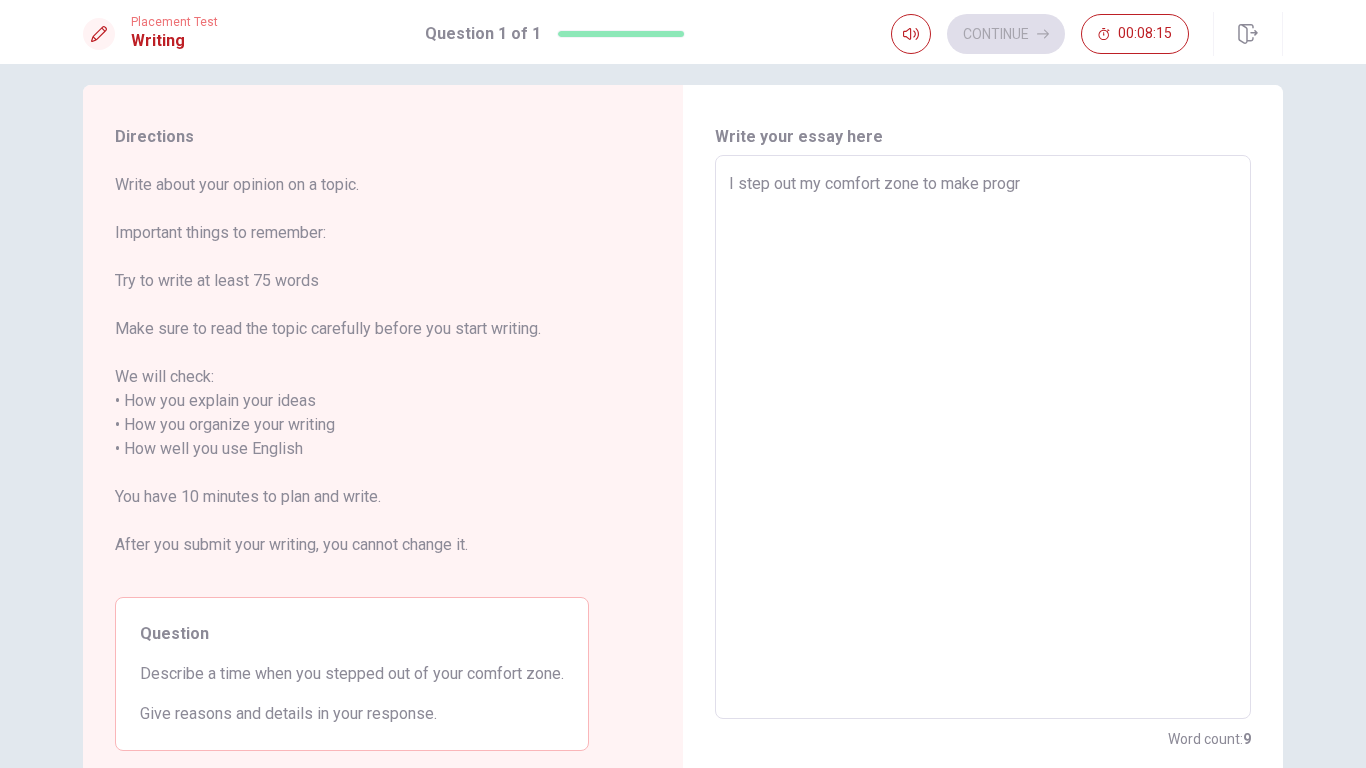 type on "x" 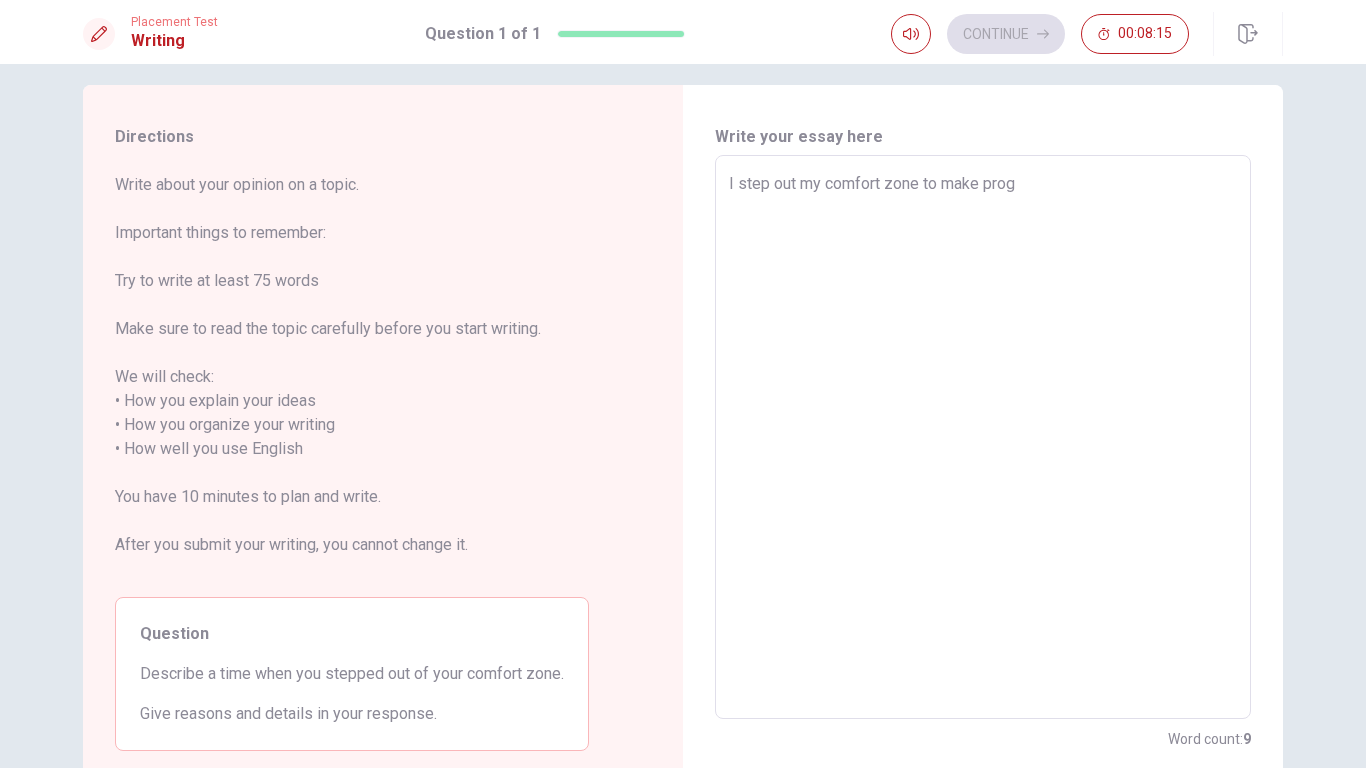 type on "I step out my comfort zone to make pro" 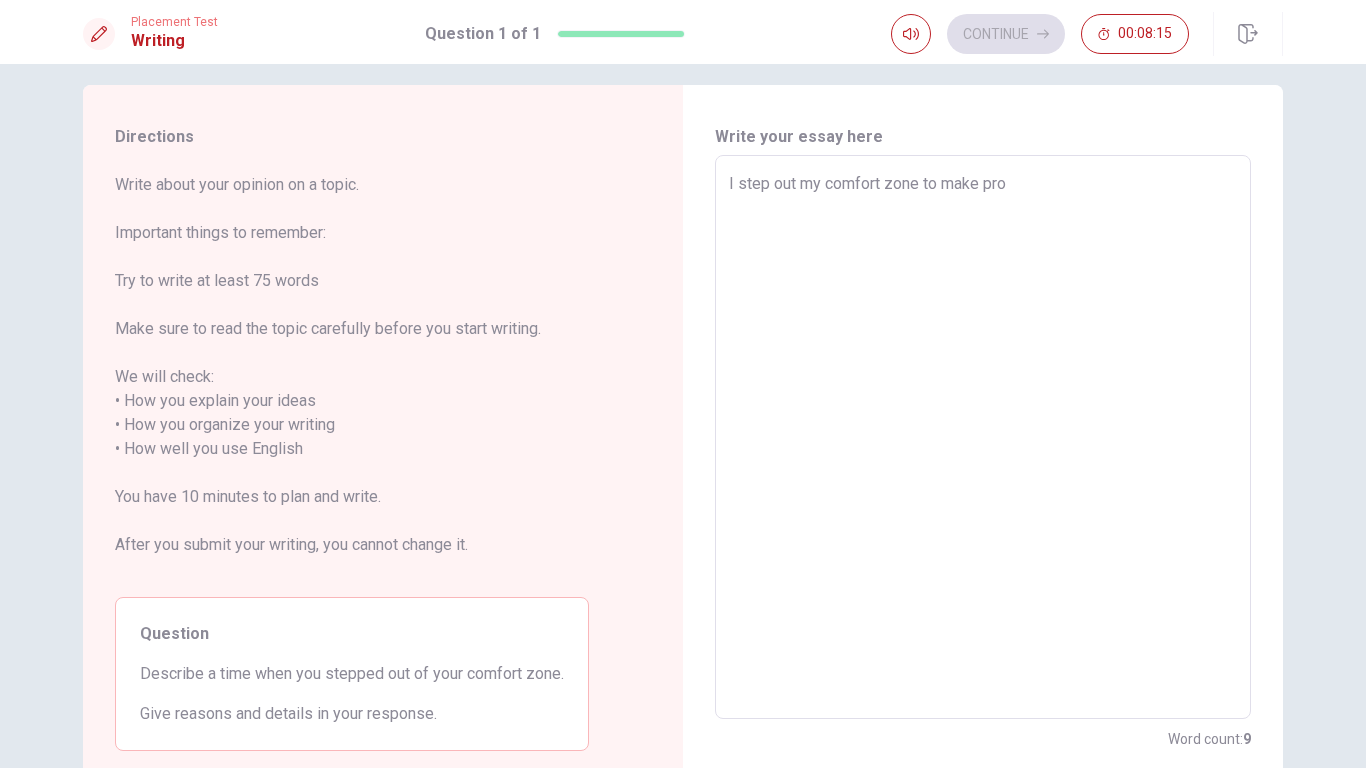 type on "x" 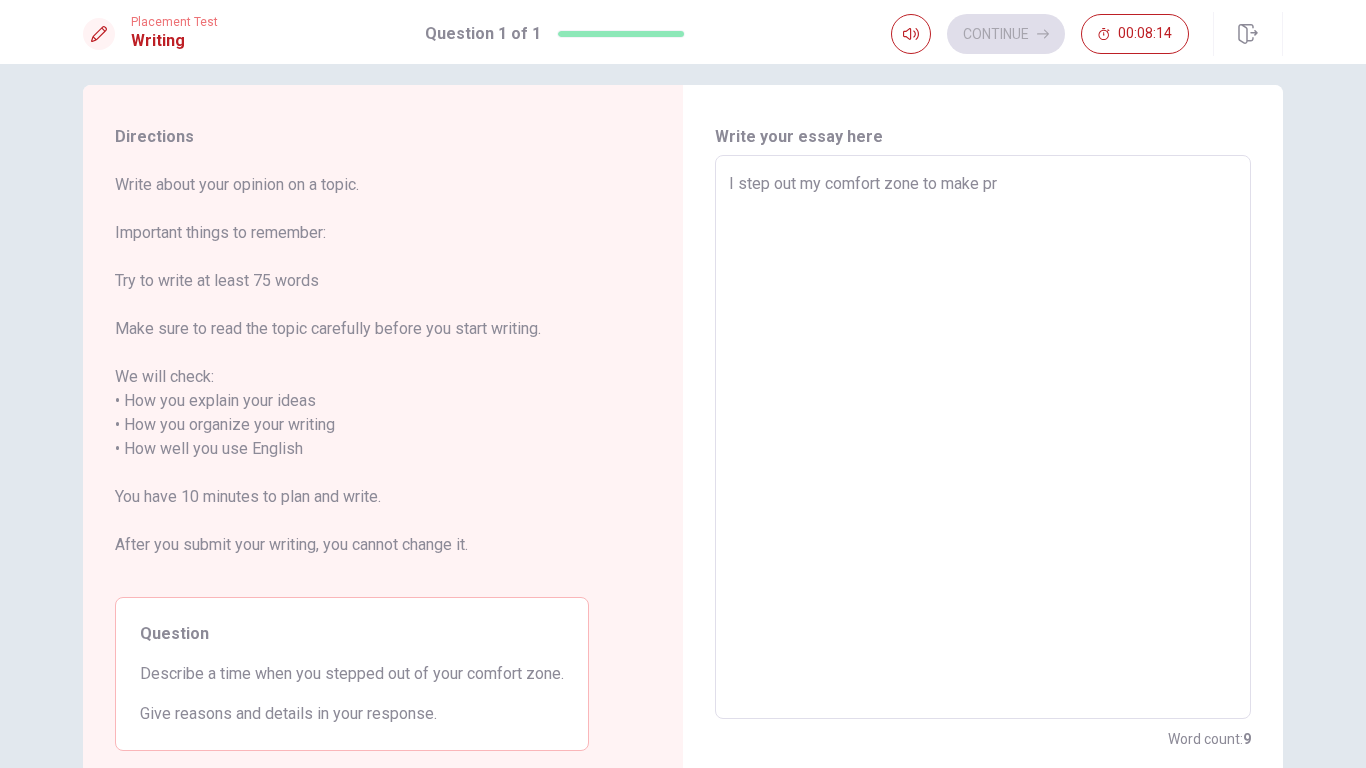 type on "x" 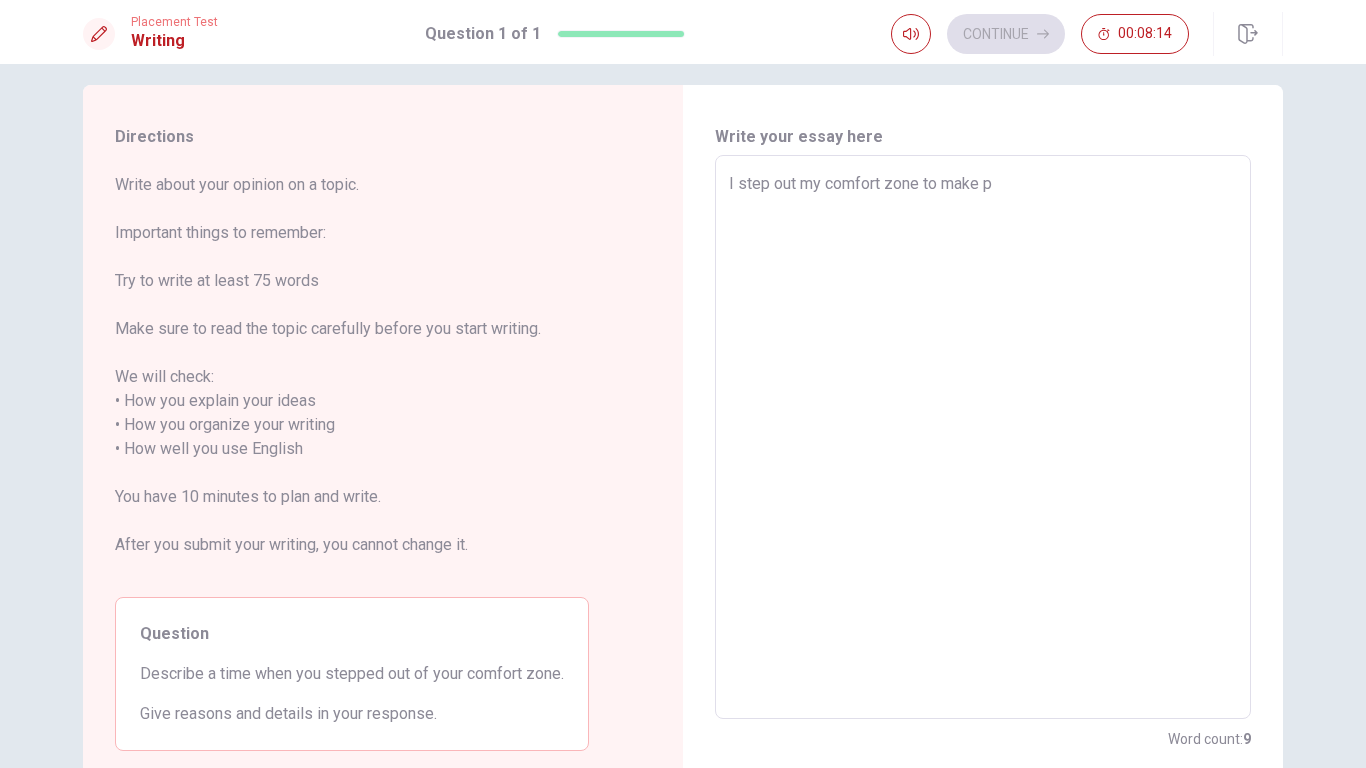 type on "x" 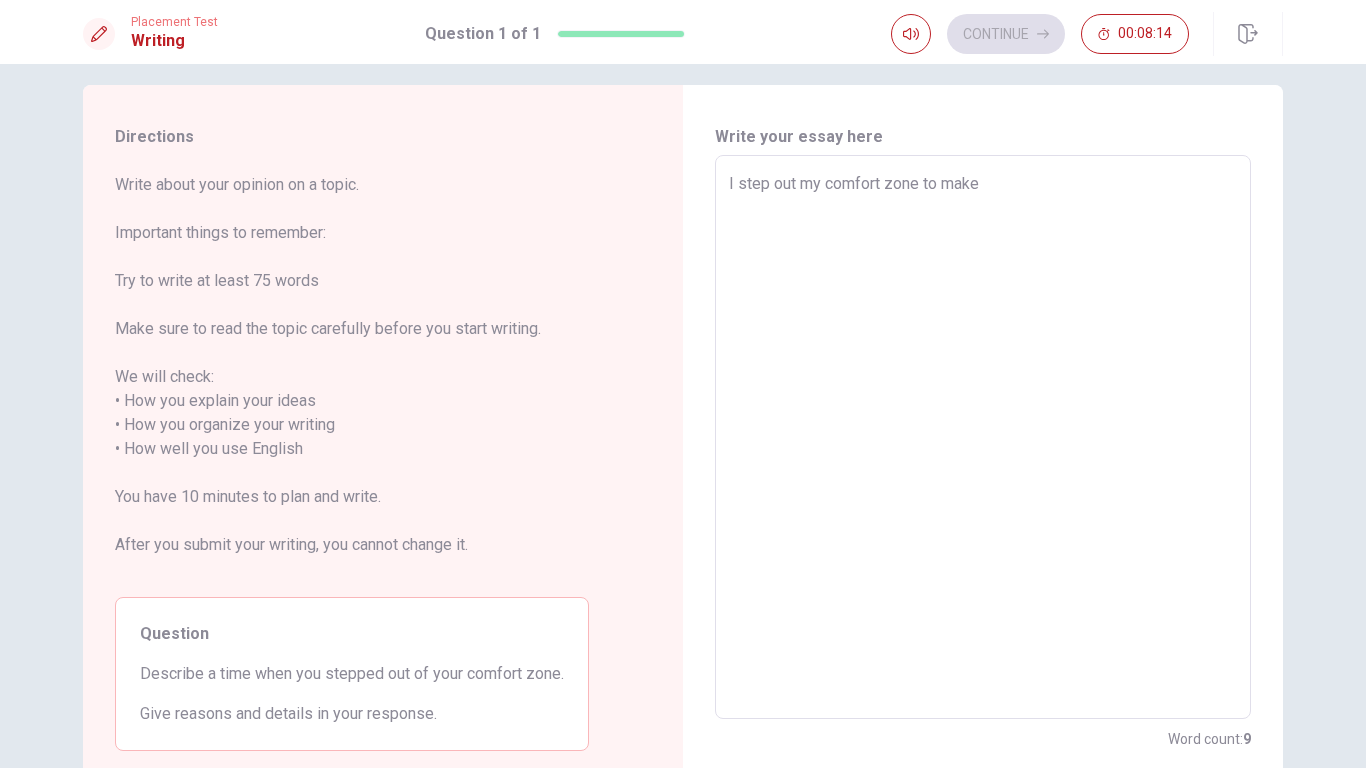 type on "x" 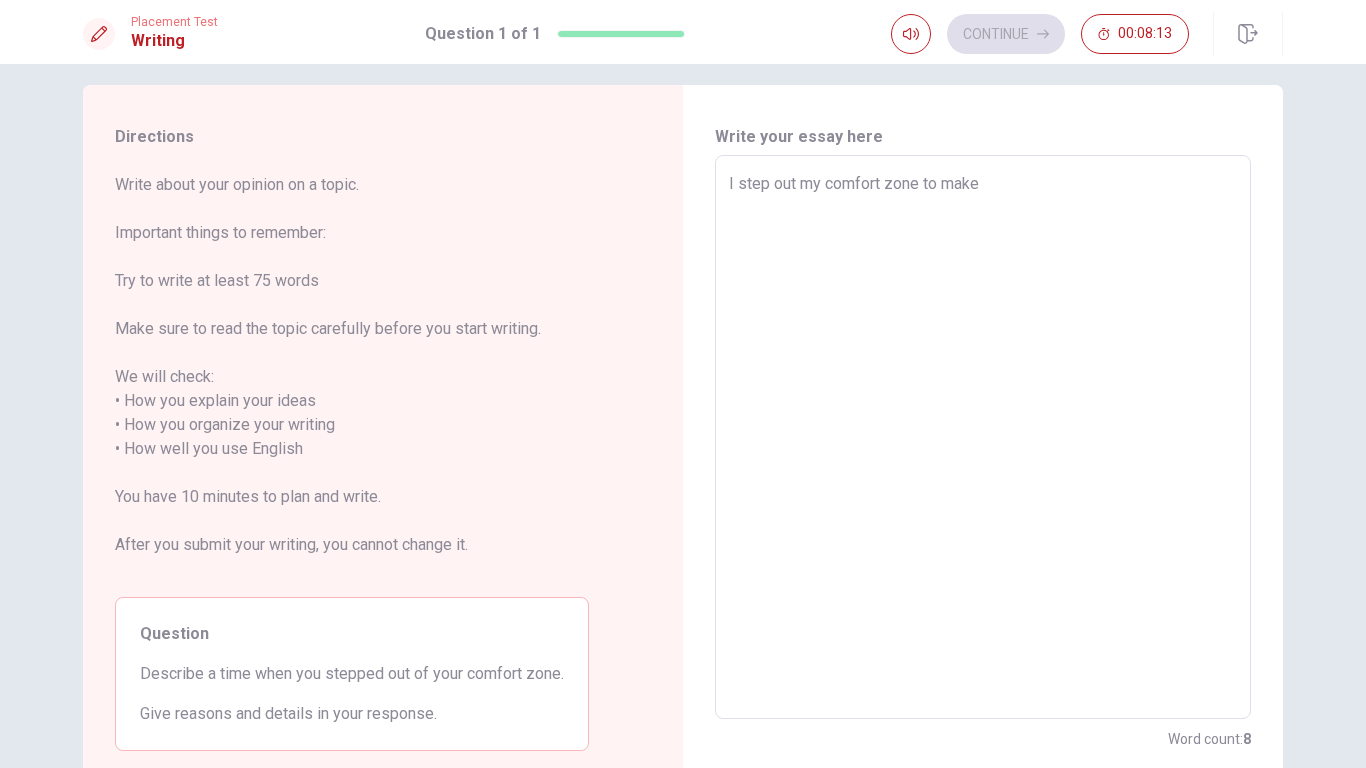type on "I step out my comfort zone to make" 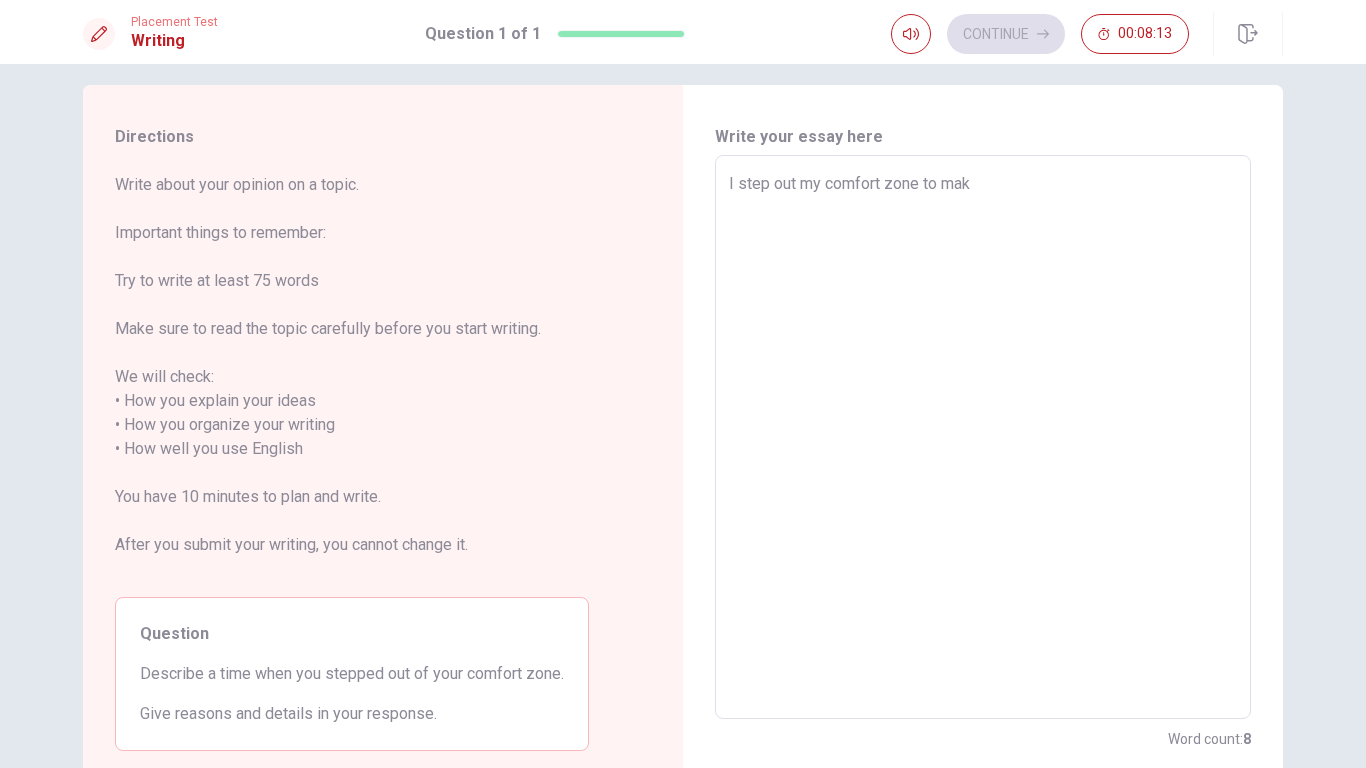 type on "x" 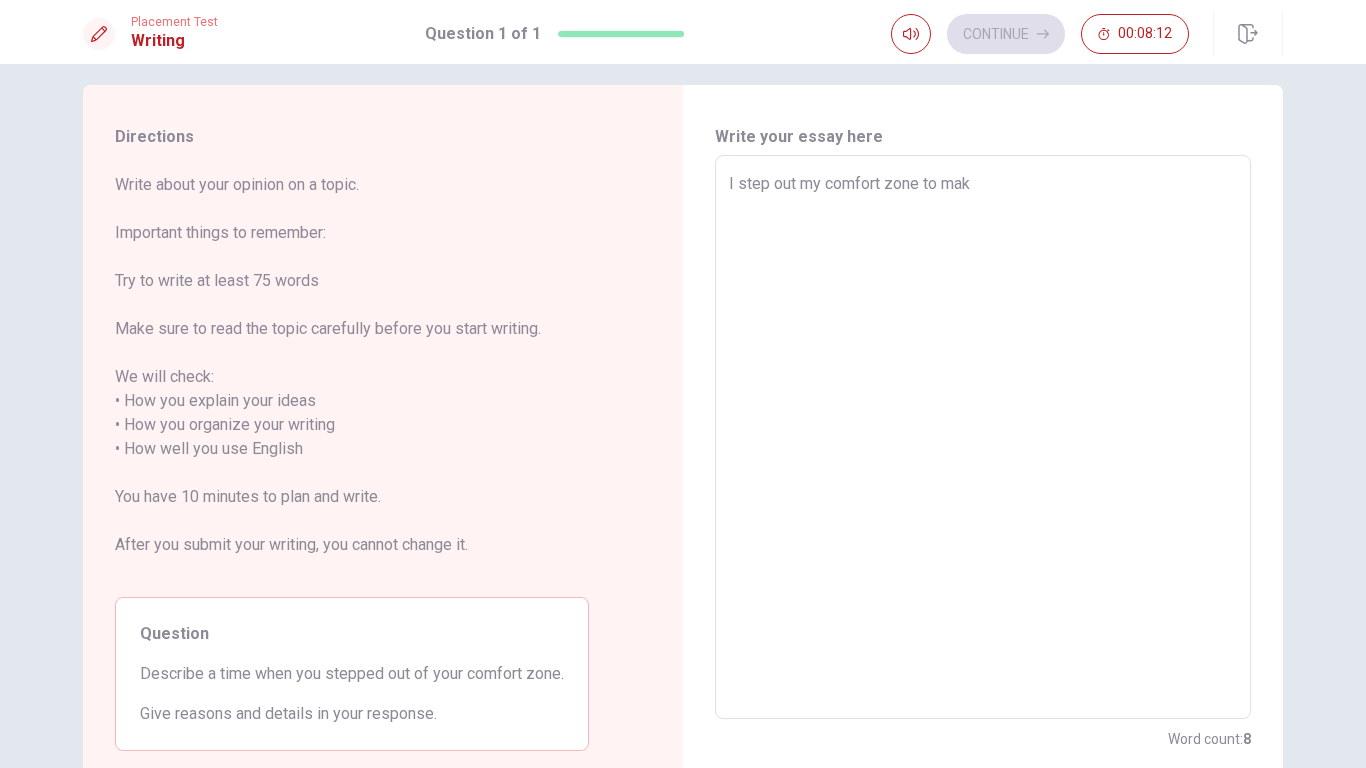 type on "I step out my comfort zone to ma" 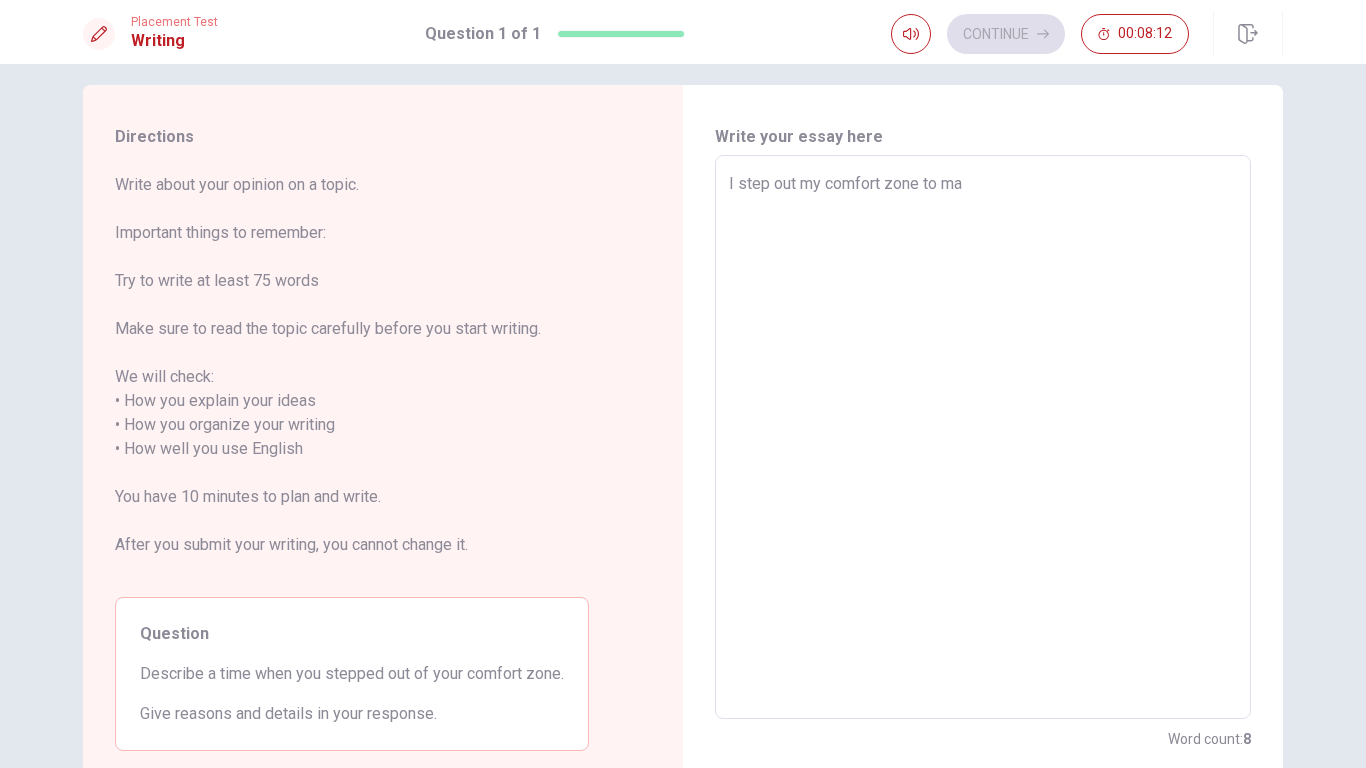 type on "x" 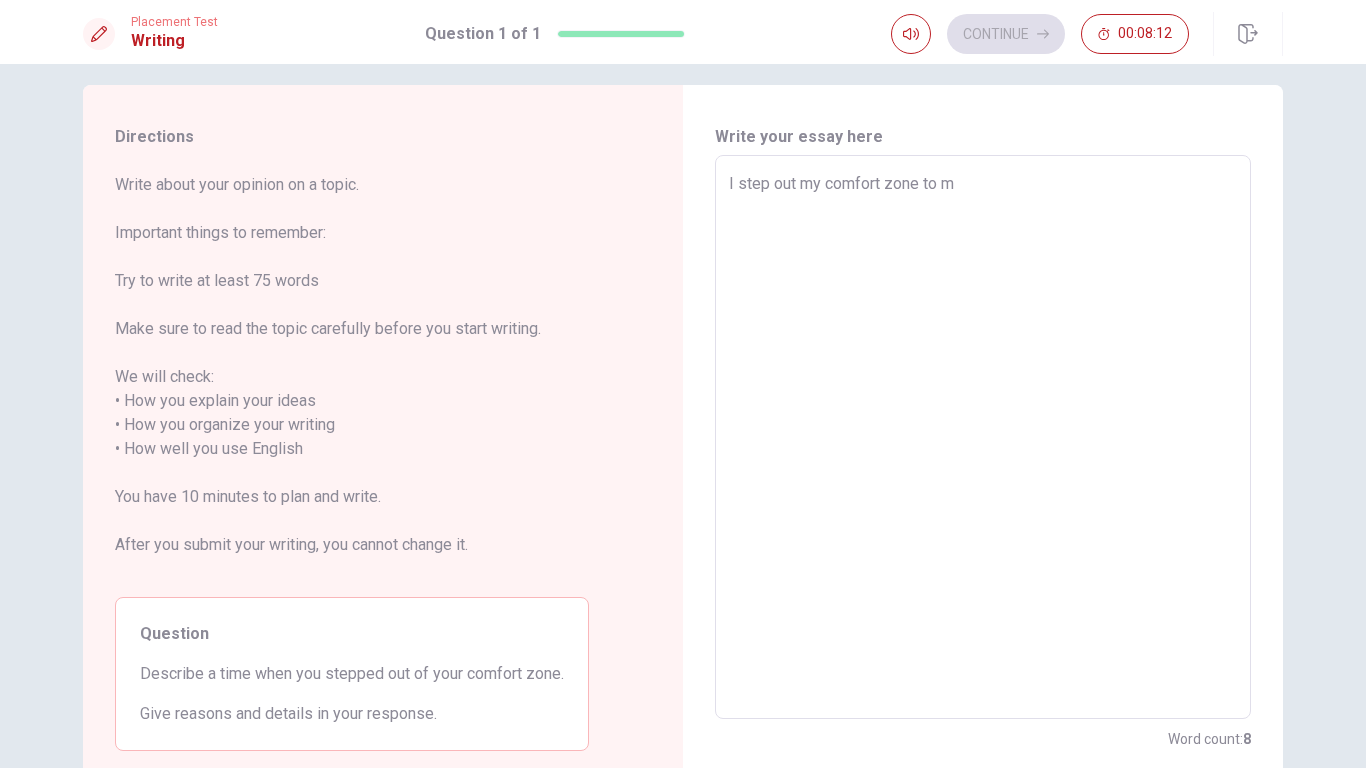 type on "x" 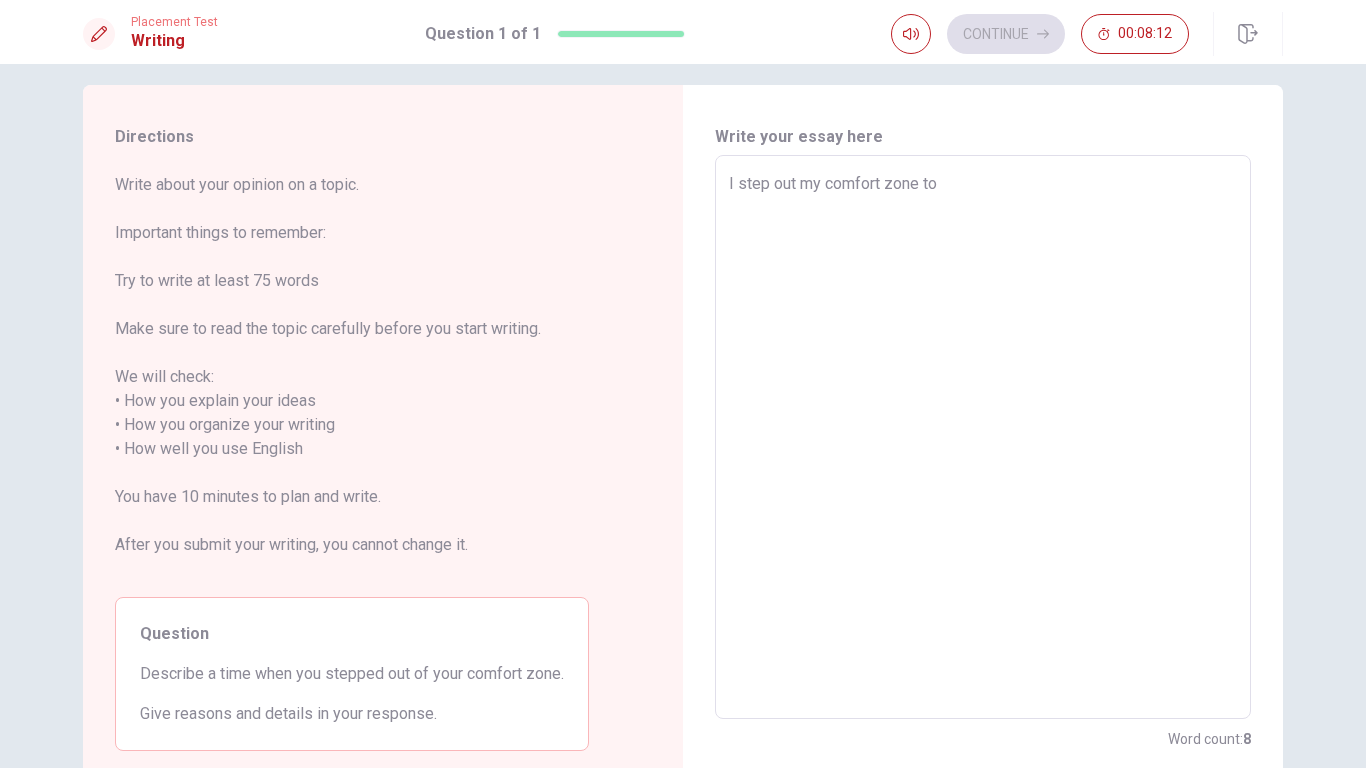 type on "x" 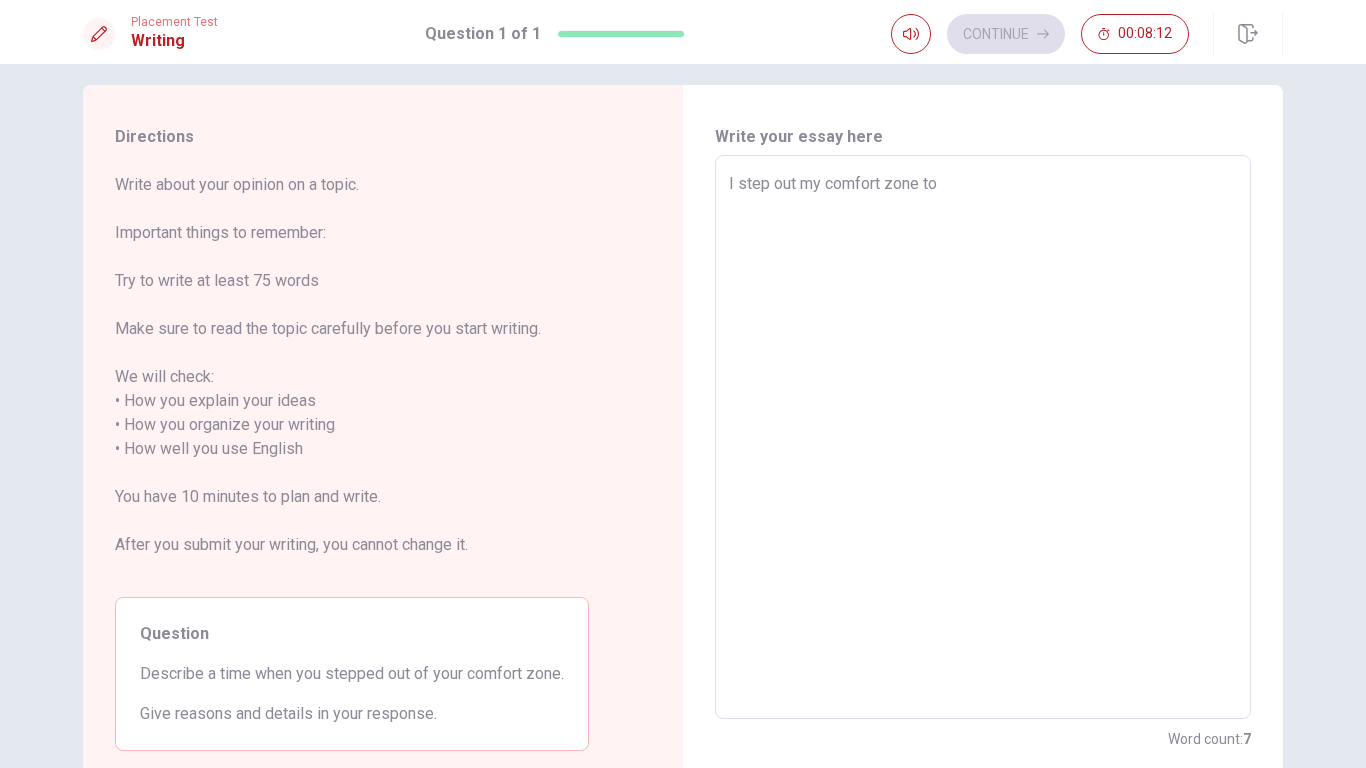 type on "I step out my comfort zone to" 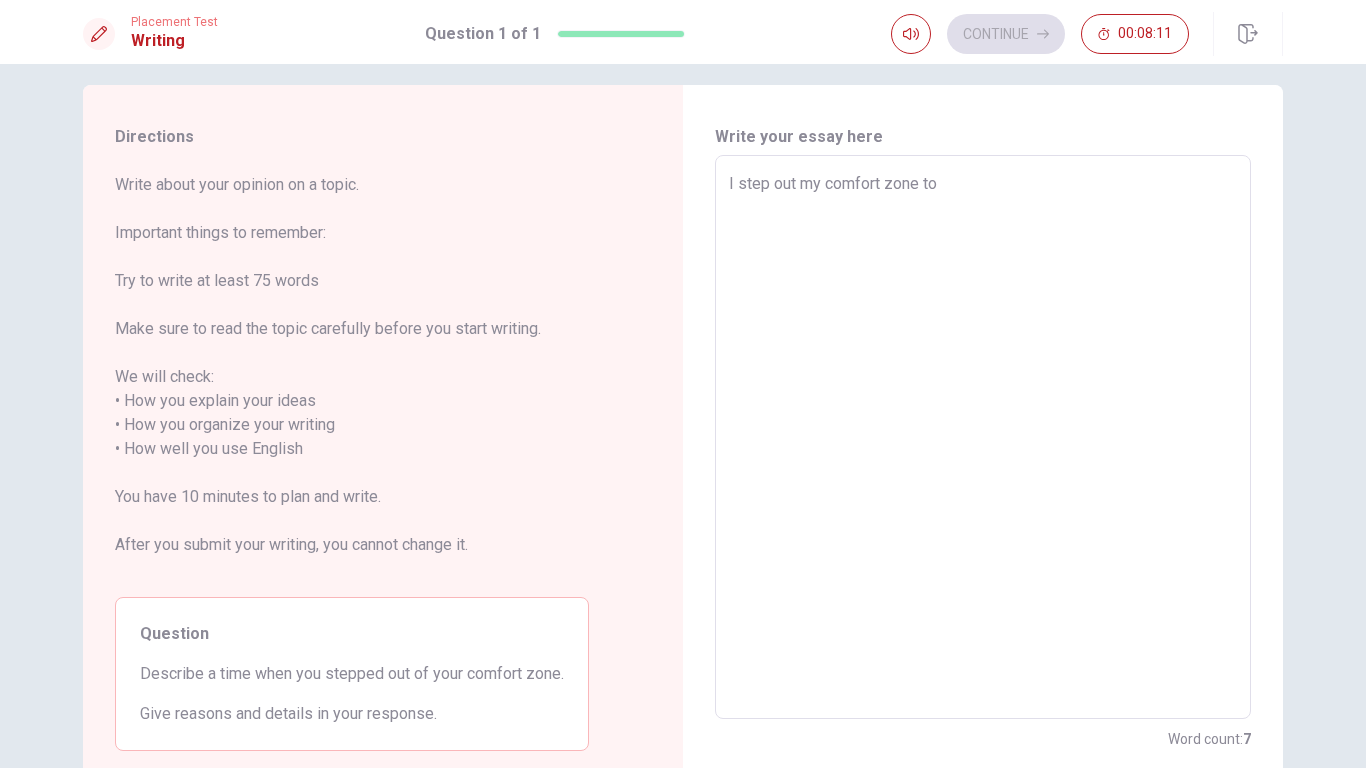 type on "I step out my comfort zone to" 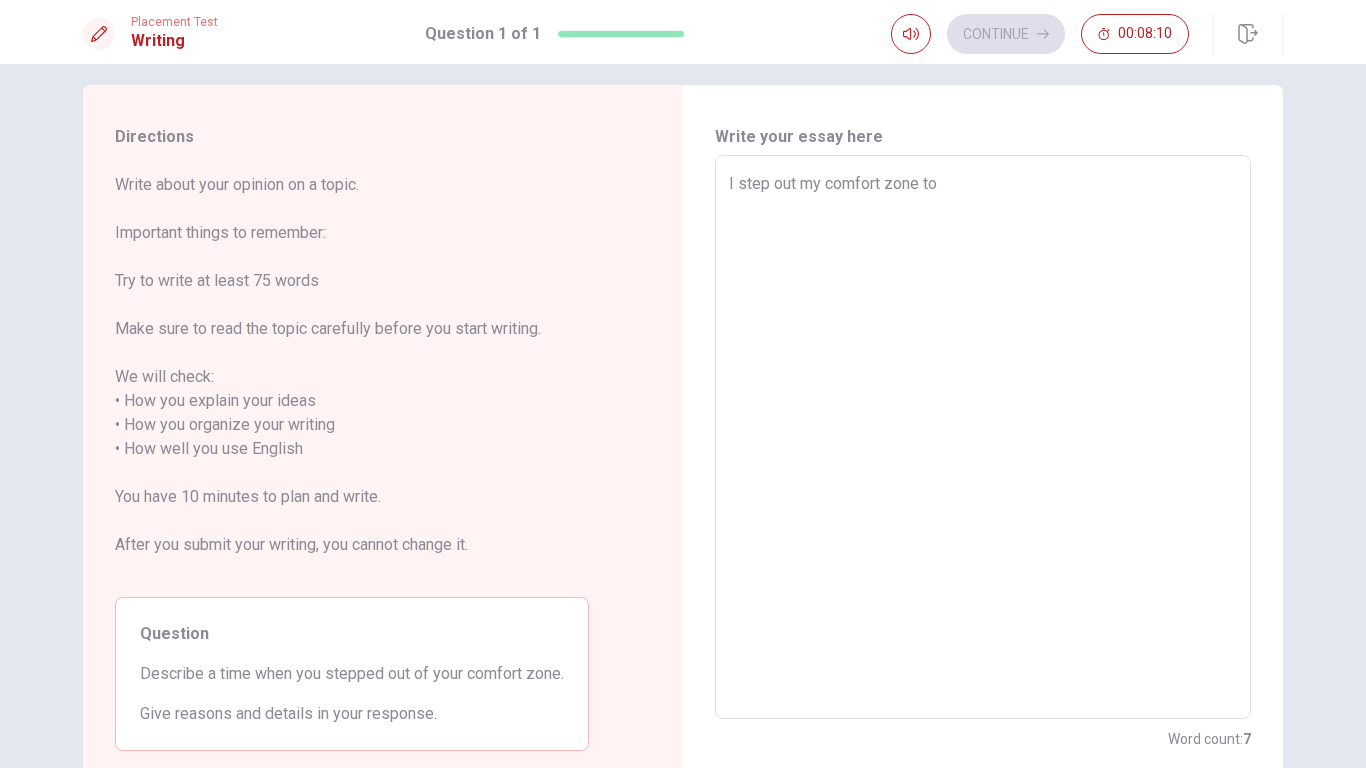type on "I step out my comfort zone to m" 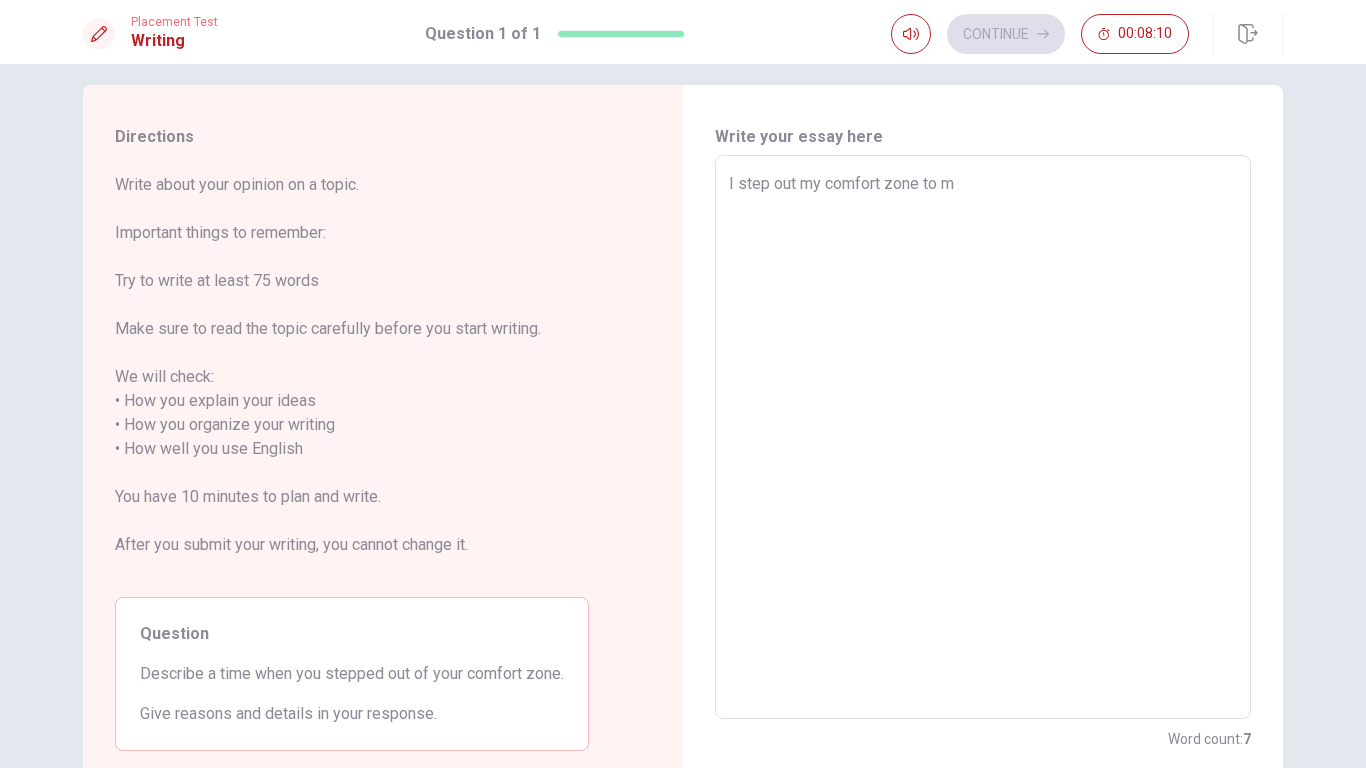 type on "x" 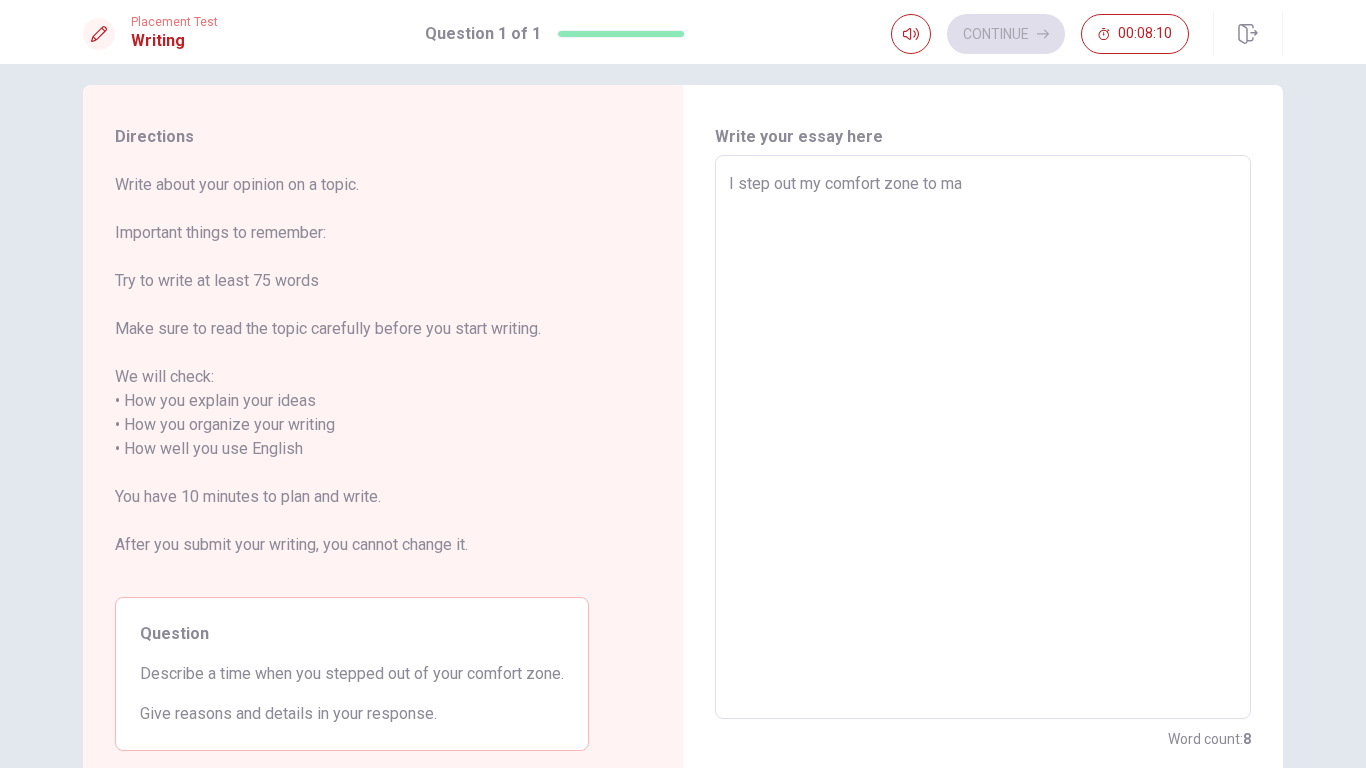 type on "I step out my comfort zone to mak" 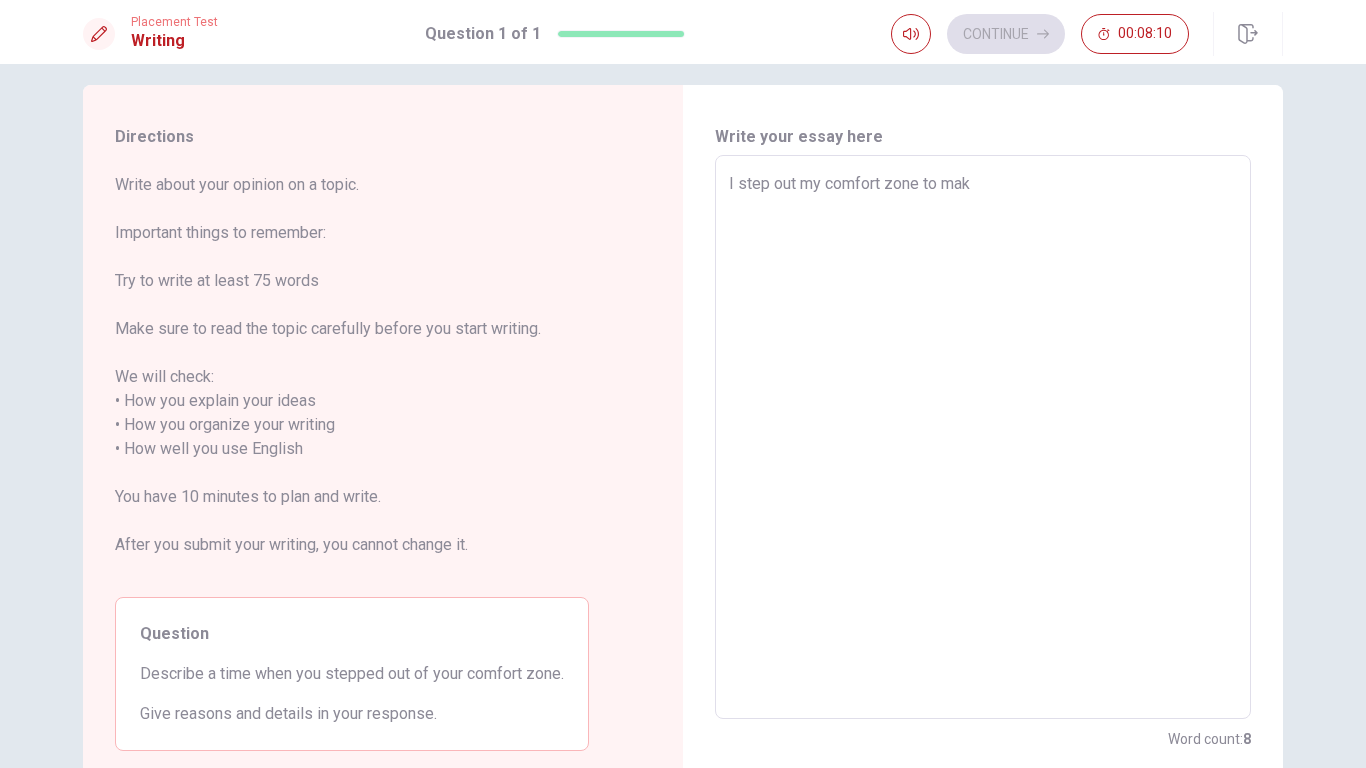 type on "x" 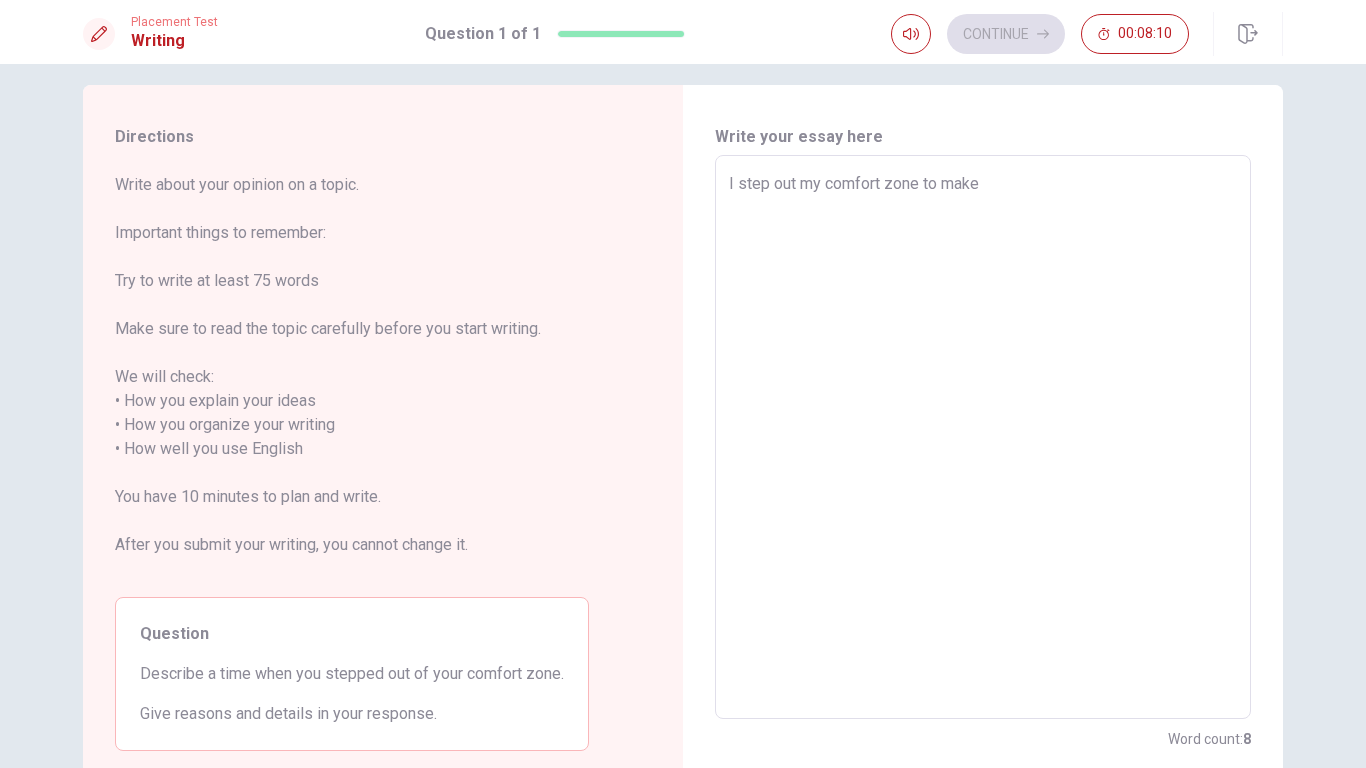 type on "I step out my comfort zone to make" 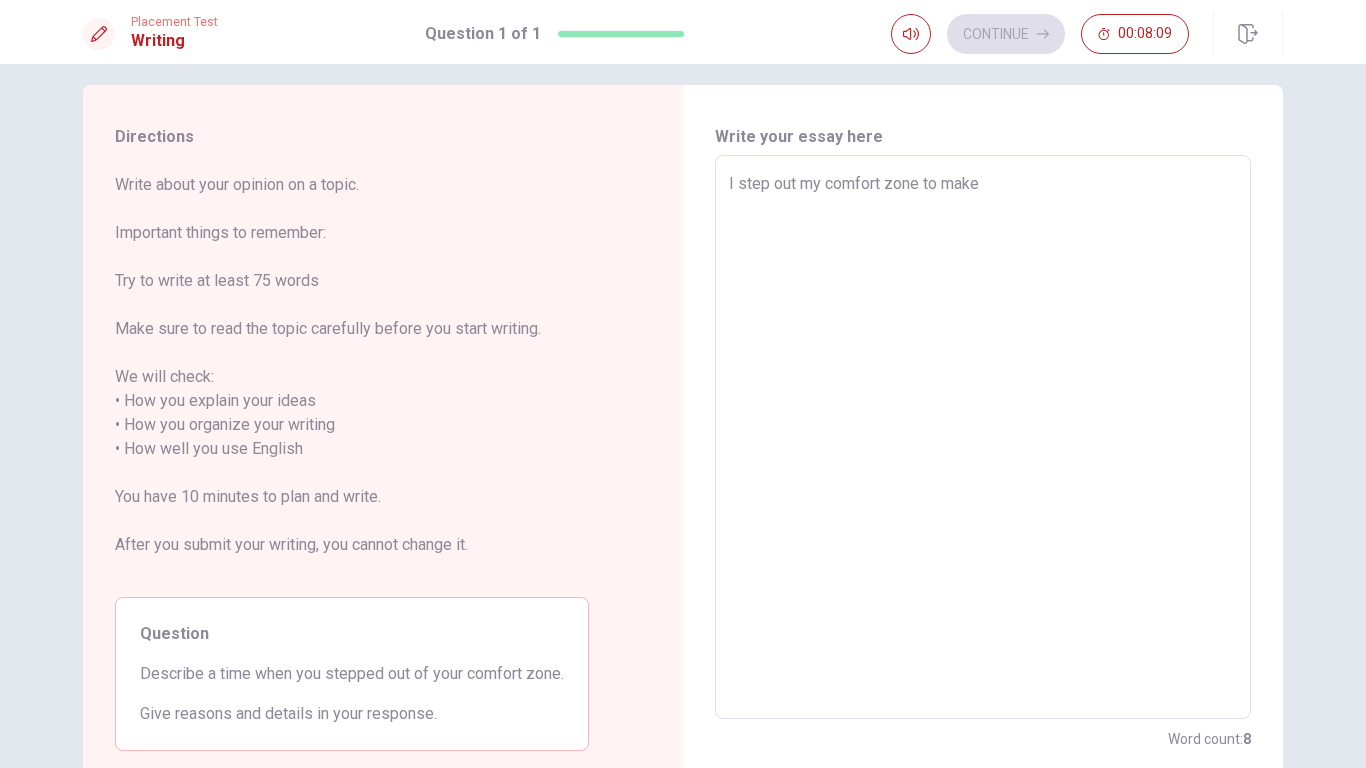type on "I step out my comfort zone to make p" 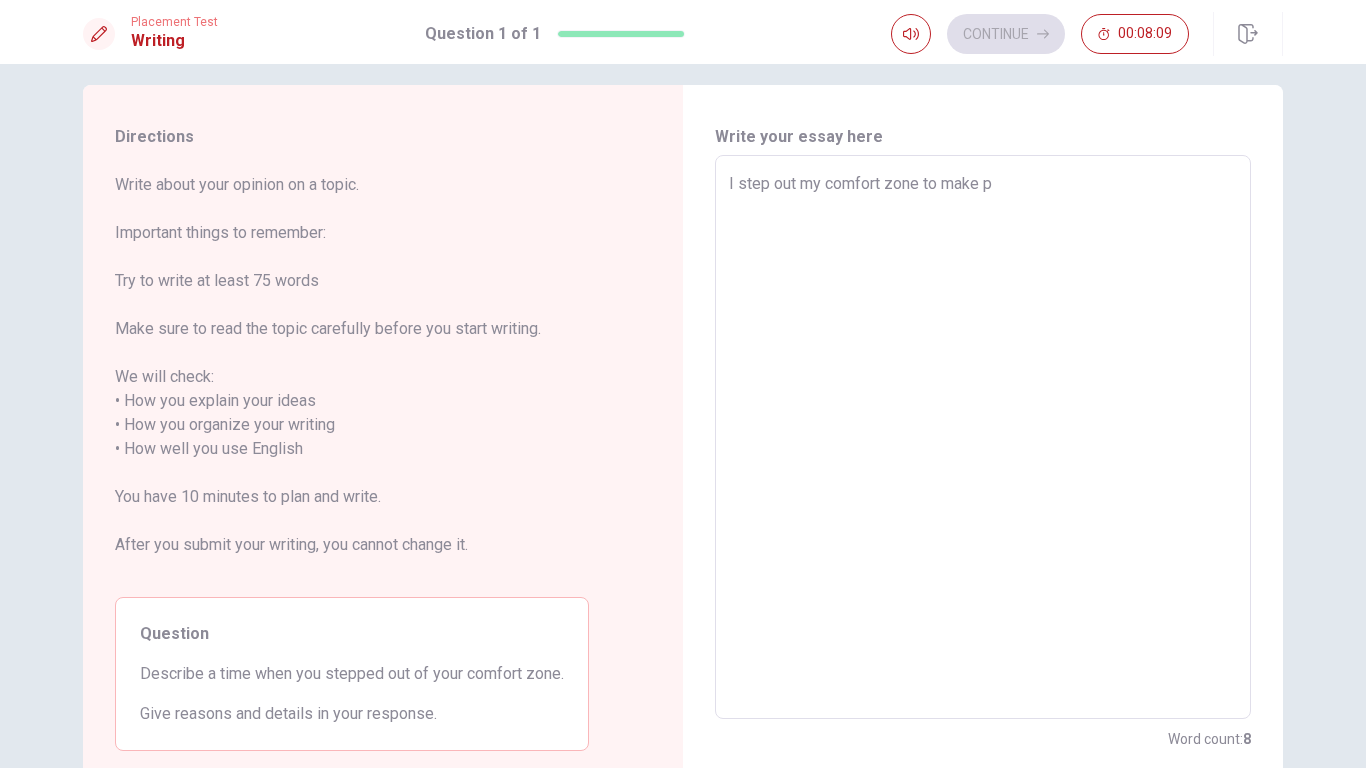 type on "x" 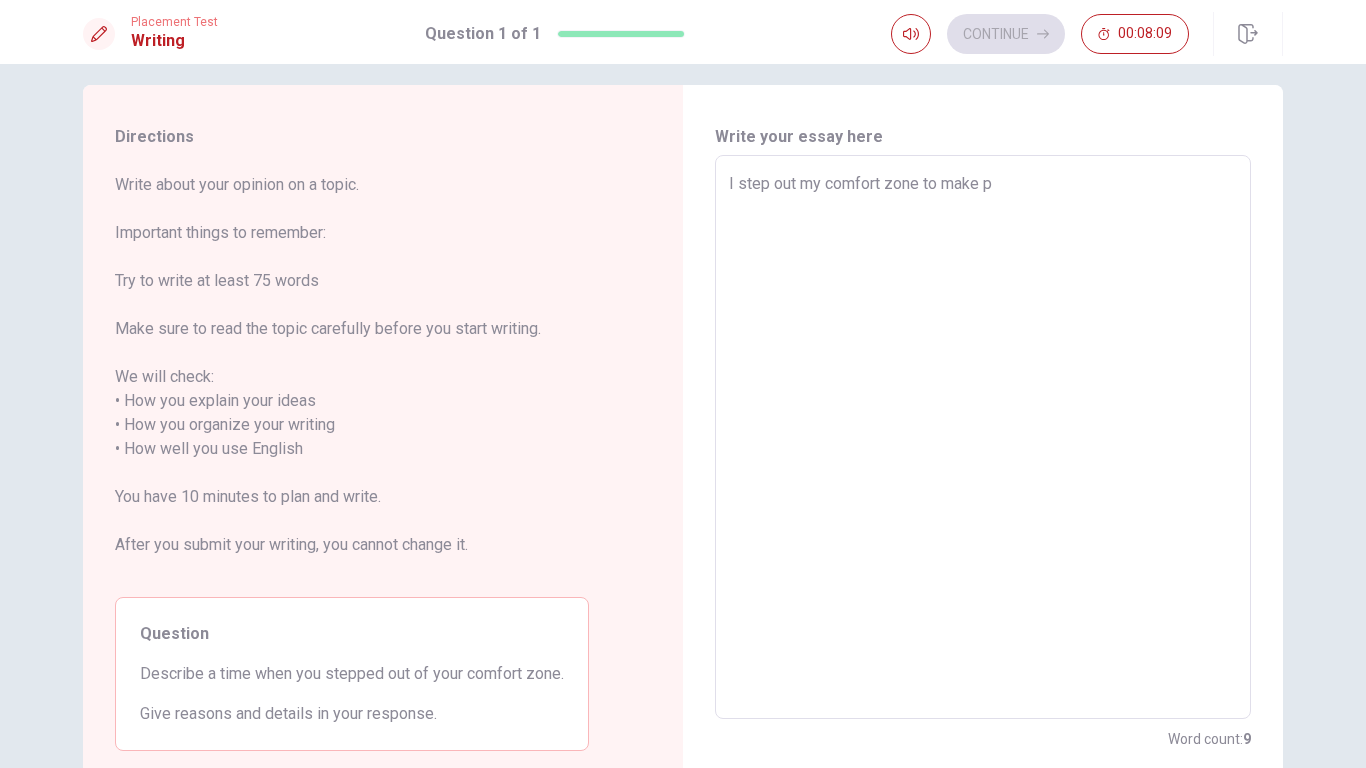 type on "I step out my comfort zone to make pr" 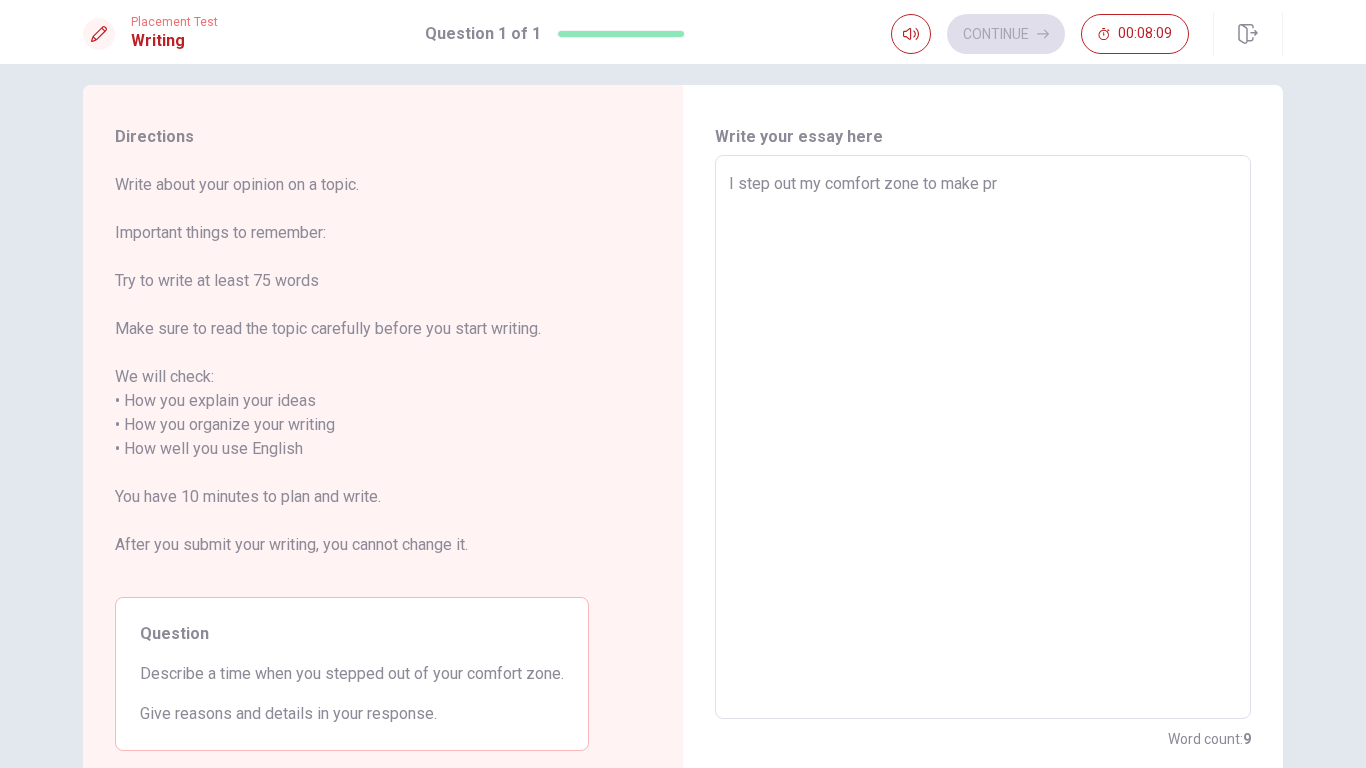 type on "x" 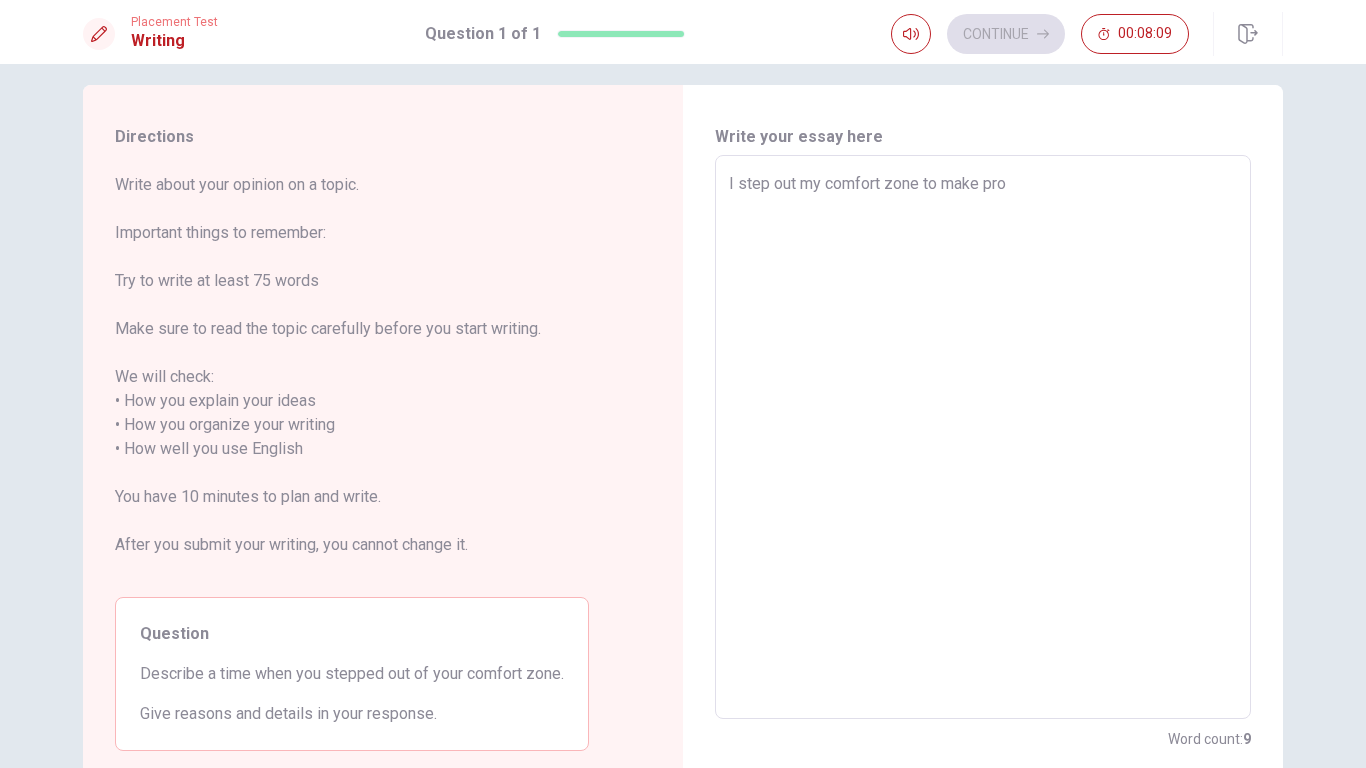 type on "x" 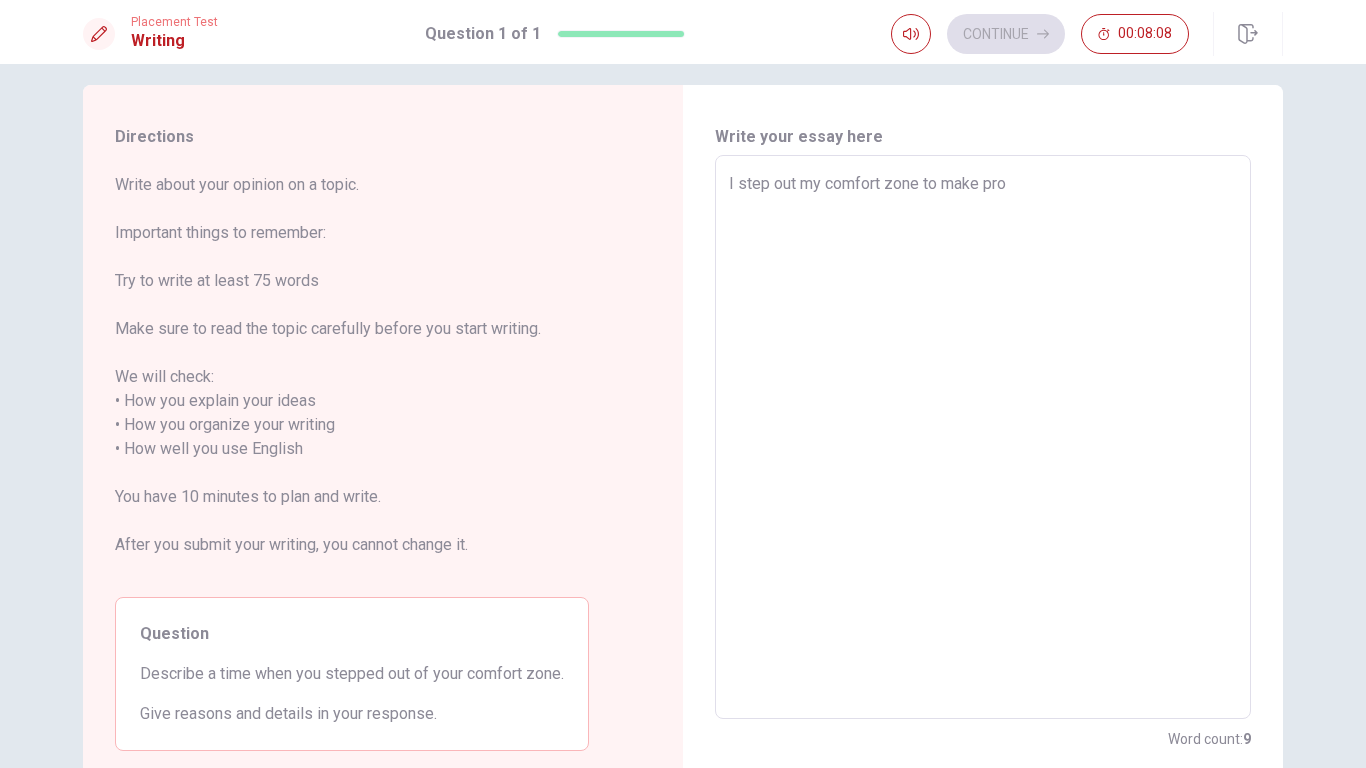 type on "I step out my comfort zone to make prog" 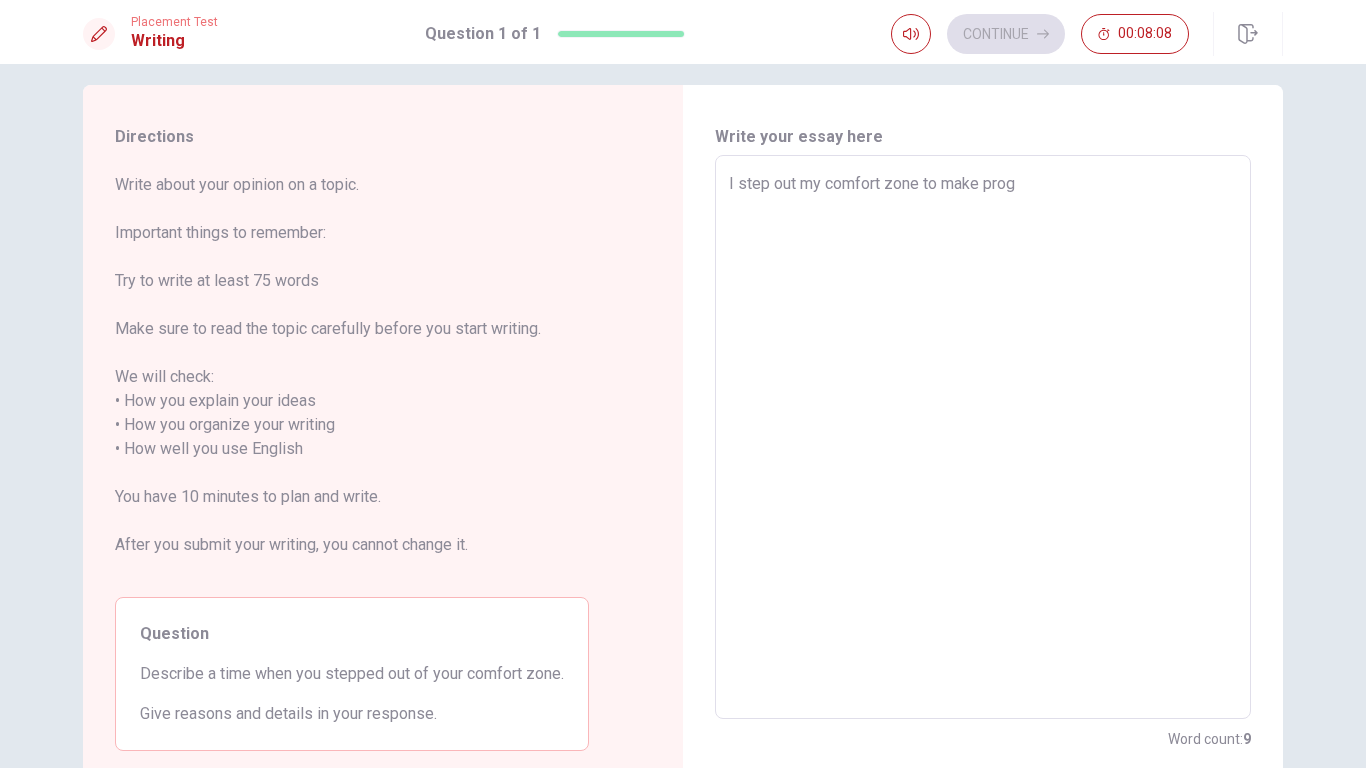 type on "x" 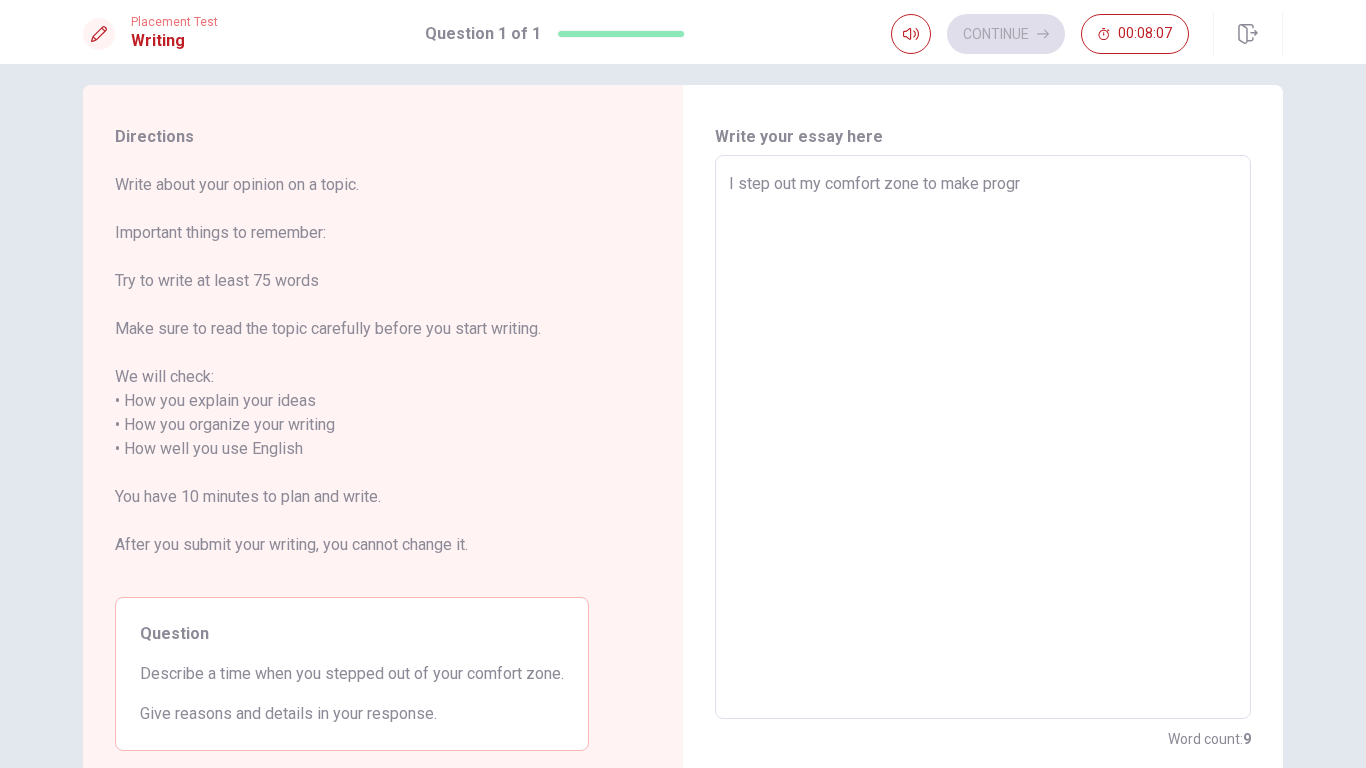type on "x" 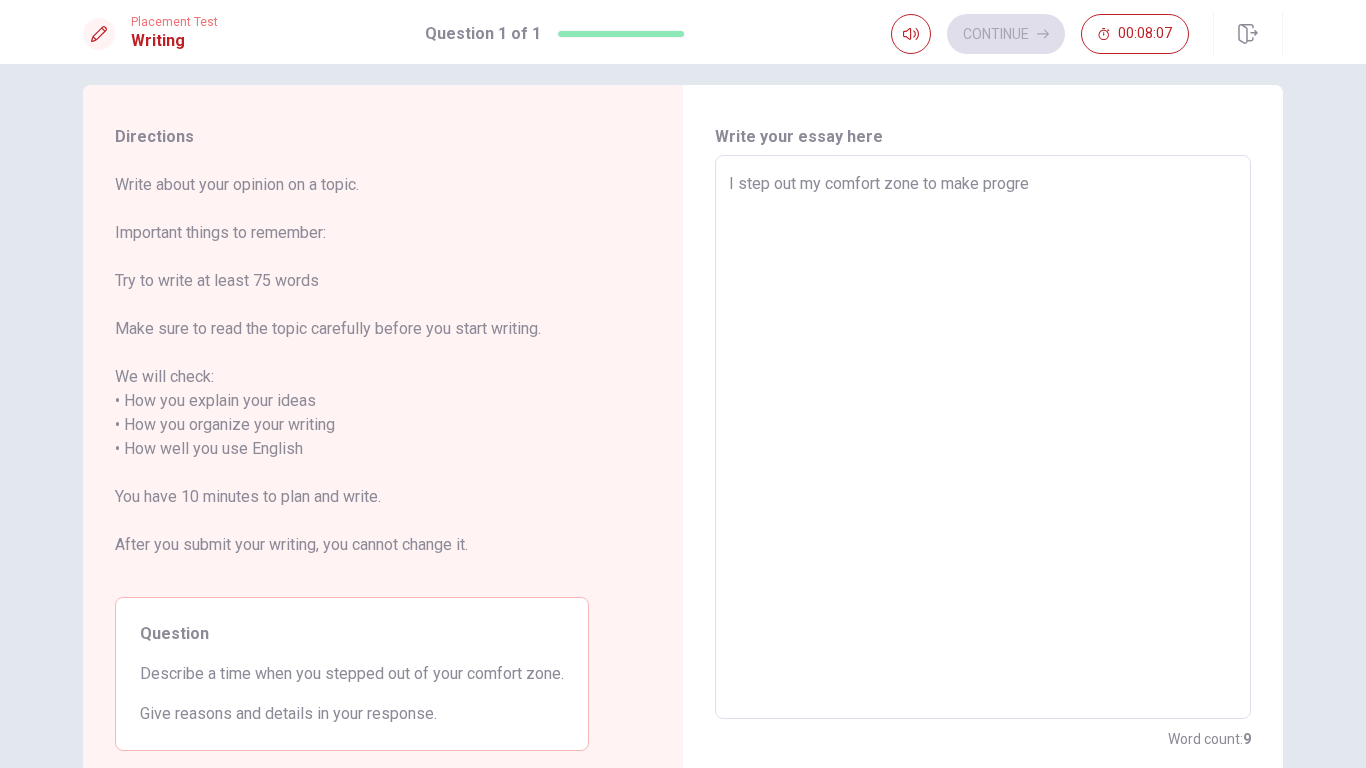 type on "I step out my comfort zone to make progres" 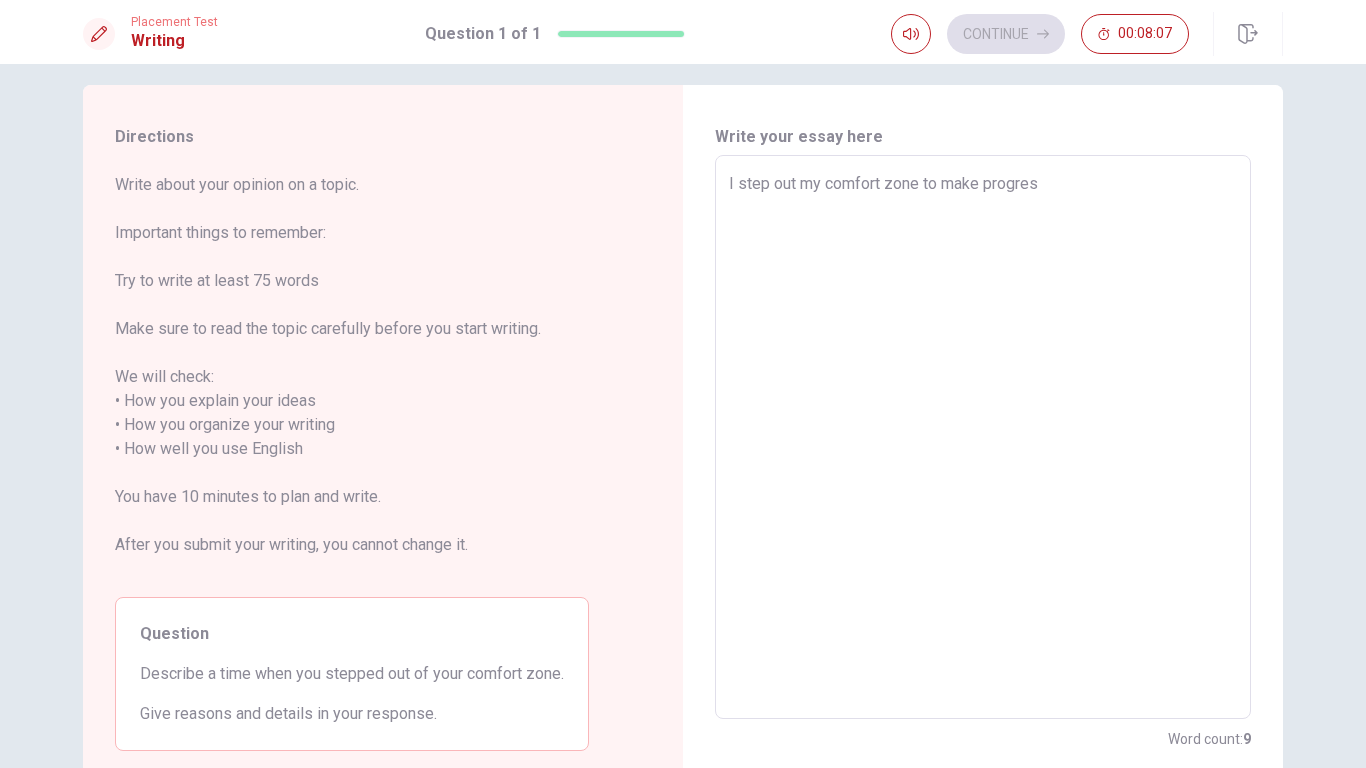 type on "x" 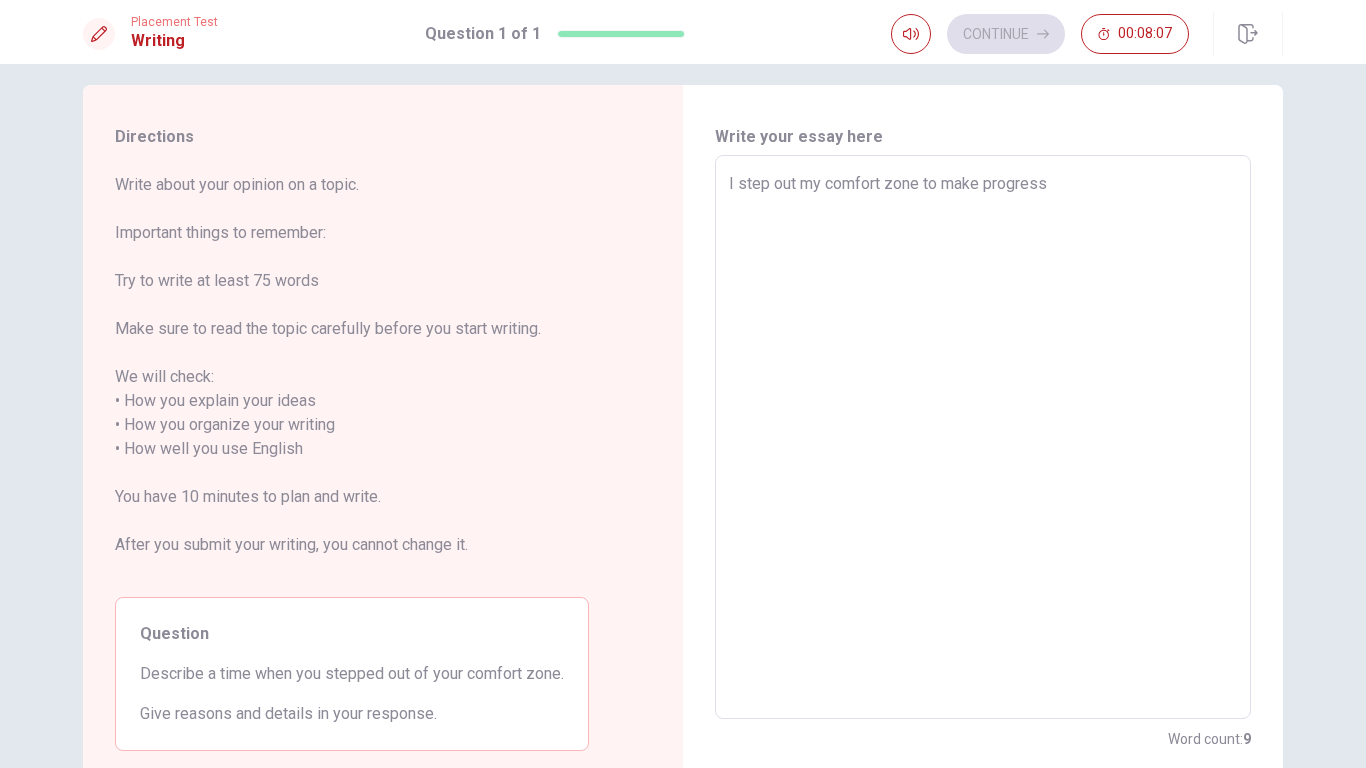 type on "x" 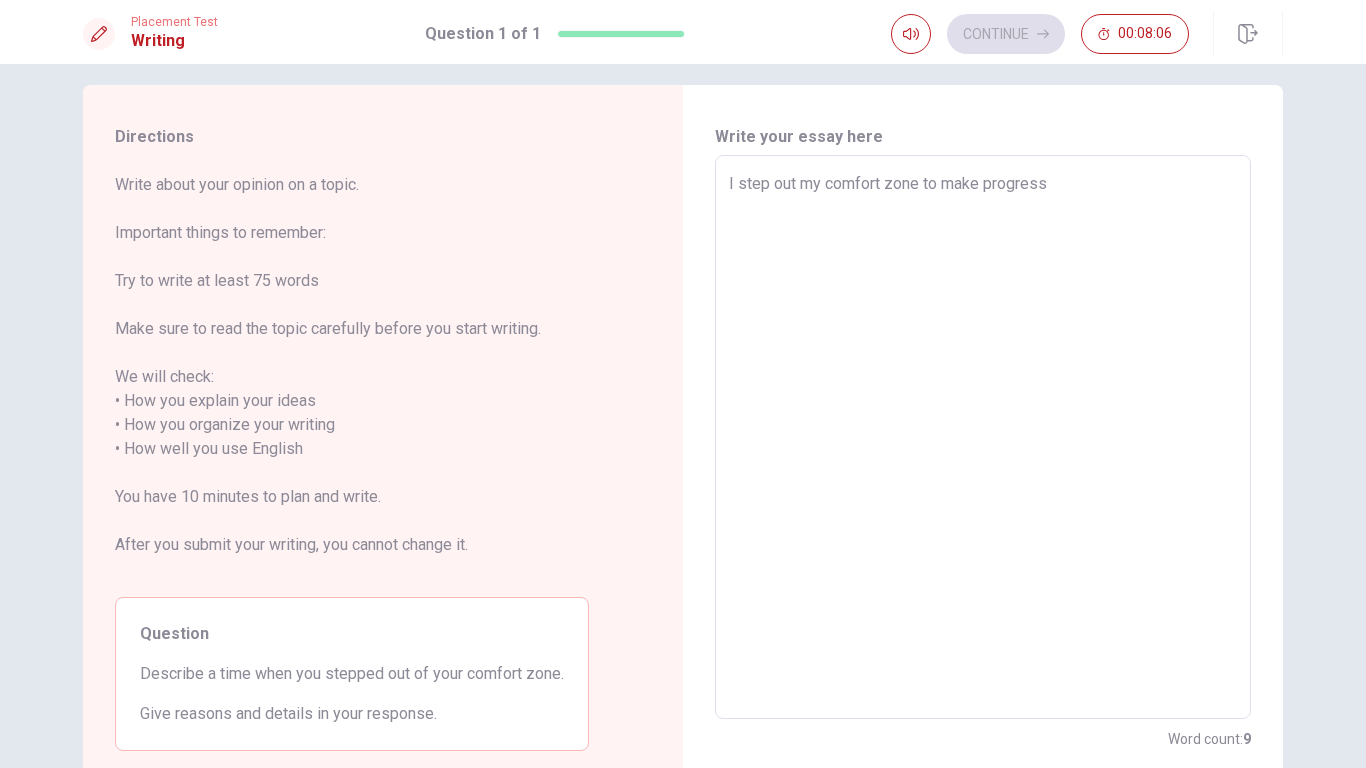 type on "I step out my comfort zone to make progress" 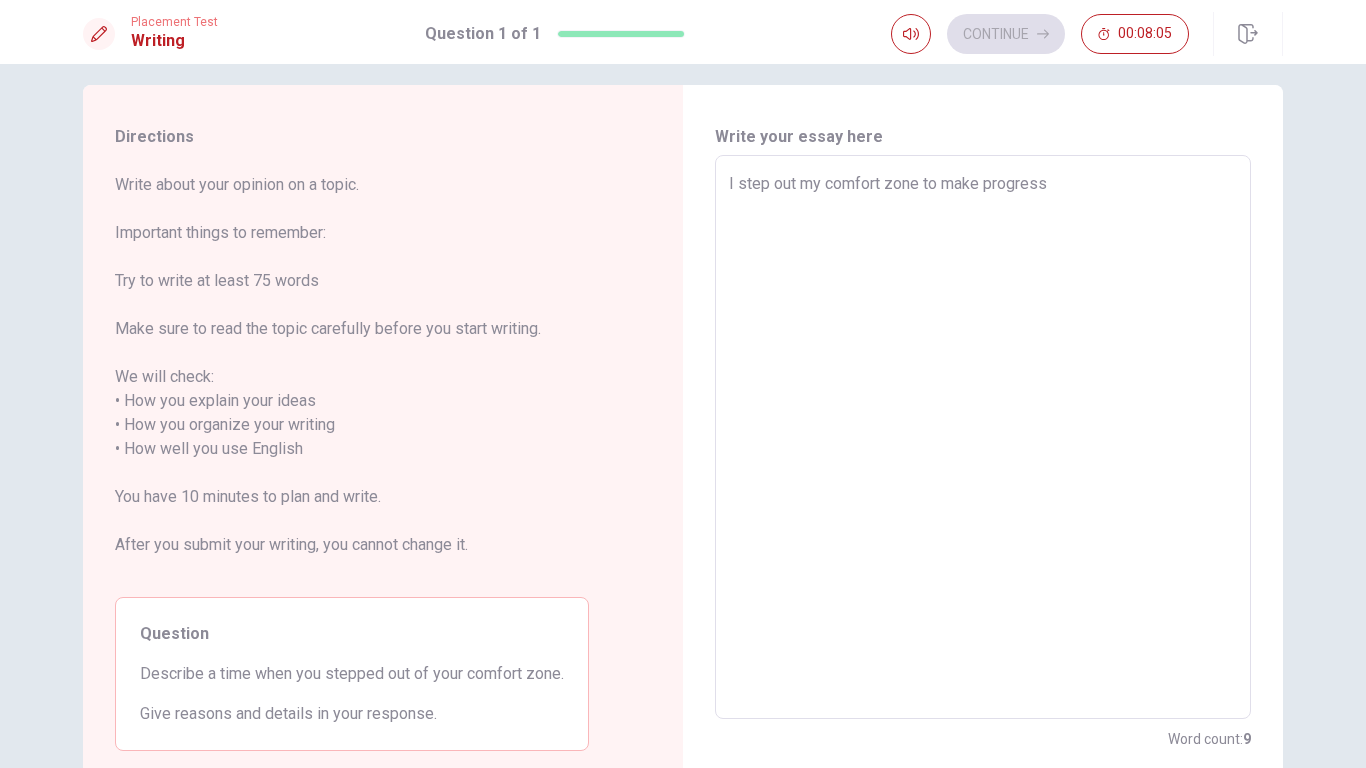 type on "I step out my comfort zone to make progress i" 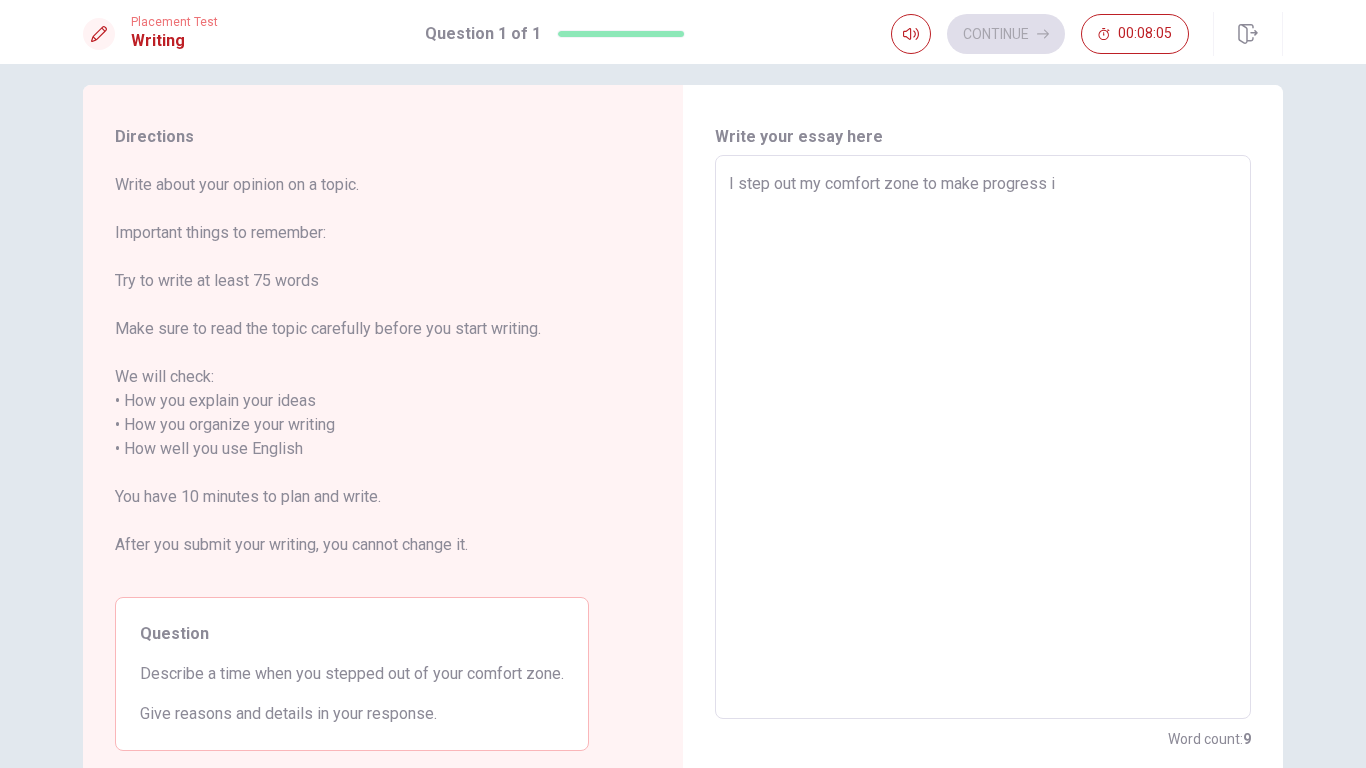 type on "x" 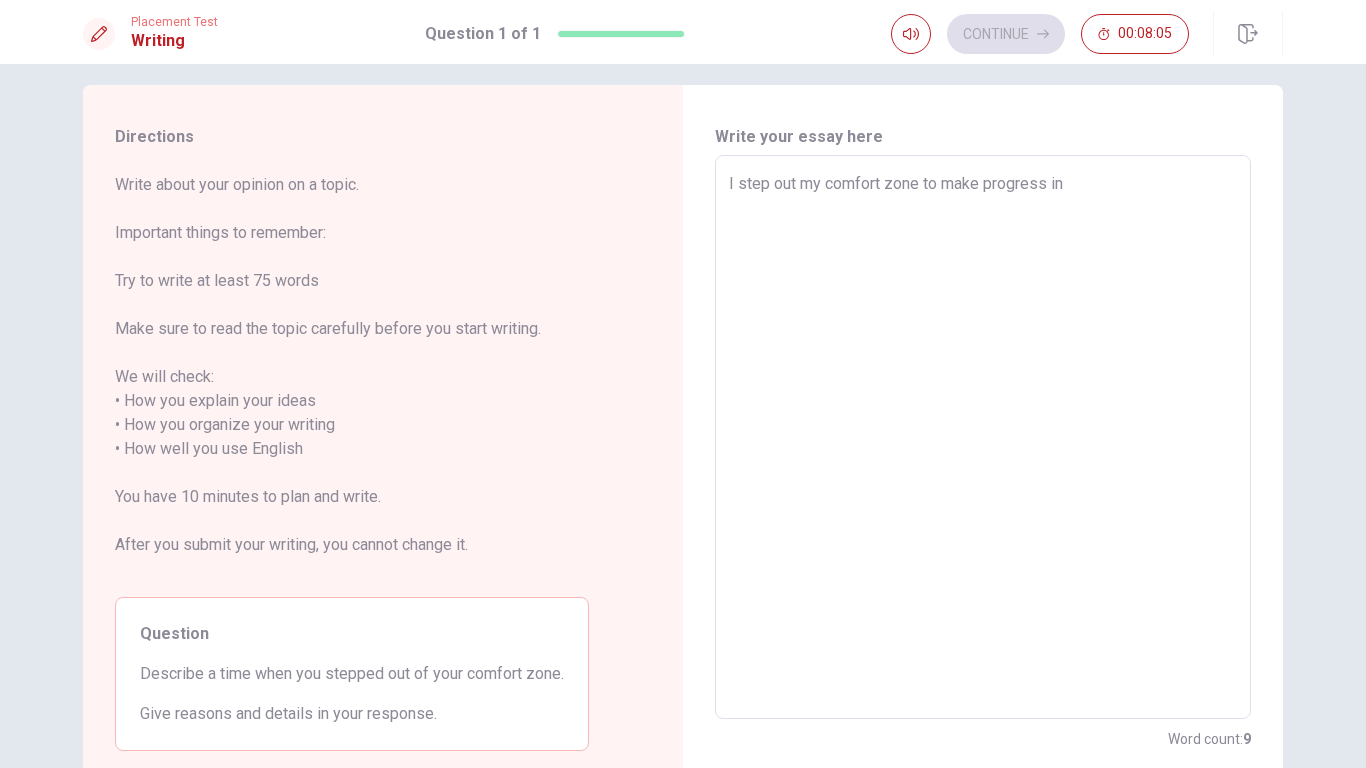 type on "x" 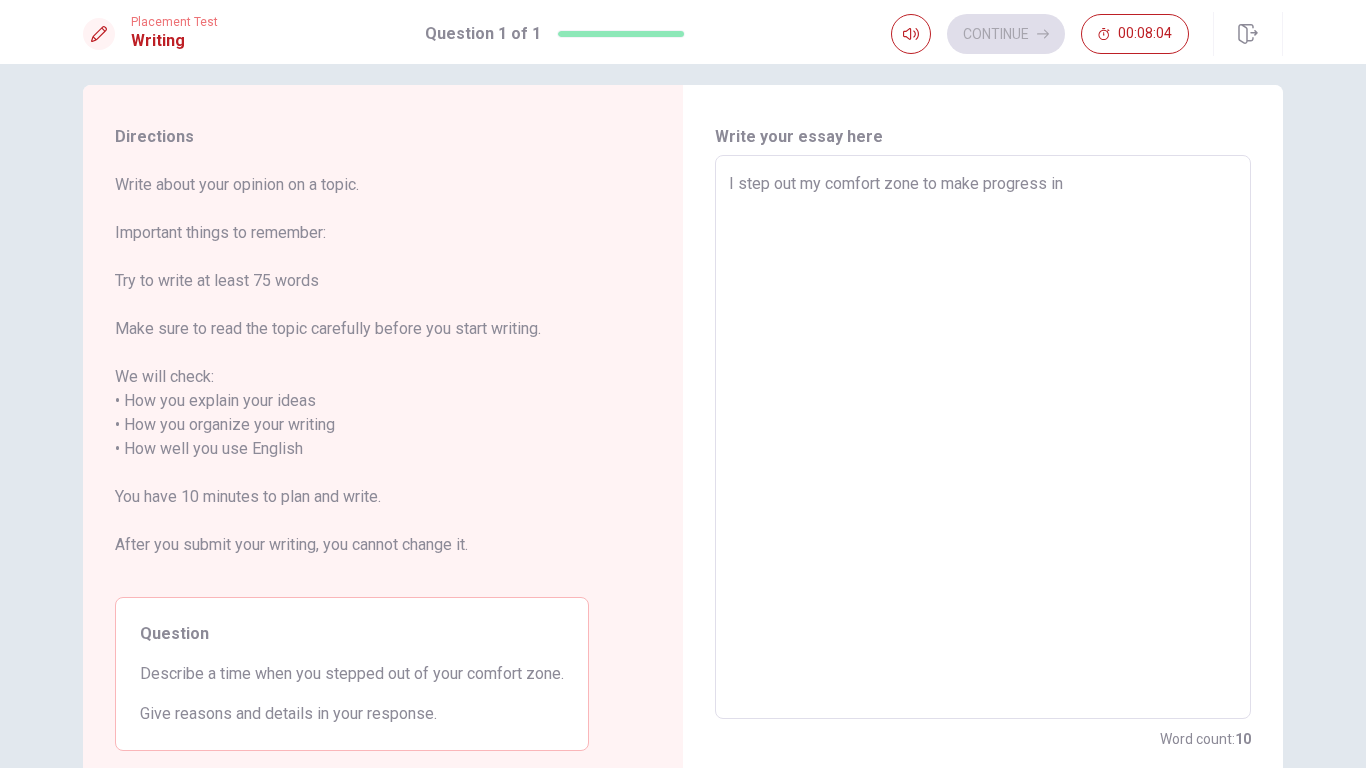 type on "I step out my comfort zone to make progress in" 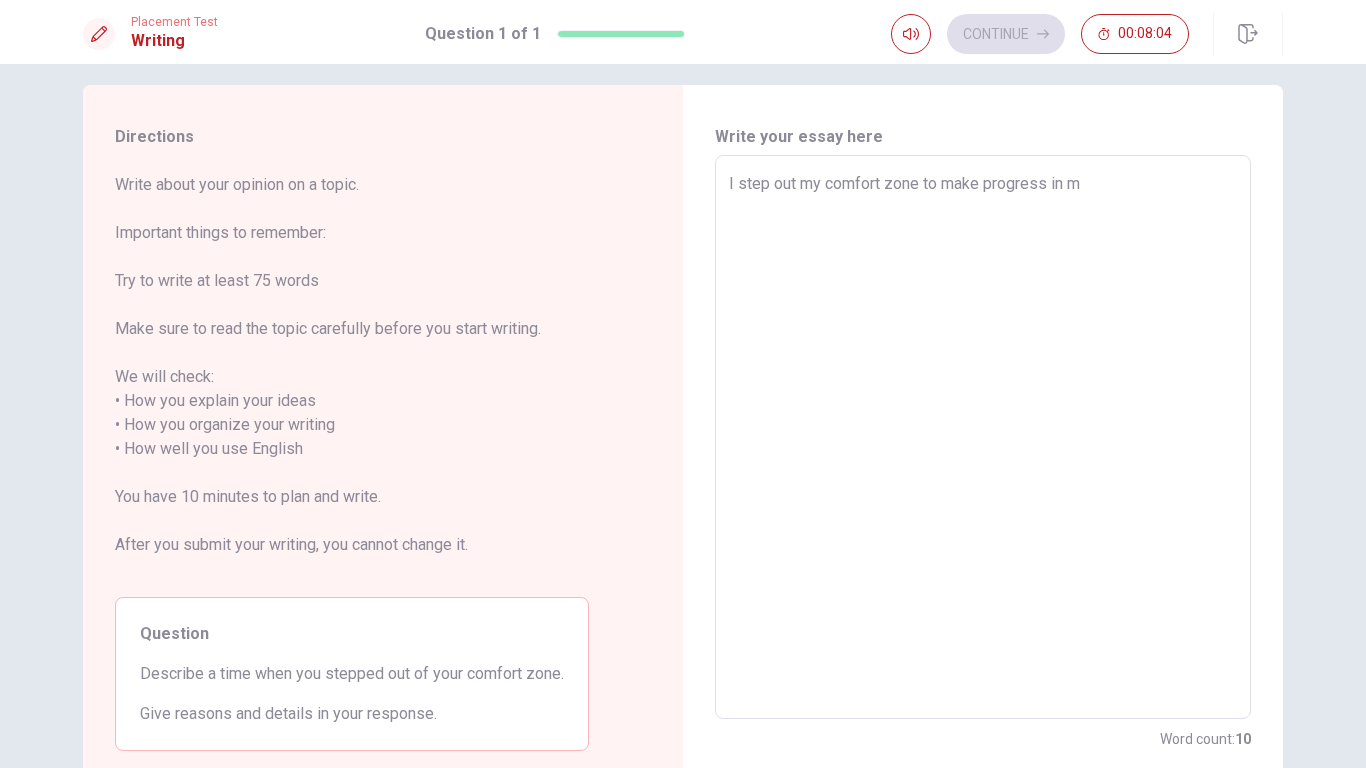 type on "x" 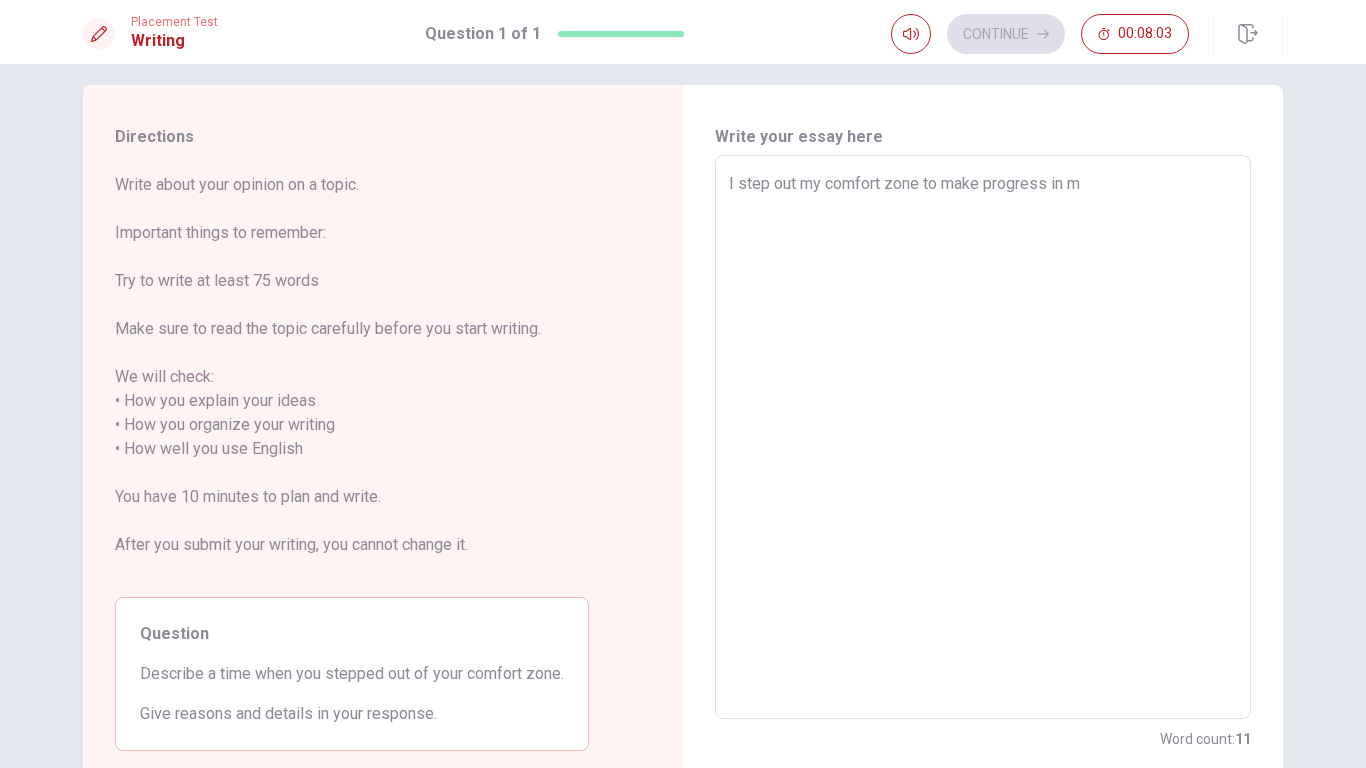 type on "I step out my comfort zone to make progress in my" 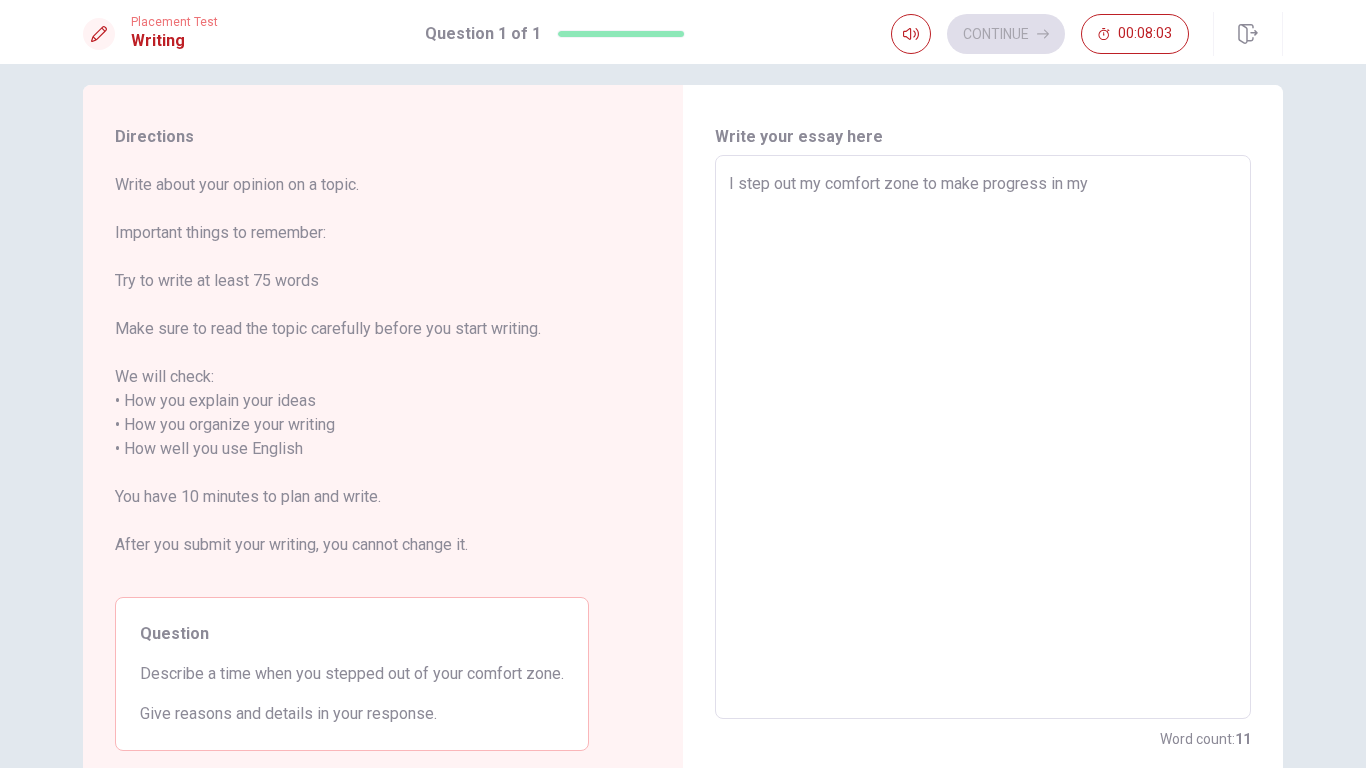 type on "x" 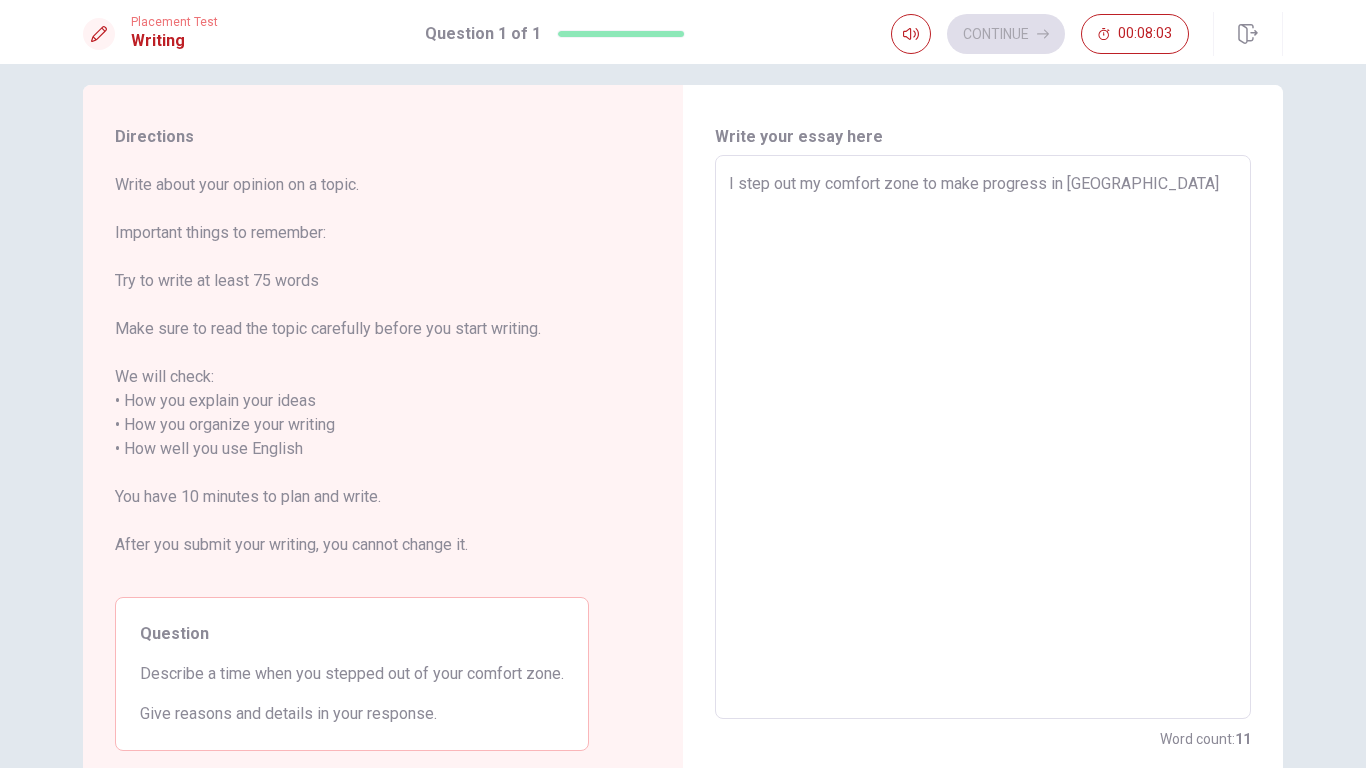 type on "x" 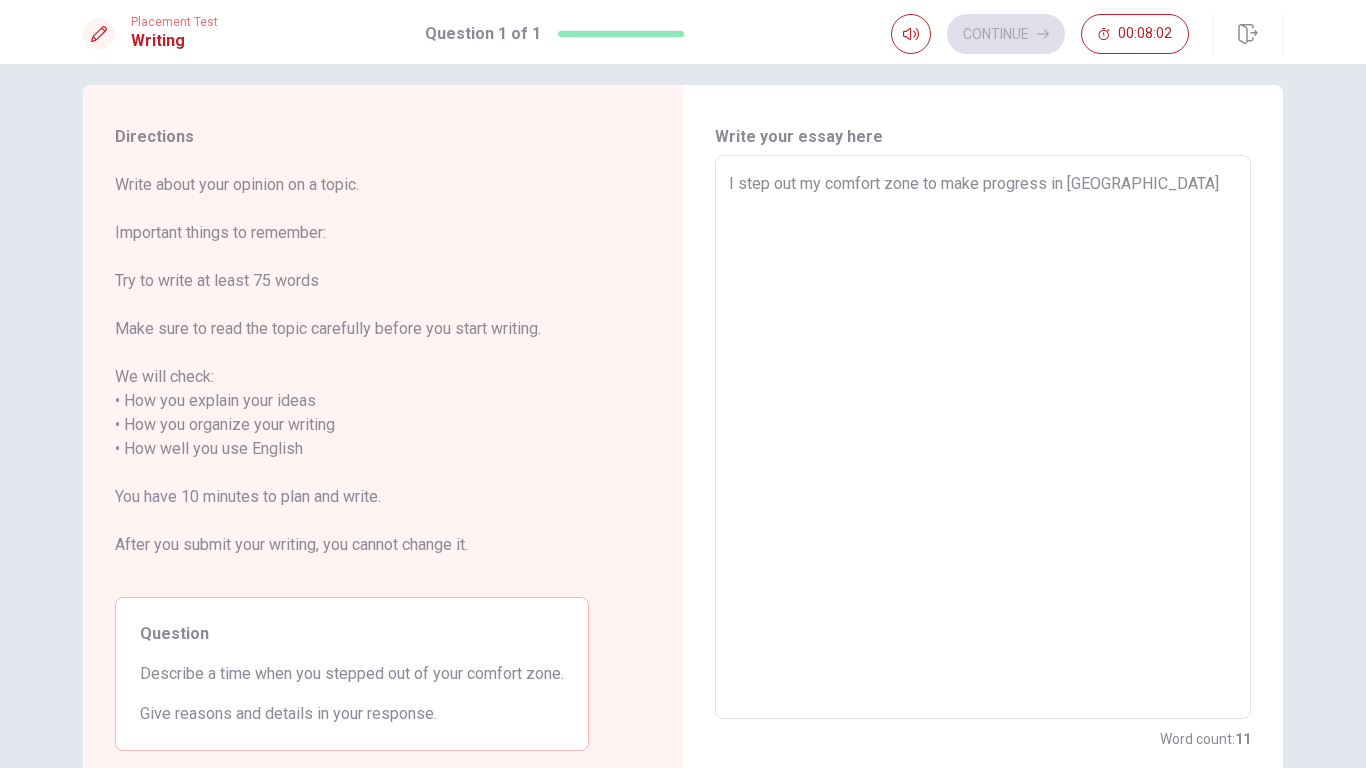 type on "I step out my comfort zone to make progress in [GEOGRAPHIC_DATA]" 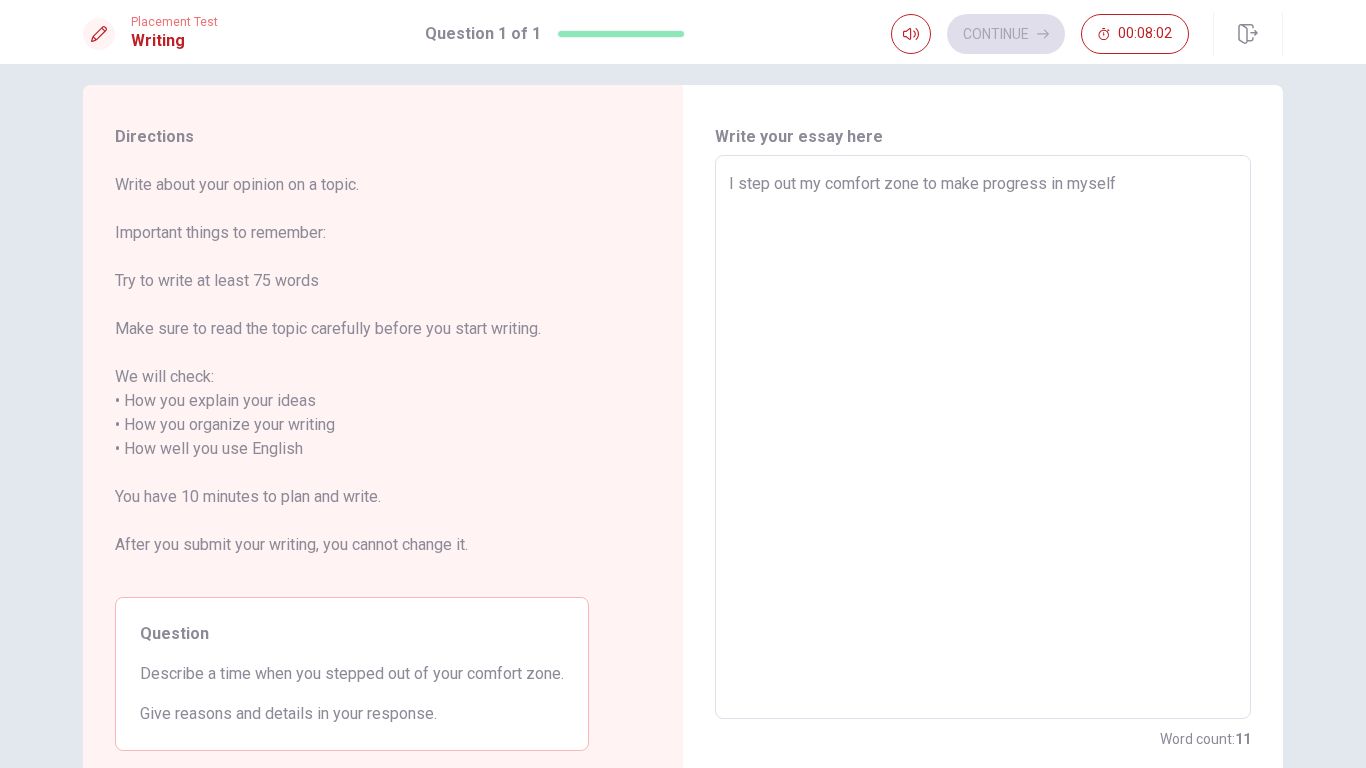 type on "x" 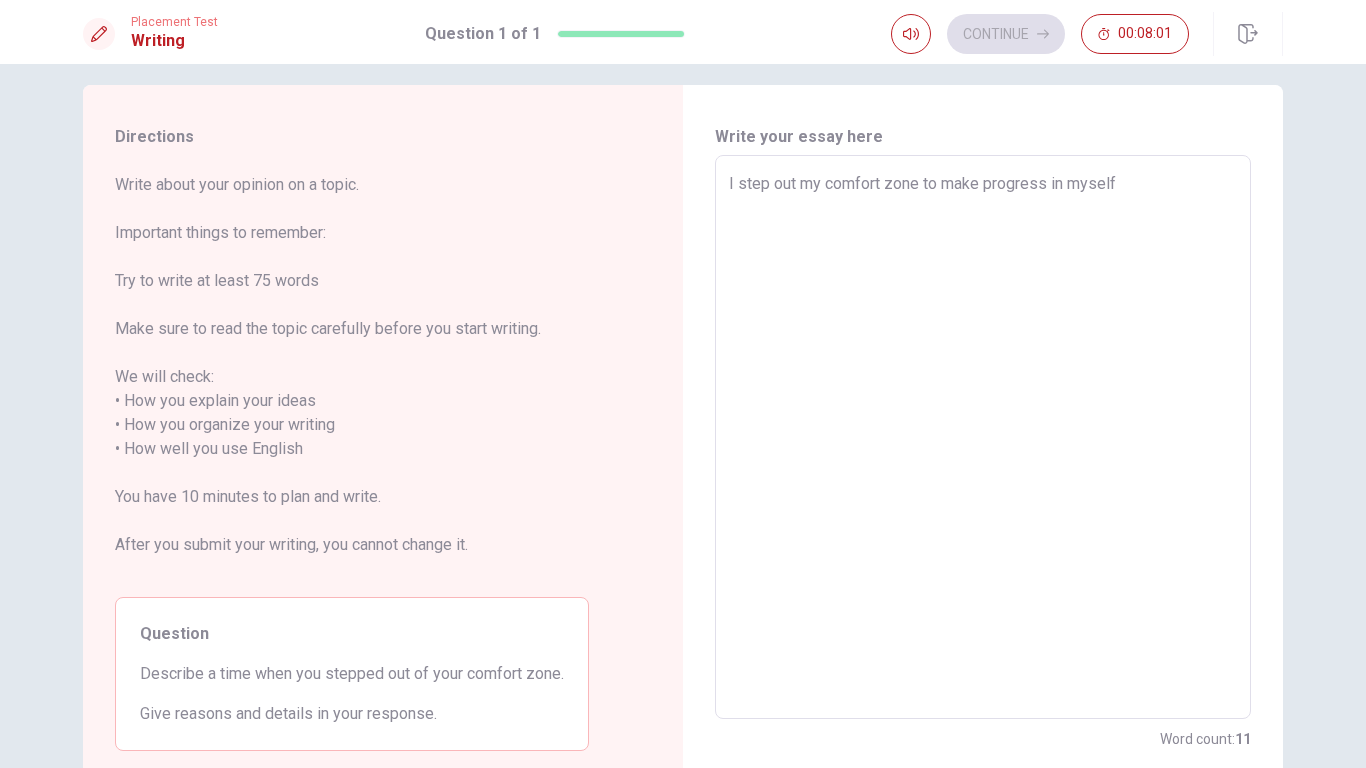 type on "I step out my comfort zone to make progress in myself." 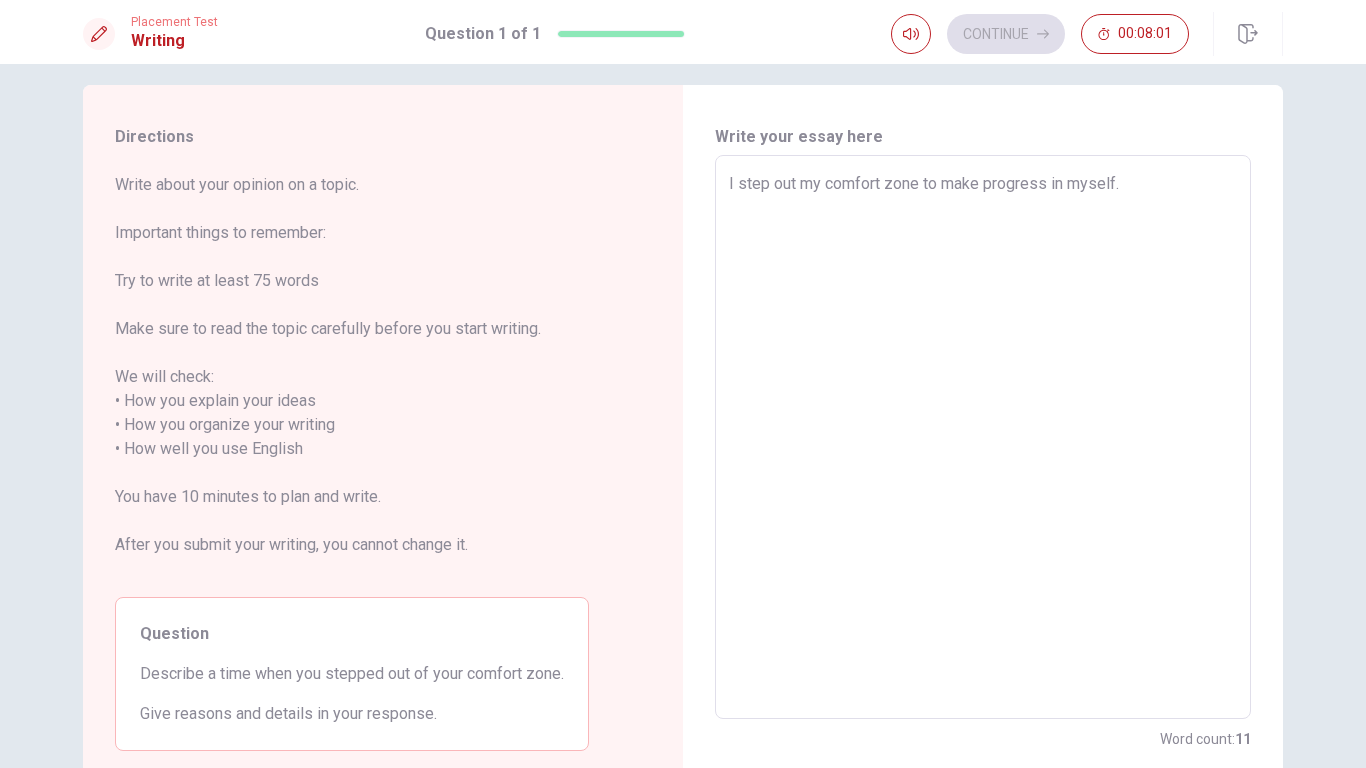 type on "x" 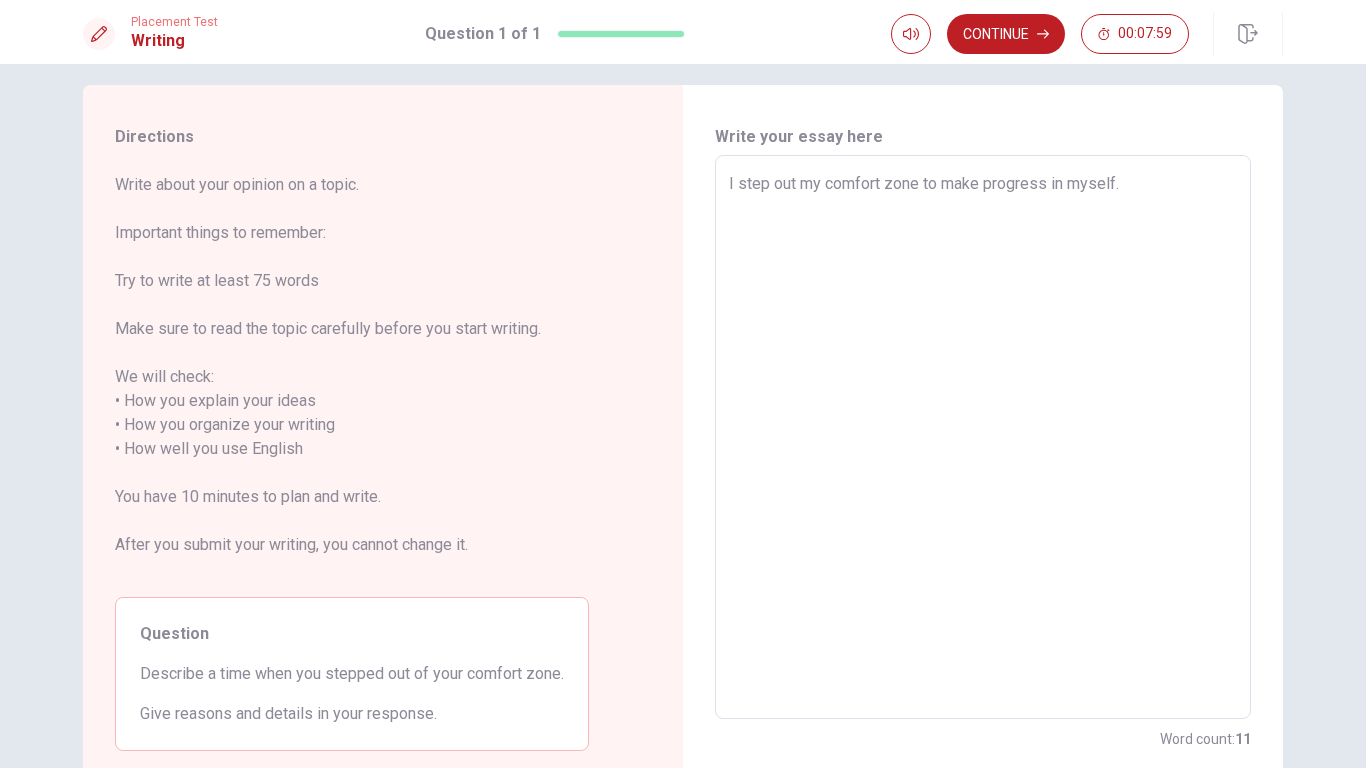 type on "x" 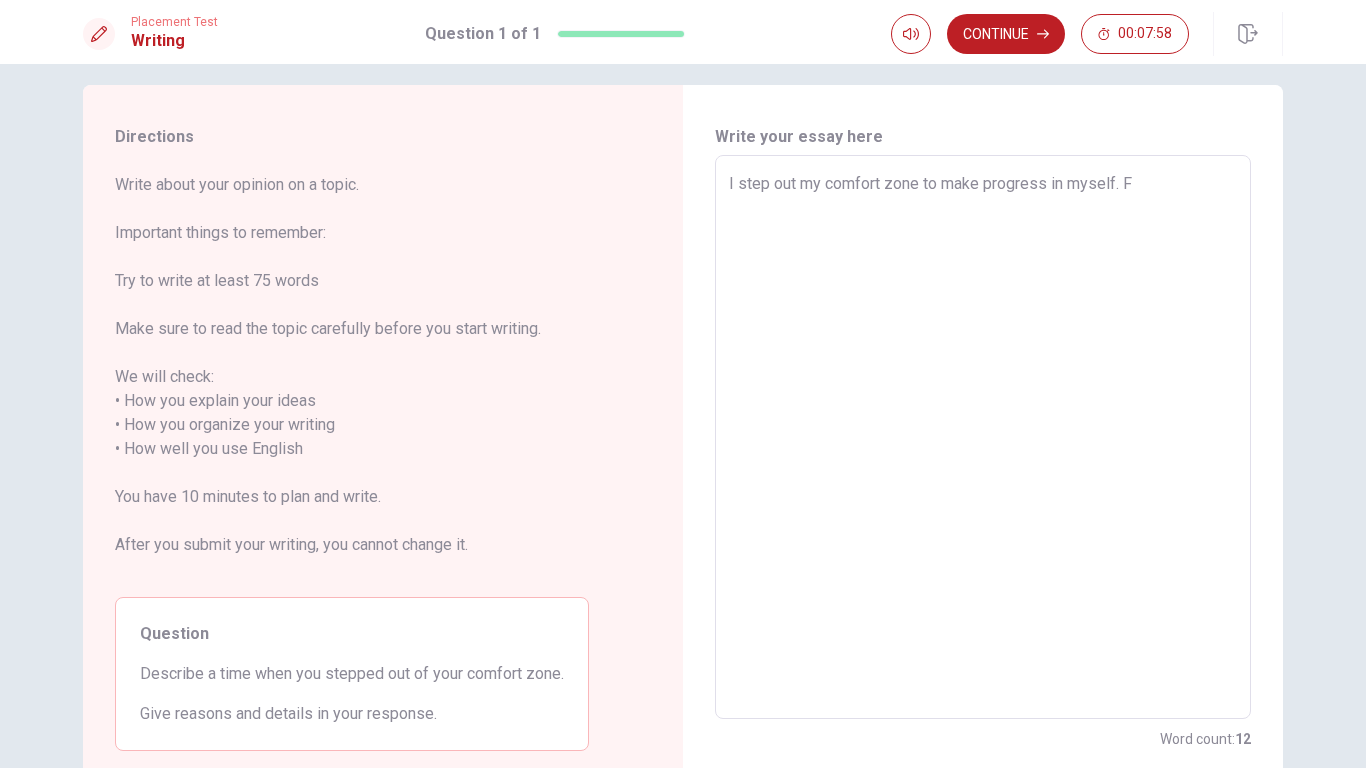 type on "x" 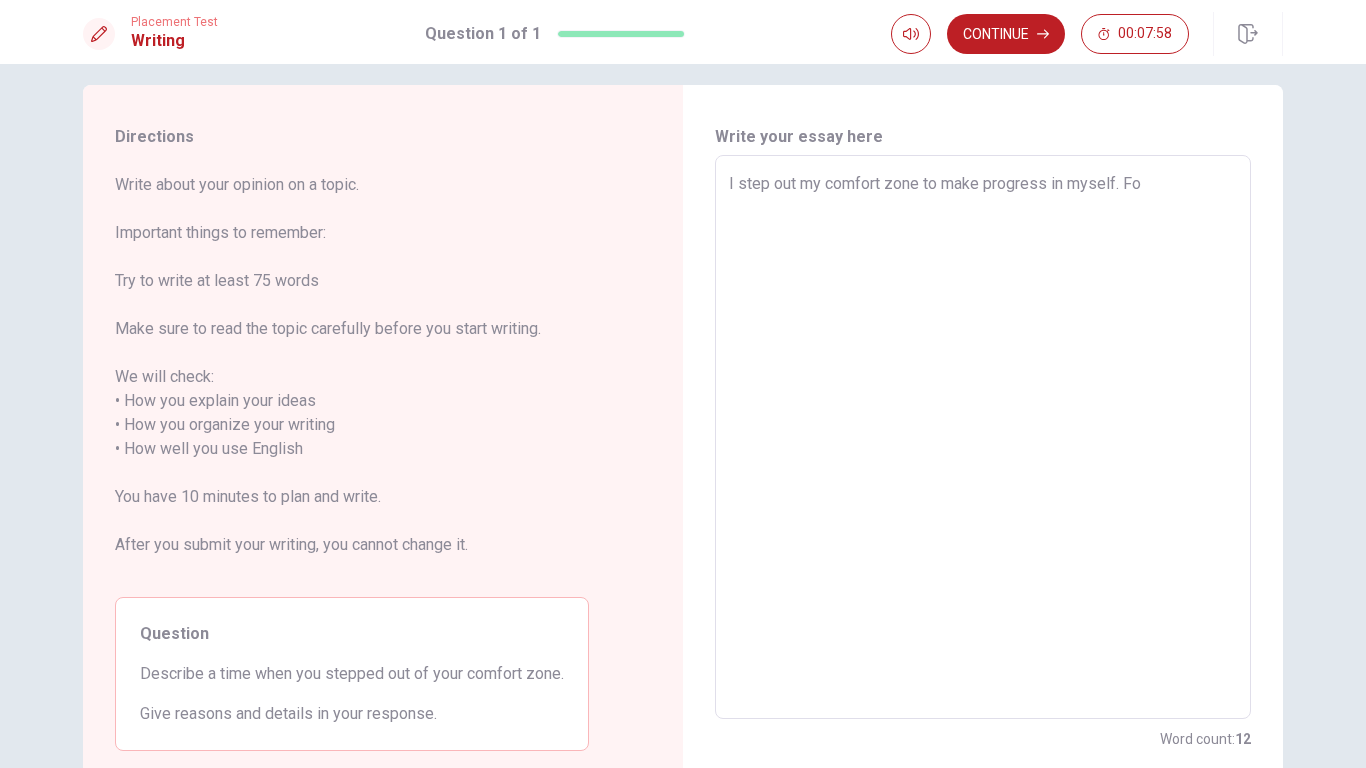 type on "x" 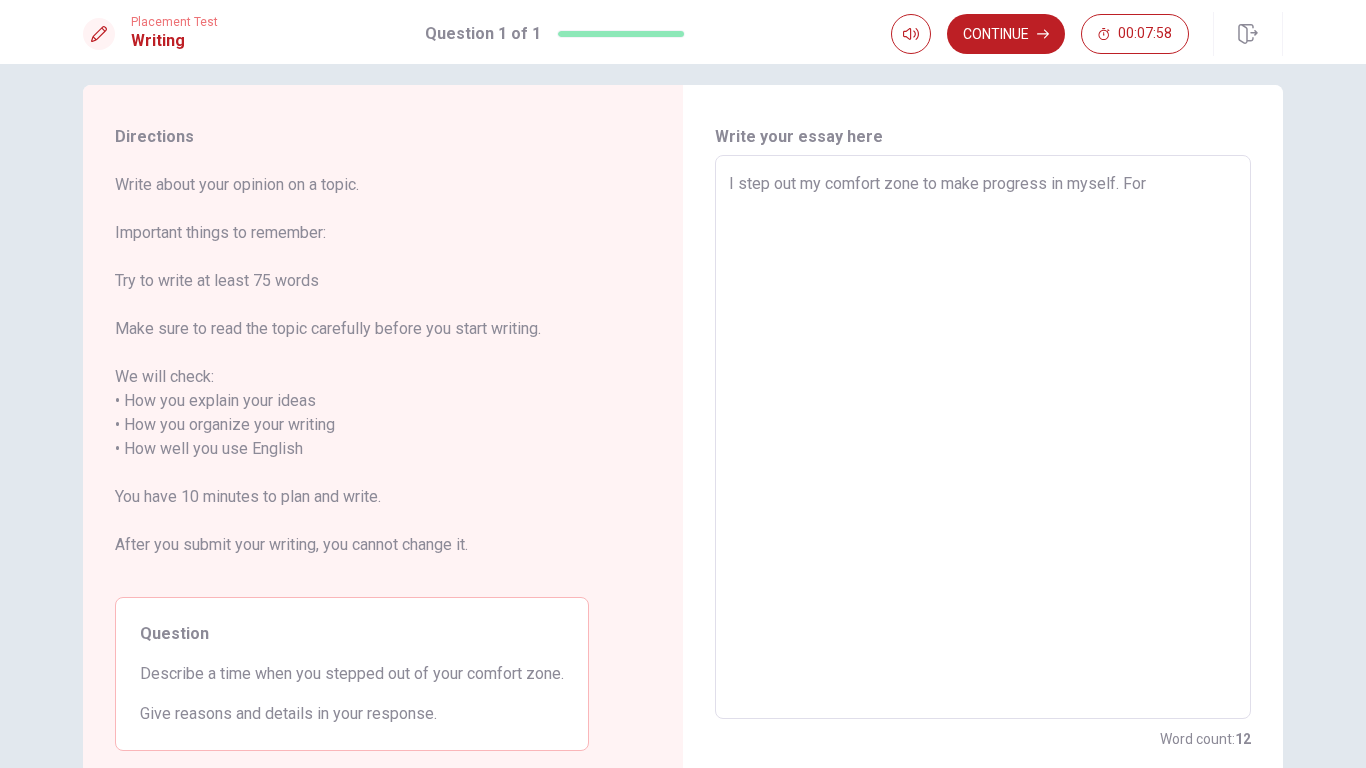 type on "x" 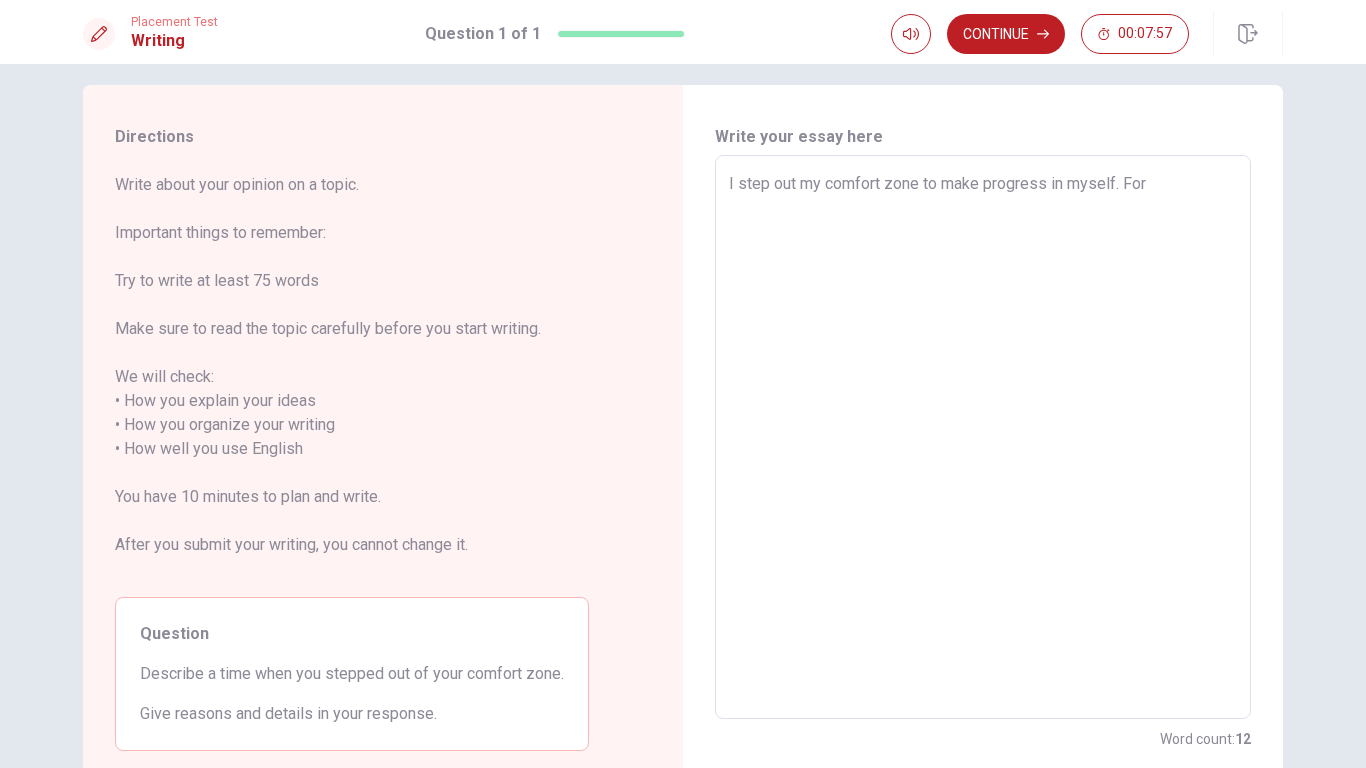 type on "I step out my comfort zone to make progress in myself. For" 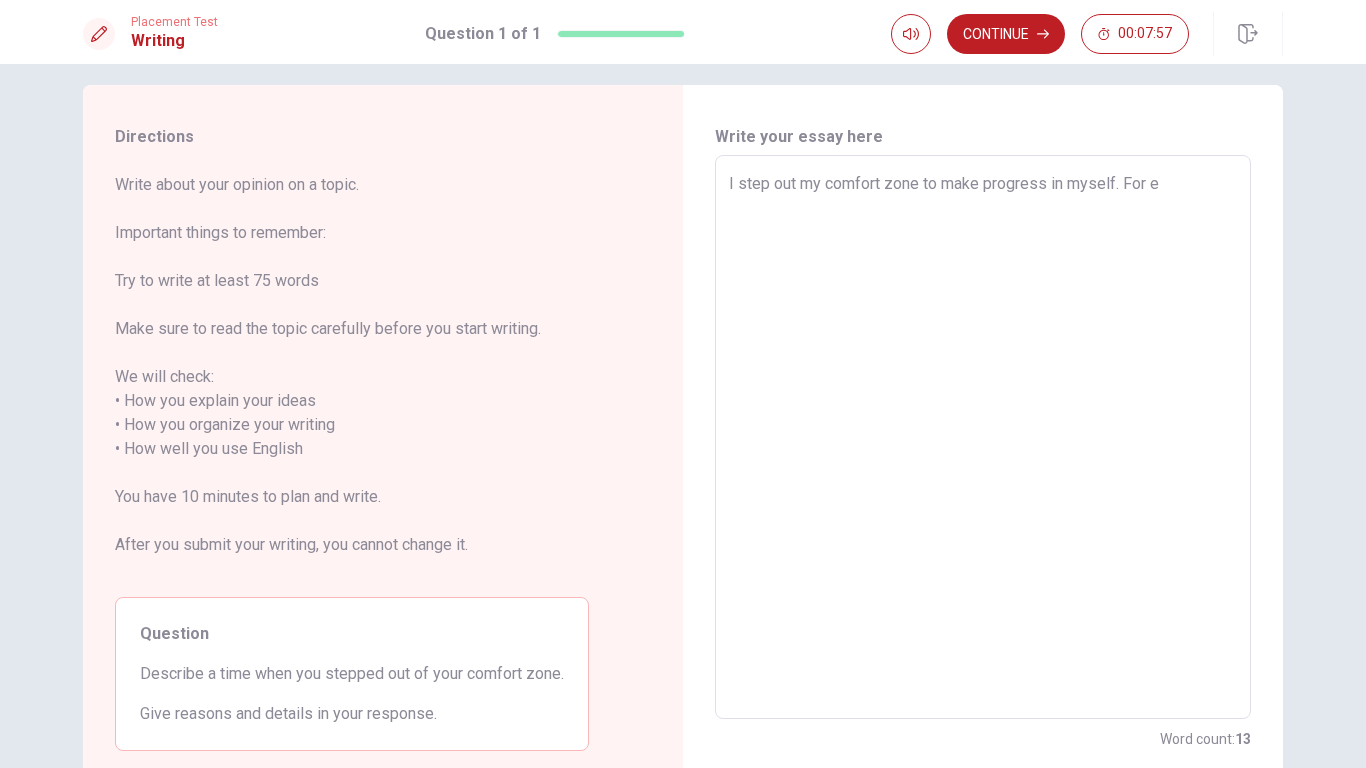 type on "x" 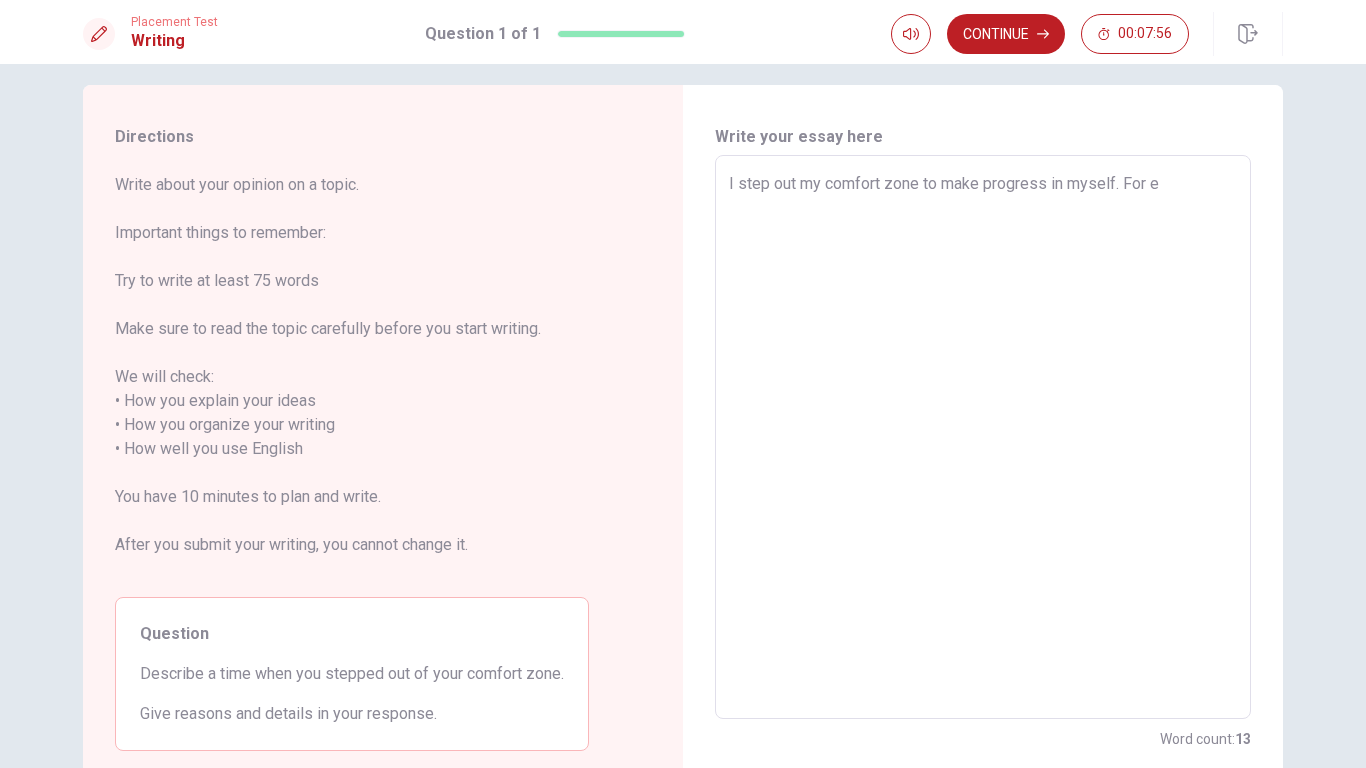 type on "I step out my comfort zone to make progress in myself. For ex" 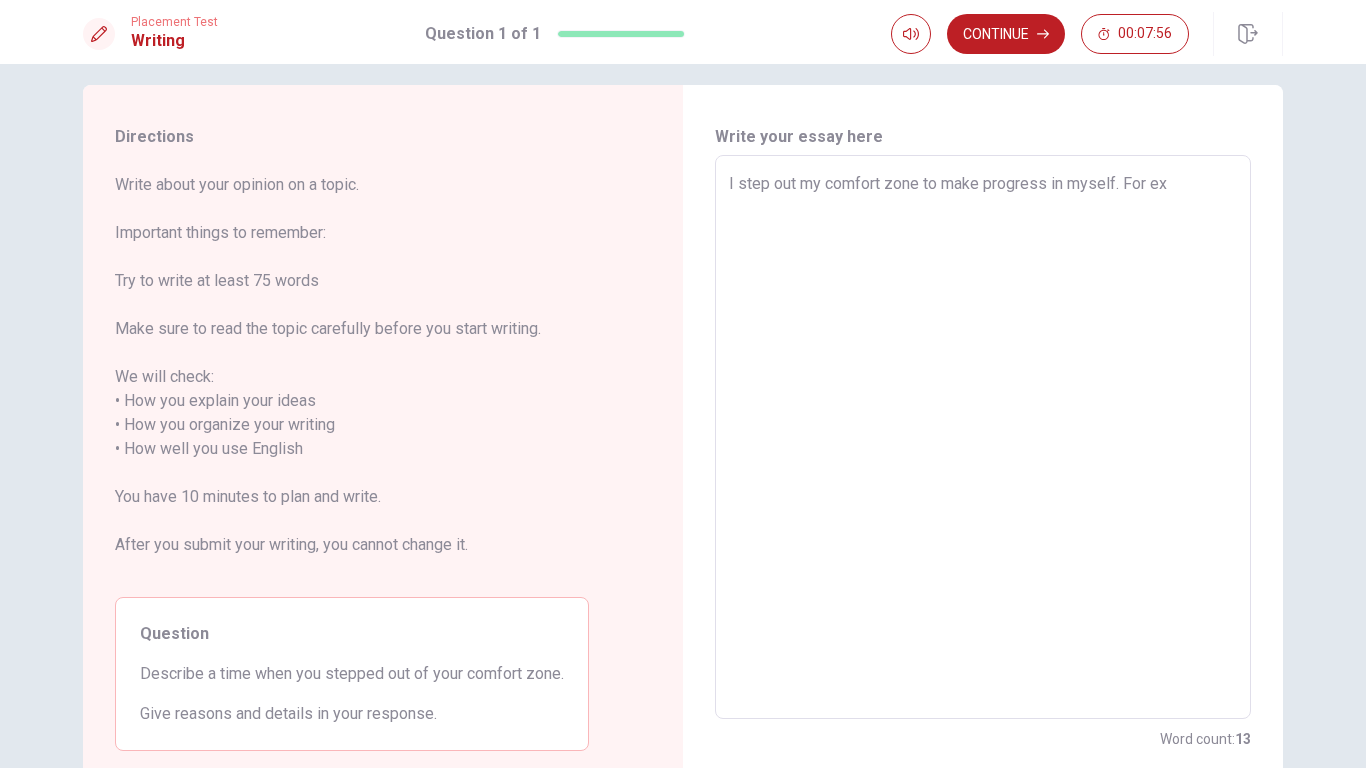 type on "x" 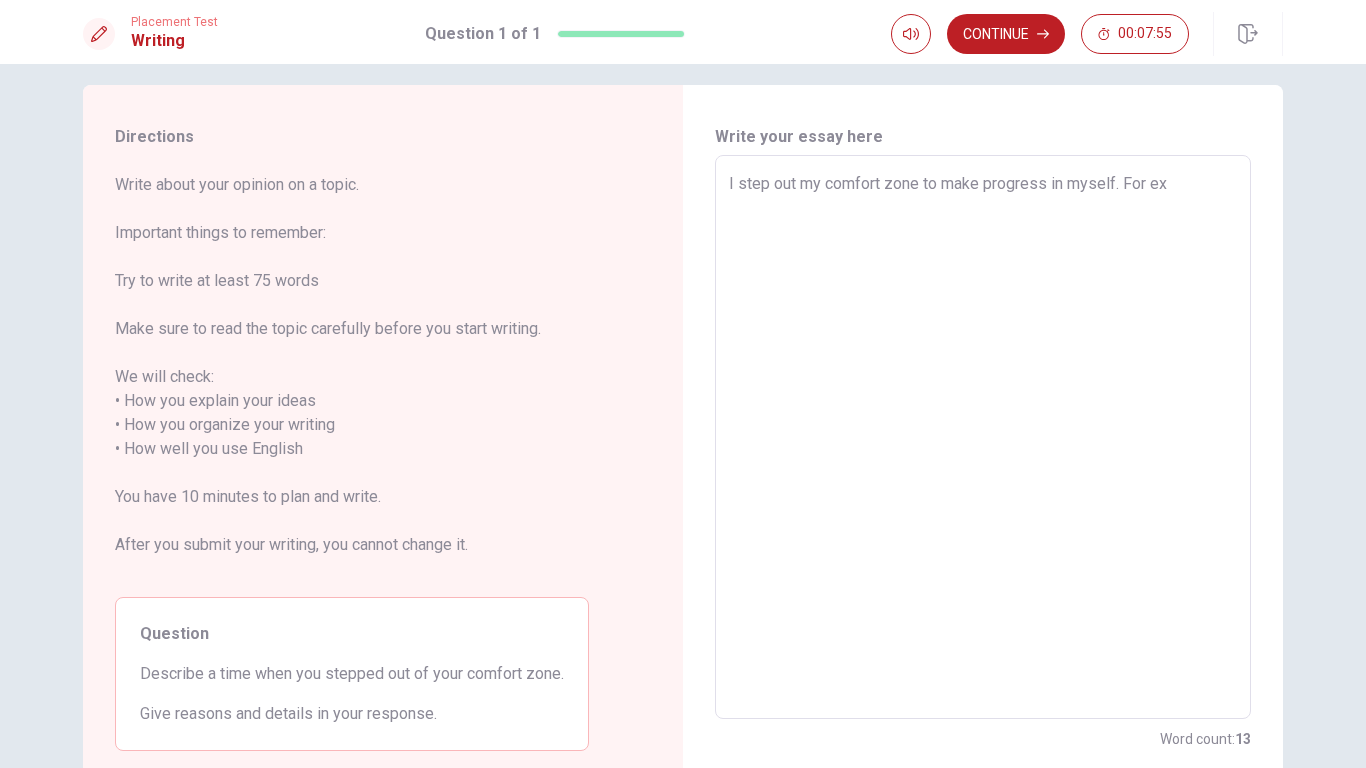type on "I step out my comfort zone to make progress in myself. For exa" 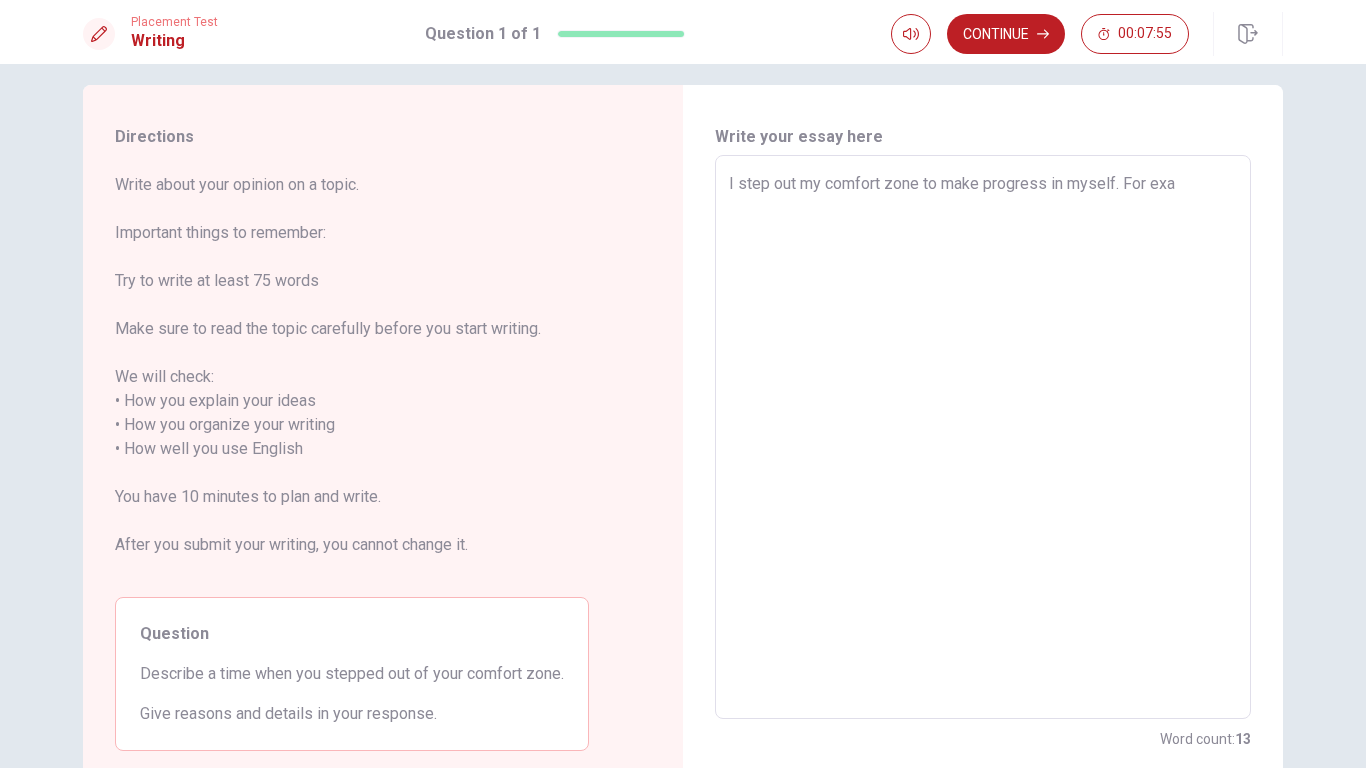 type on "x" 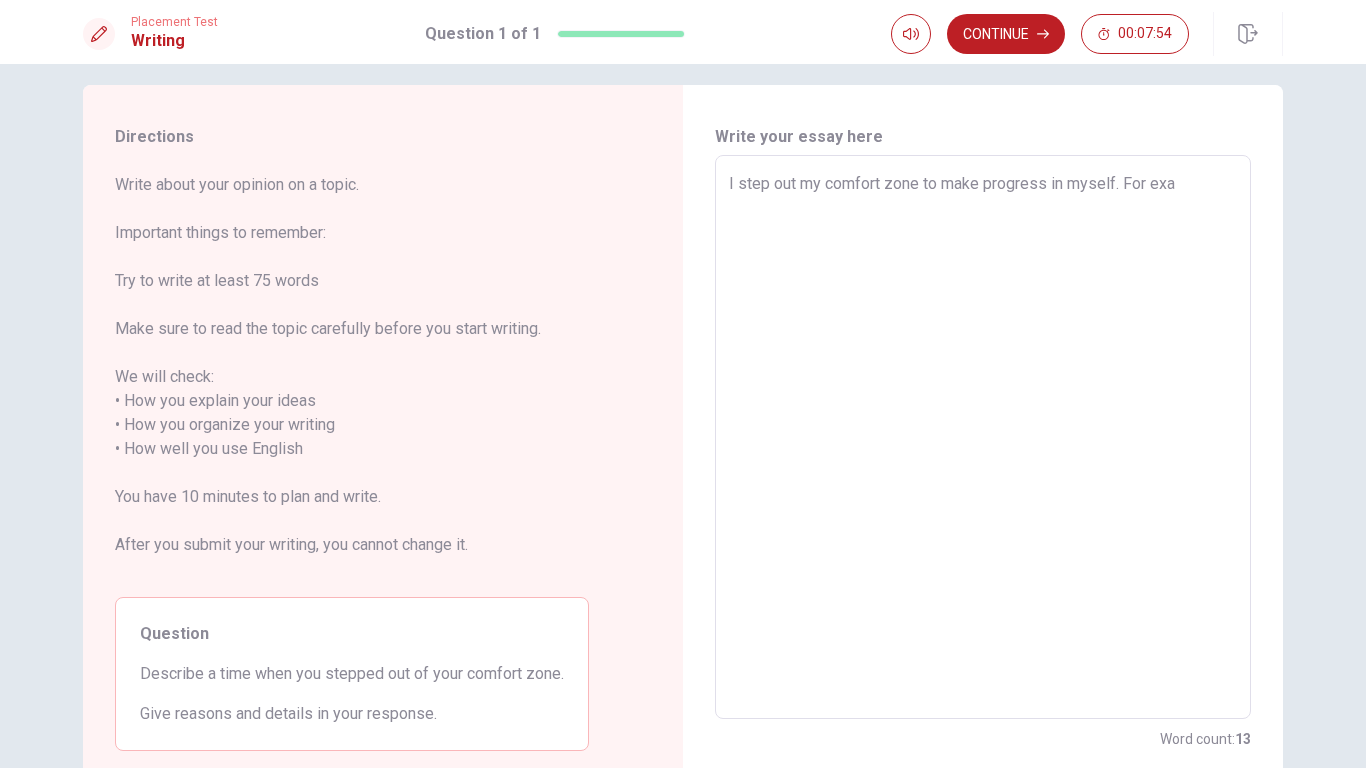 type on "I step out my comfort zone to make progress in myself. For exam" 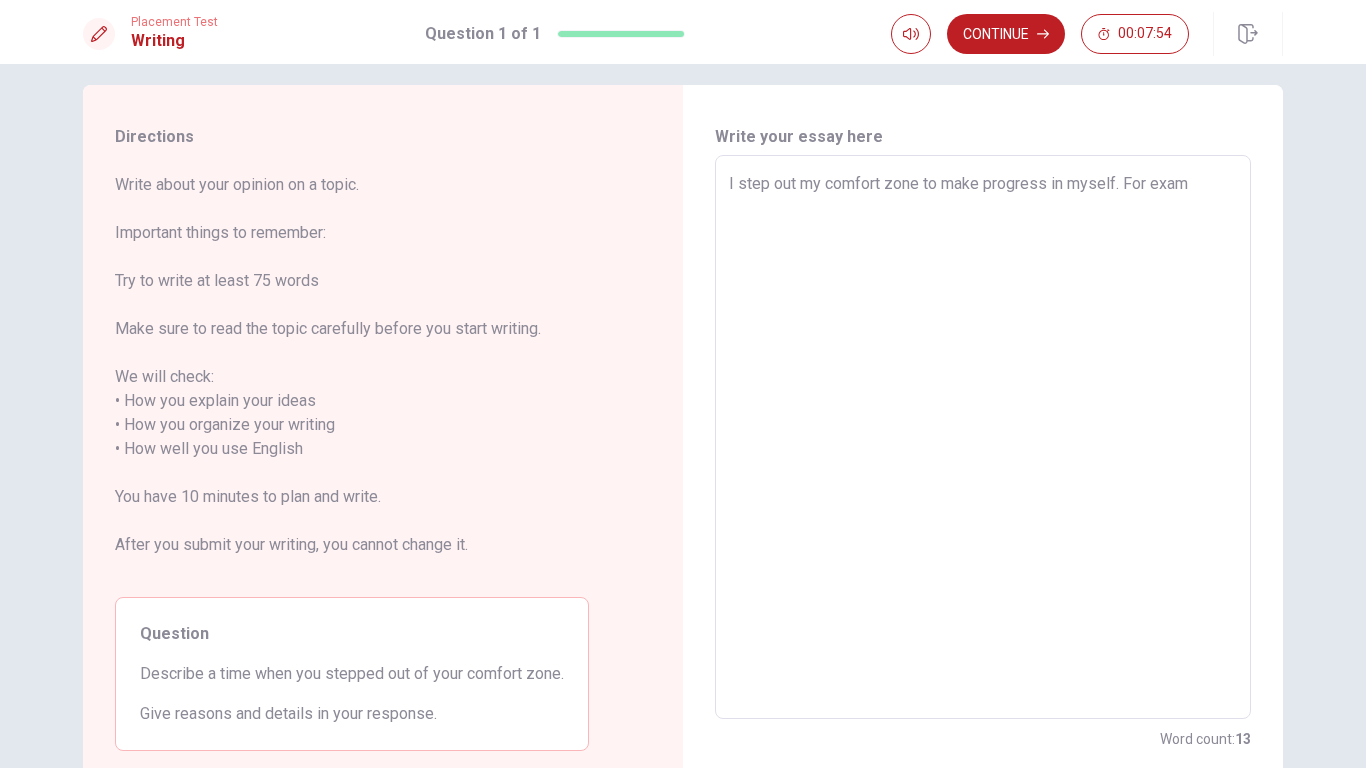 type 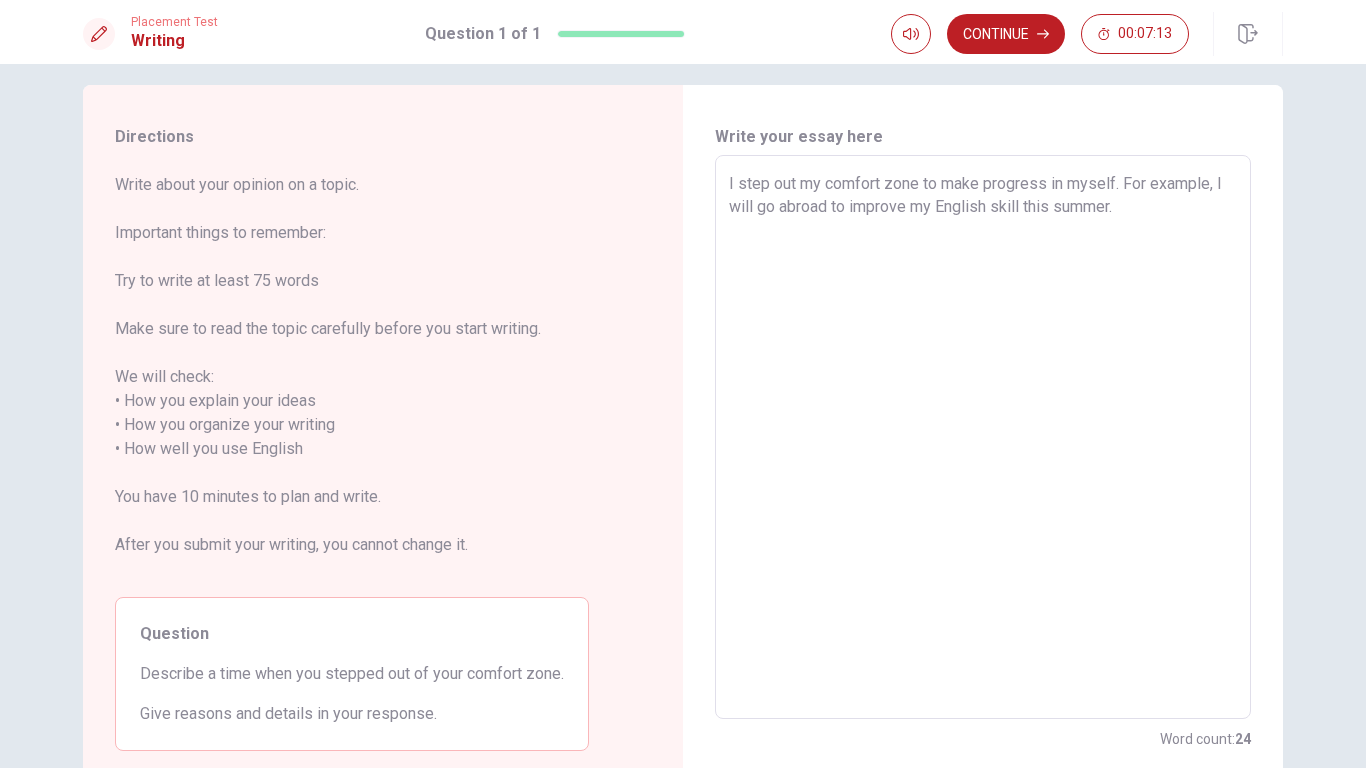 click on "I step out my comfort zone to make progress in myself. For example, I will go abroad to improve my English skill this summer." at bounding box center [983, 437] 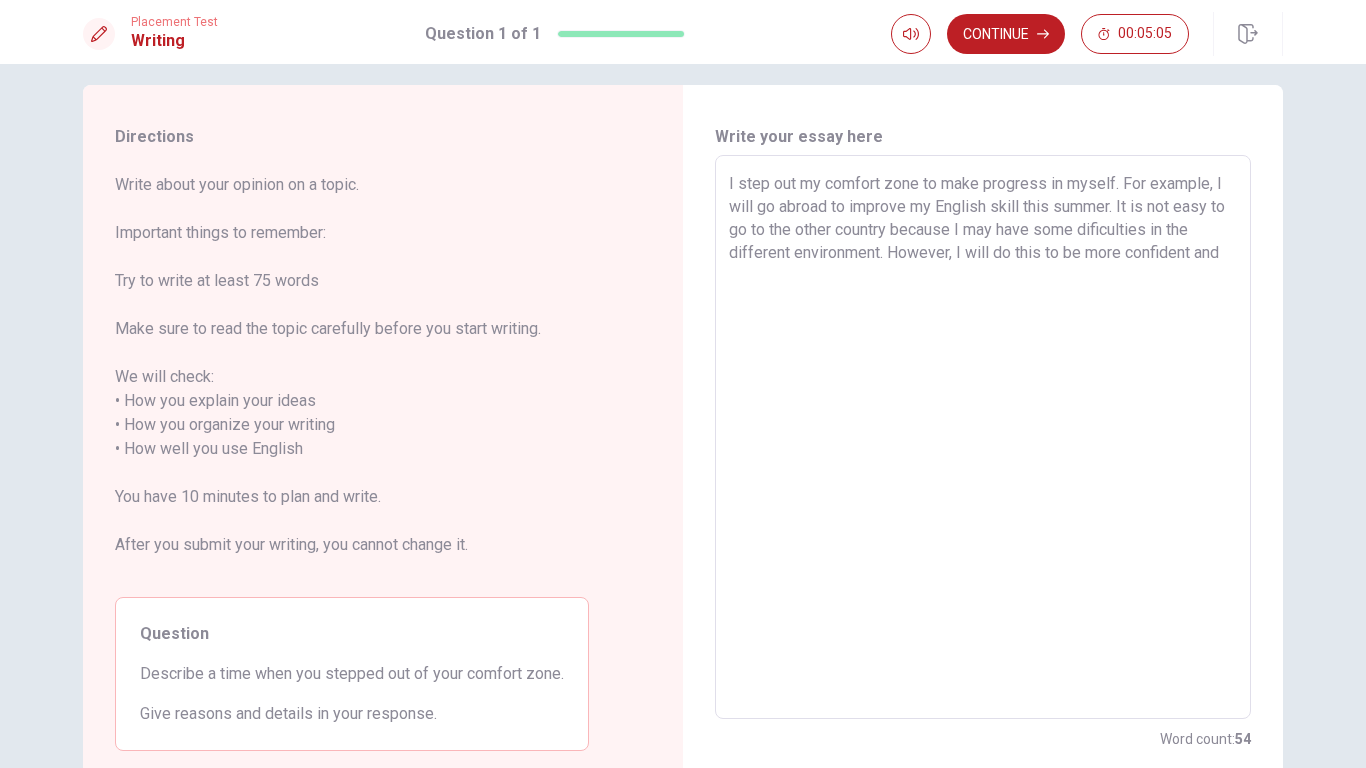 click on "I step out my comfort zone to make progress in myself. For example, I will go abroad to improve my English skill this summer. It is not easy to go to the other country because I may have some dificulties in the different environment. However, I will do this to be more confident and" at bounding box center [983, 437] 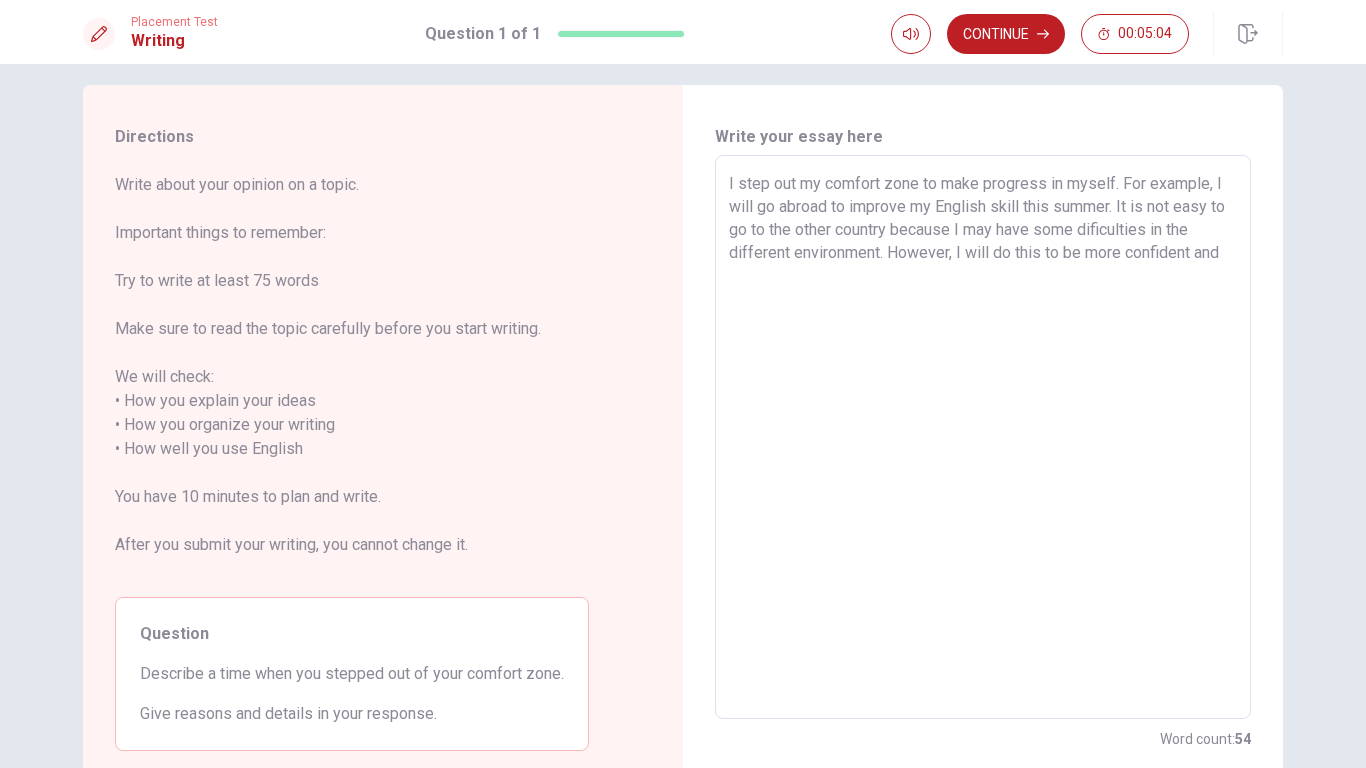 drag, startPoint x: 967, startPoint y: 252, endPoint x: 1318, endPoint y: 254, distance: 351.0057 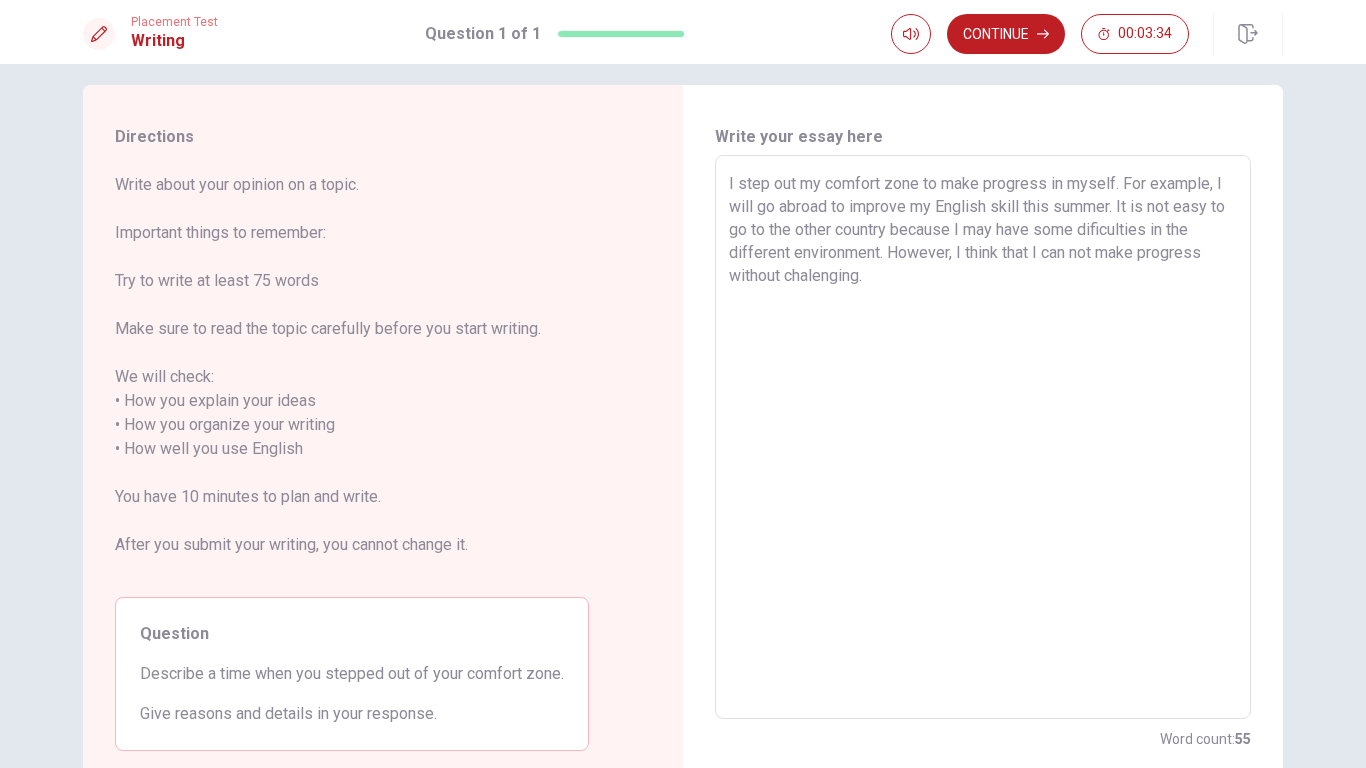 click on "I step out my comfort zone to make progress in myself. For example, I will go abroad to improve my English skill this summer. It is not easy to go to the other country because I may have some dificulties in the different environment. However, I think that I can not make progress without chalenging." at bounding box center (983, 437) 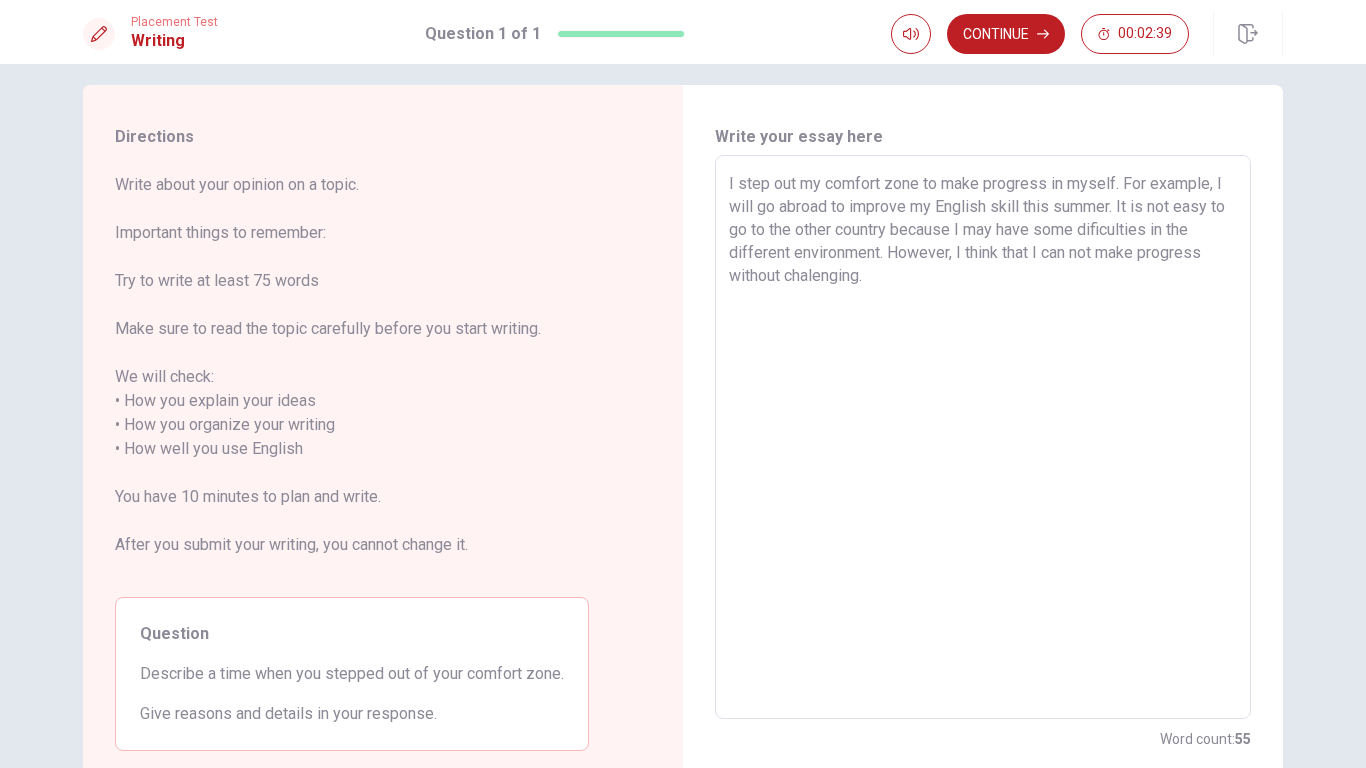 click on "I step out my comfort zone to make progress in myself. For example, I will go abroad to improve my English skill this summer. It is not easy to go to the other country because I may have some dificulties in the different environment. However, I think that I can not make progress without chalenging." at bounding box center (983, 437) 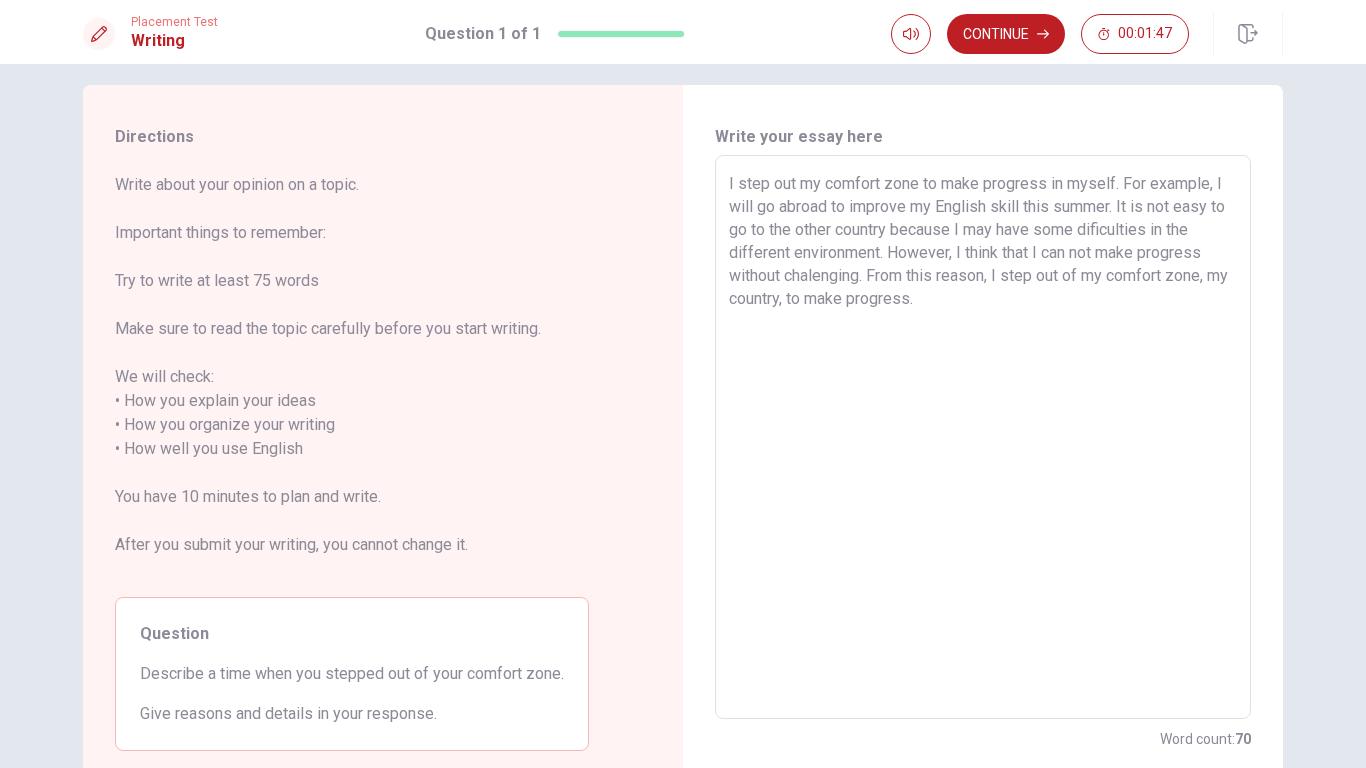 click on "I step out my comfort zone to make progress in myself. For example, I will go abroad to improve my English skill this summer. It is not easy to go to the other country because I may have some dificulties in the different environment. However, I think that I can not make progress without chalenging. From this reason, I step out of my comfort zone, my country, to make progress." at bounding box center [983, 437] 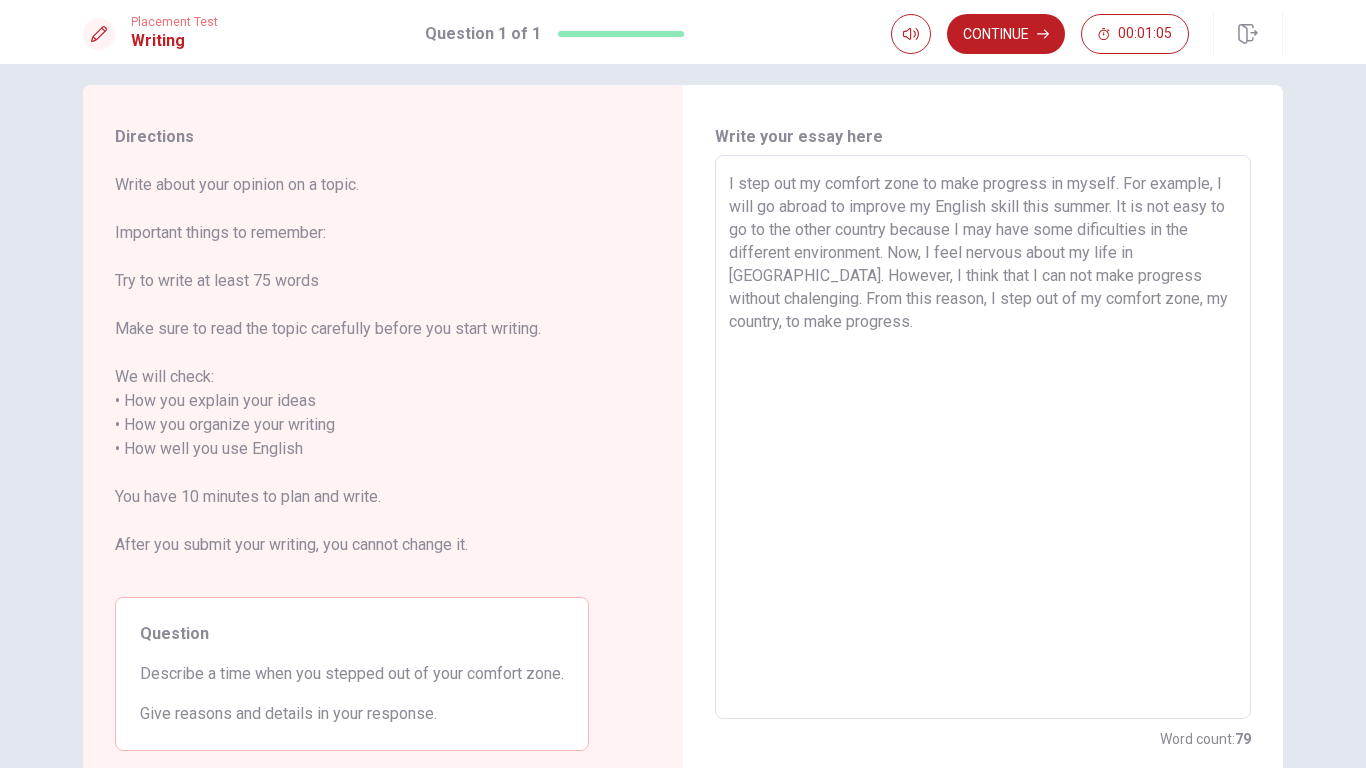 click on "I step out my comfort zone to make progress in myself. For example, I will go abroad to improve my English skill this summer. It is not easy to go to the other country because I may have some dificulties in the different environment. Now, I feel nervous about my life in [GEOGRAPHIC_DATA]. However, I think that I can not make progress without chalenging. From this reason, I step out of my comfort zone, my country, to make progress." at bounding box center (983, 437) 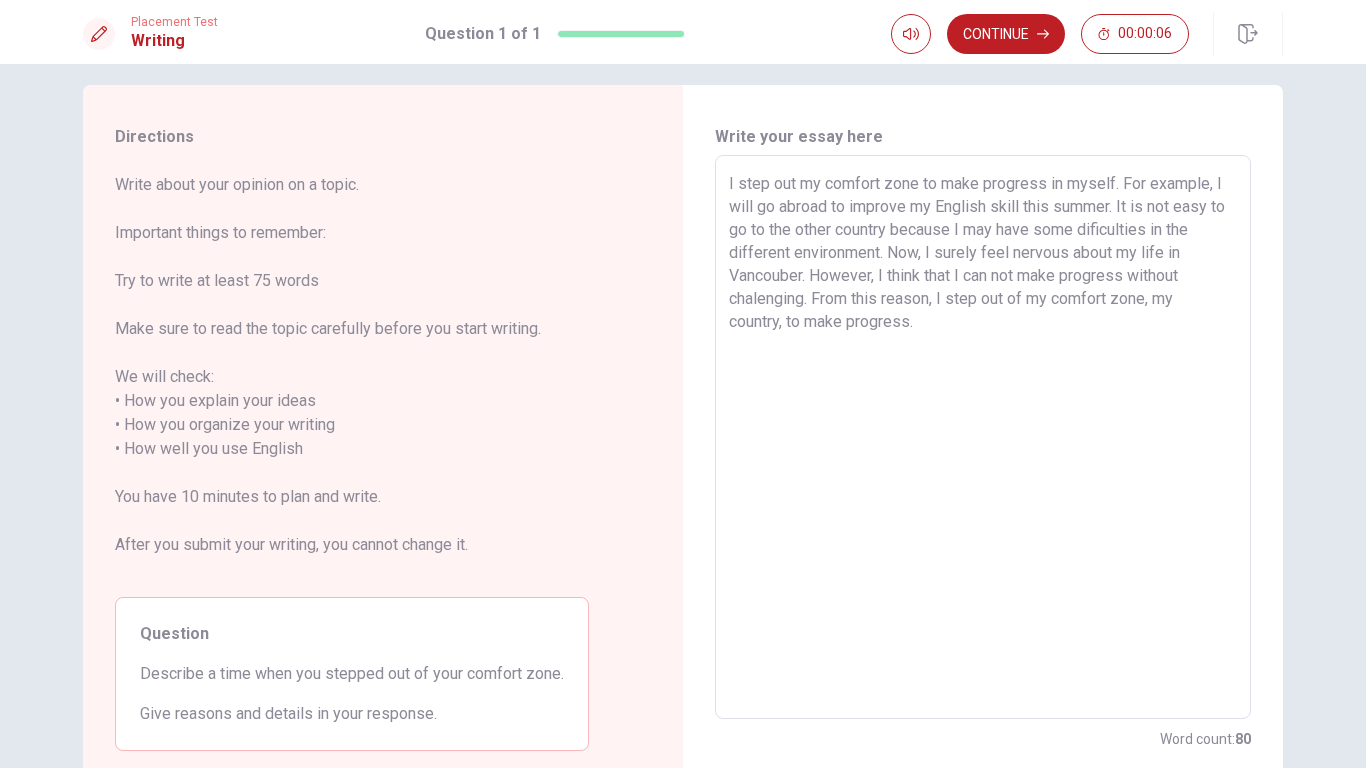 click on "Directions Write about your opinion on a topic.
Important things to remember:
Try to write at least 75 words
Make sure to read the topic carefully before you start writing.
We will check:
• How you explain your ideas
• How you organize your writing
• How well you use English
You have 10 minutes to plan and write.
After you submit your writing, you cannot change it.  Question Describe a time when you stepped out of your comfort zone. Give reasons and details in your response. Write your essay here I step out my comfort zone to make progress in myself. For example, I will go abroad to improve my English skill this summer. It is not easy to go to the other country because I may have some dificulties in the different environment. Now, I surely feel nervous about my life in Vancouber. However, I think that I can not make progress without chalenging. From this reason, I step out of my comfort zone, my country, to make progress. x ​ Word count :  80 © Copyright  2025" at bounding box center (683, 416) 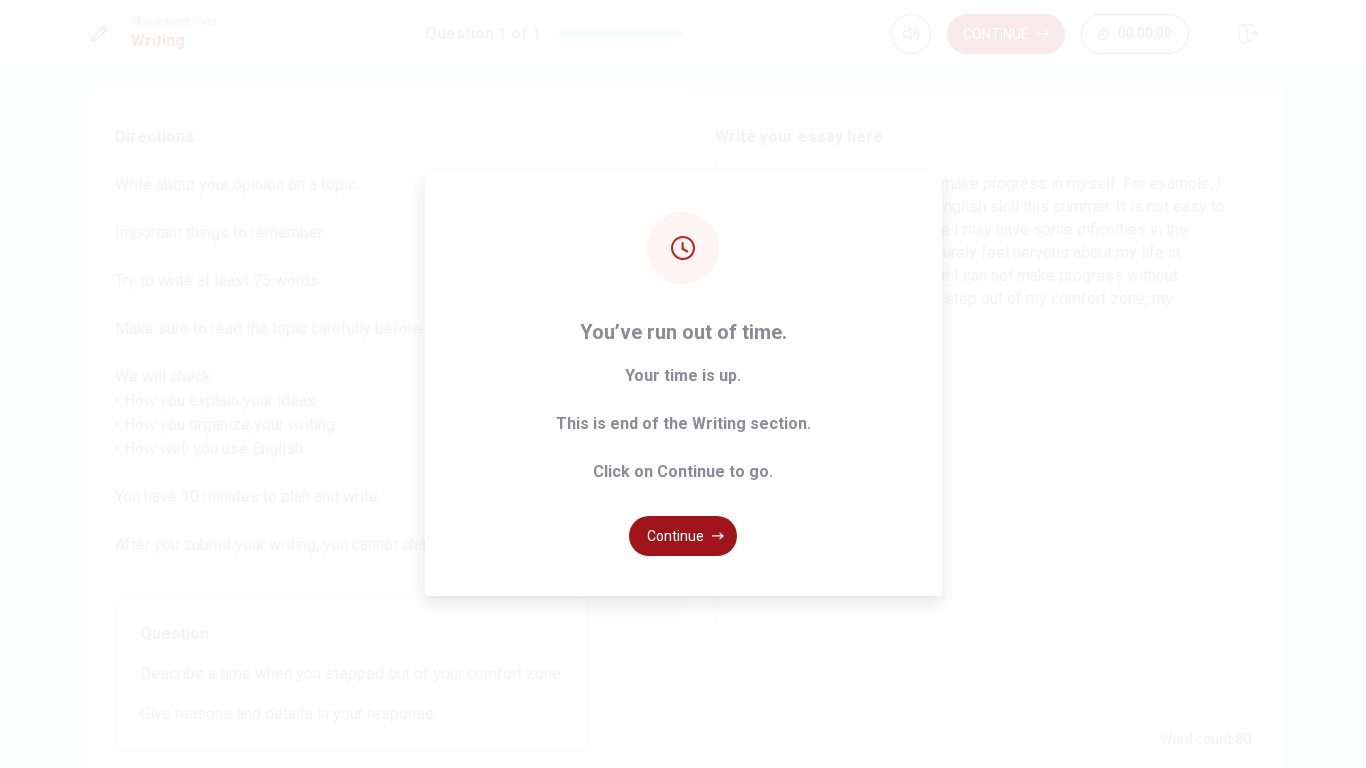 click on "Continue" at bounding box center [683, 536] 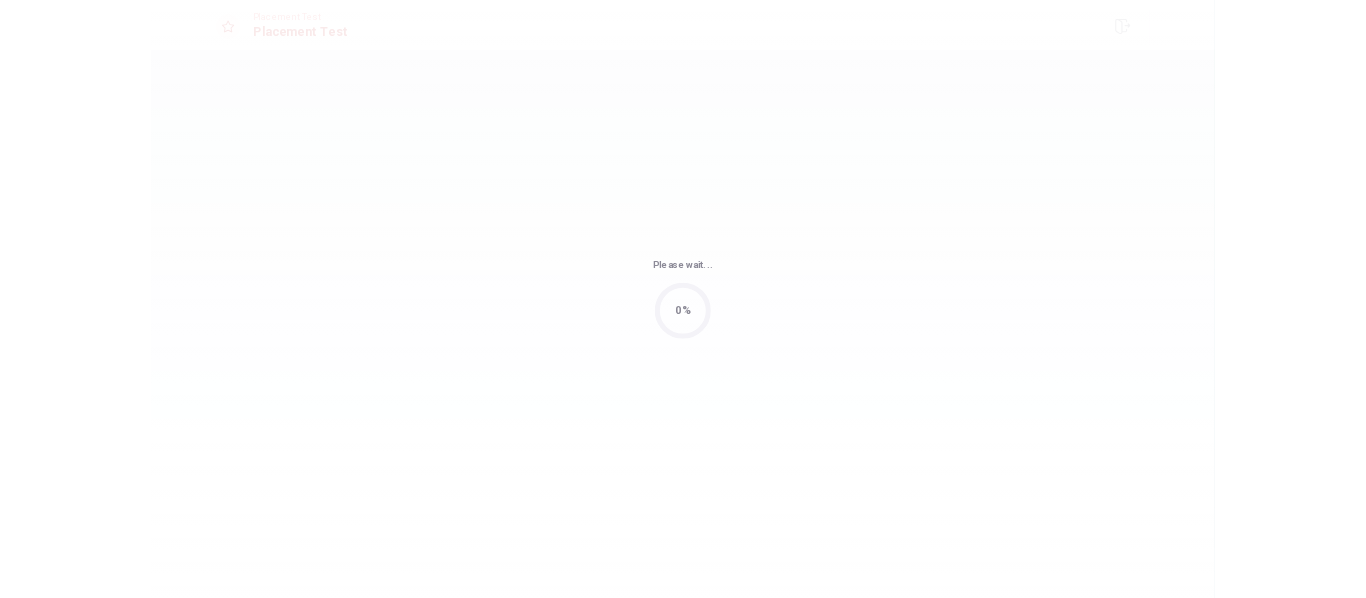 scroll, scrollTop: 0, scrollLeft: 0, axis: both 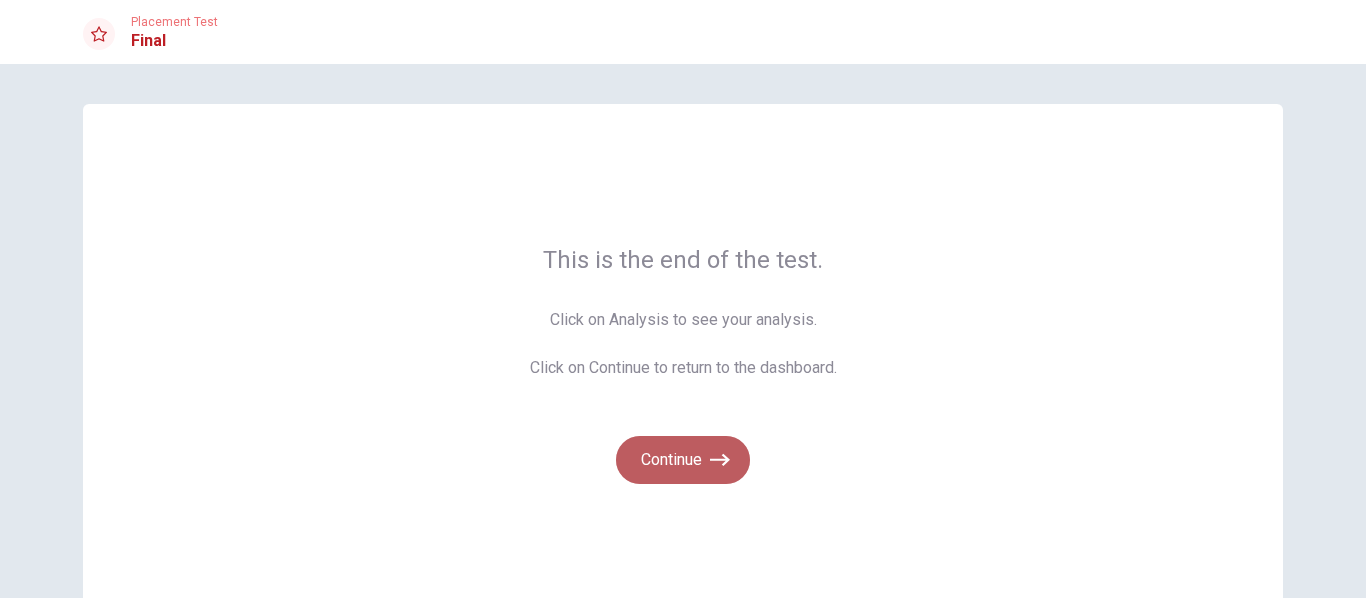 click on "Continue" at bounding box center (683, 460) 